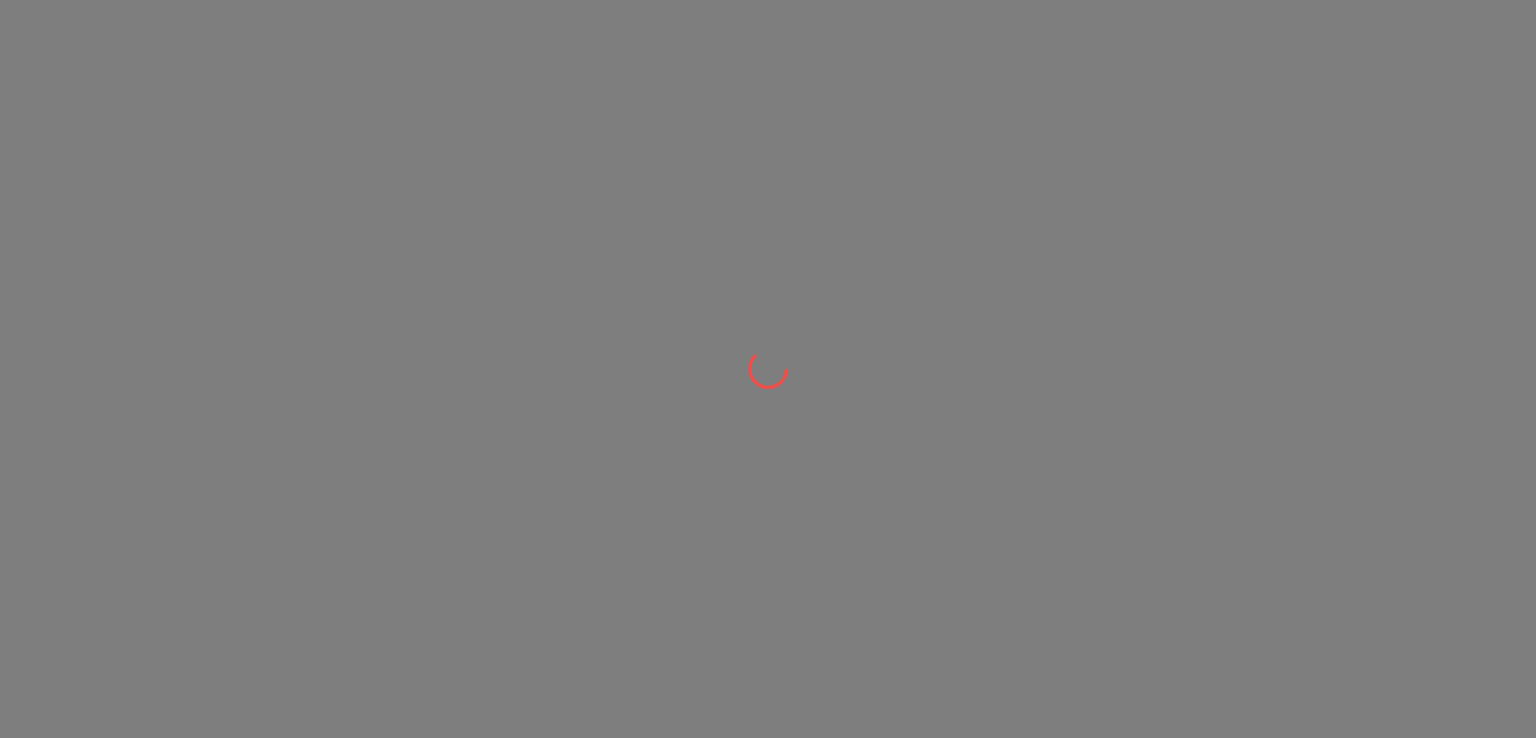scroll, scrollTop: 0, scrollLeft: 0, axis: both 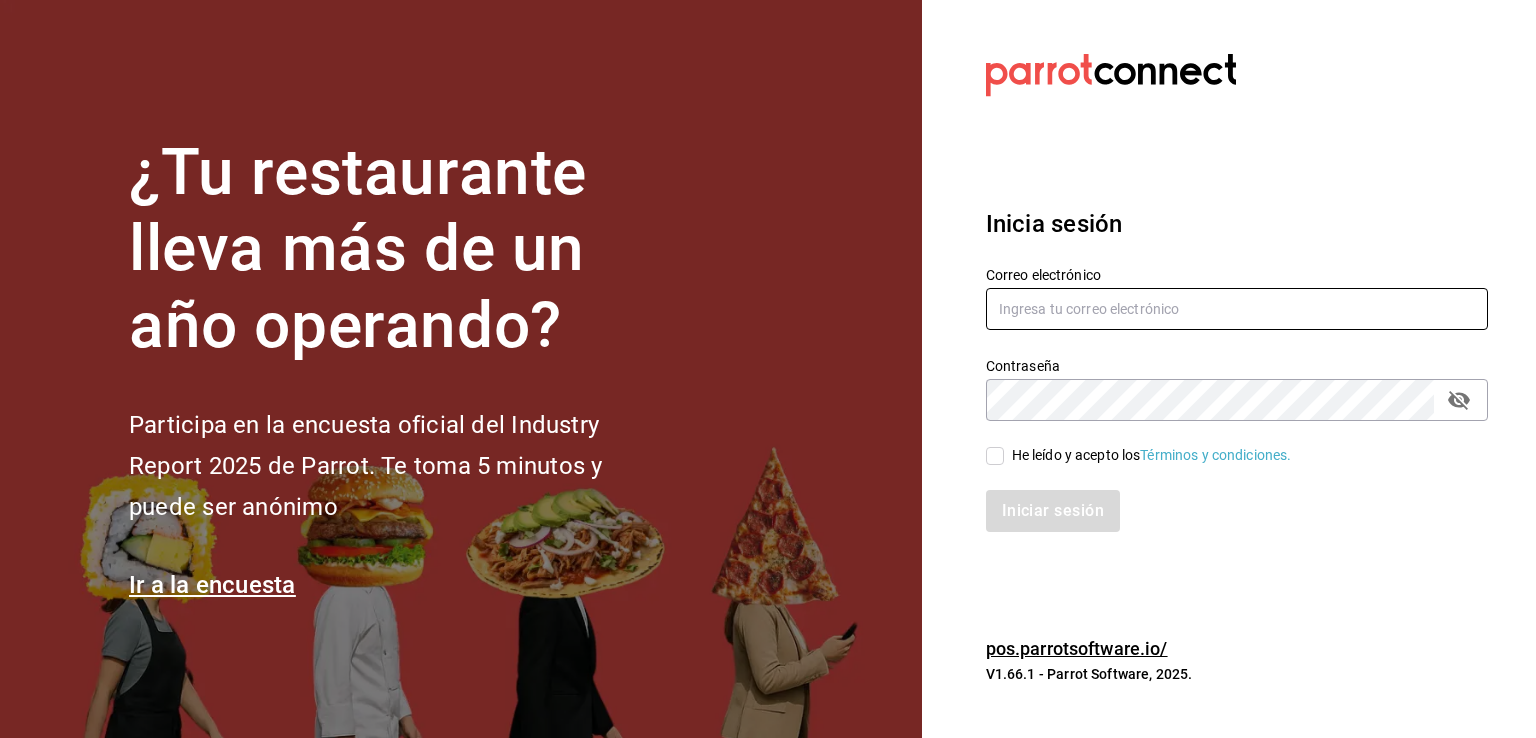 click at bounding box center [1237, 309] 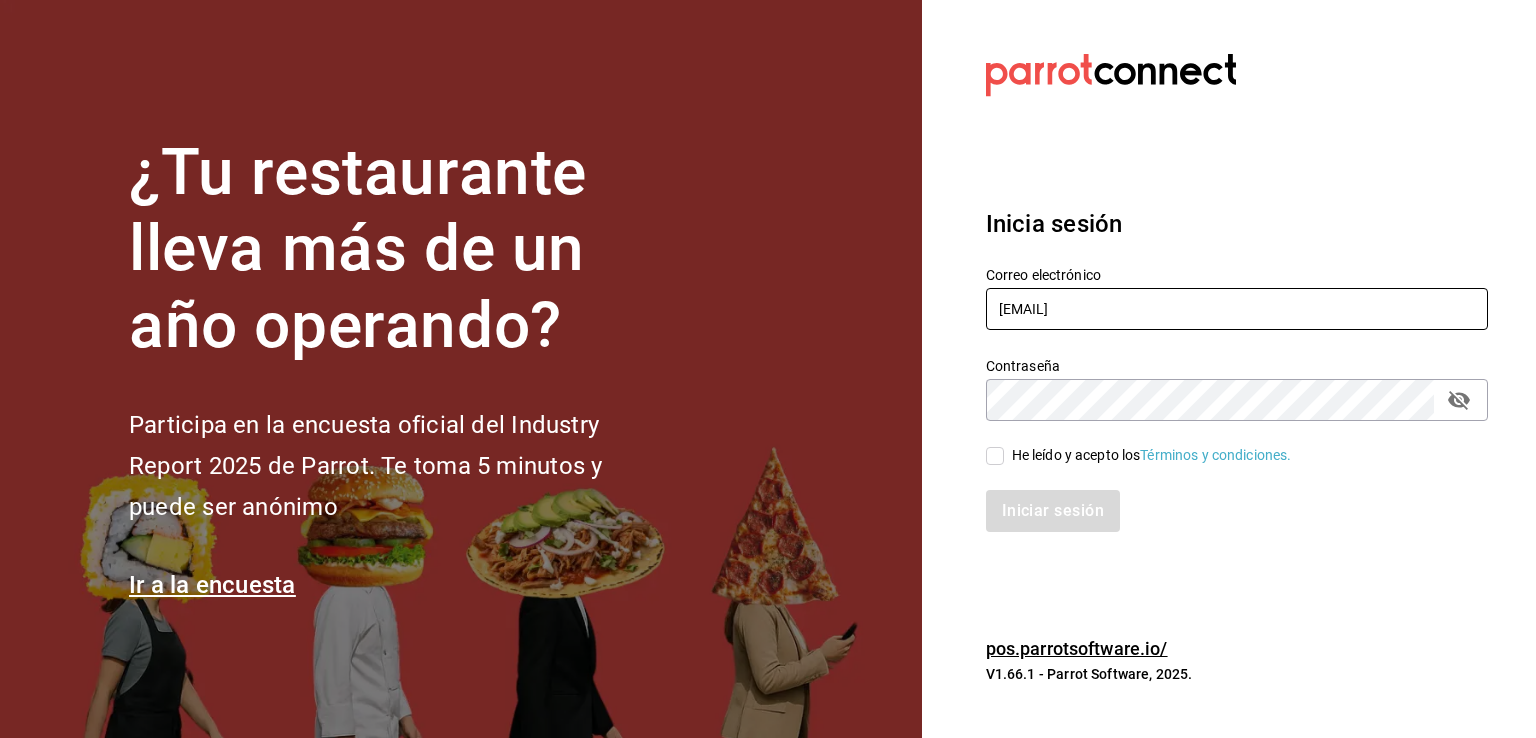 type on "administracion@koli.mx" 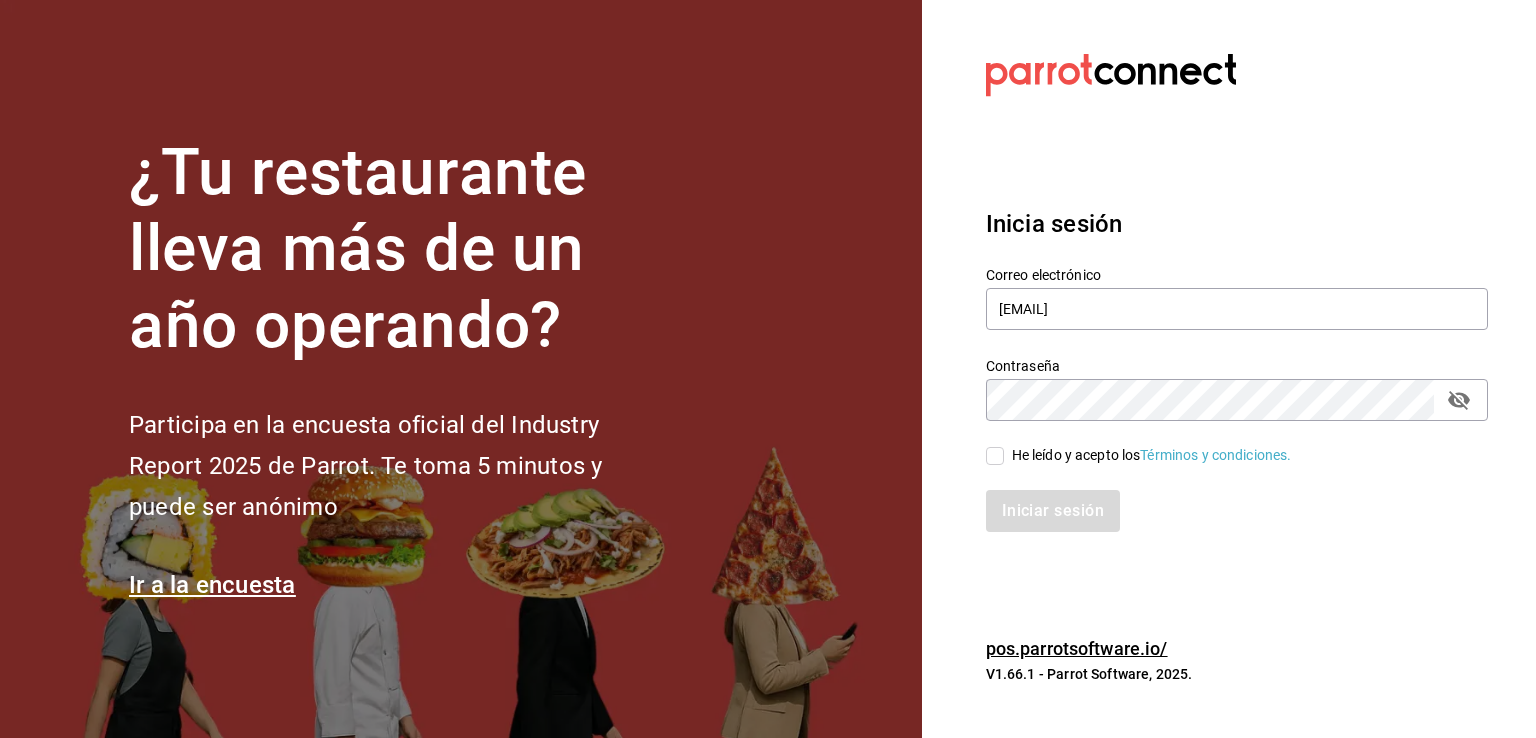 click on "Iniciar sesión" at bounding box center [1225, 499] 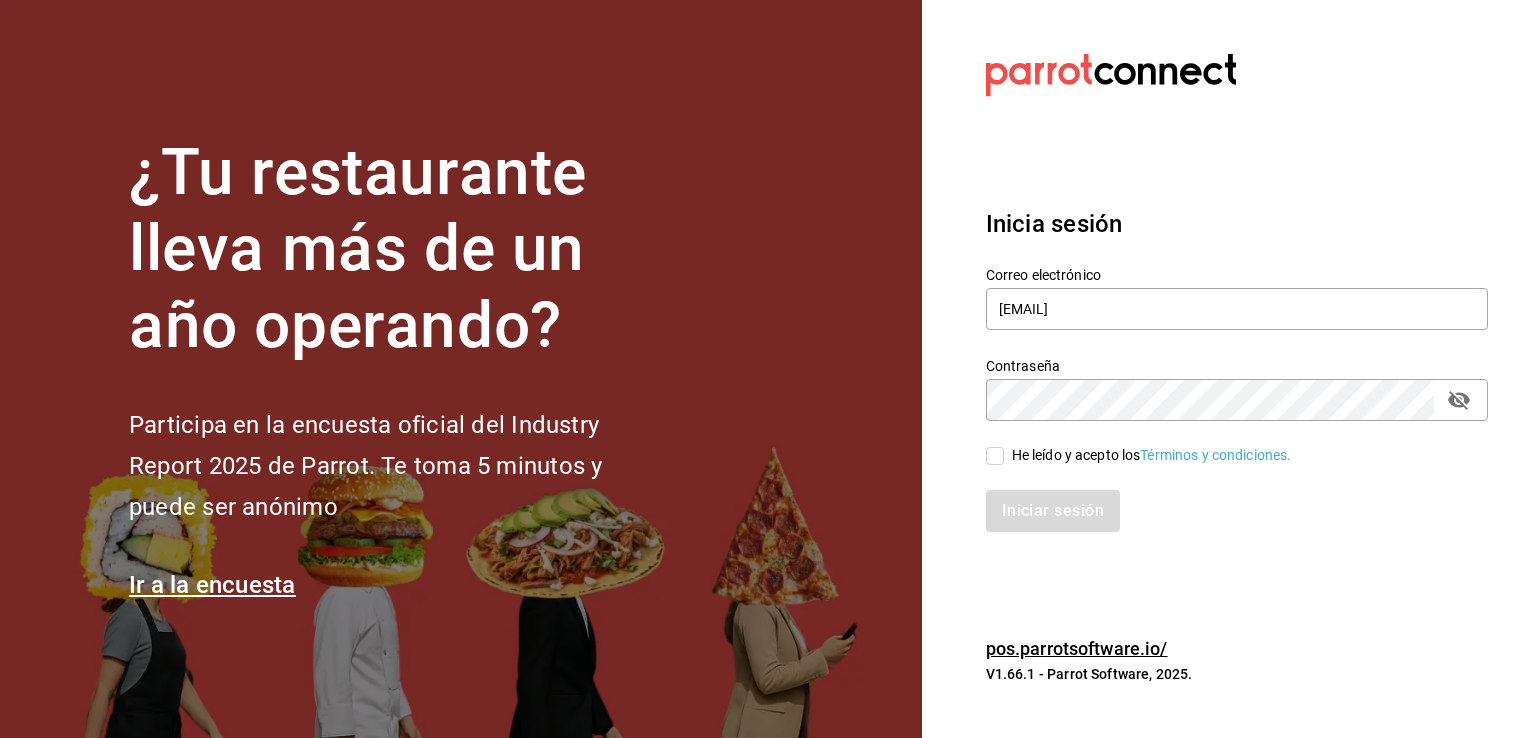 checkbox on "true" 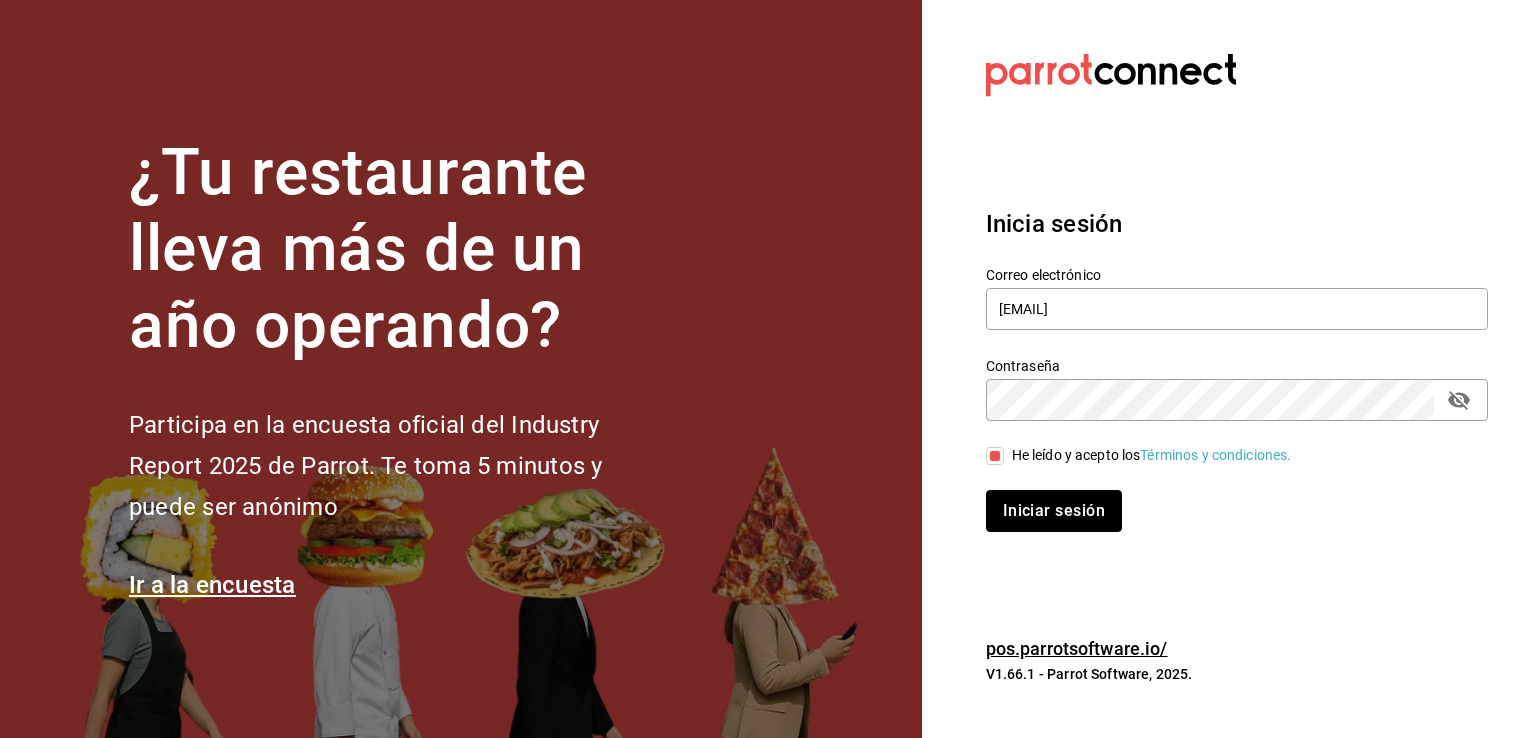 click on "Iniciar sesión" at bounding box center (1054, 511) 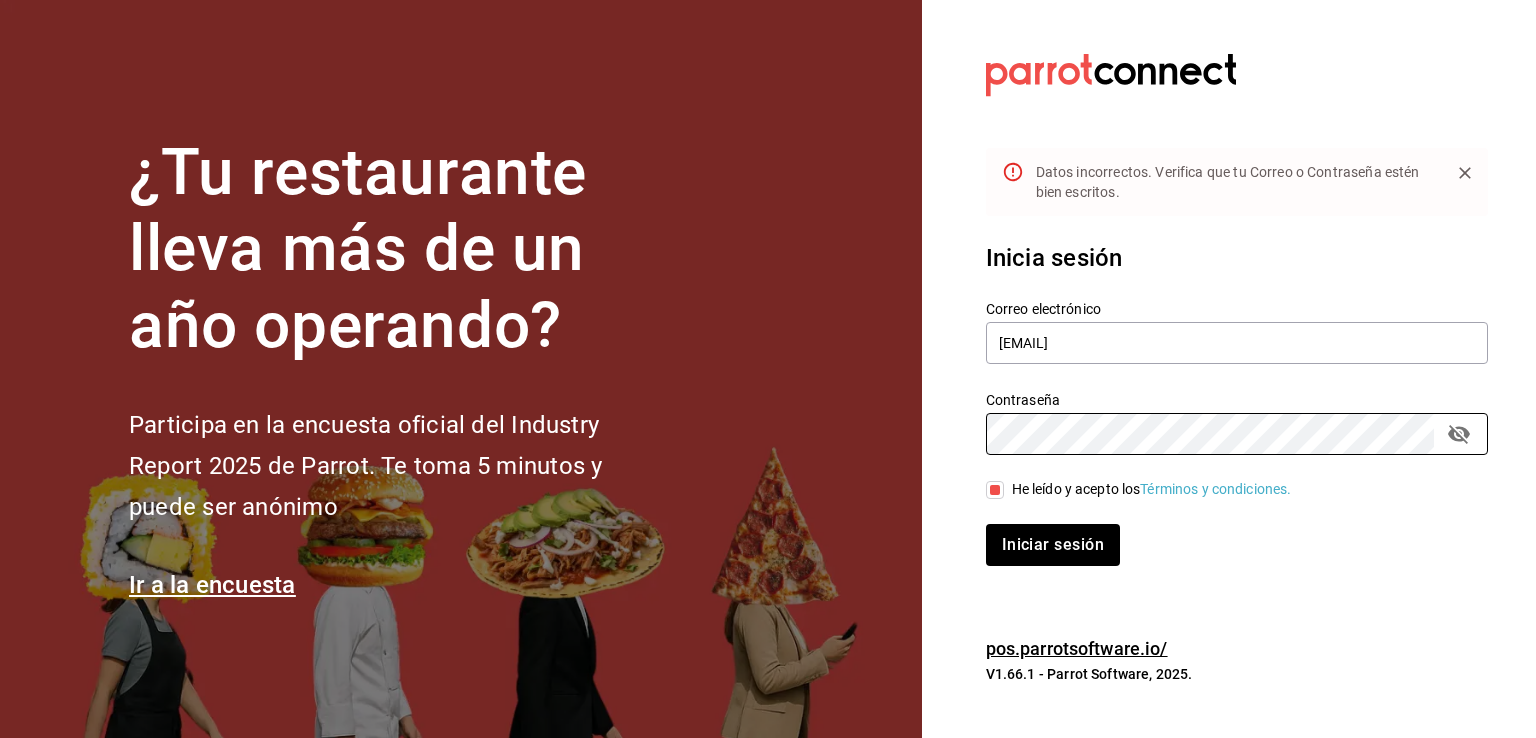 click on "¿Tu restaurante lleva más de un año operando? Participa en la encuesta oficial del Industry Report 2025 de Parrot. Te toma 5 minutos y puede ser anónimo Ir a la encuesta Datos incorrectos. Verifica que tu Correo o Contraseña estén bien escritos. Inicia sesión Correo electrónico administracion@koli.mx Contraseña Contraseña He leído y acepto los  Términos y condiciones. Iniciar sesión pos.parrotsoftware.io/ V1.66.1 - Parrot Software, 2025." at bounding box center (768, 369) 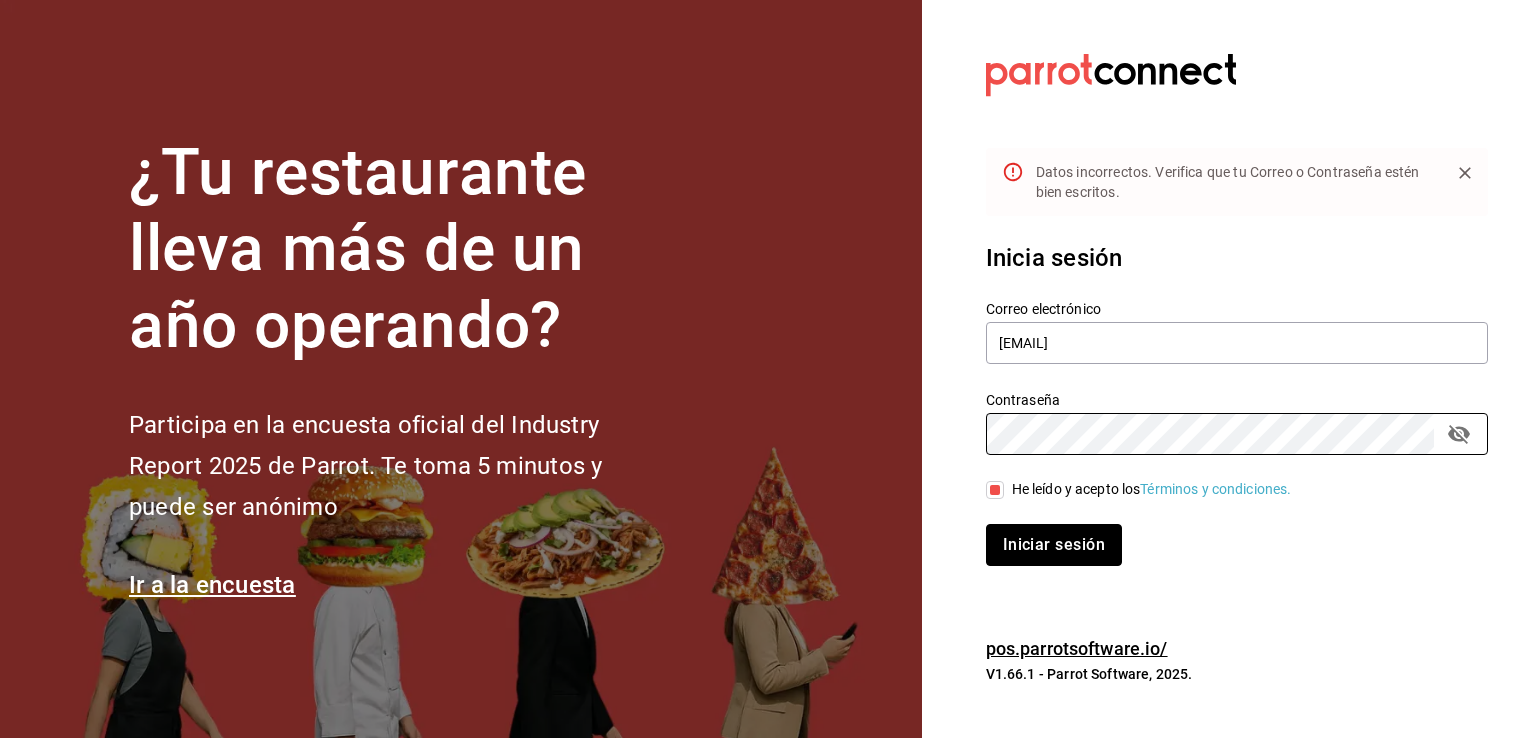 click on "Iniciar sesión" at bounding box center [1054, 545] 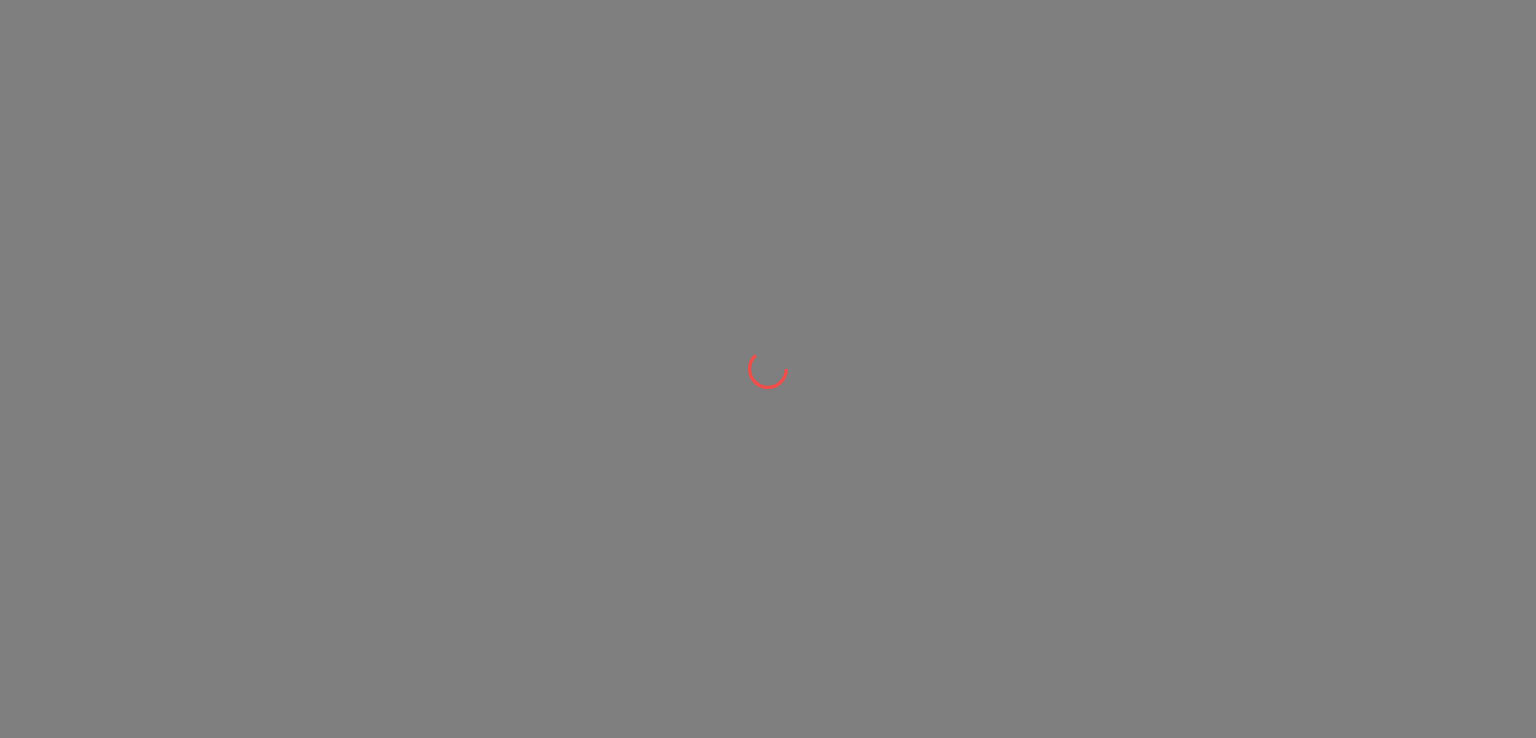 scroll, scrollTop: 0, scrollLeft: 0, axis: both 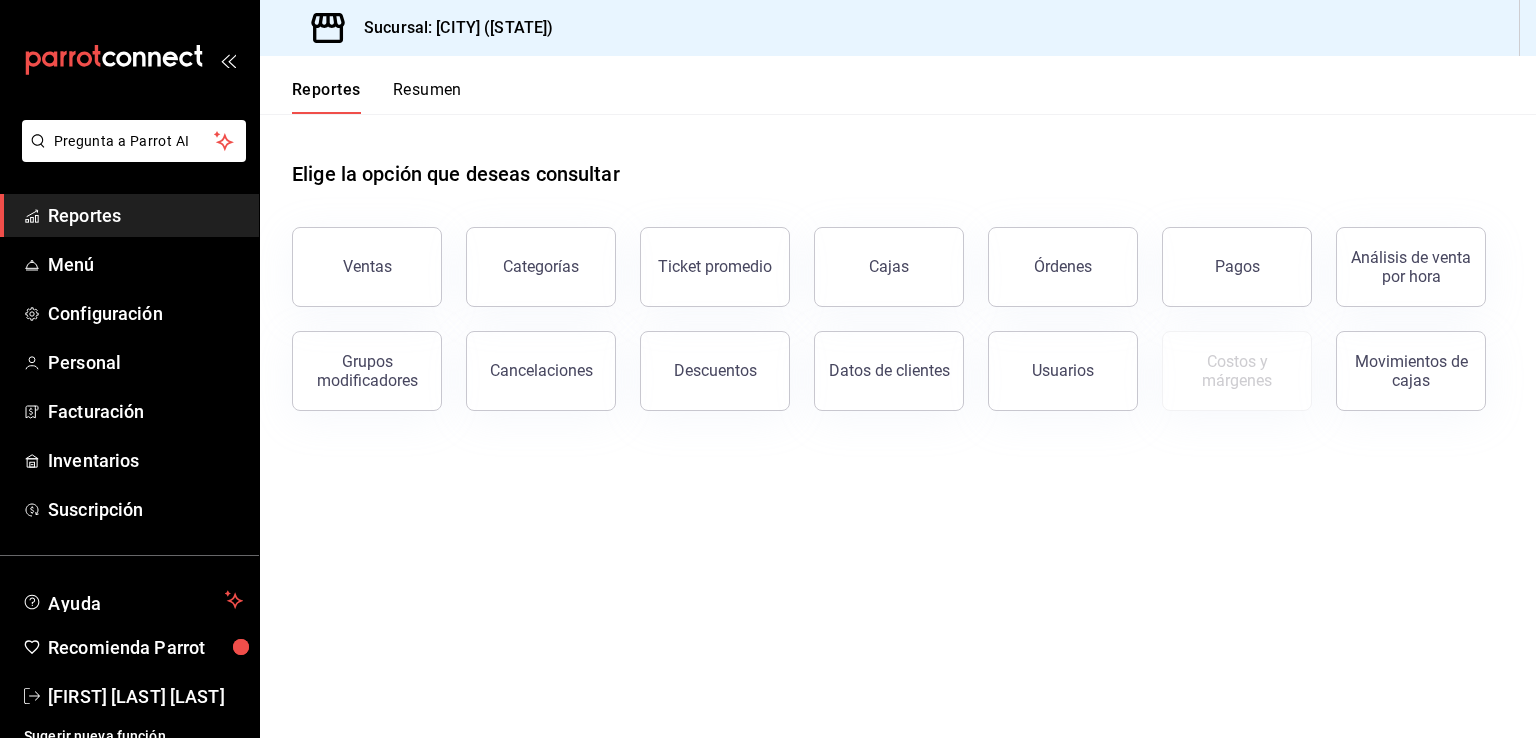 click on "Órdenes" at bounding box center [1063, 266] 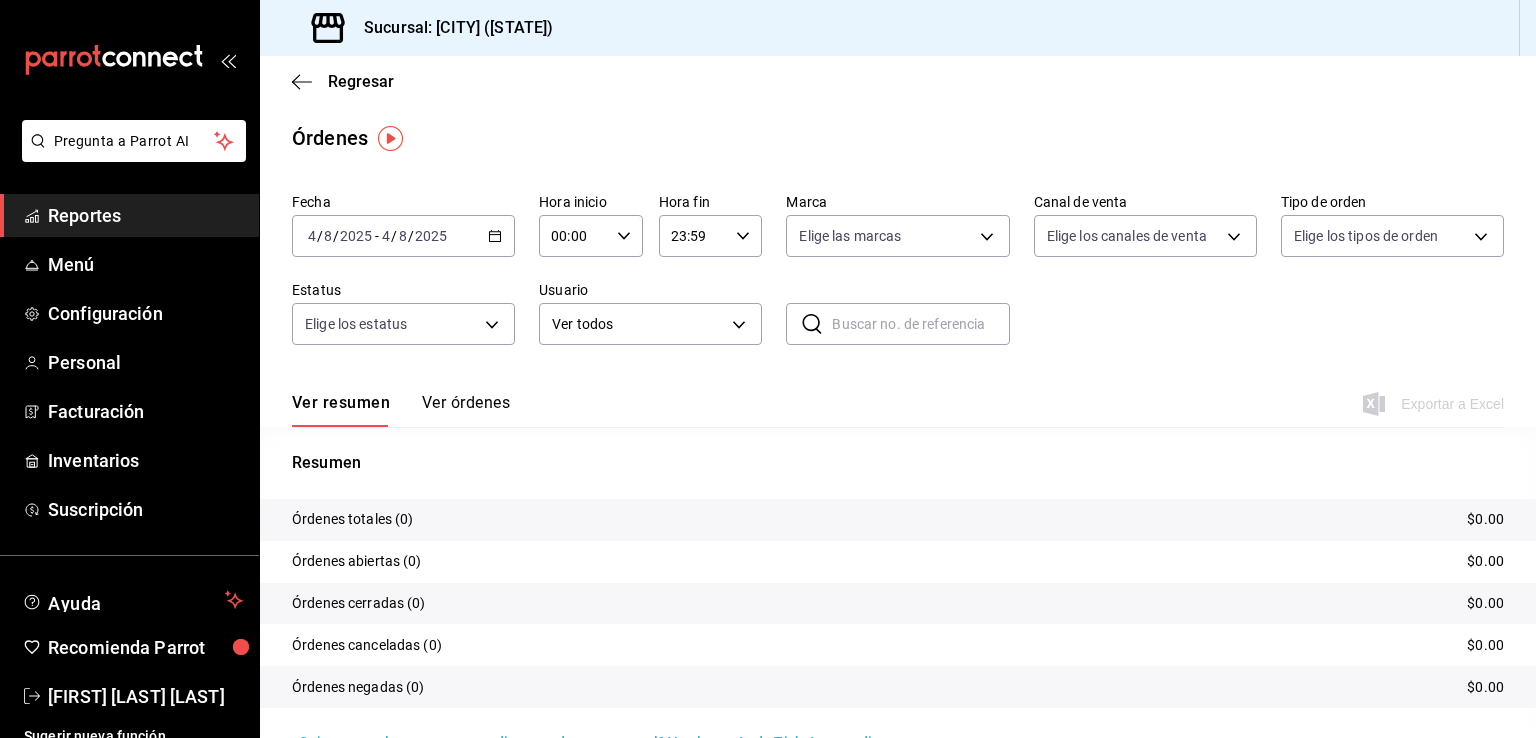 click 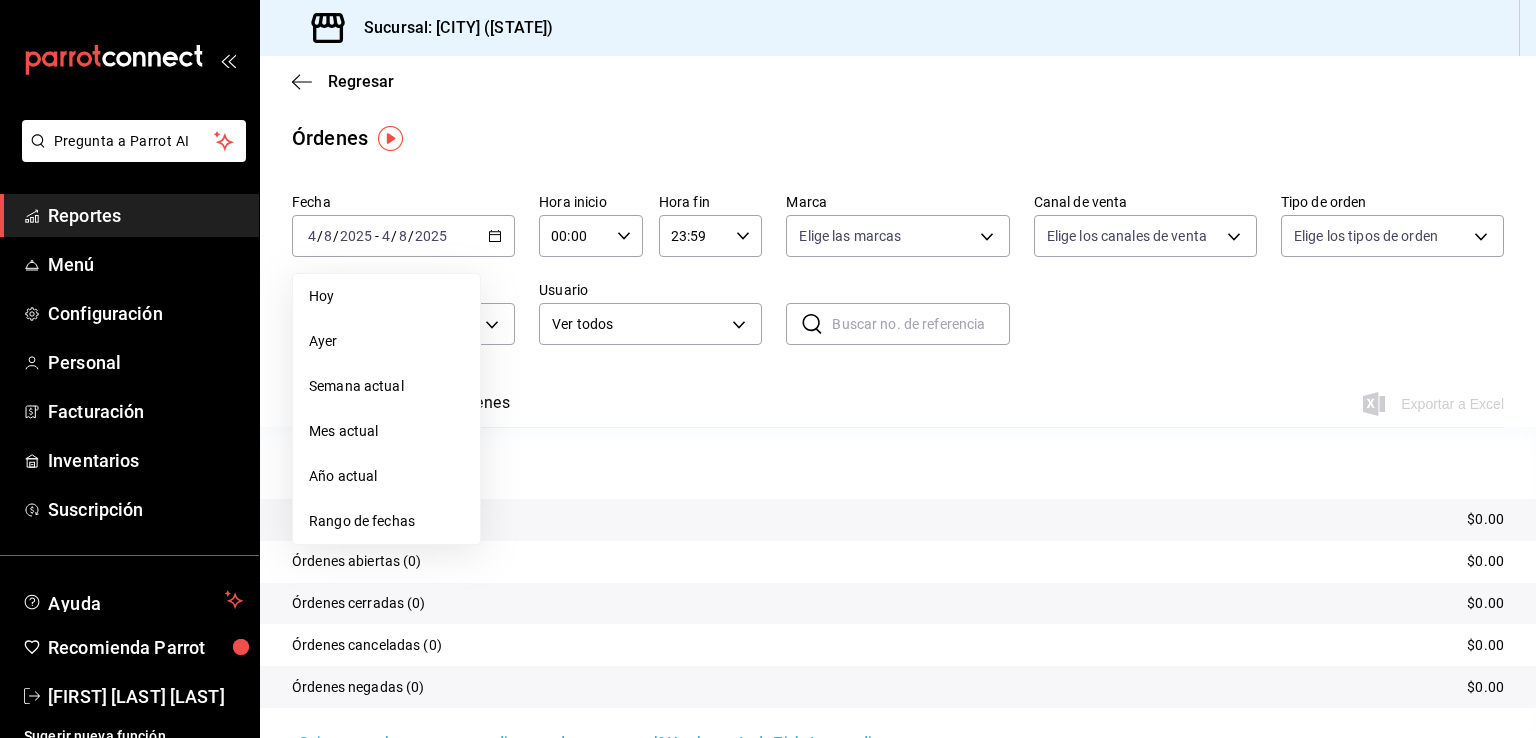 click on "Rango de fechas" at bounding box center [386, 521] 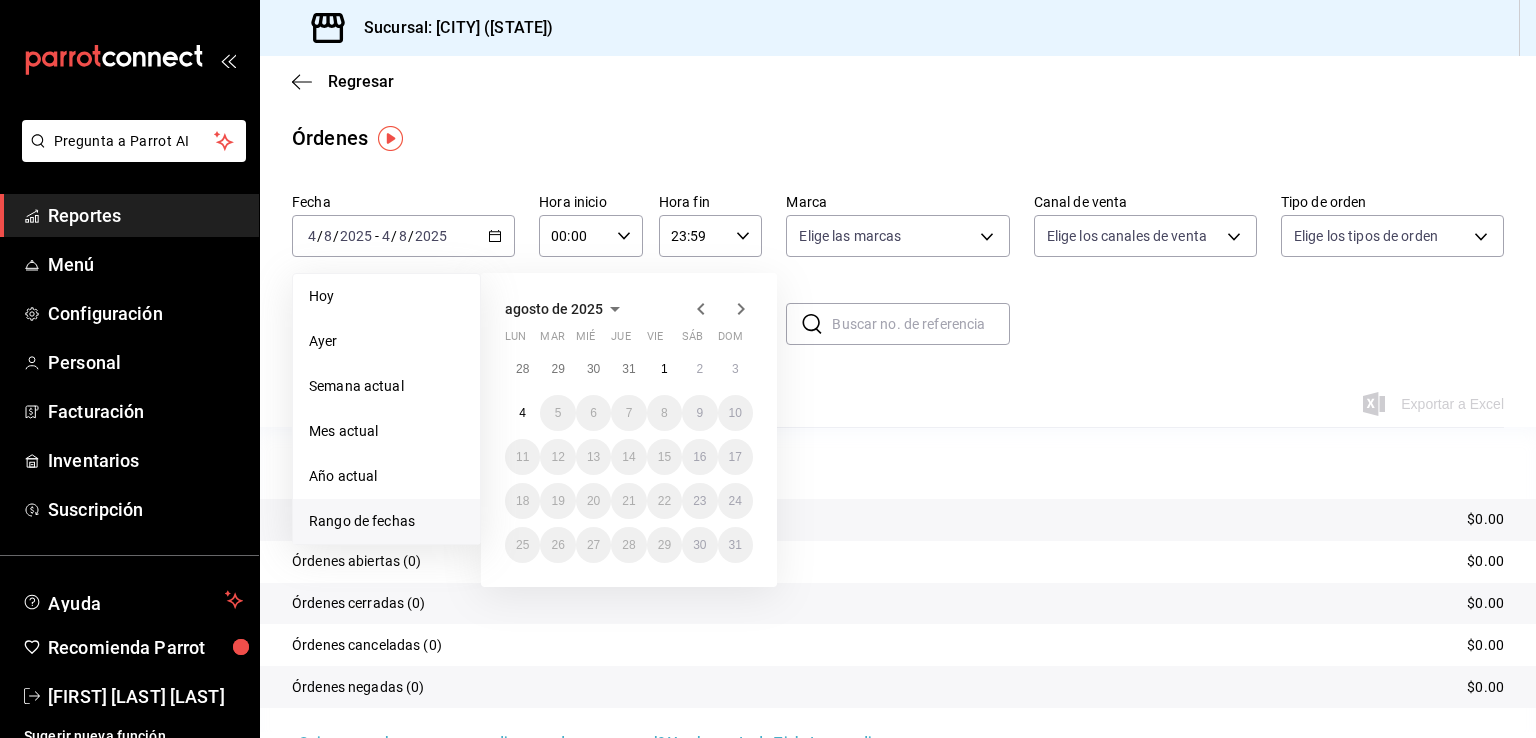 click 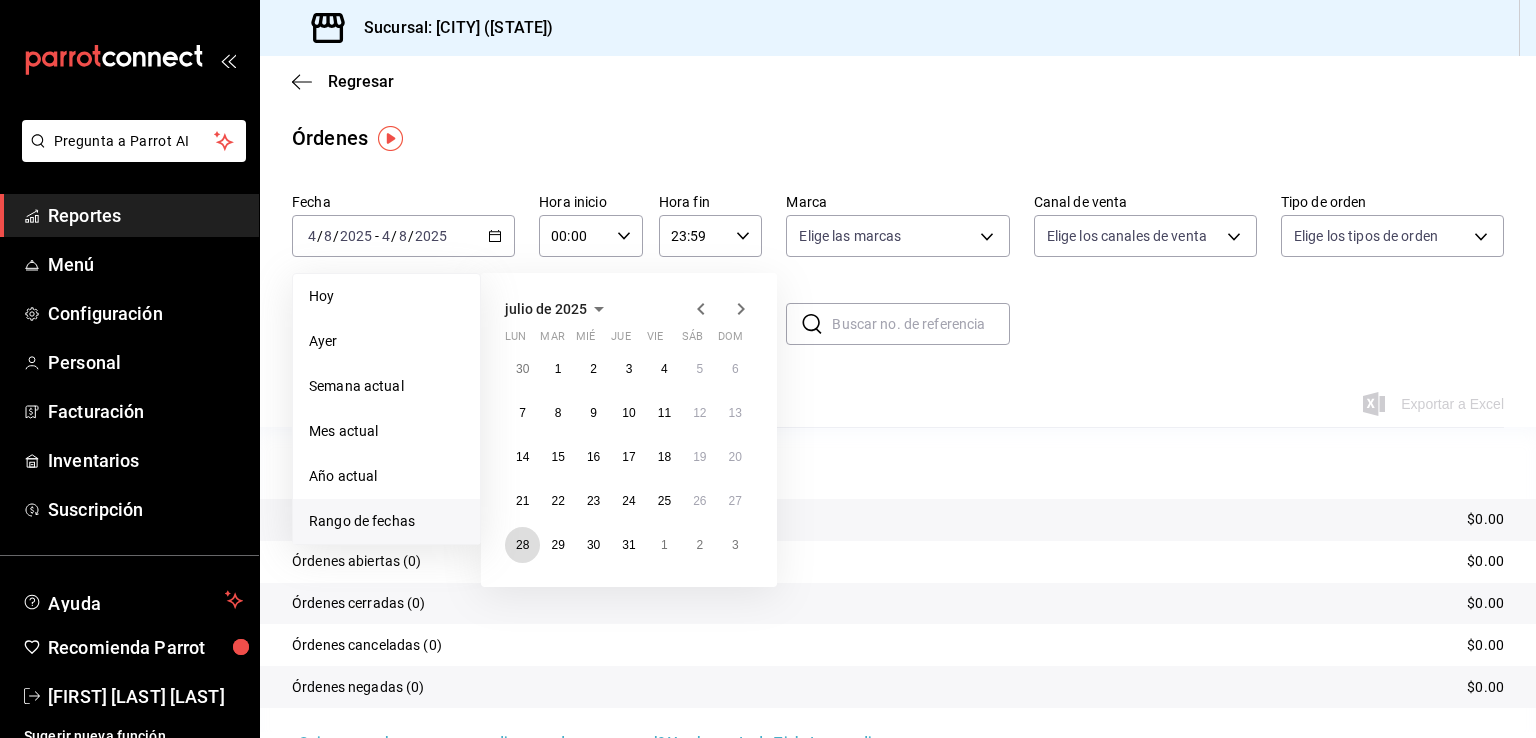 click on "28" at bounding box center (522, 545) 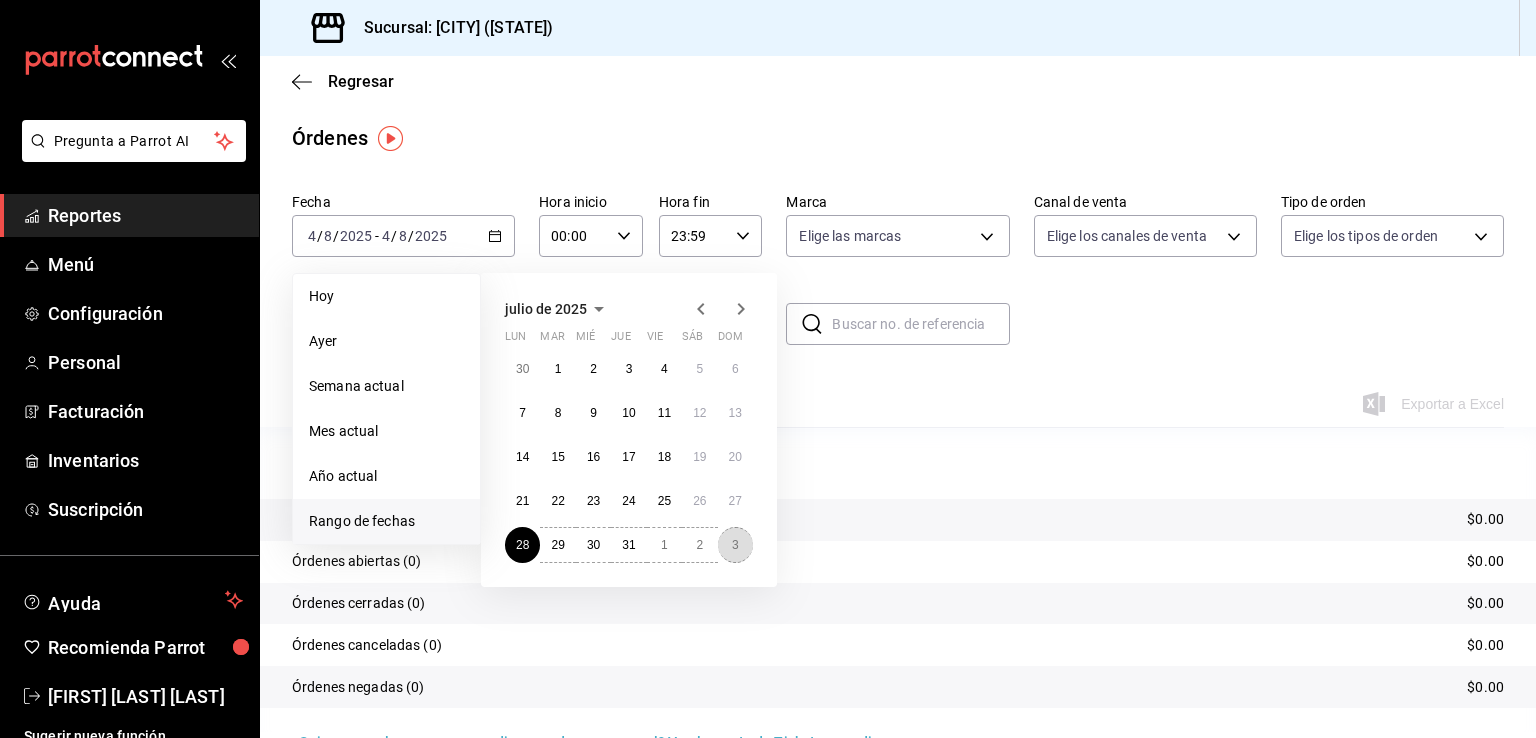 click on "3" at bounding box center [735, 545] 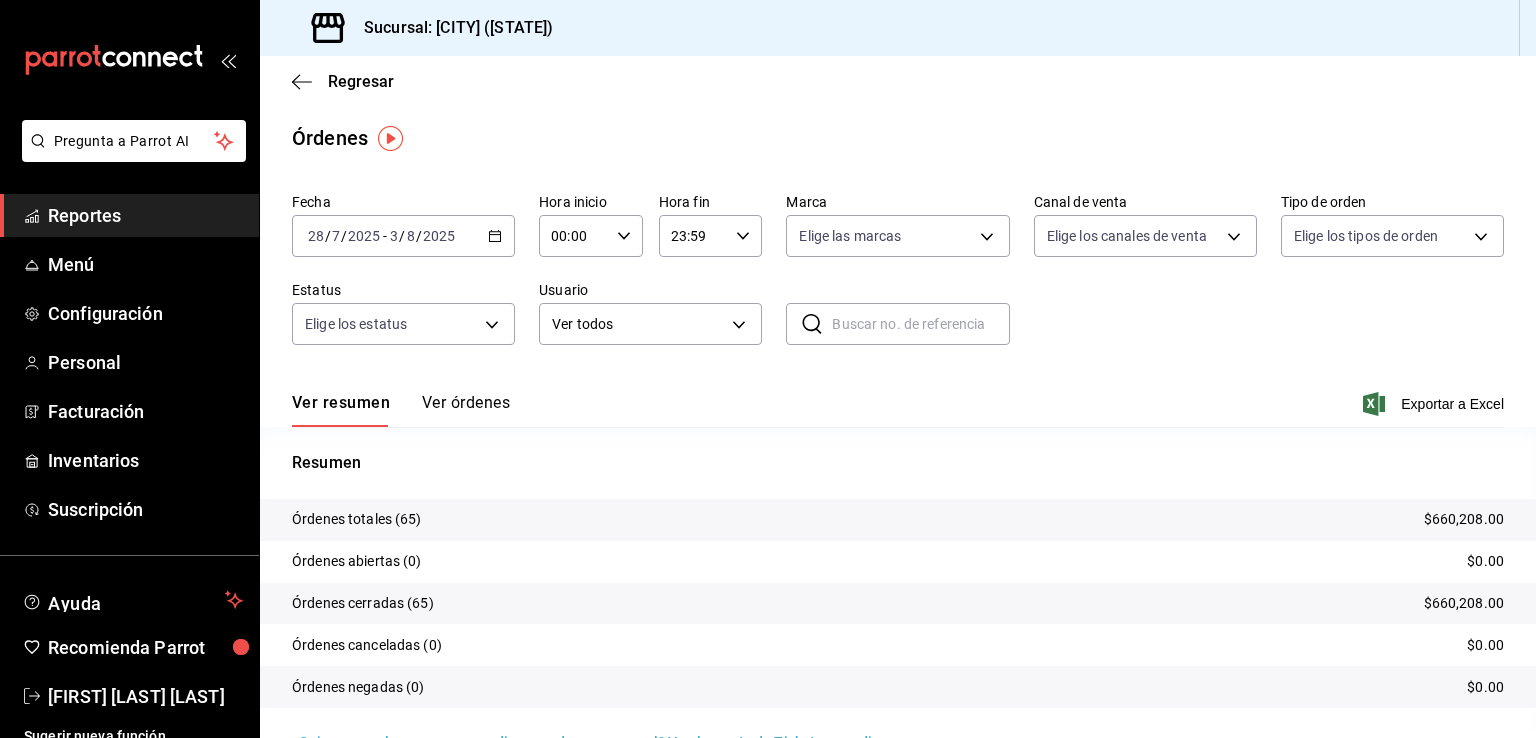 click on "Exportar a Excel" at bounding box center (1435, 404) 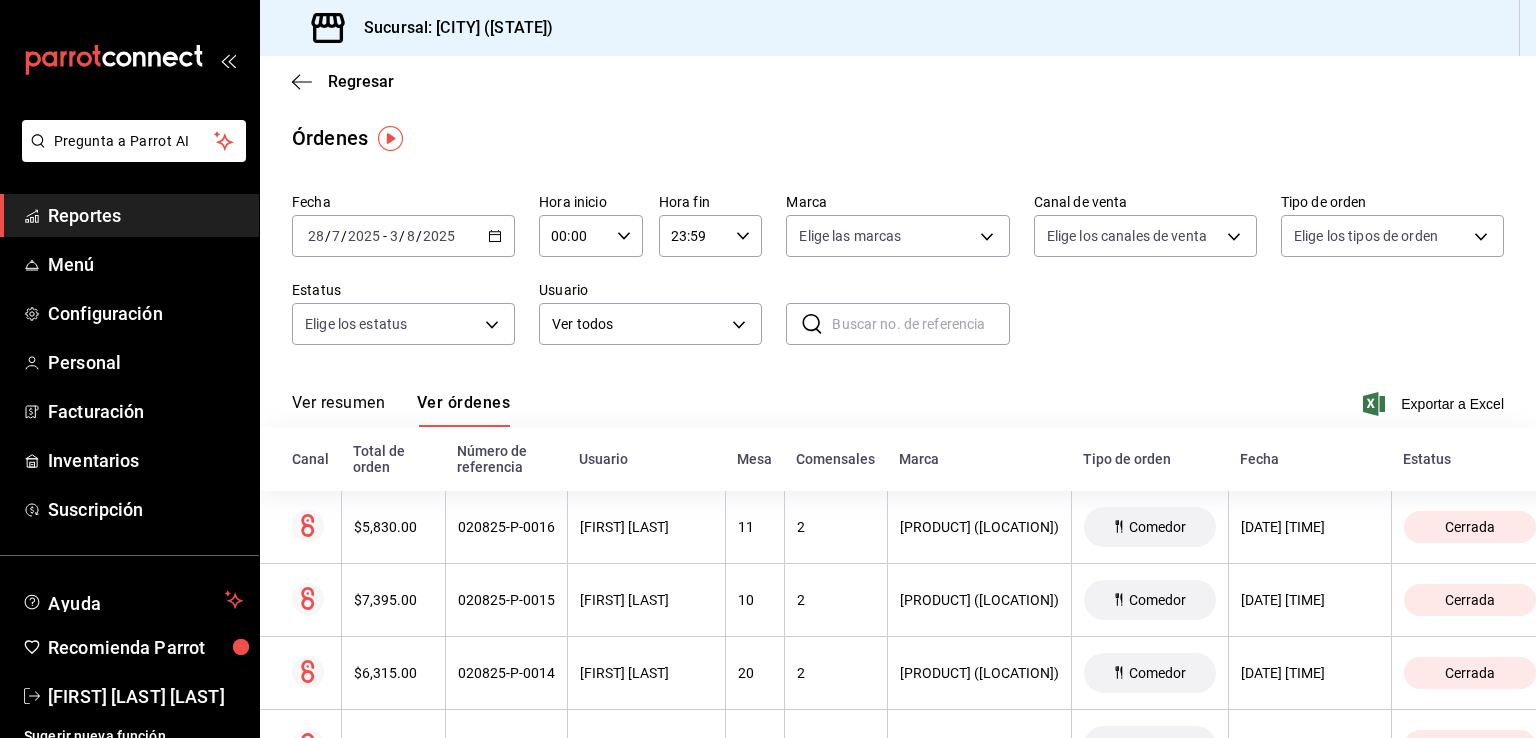 click on "$5,830.00" at bounding box center (393, 527) 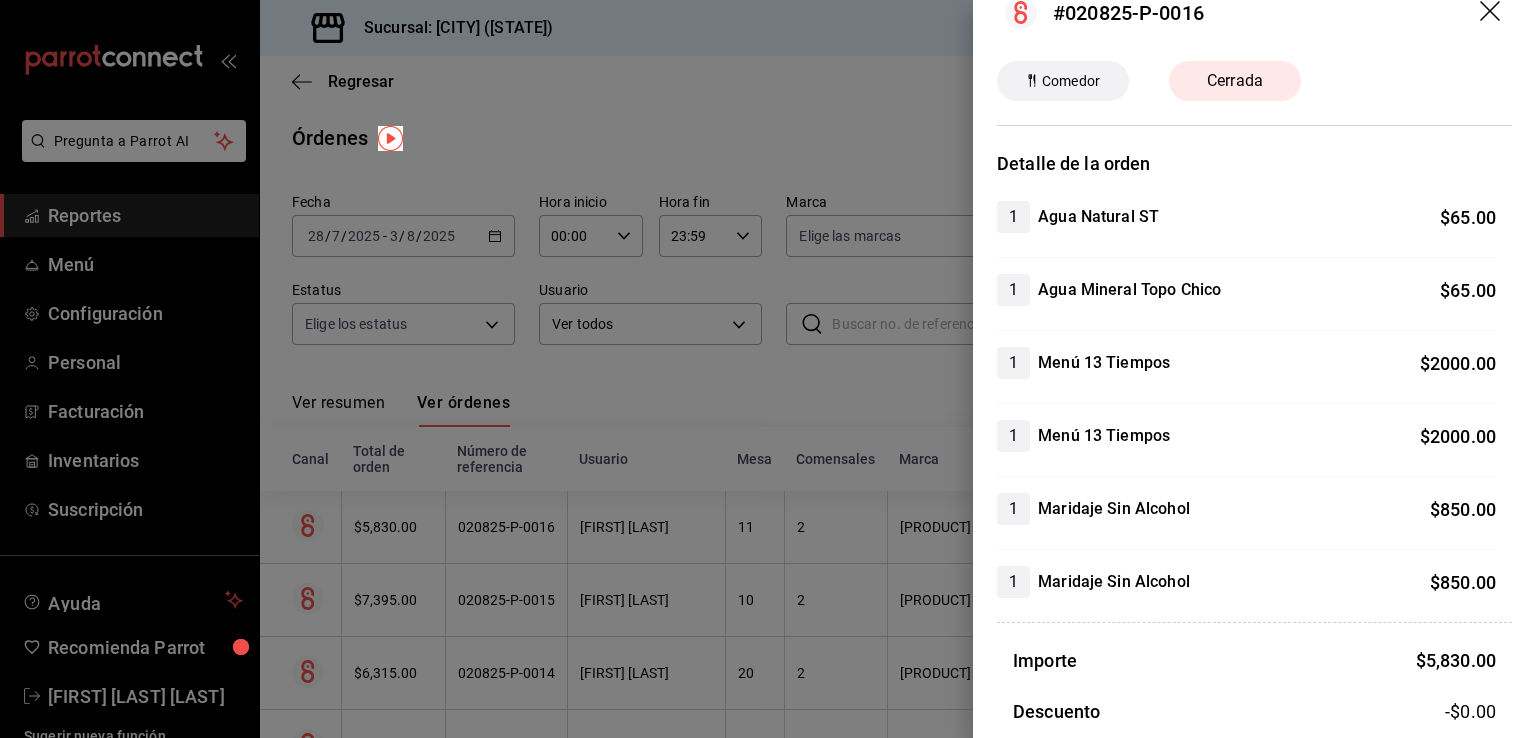 scroll, scrollTop: 42, scrollLeft: 0, axis: vertical 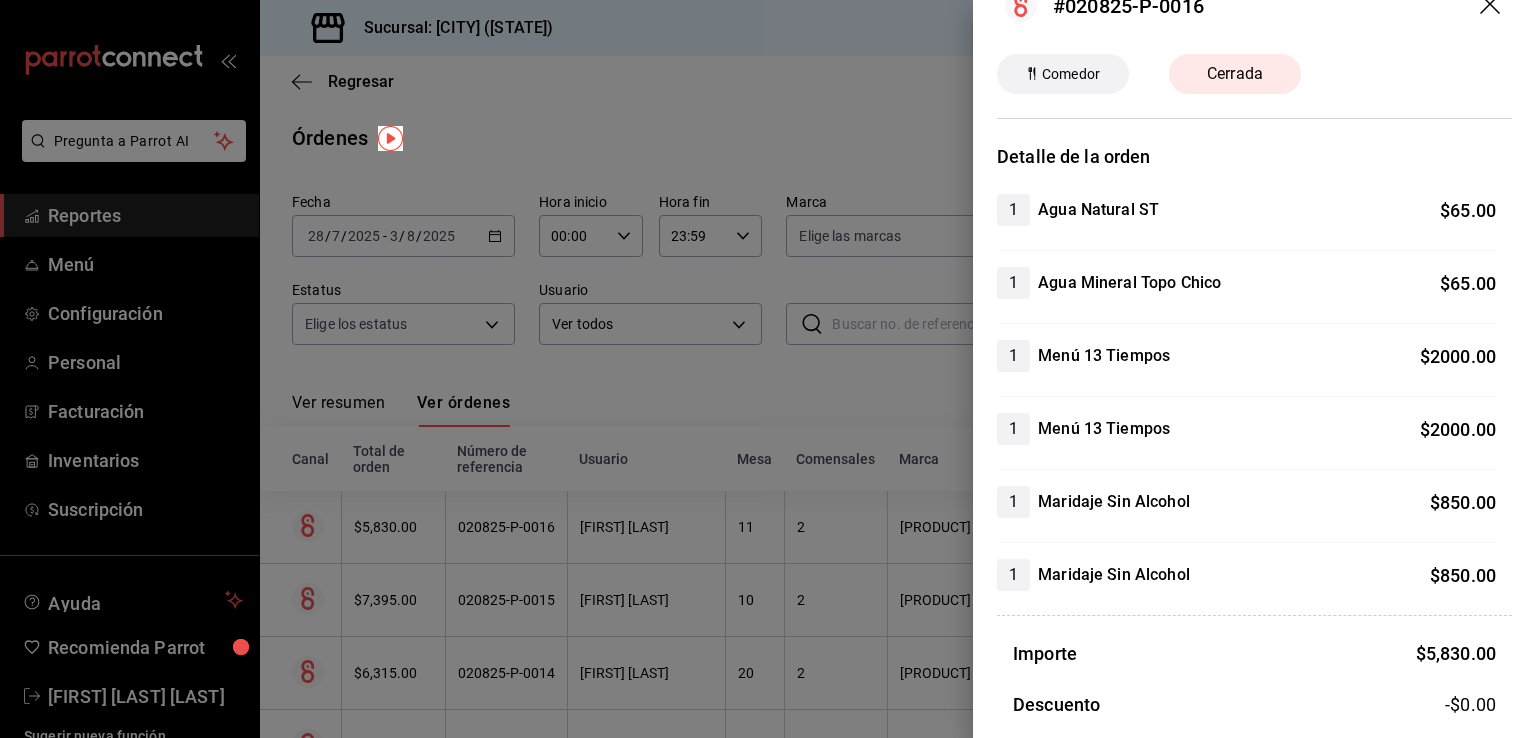 click at bounding box center (768, 369) 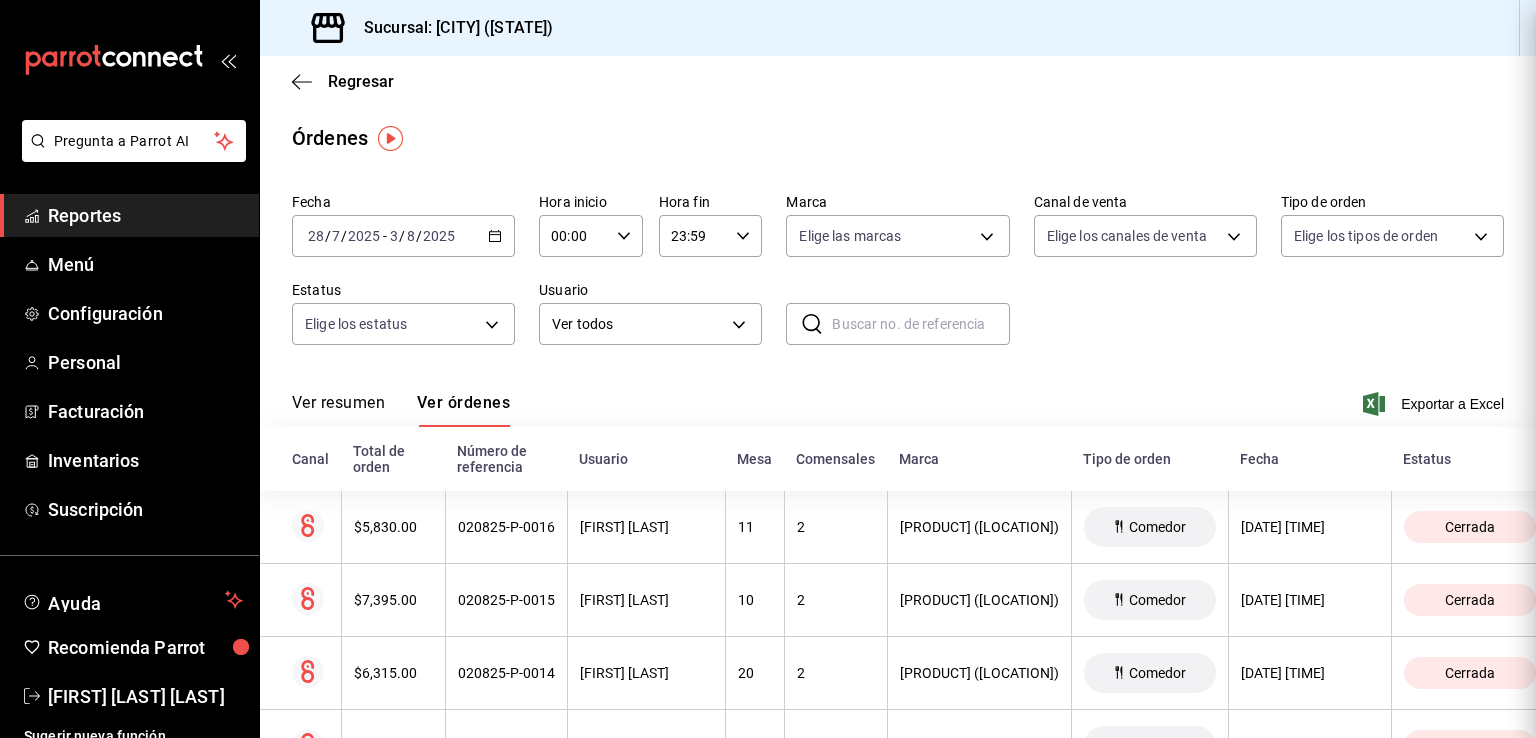 scroll, scrollTop: 0, scrollLeft: 0, axis: both 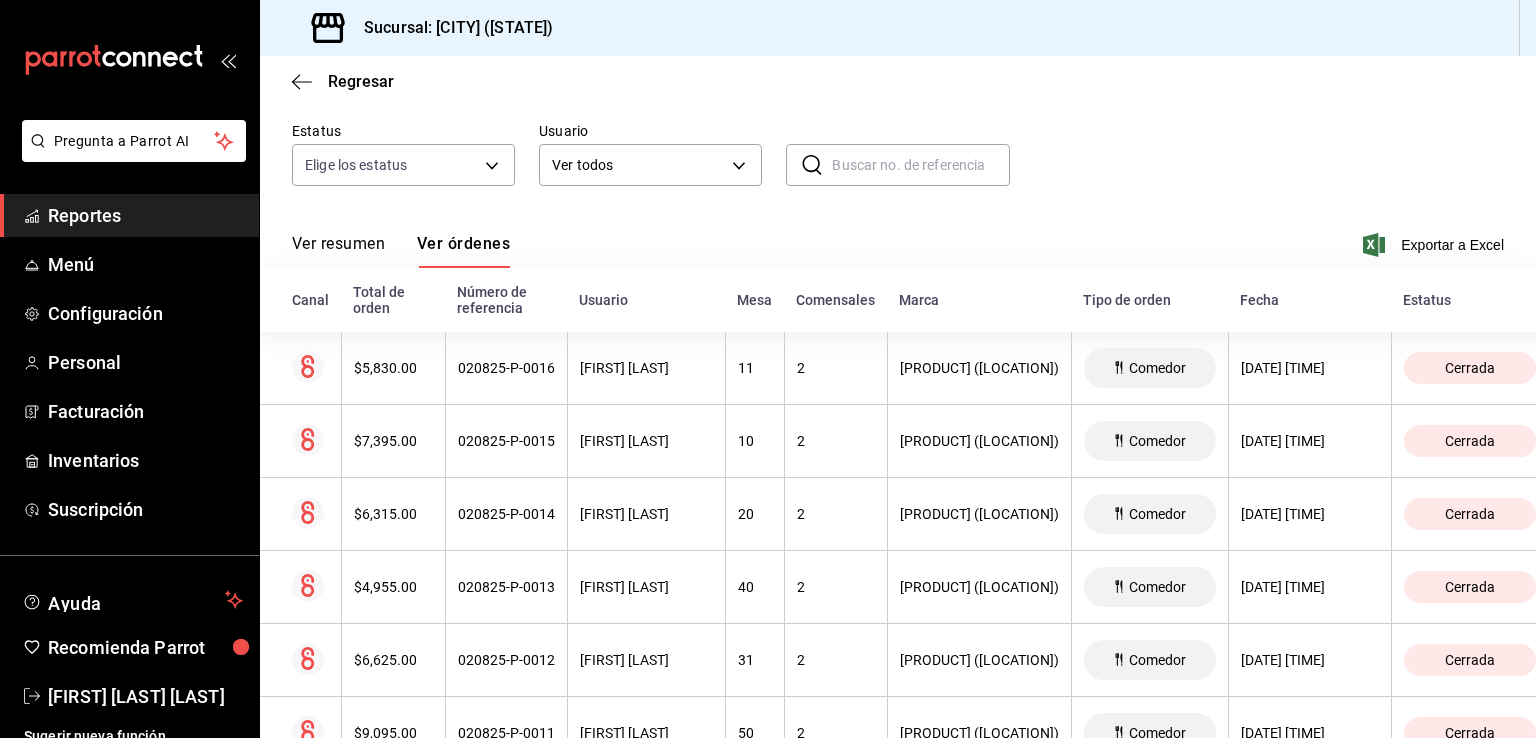 click on "$7,395.00" at bounding box center (393, 441) 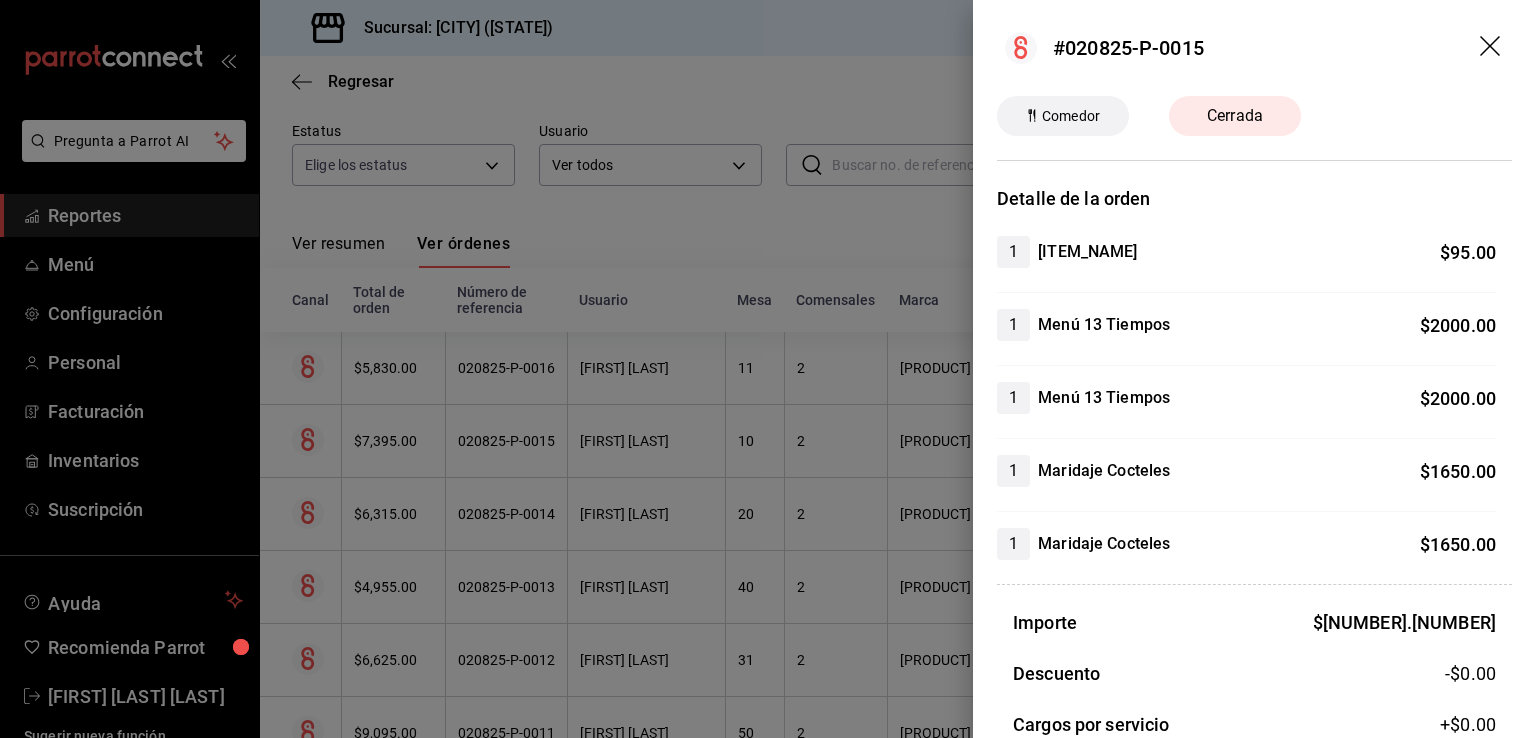 click at bounding box center (768, 369) 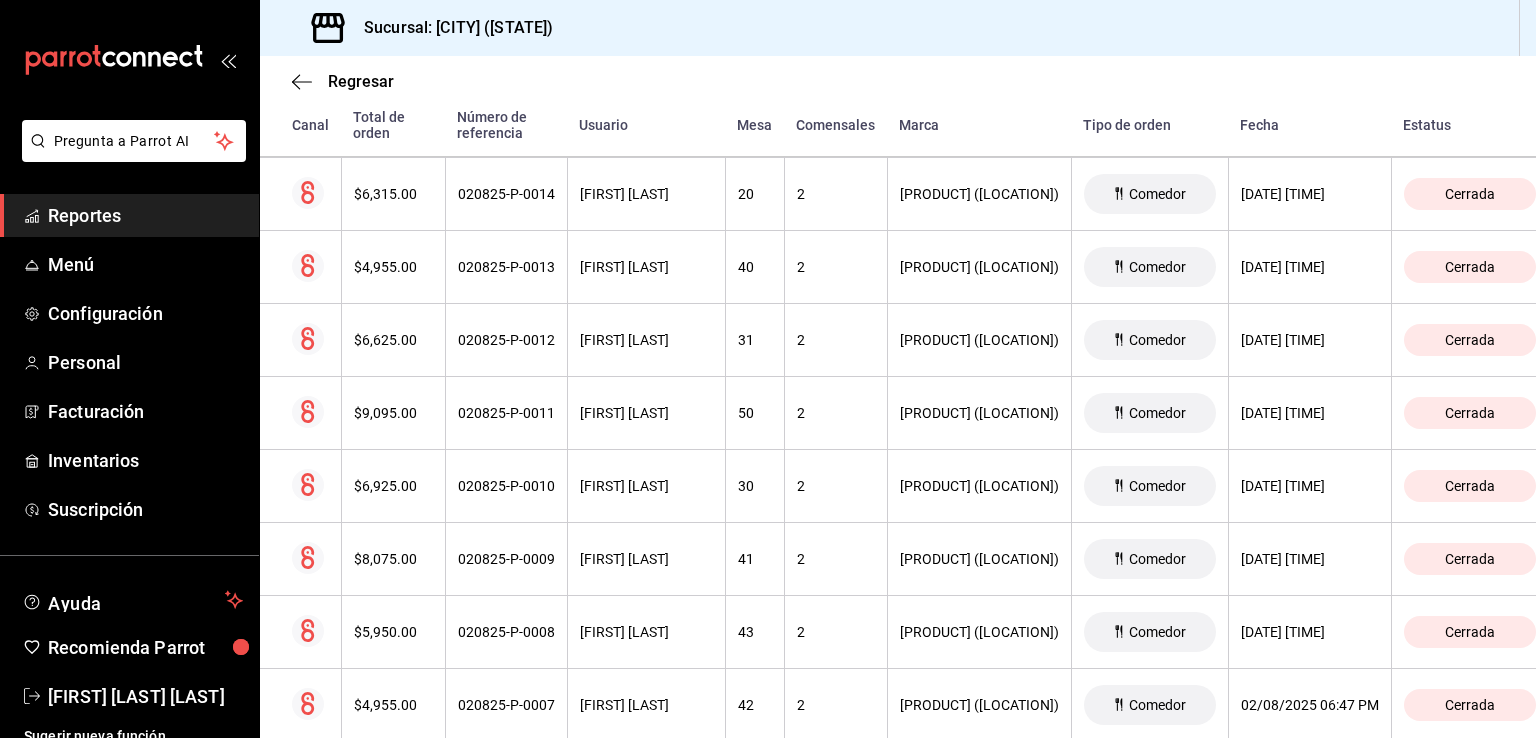 scroll, scrollTop: 520, scrollLeft: 0, axis: vertical 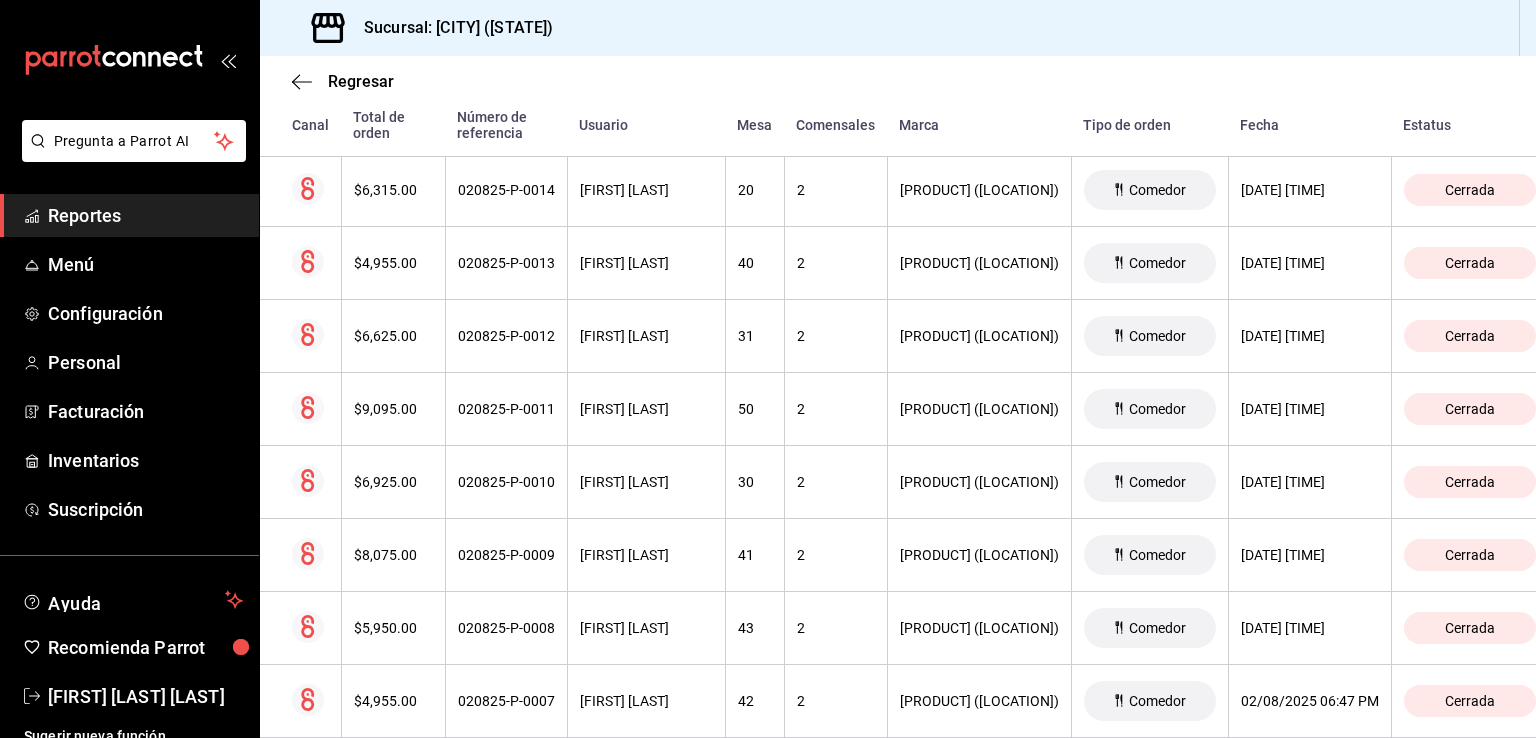 click on "$6,315.00" at bounding box center [393, 190] 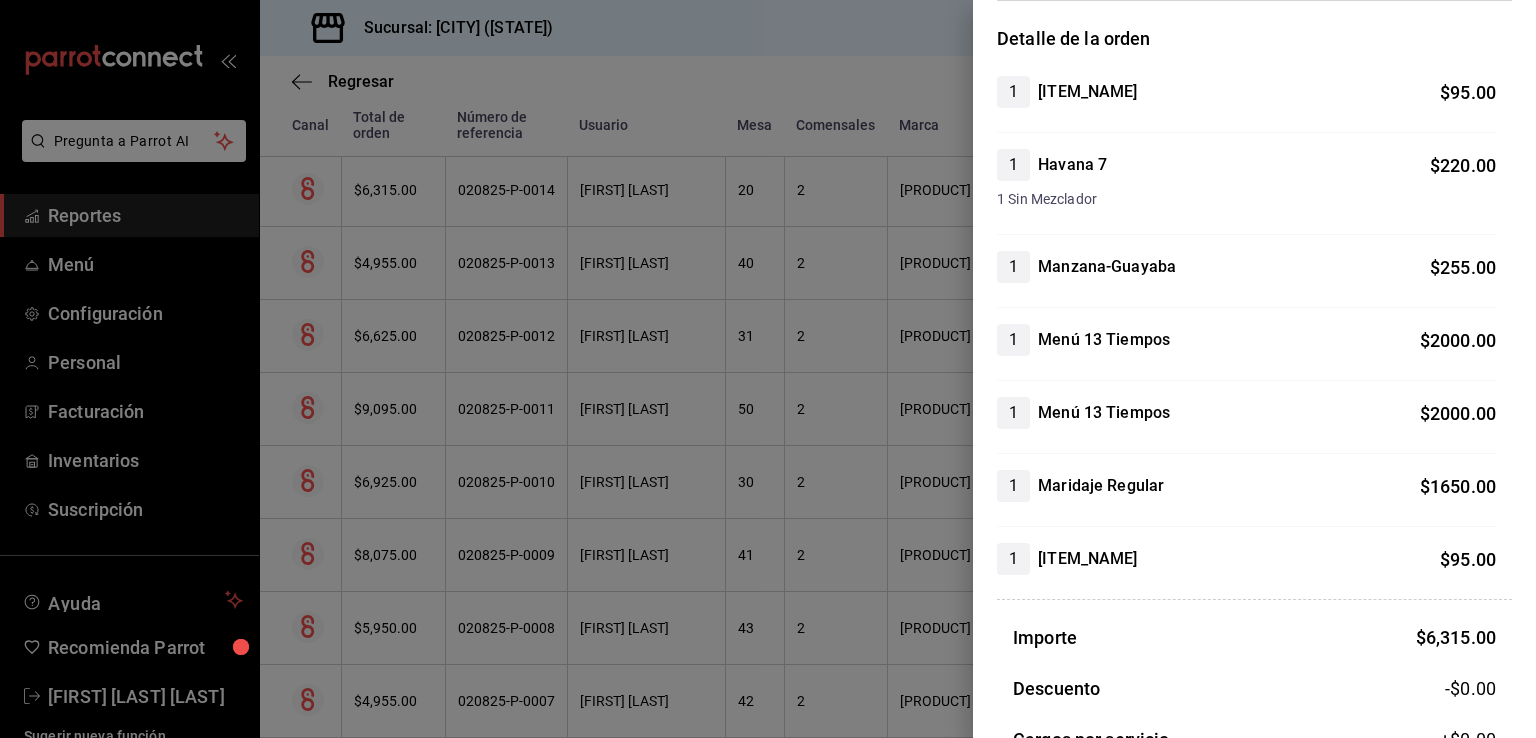 scroll, scrollTop: 162, scrollLeft: 0, axis: vertical 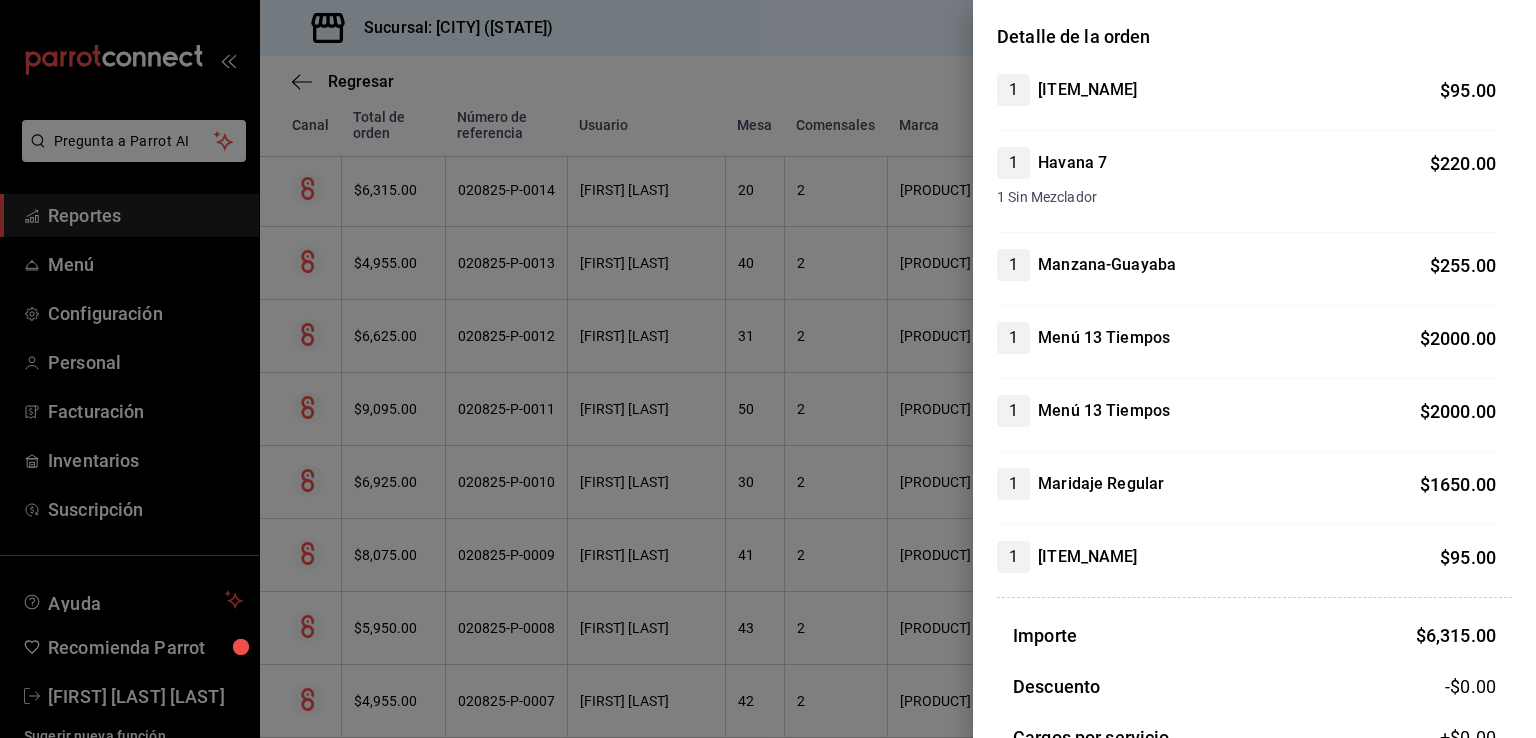 click at bounding box center [768, 369] 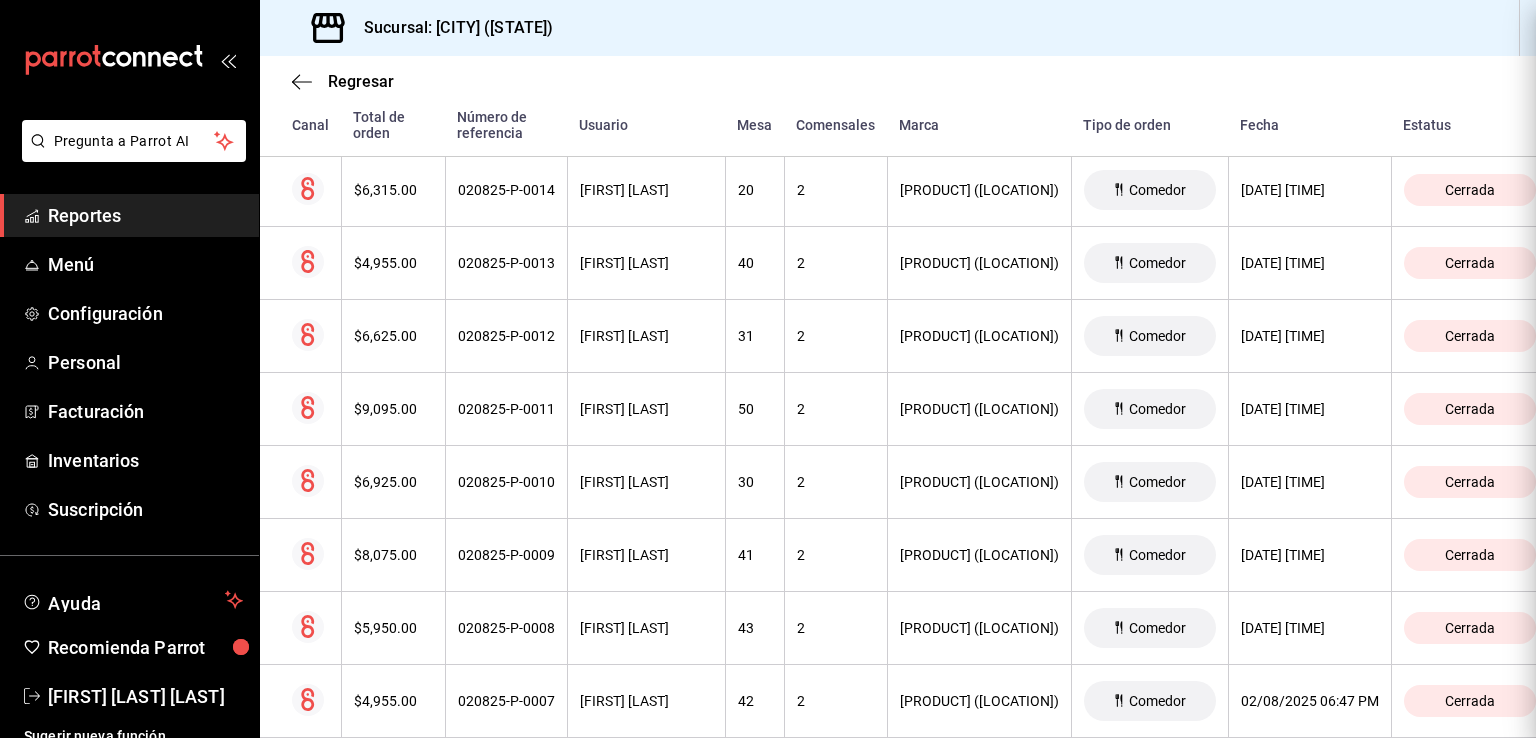 scroll, scrollTop: 0, scrollLeft: 0, axis: both 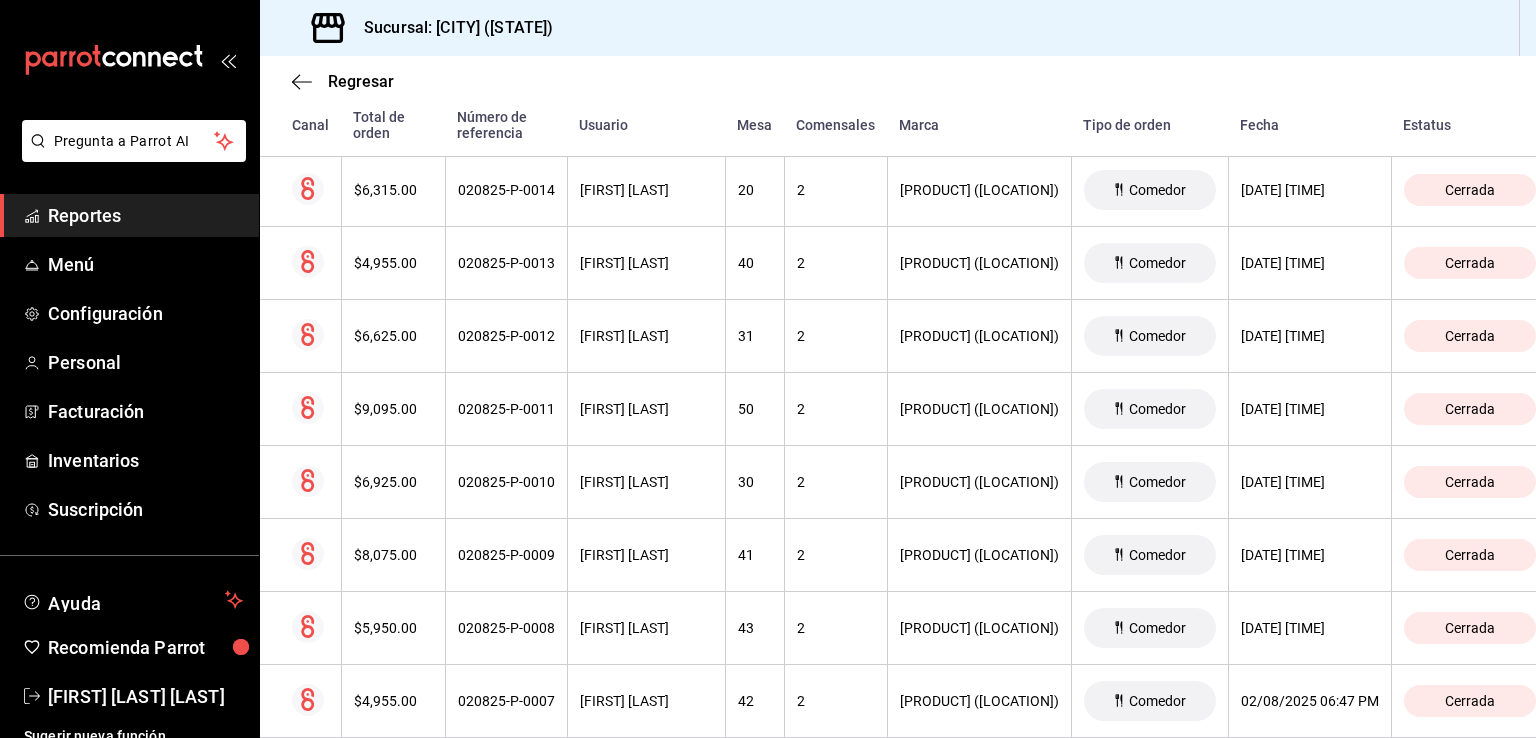click on "$4,955.00" at bounding box center (393, 263) 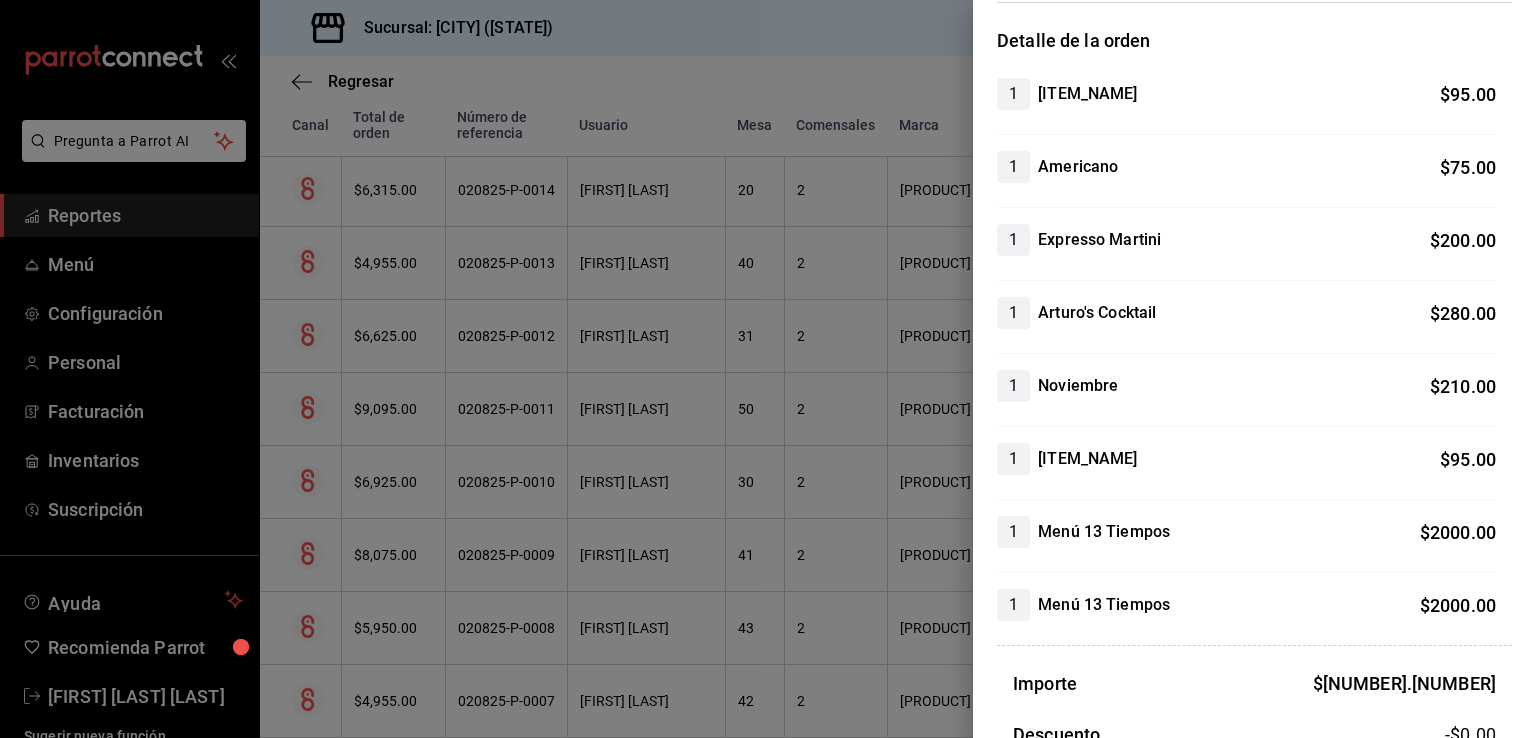 scroll, scrollTop: 157, scrollLeft: 0, axis: vertical 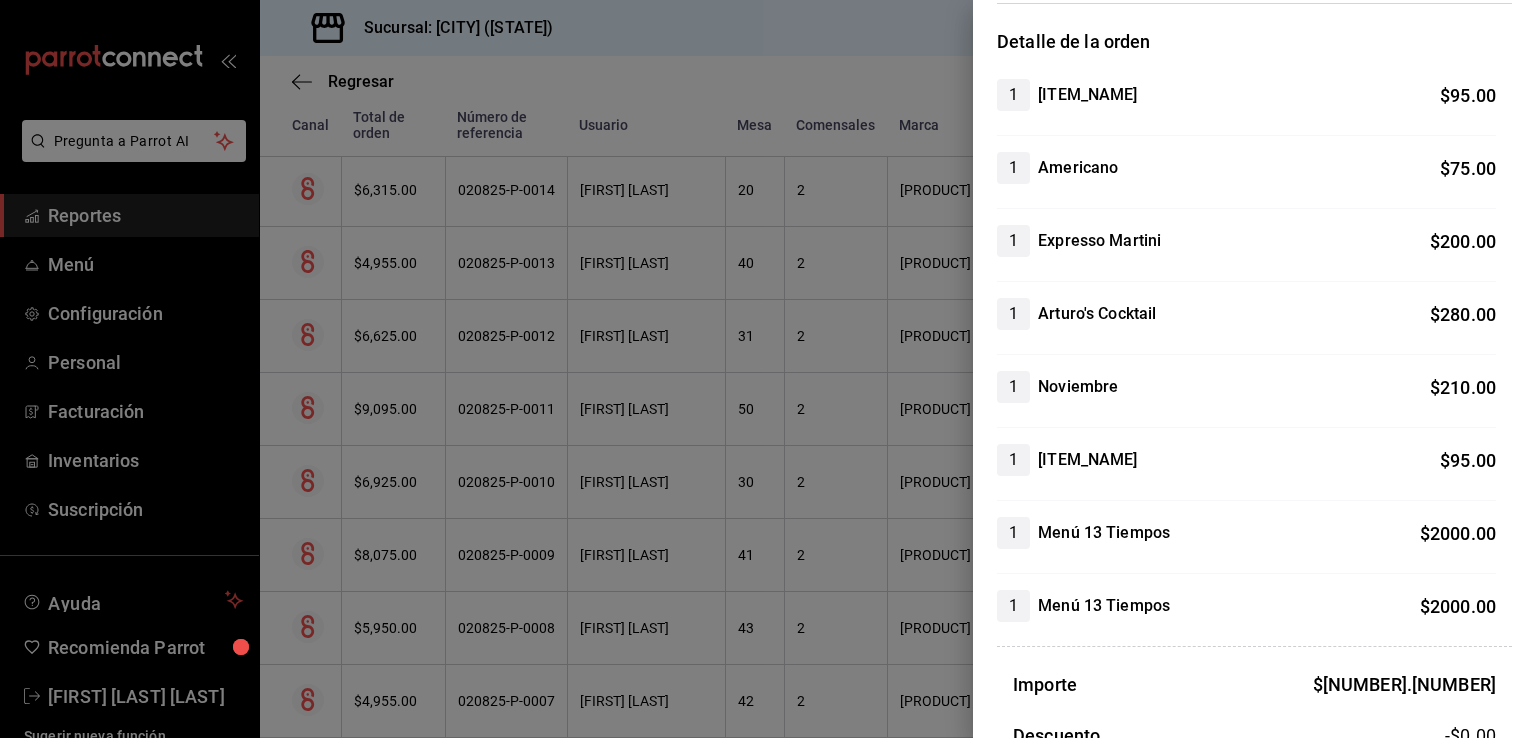 click at bounding box center (768, 369) 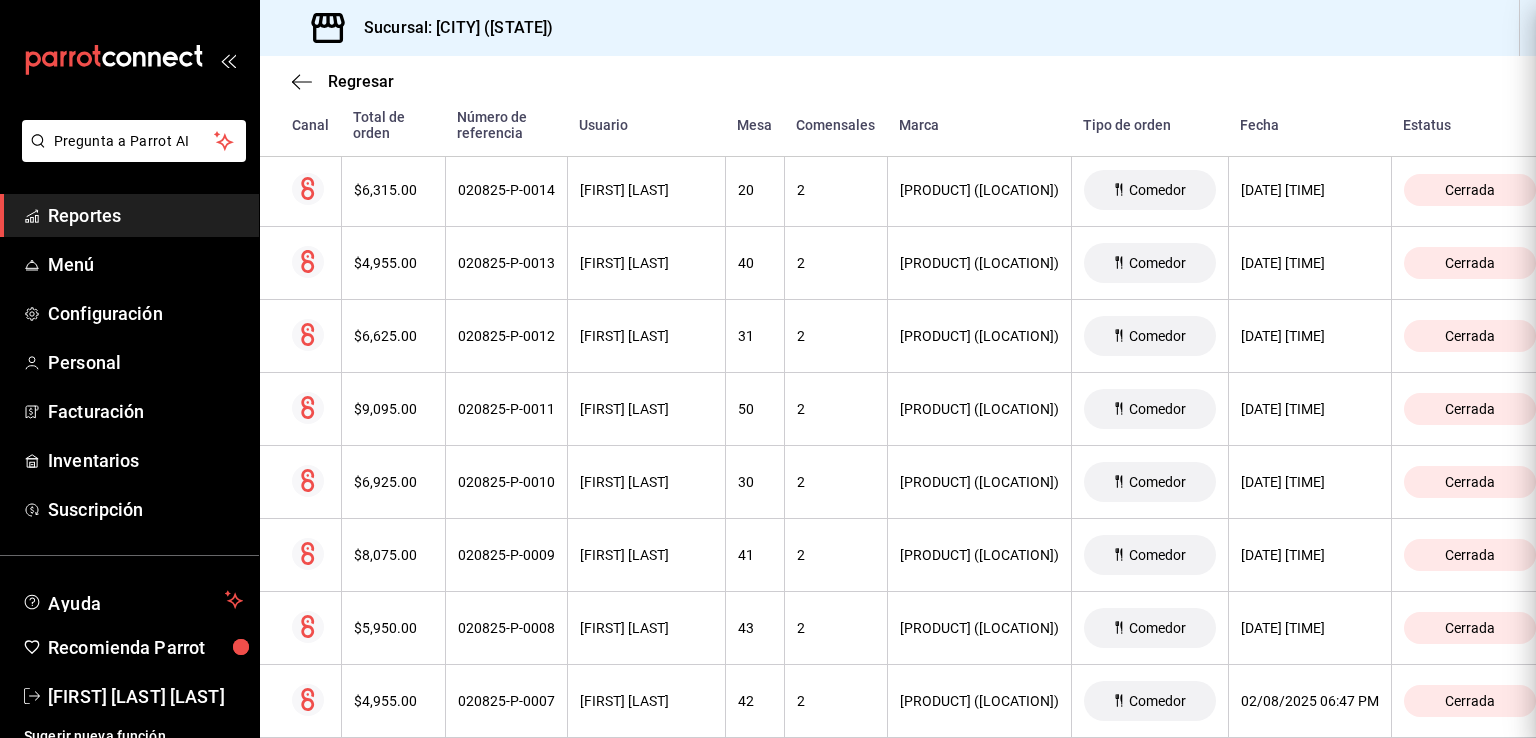 scroll, scrollTop: 0, scrollLeft: 0, axis: both 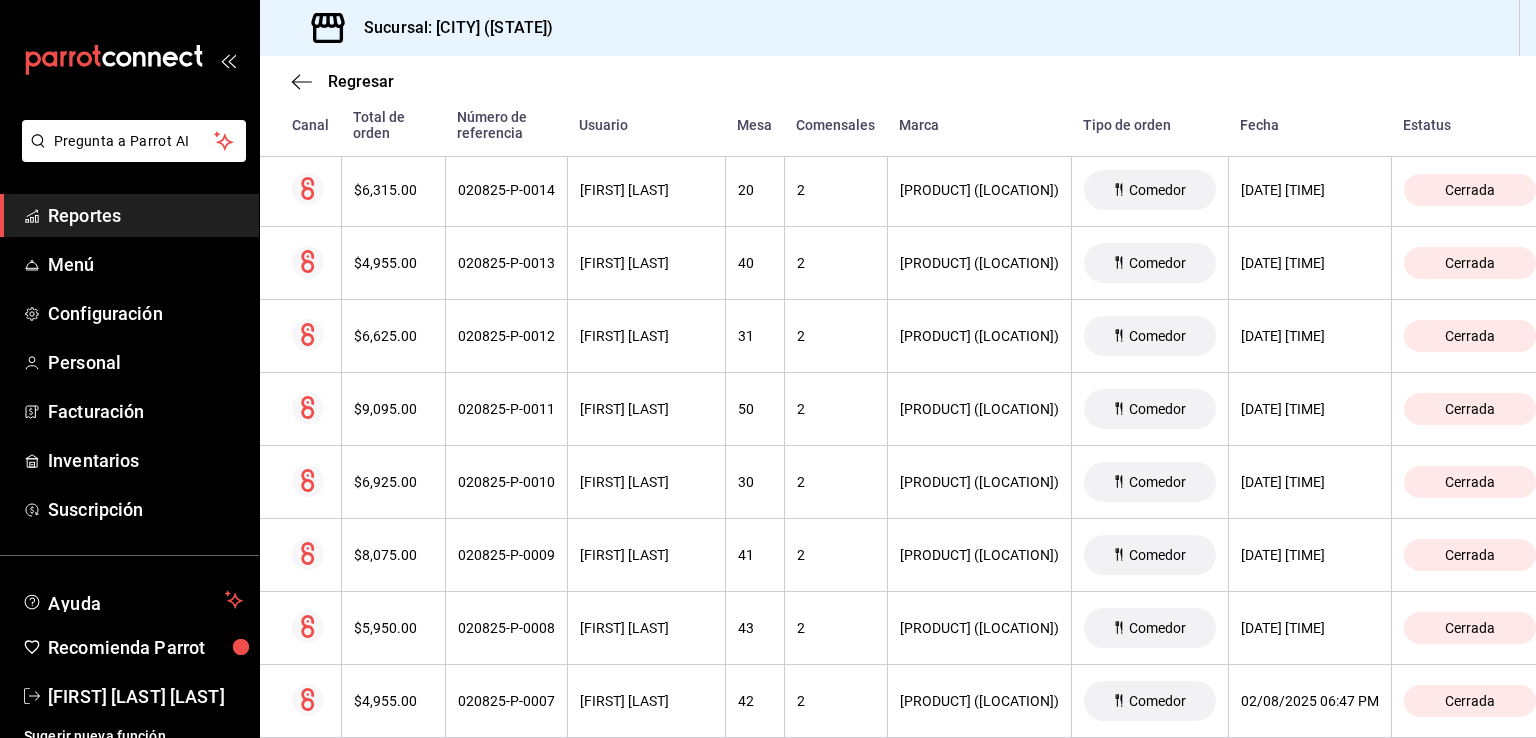 click on "$6,625.00" at bounding box center [393, 336] 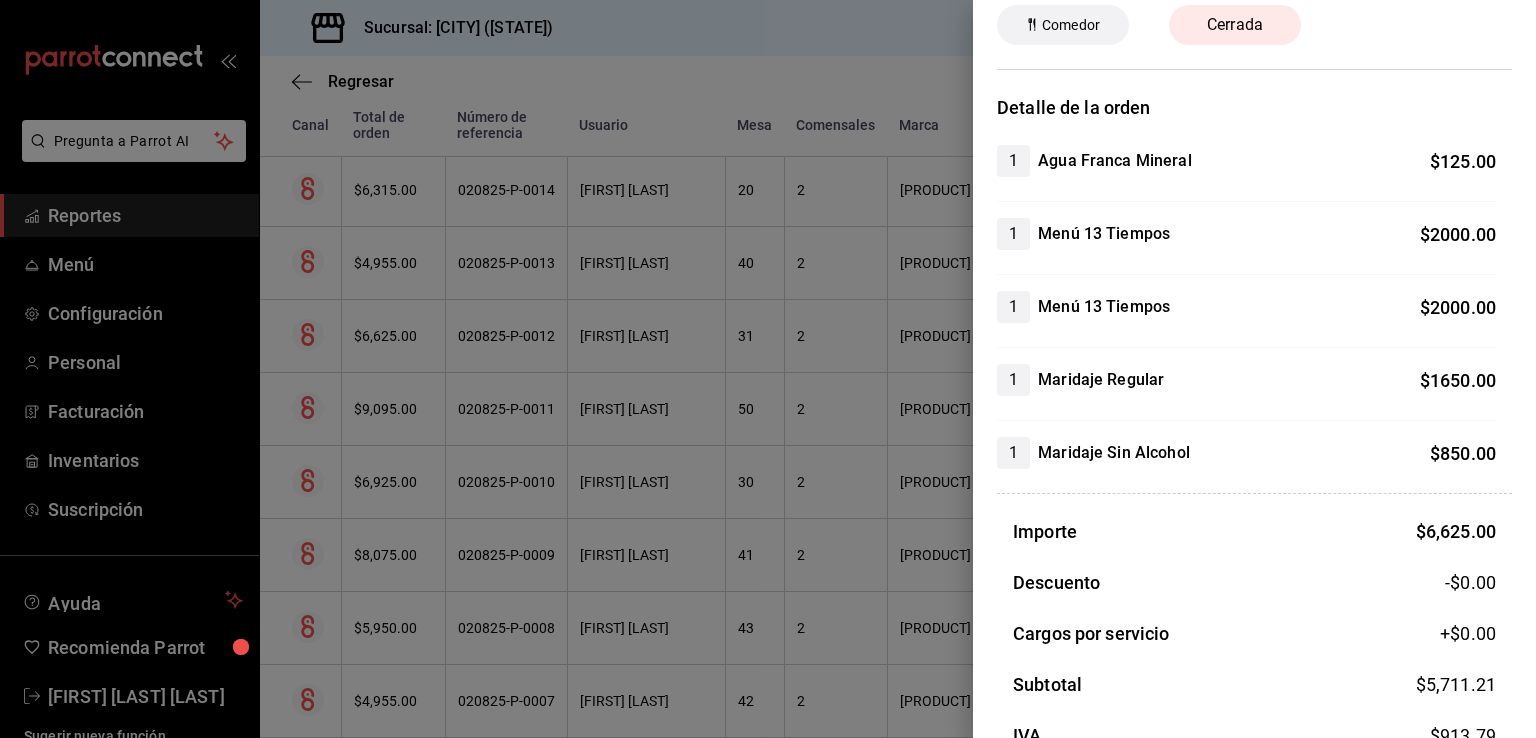 scroll, scrollTop: 123, scrollLeft: 0, axis: vertical 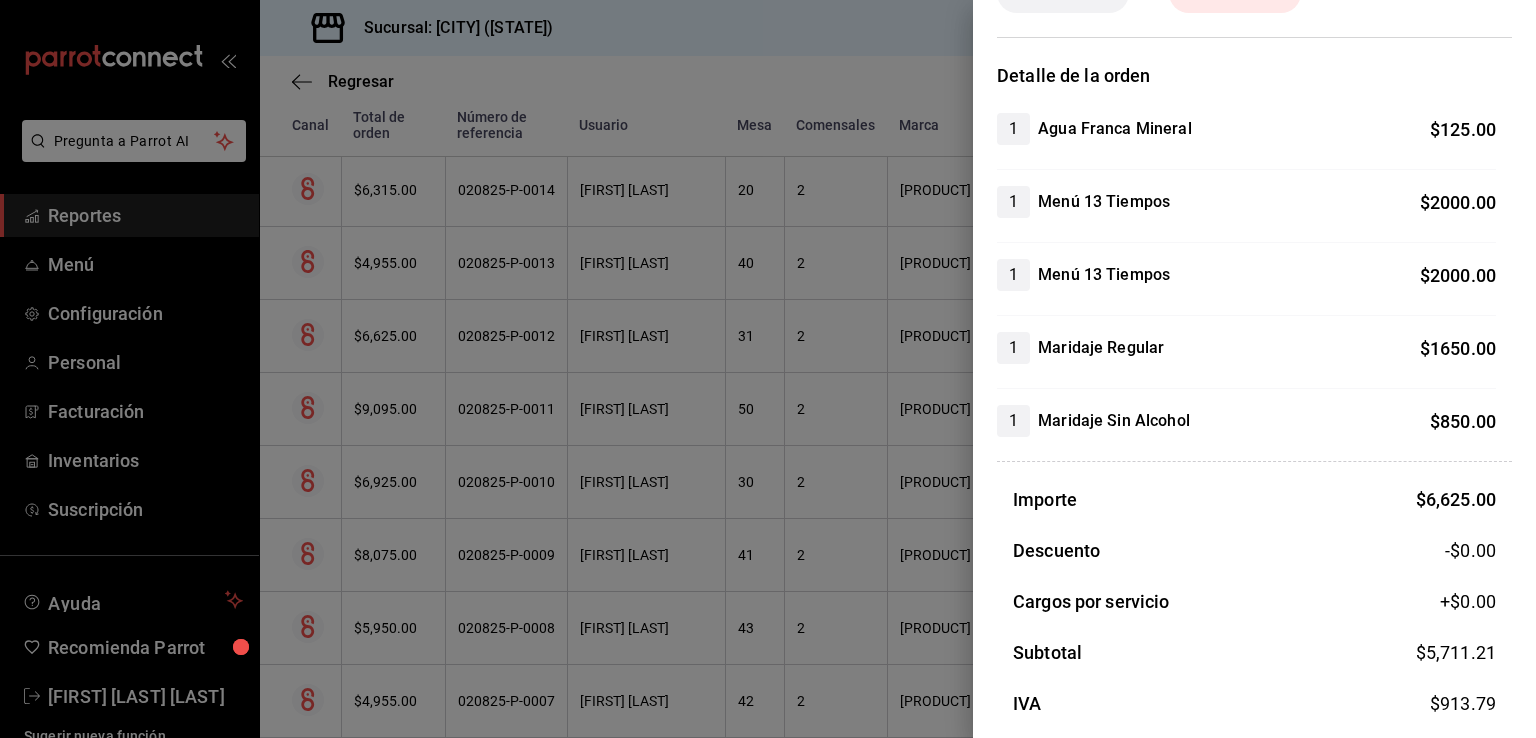 click at bounding box center [768, 369] 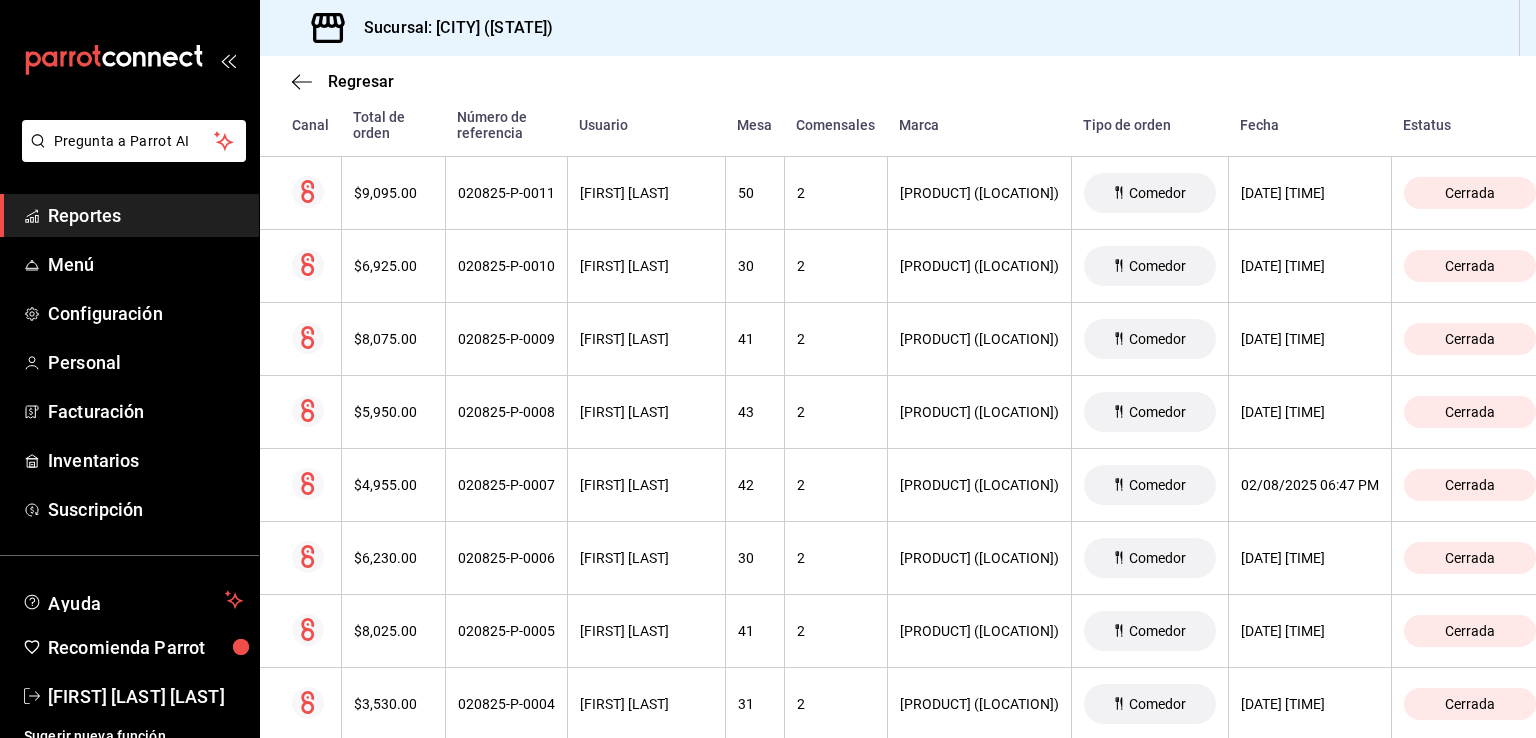 scroll, scrollTop: 738, scrollLeft: 0, axis: vertical 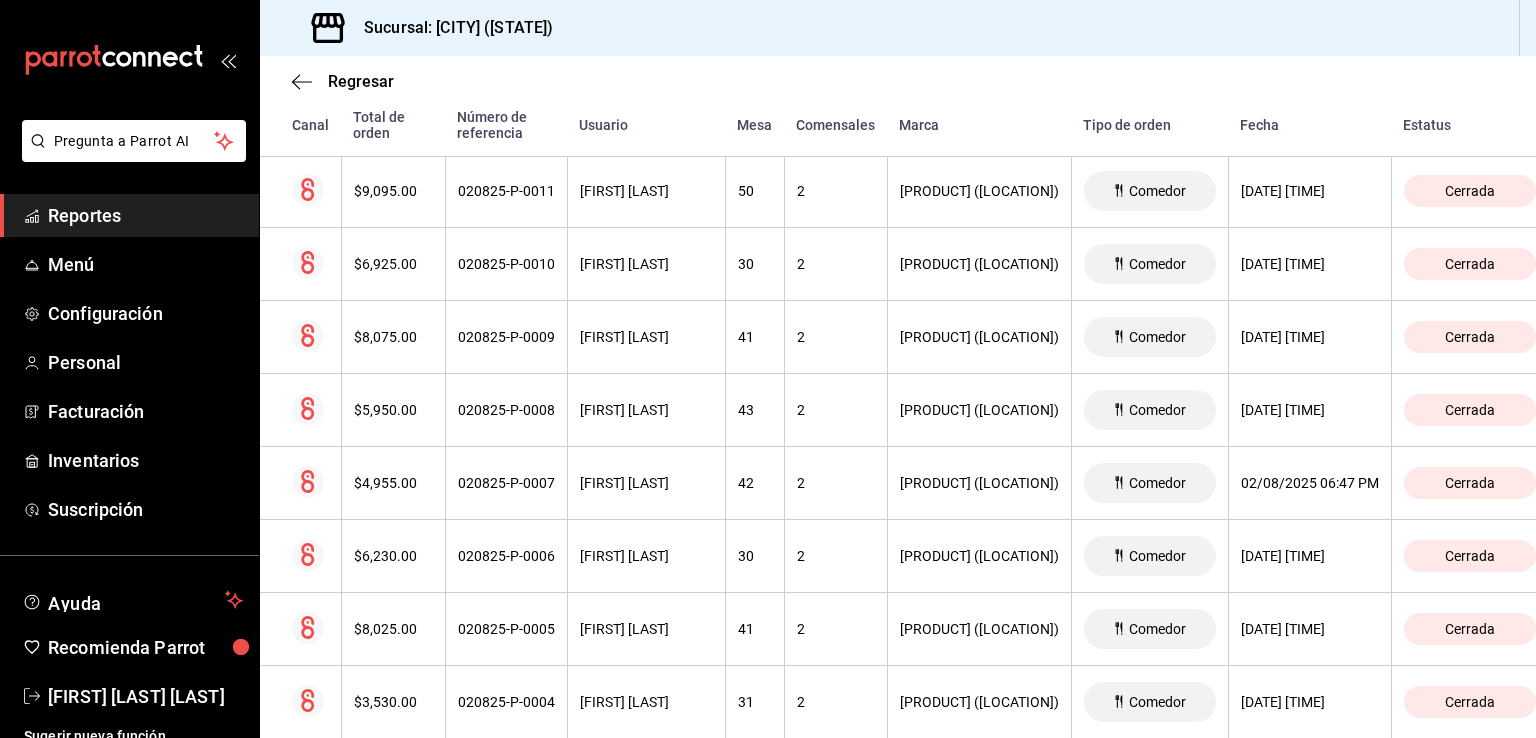 click on "$9,095.00" at bounding box center [393, 191] 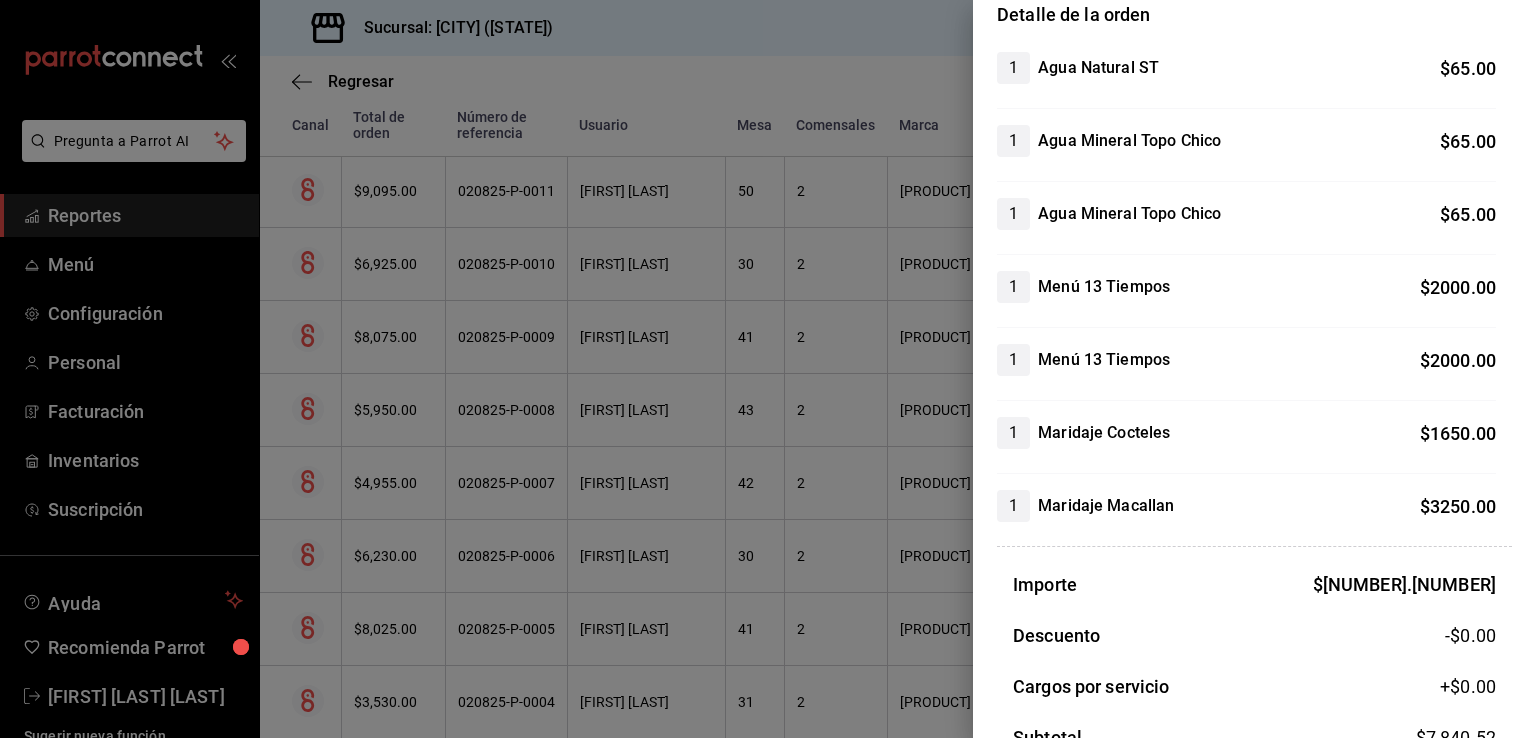 scroll, scrollTop: 201, scrollLeft: 0, axis: vertical 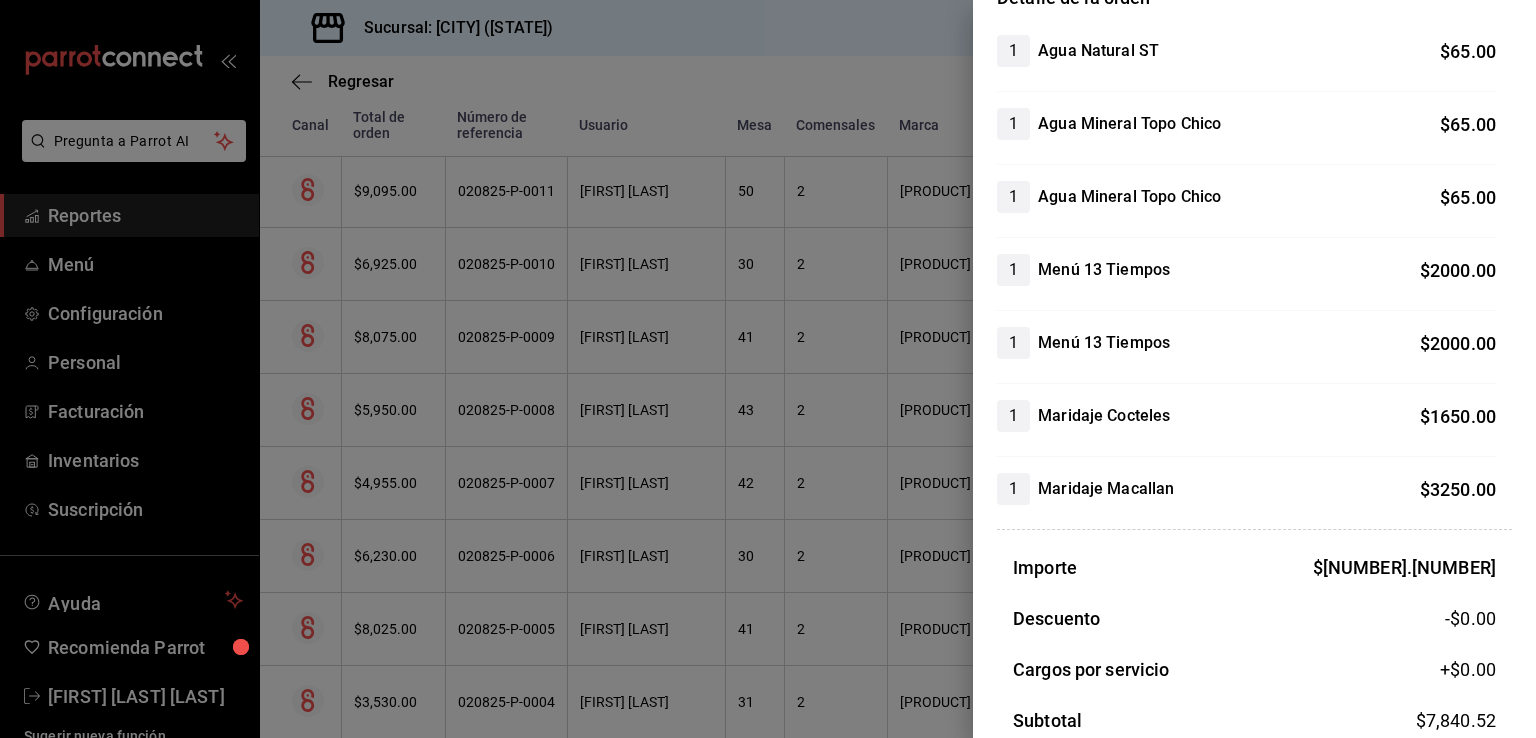 click at bounding box center (768, 369) 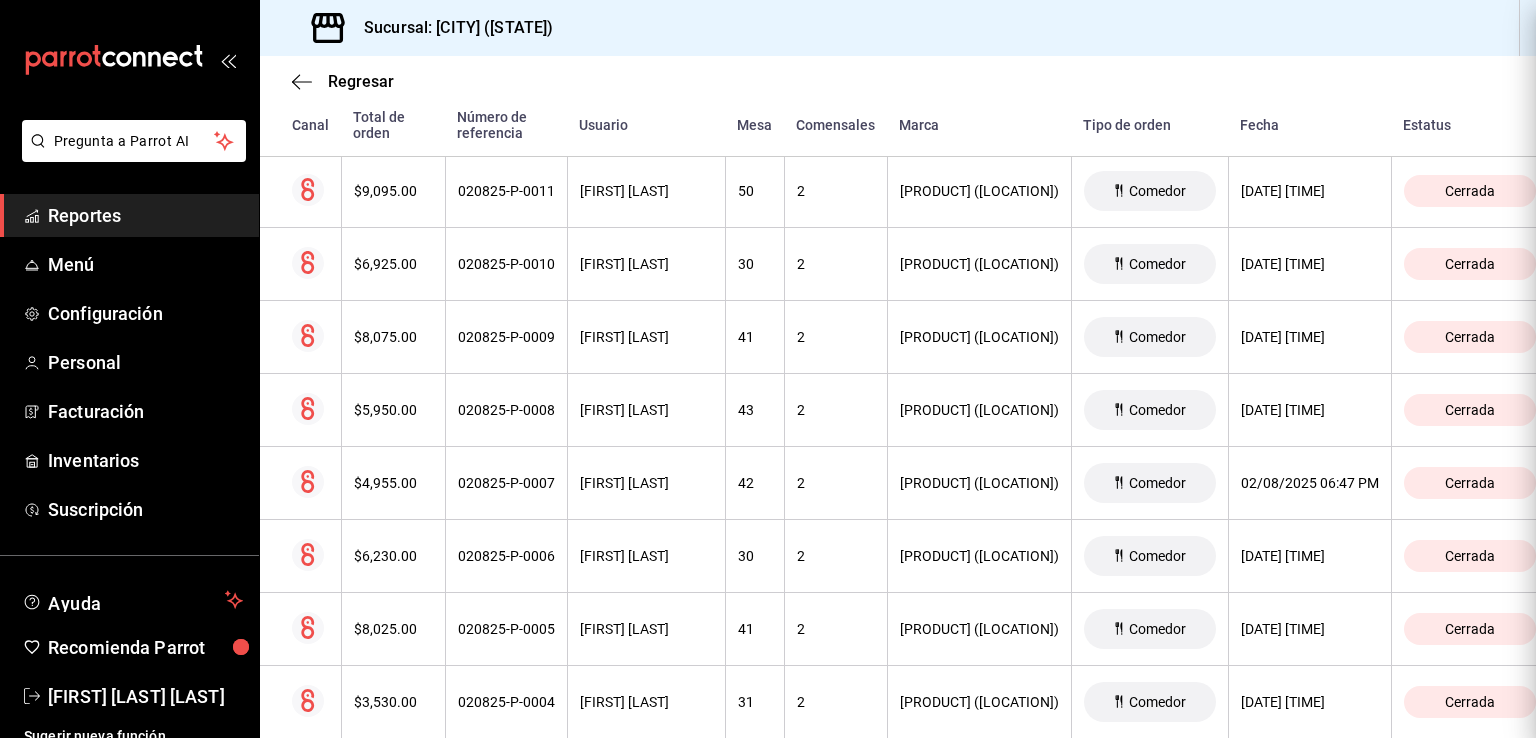 scroll, scrollTop: 0, scrollLeft: 0, axis: both 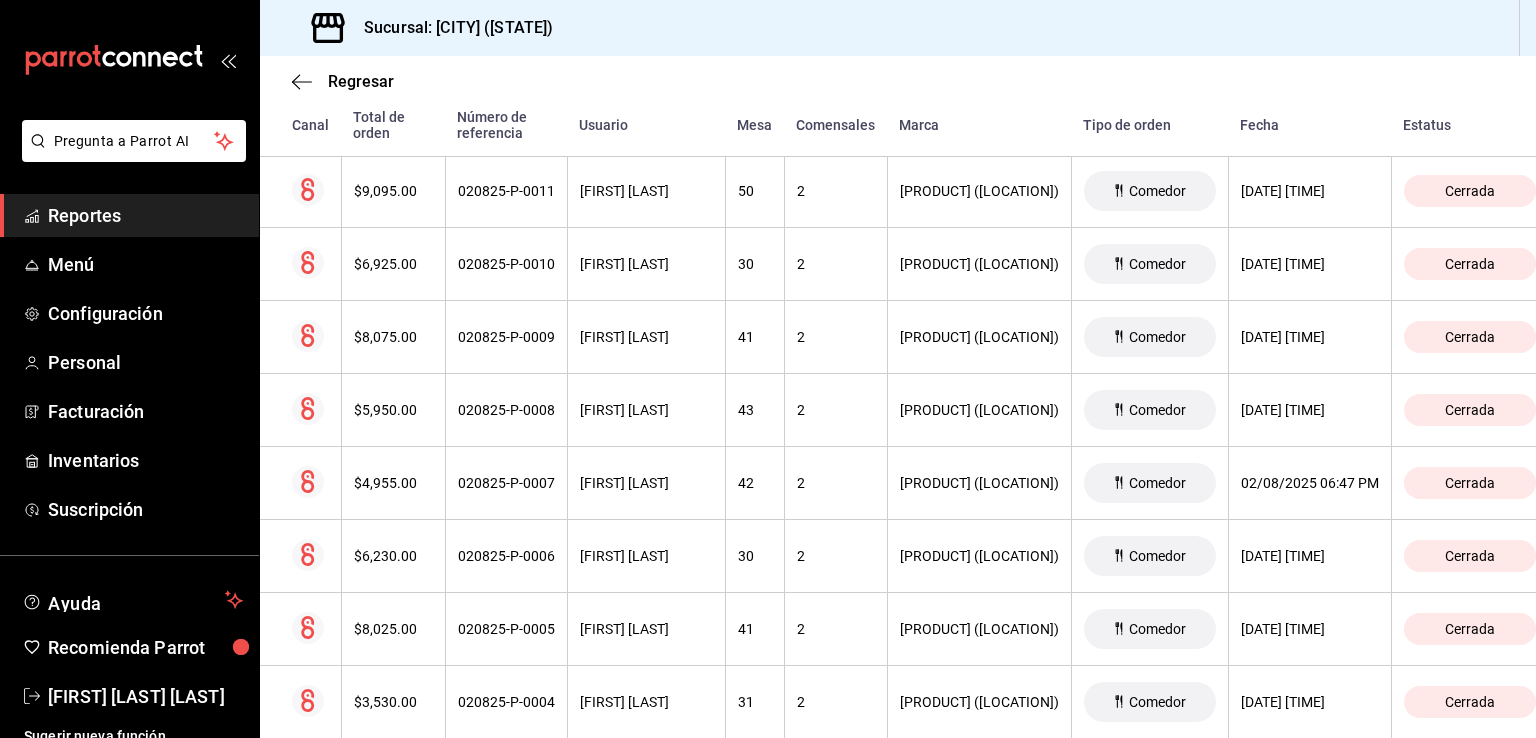 click on "$6,925.00" at bounding box center [393, 264] 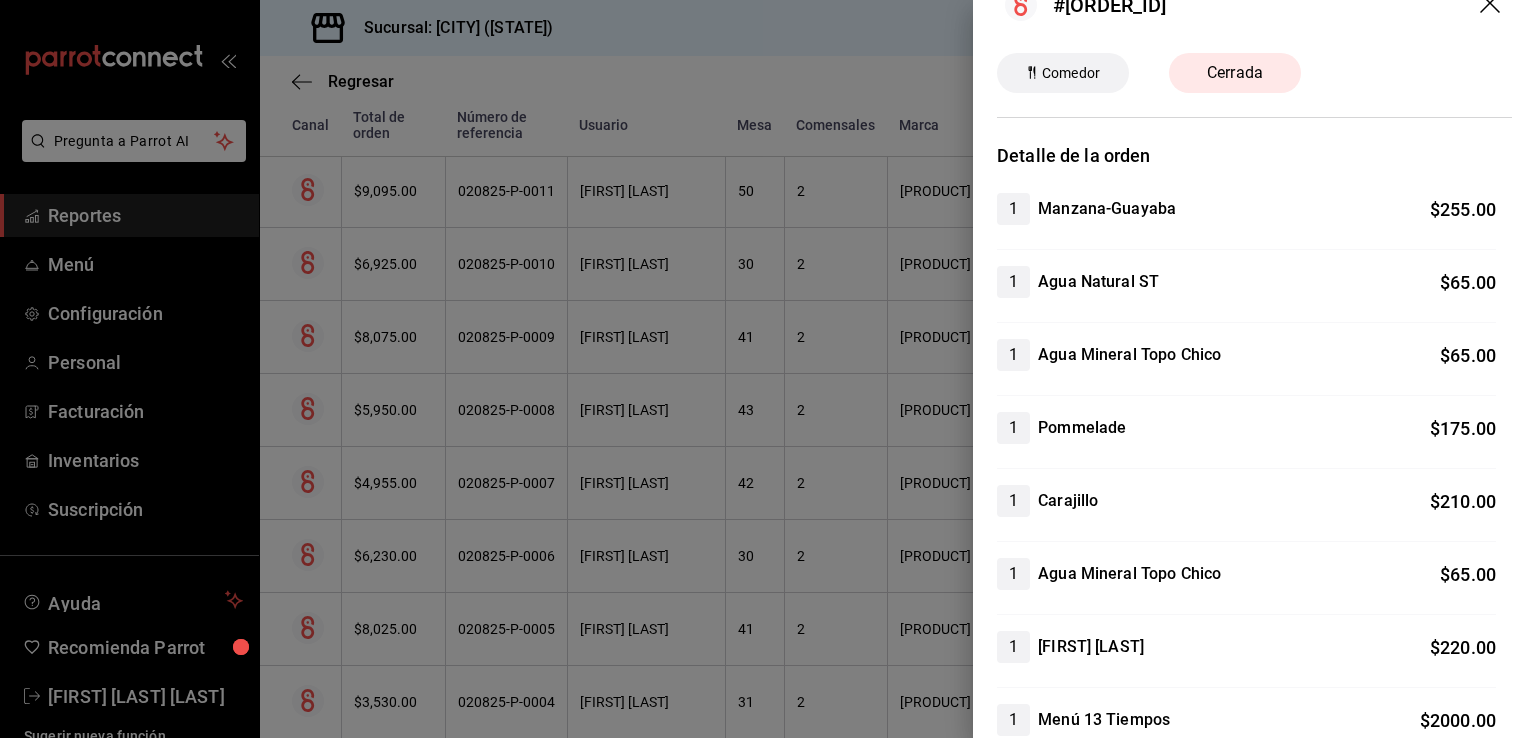 scroll, scrollTop: 16, scrollLeft: 0, axis: vertical 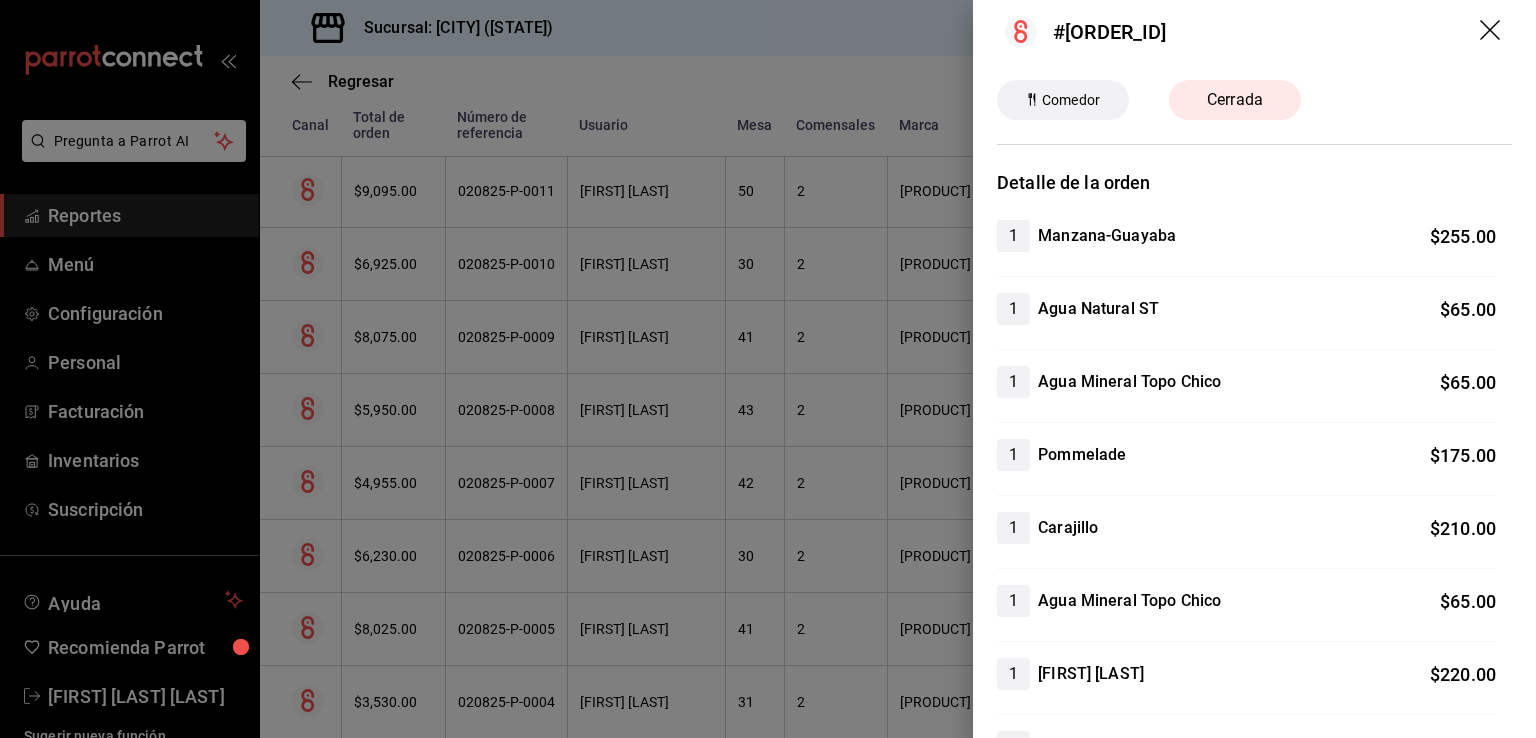 click at bounding box center (768, 369) 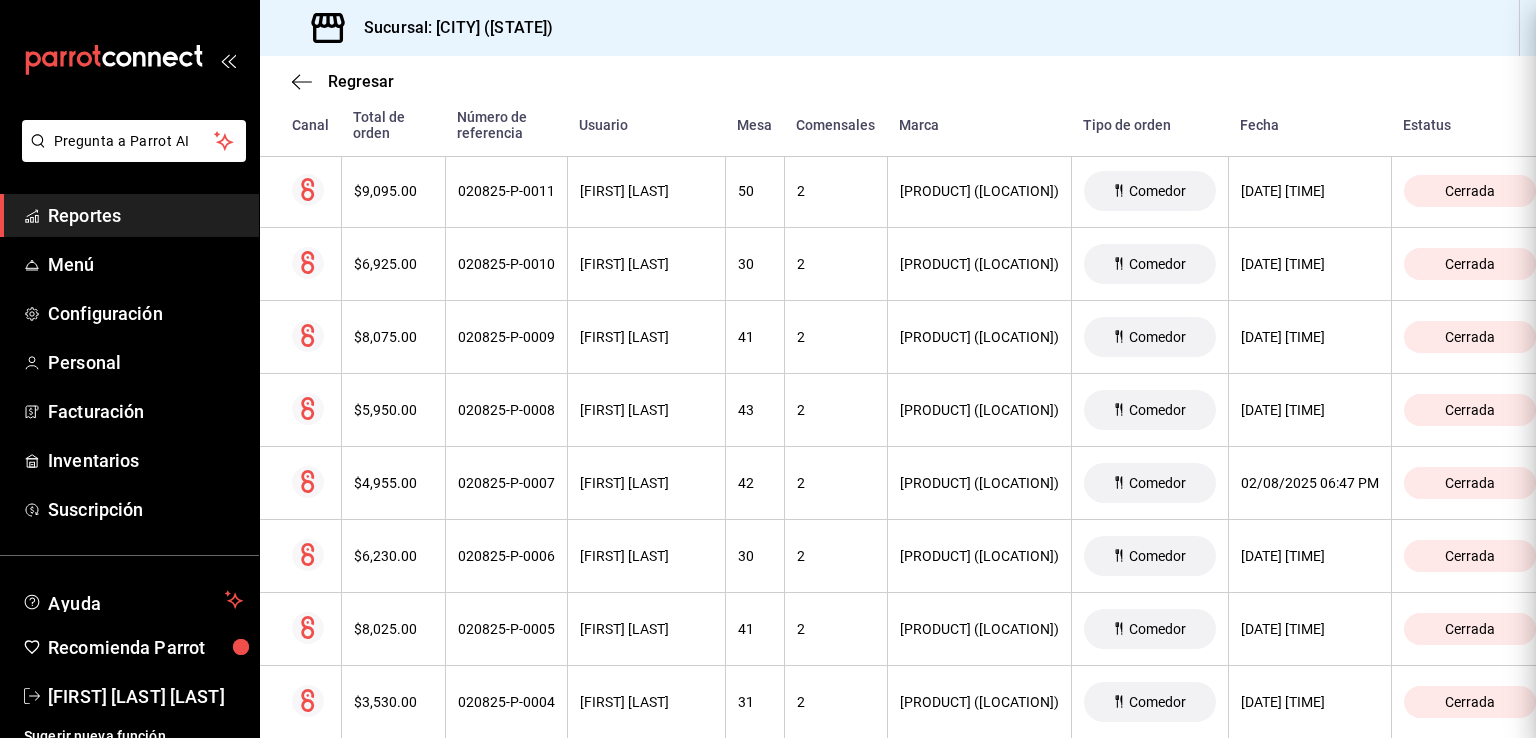 scroll, scrollTop: 0, scrollLeft: 0, axis: both 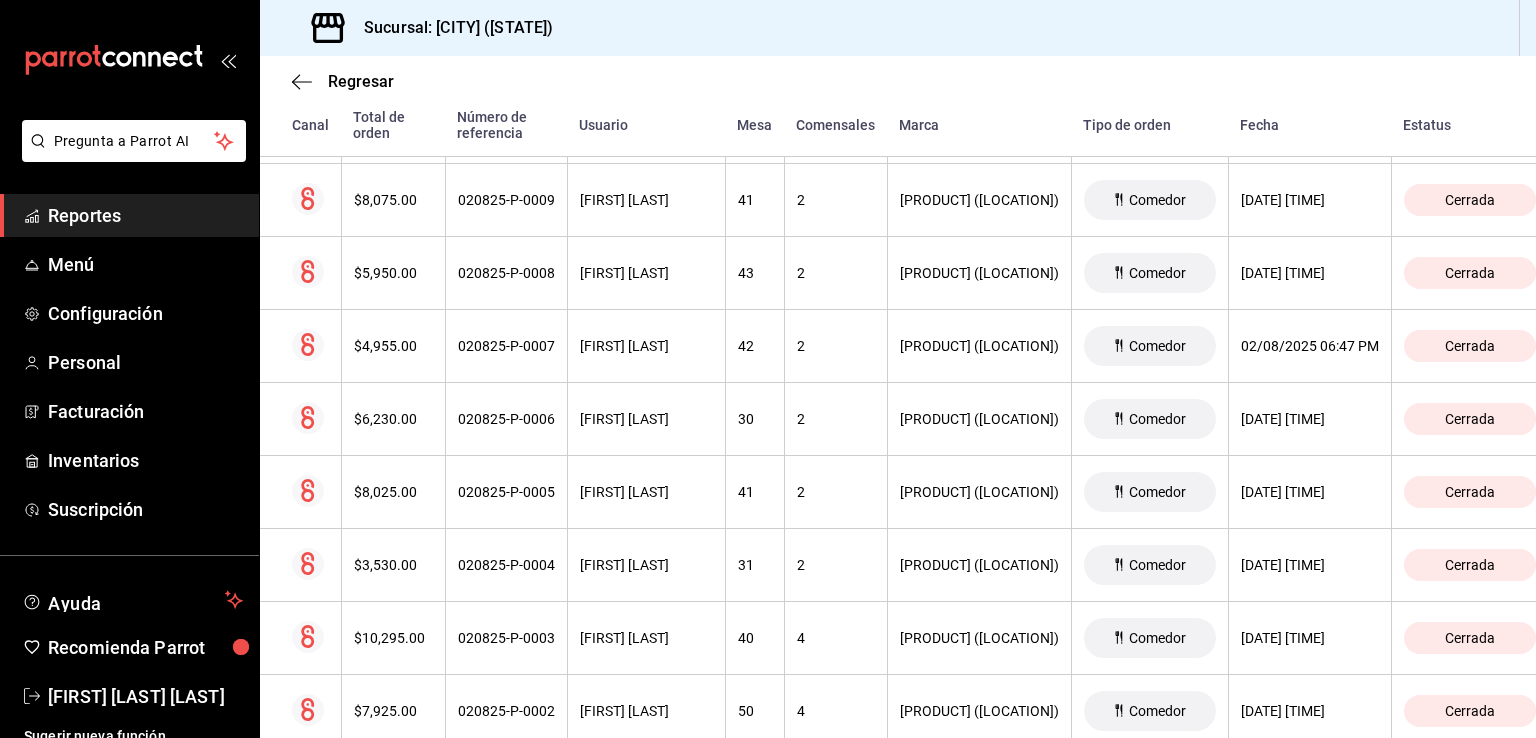 click on "$8,075.00" at bounding box center [393, 200] 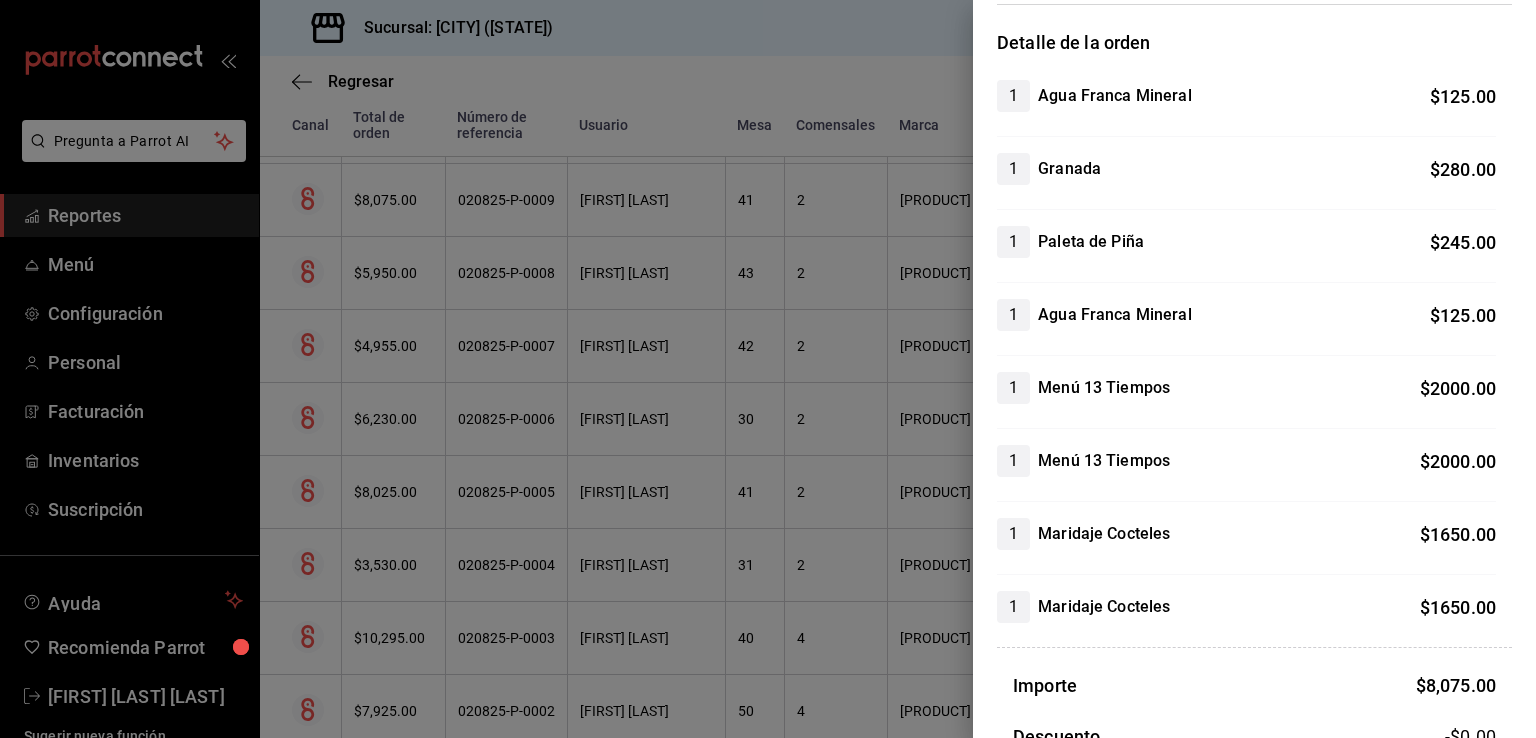scroll, scrollTop: 160, scrollLeft: 0, axis: vertical 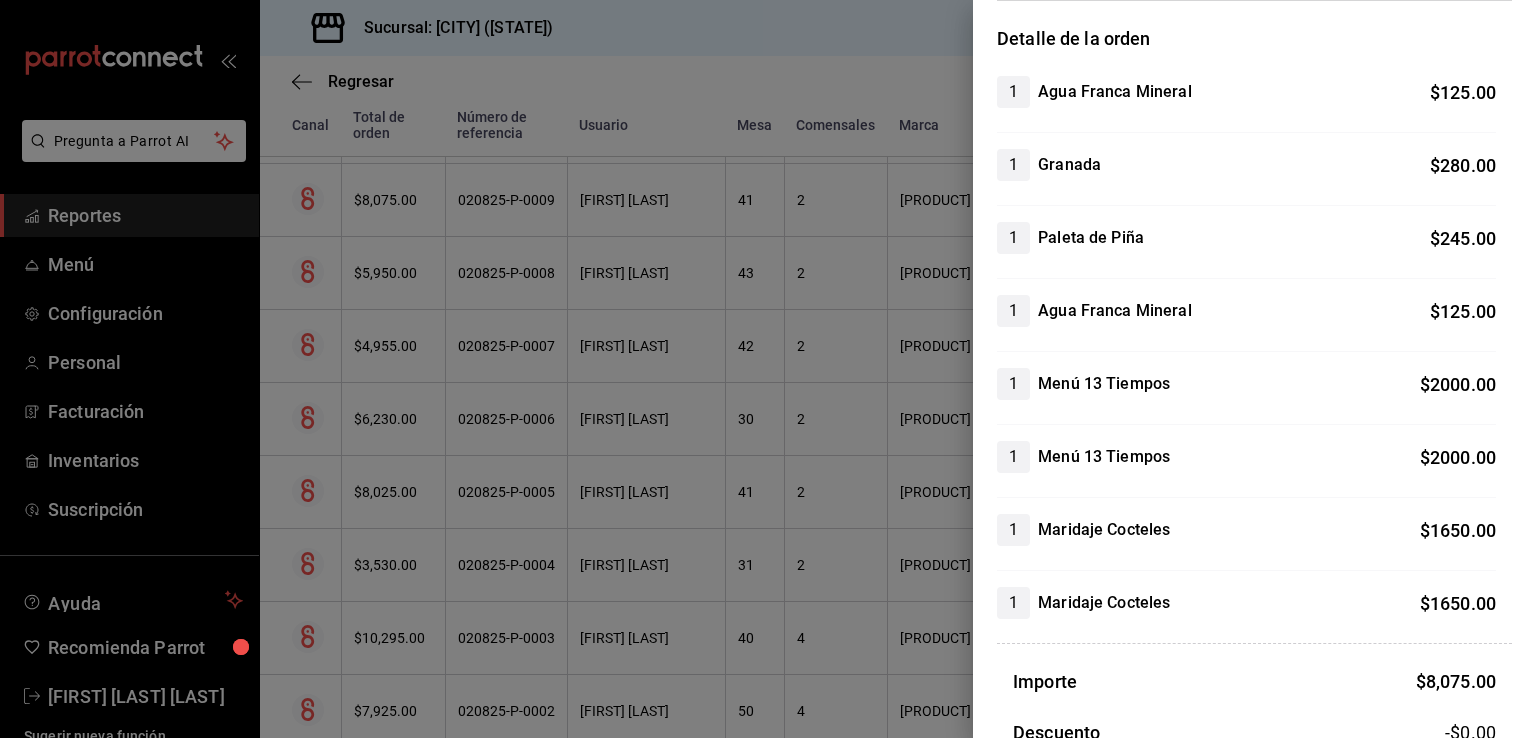 click at bounding box center (768, 369) 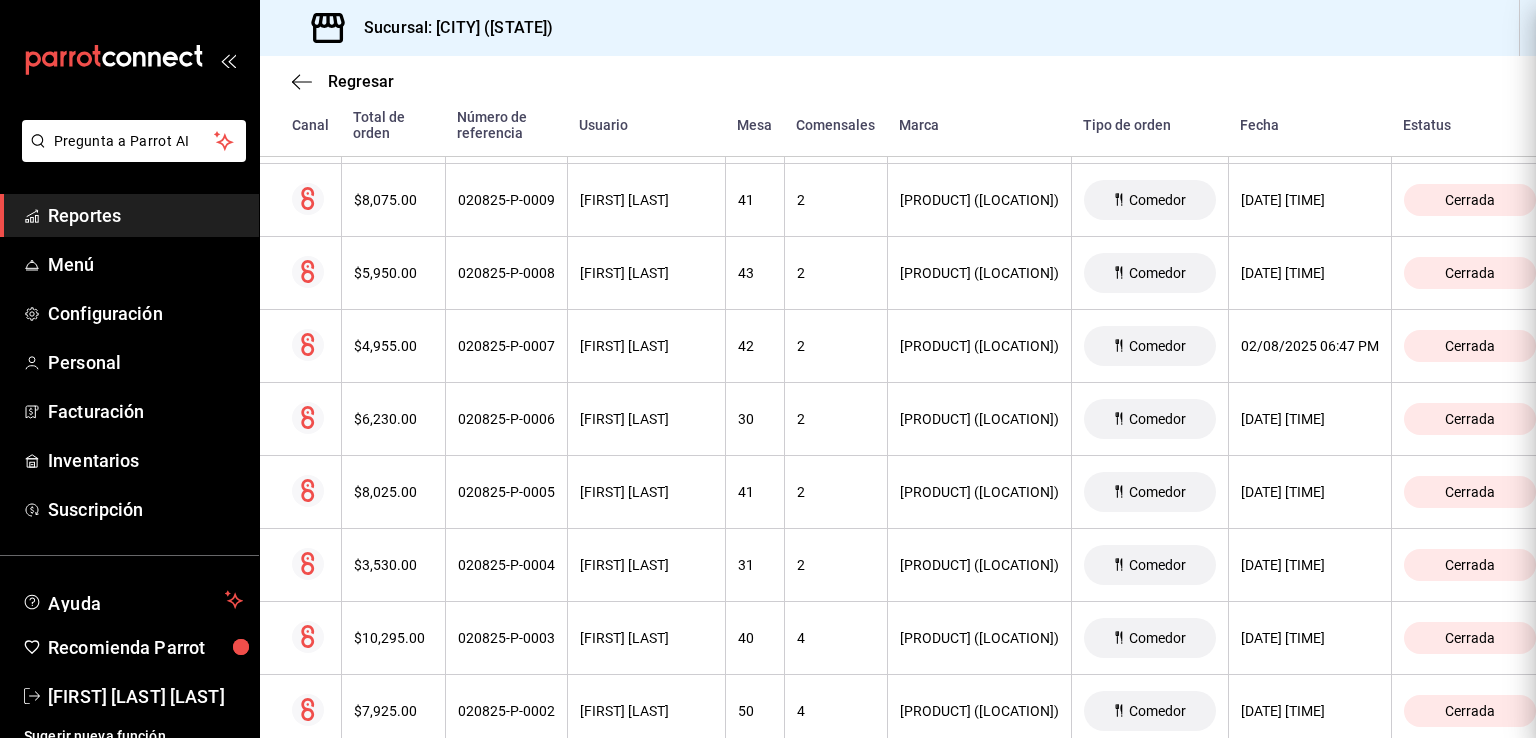 scroll, scrollTop: 0, scrollLeft: 0, axis: both 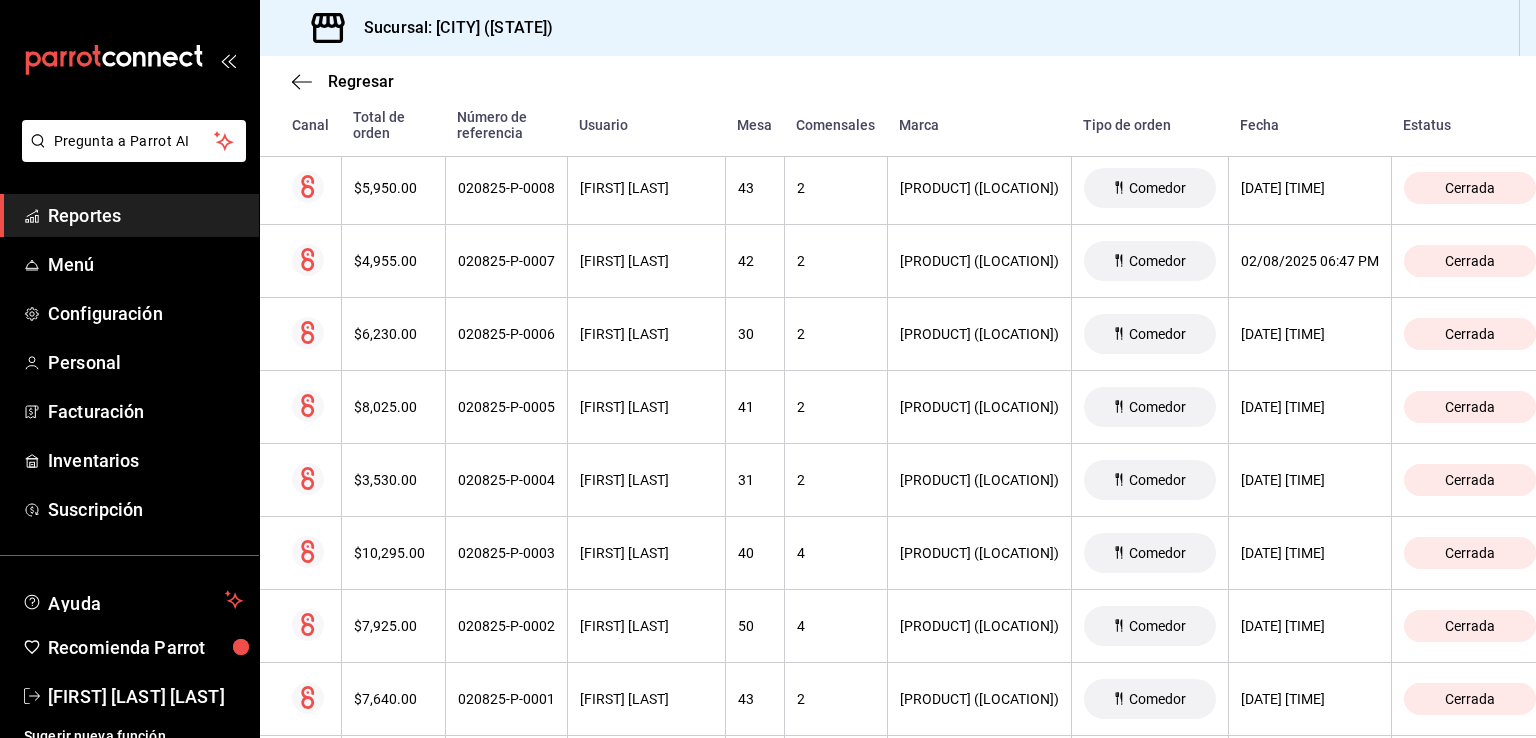 click on "$5,950.00" at bounding box center [393, 188] 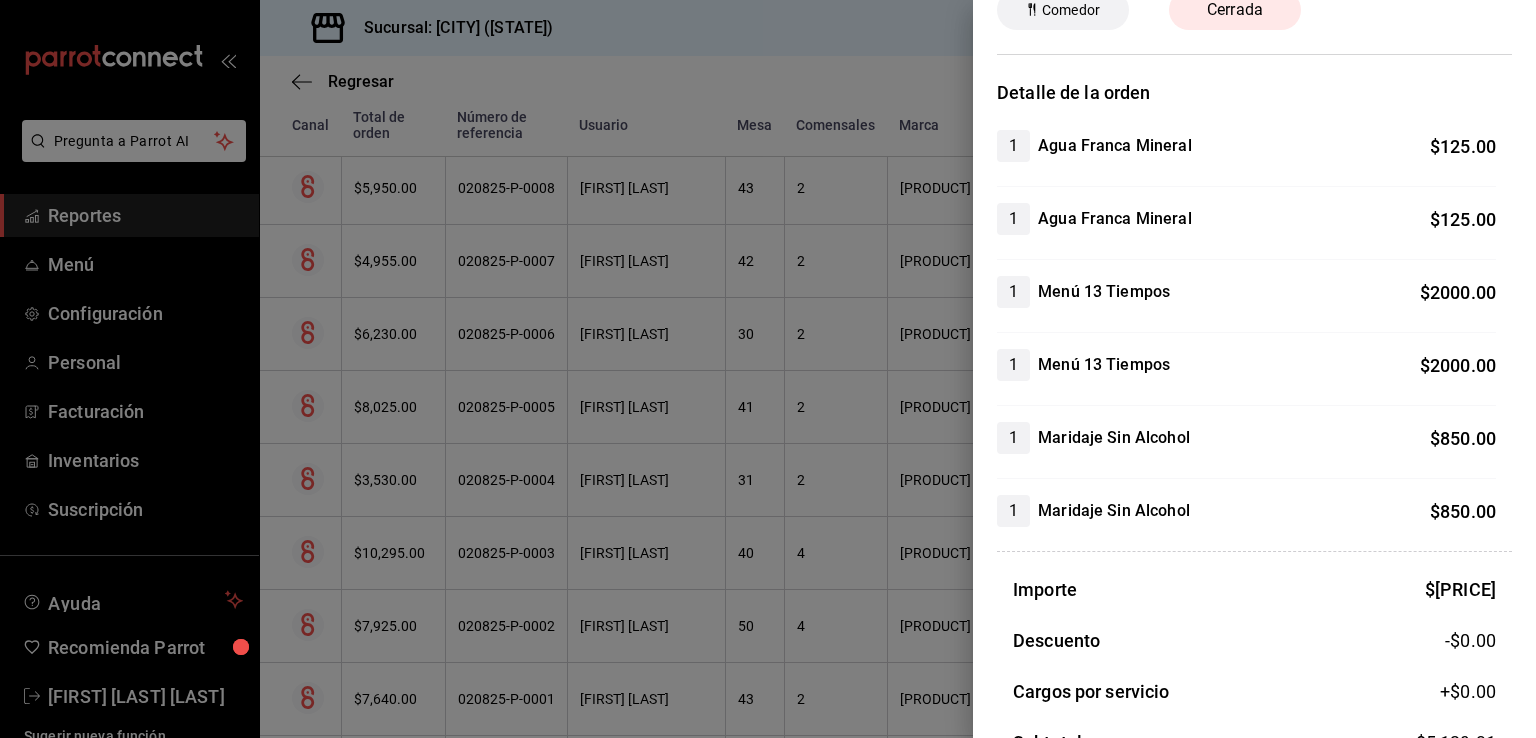 scroll, scrollTop: 113, scrollLeft: 0, axis: vertical 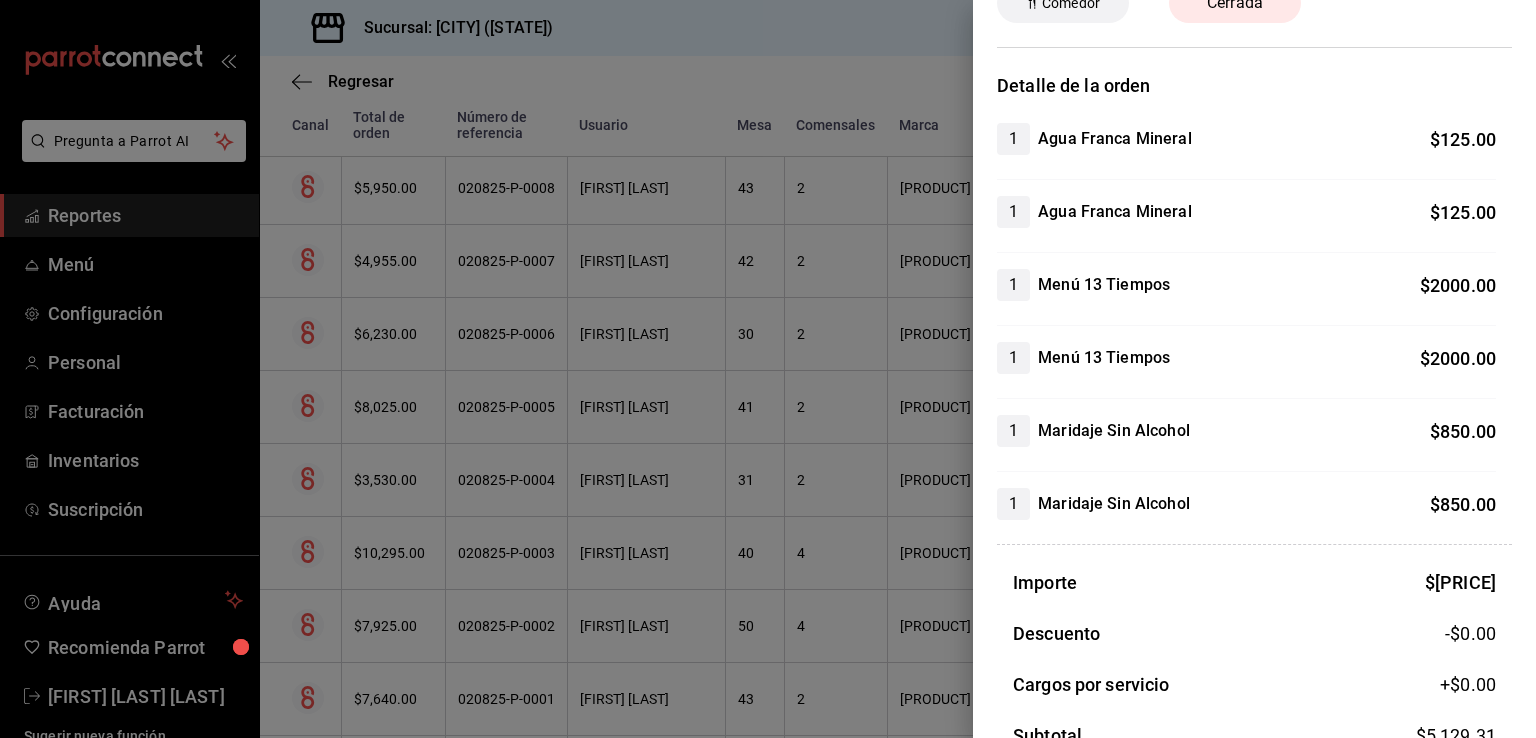 click at bounding box center (768, 369) 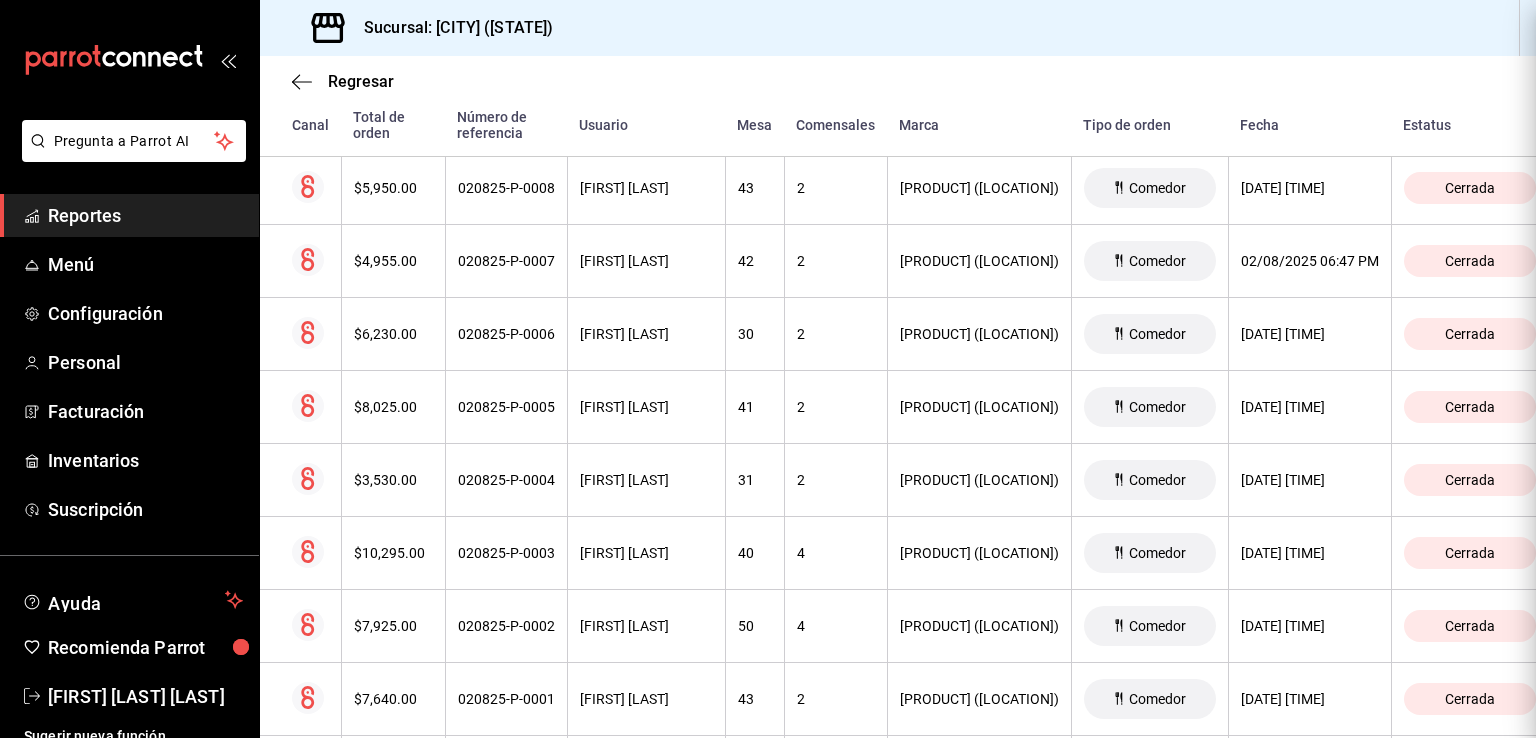 scroll, scrollTop: 0, scrollLeft: 0, axis: both 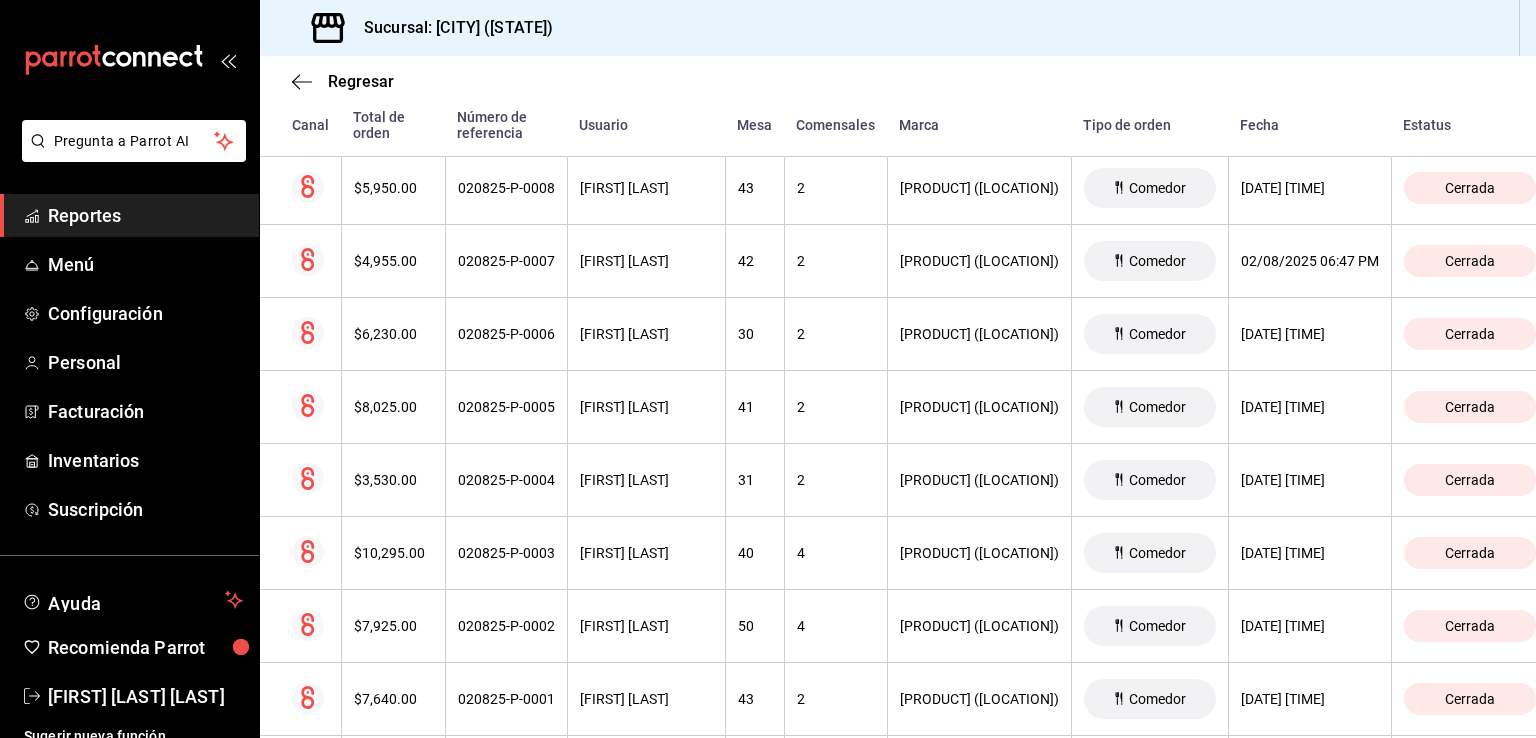 click on "$4,955.00" at bounding box center [393, 261] 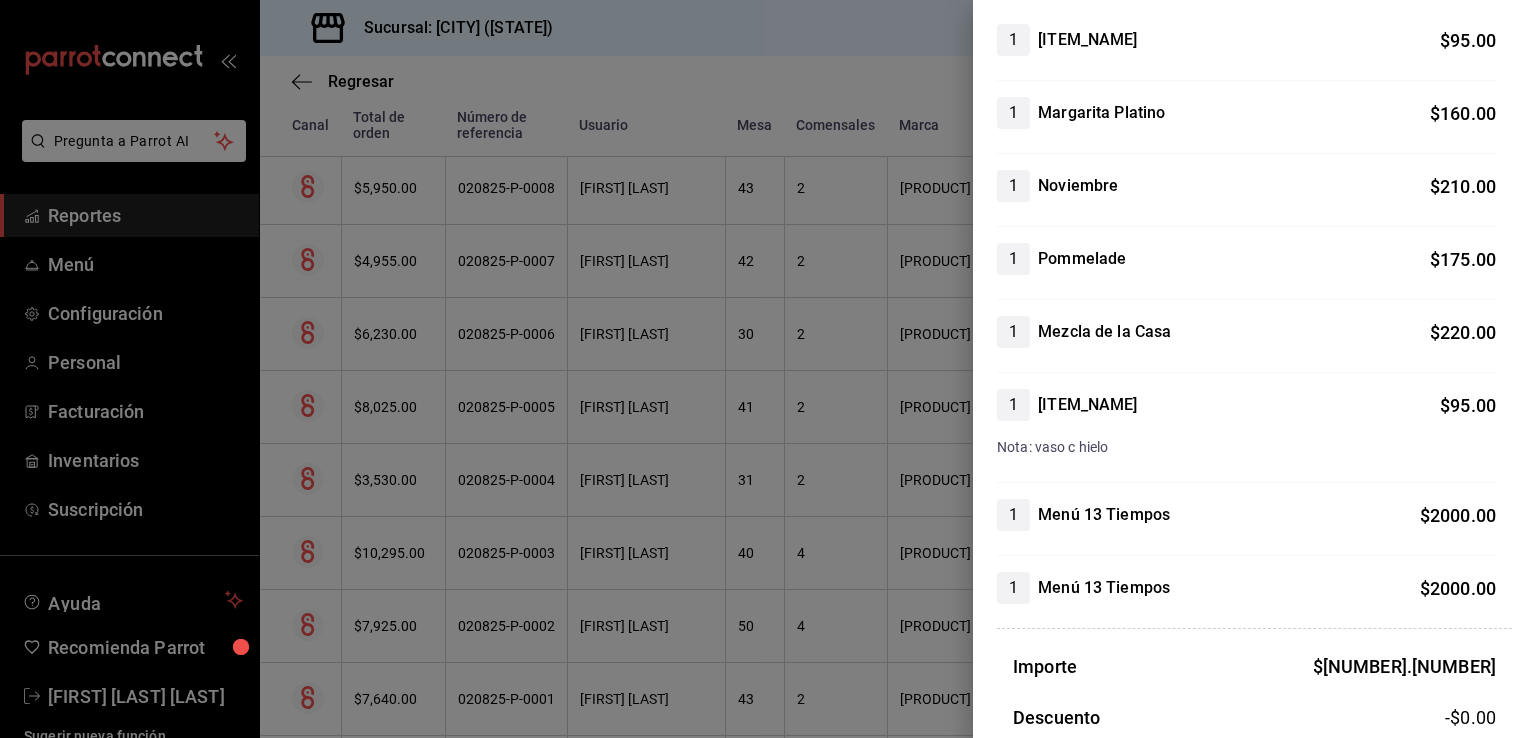scroll, scrollTop: 217, scrollLeft: 0, axis: vertical 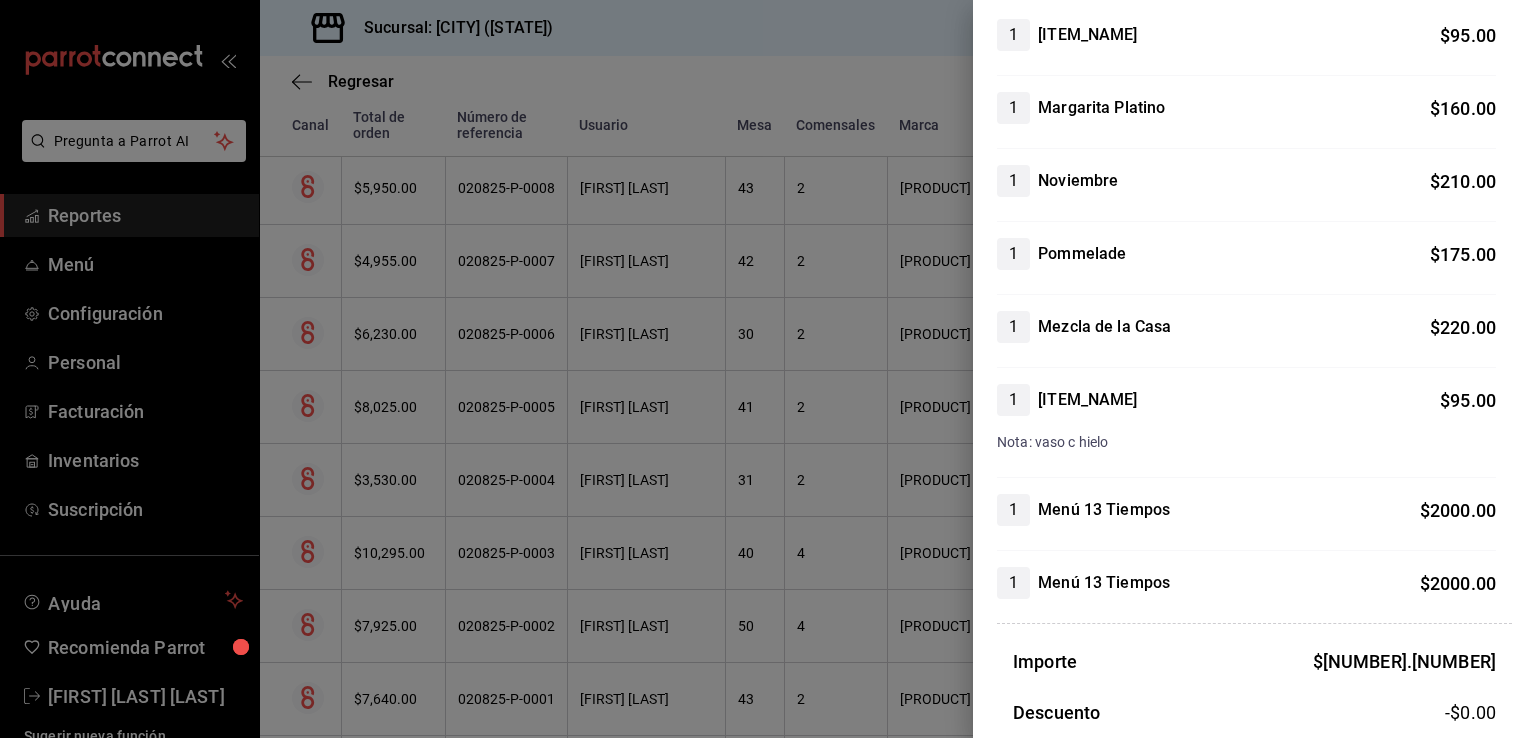 click at bounding box center (768, 369) 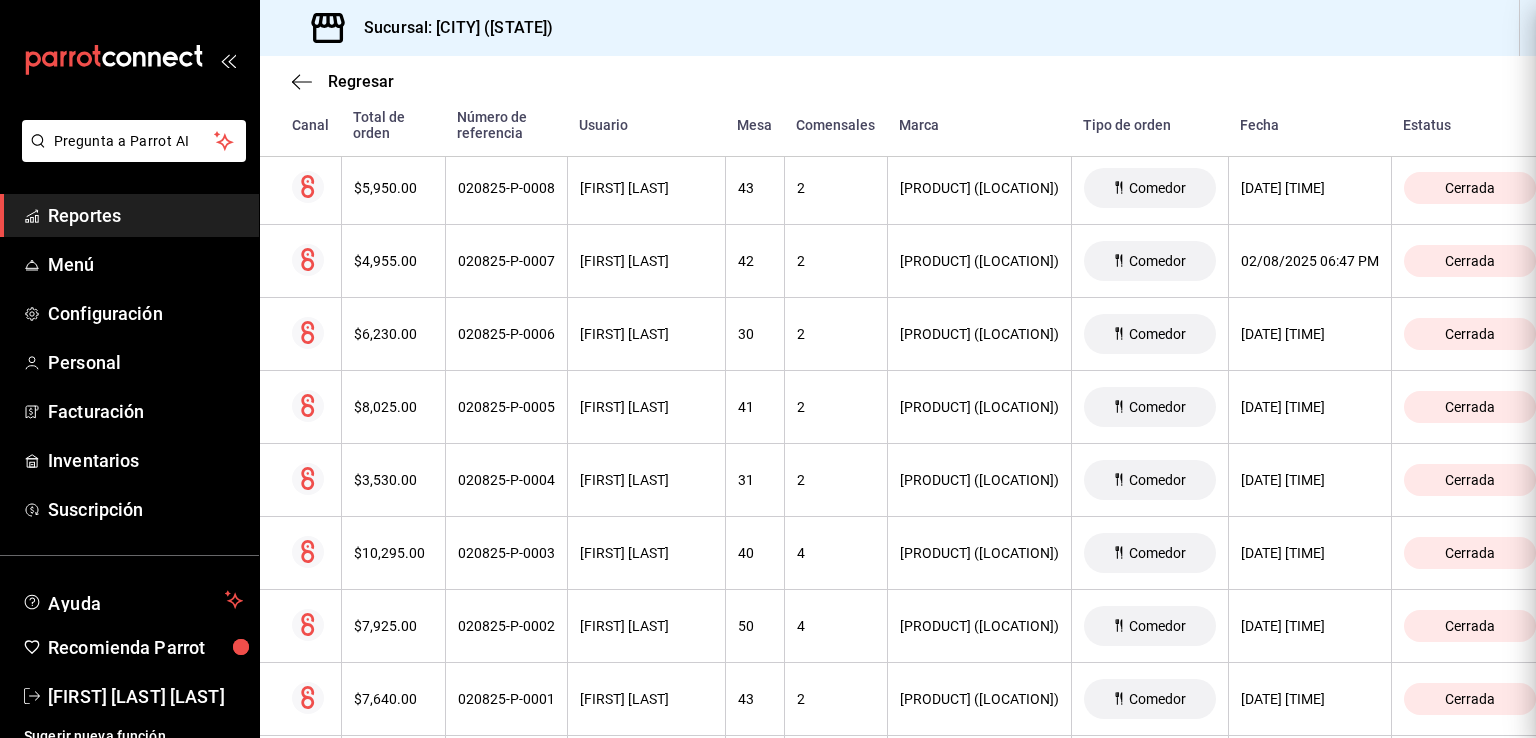 scroll, scrollTop: 0, scrollLeft: 0, axis: both 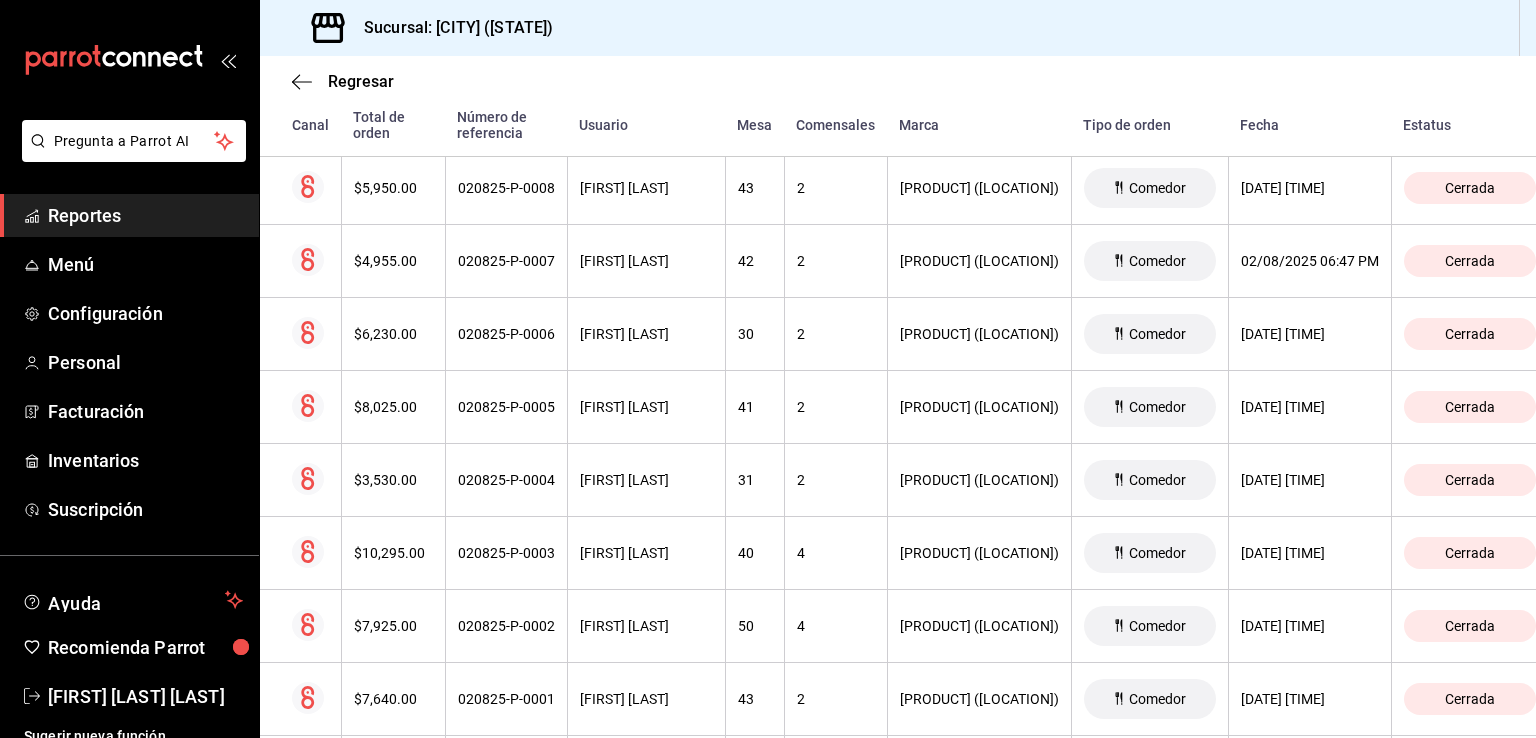 click on "$6,230.00" at bounding box center (393, 334) 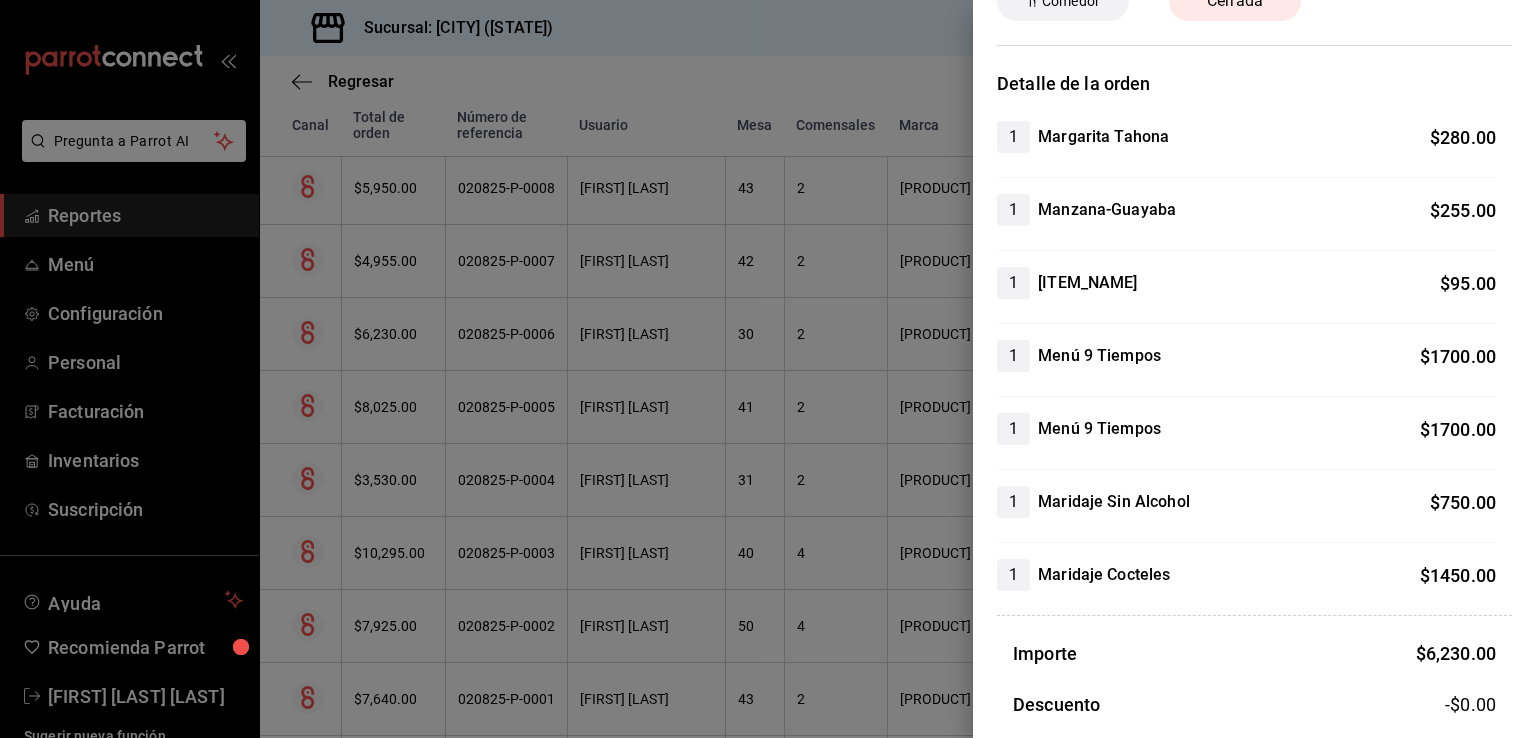 scroll, scrollTop: 117, scrollLeft: 0, axis: vertical 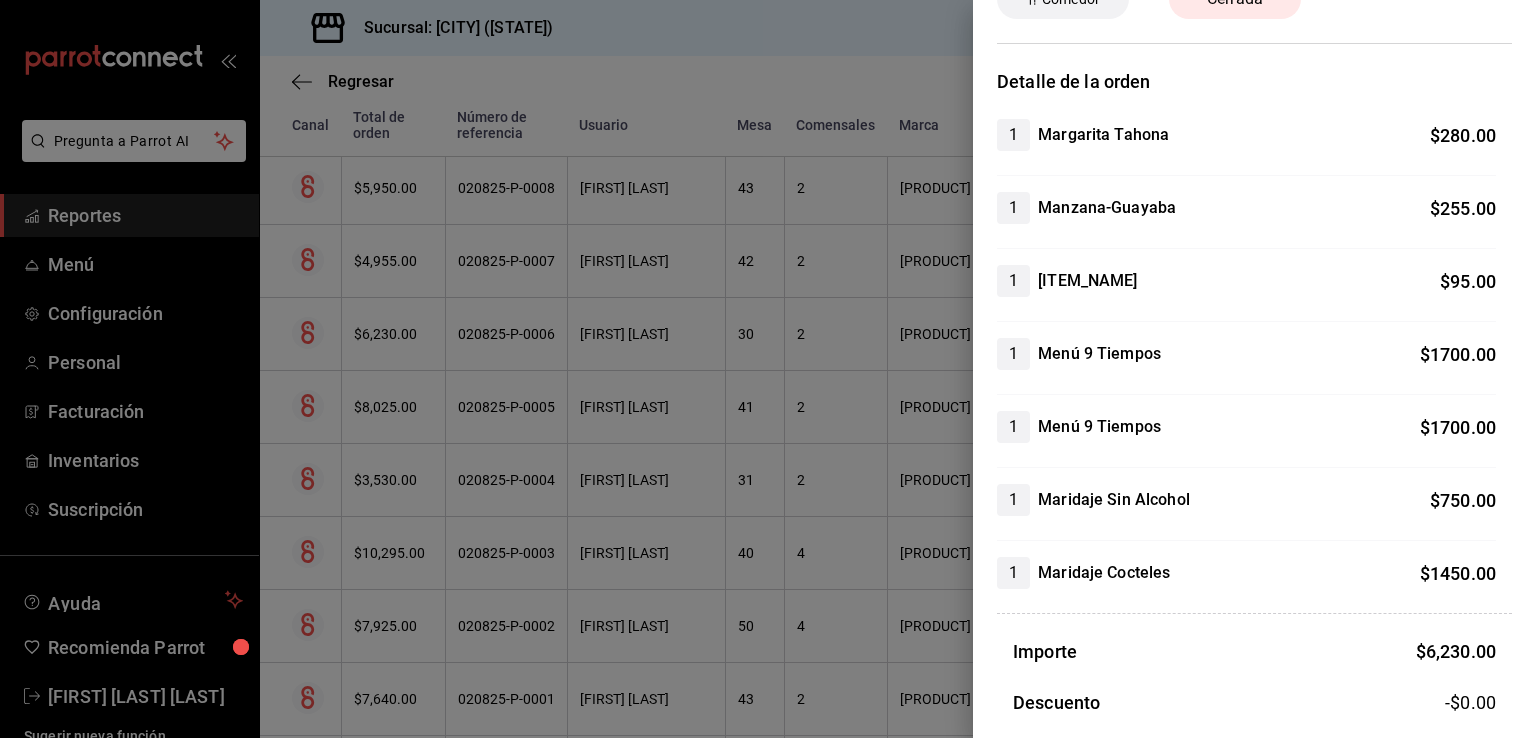 click at bounding box center (768, 369) 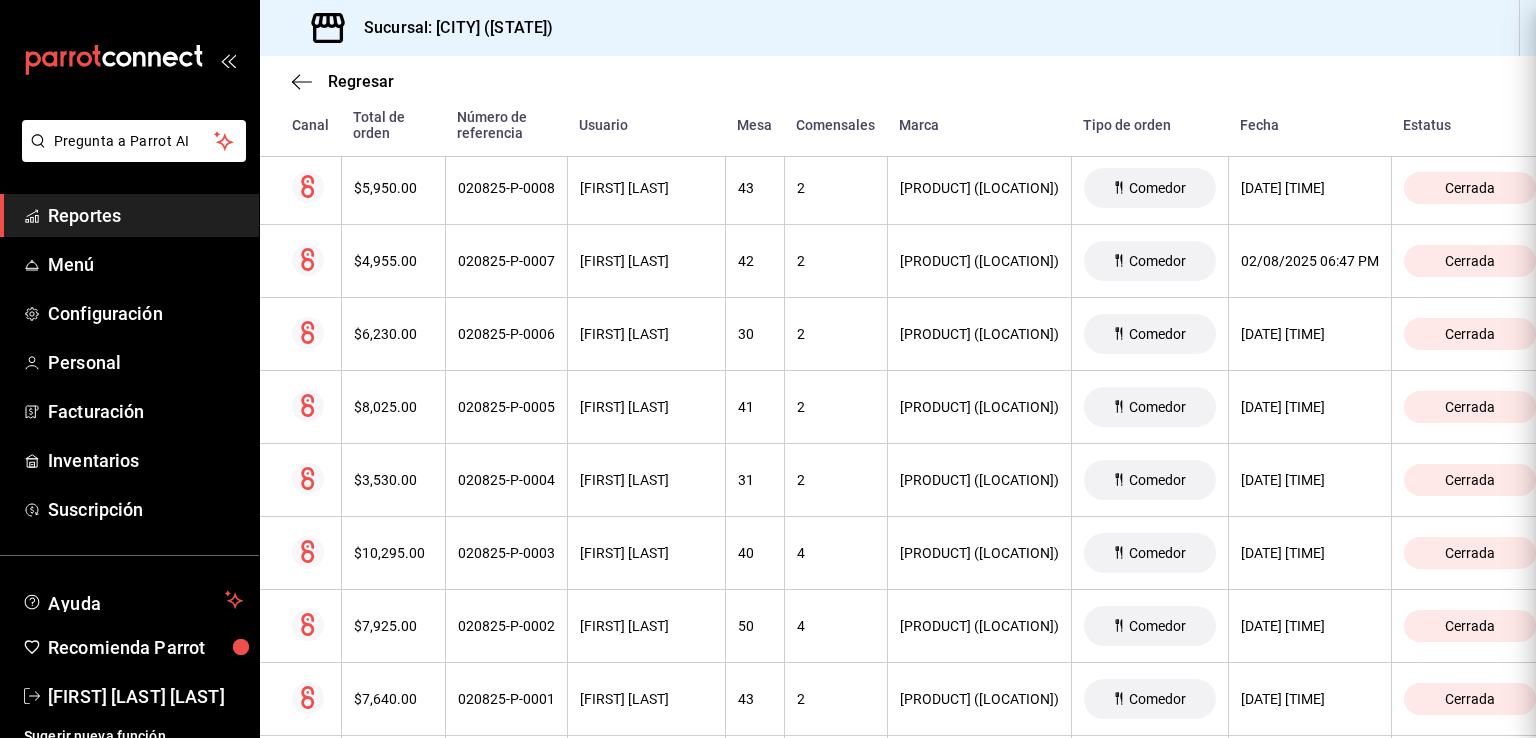 scroll, scrollTop: 0, scrollLeft: 0, axis: both 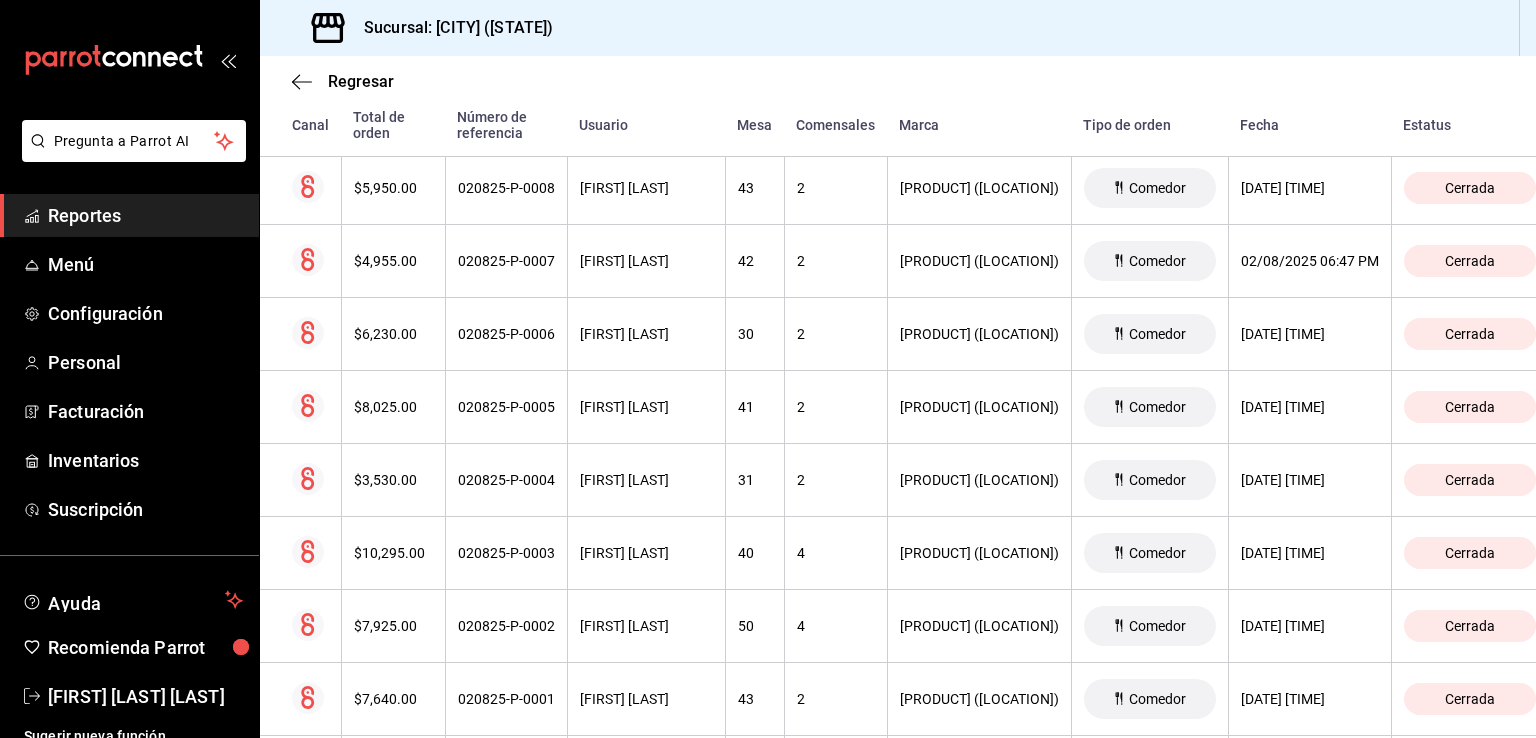 click on "$8,025.00" at bounding box center [393, 407] 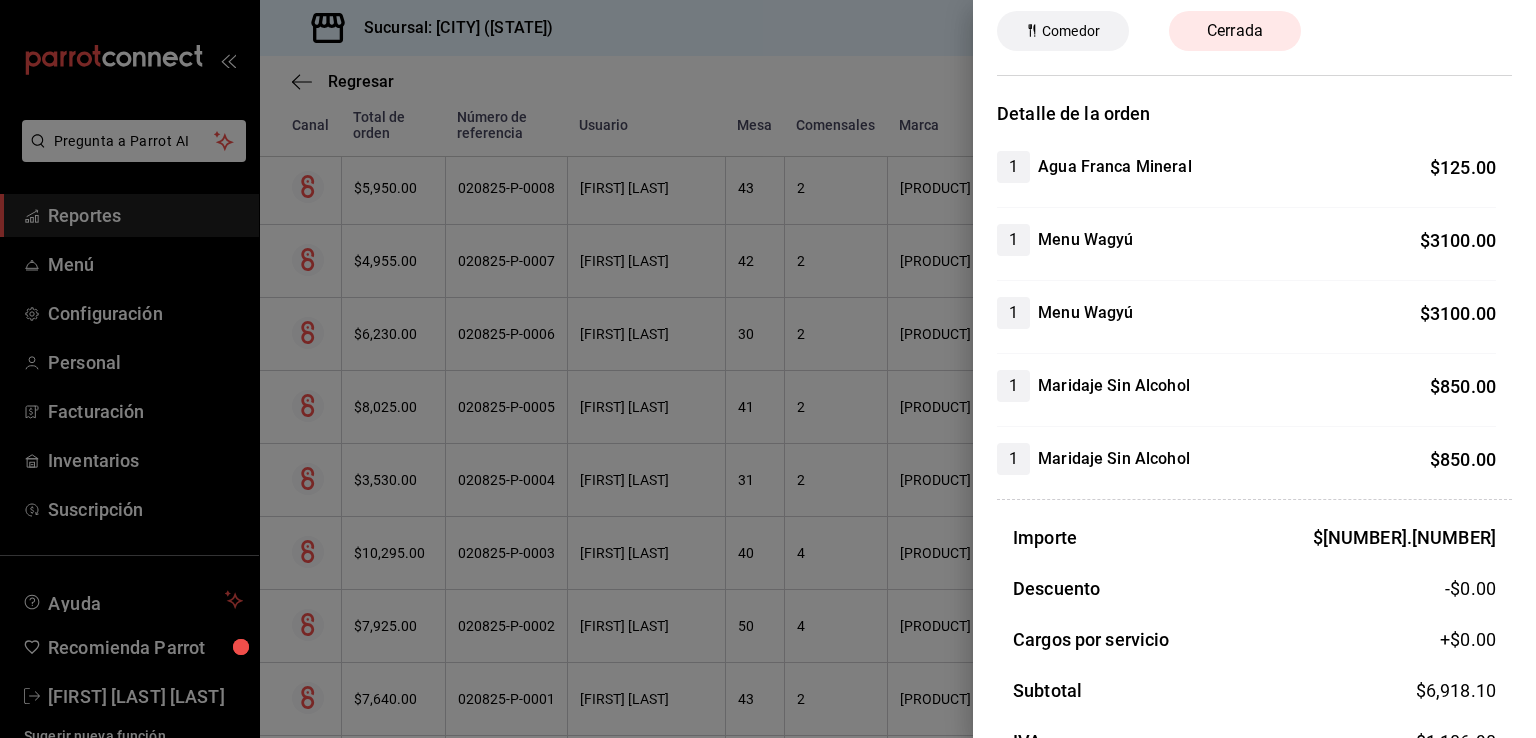 scroll, scrollTop: 96, scrollLeft: 0, axis: vertical 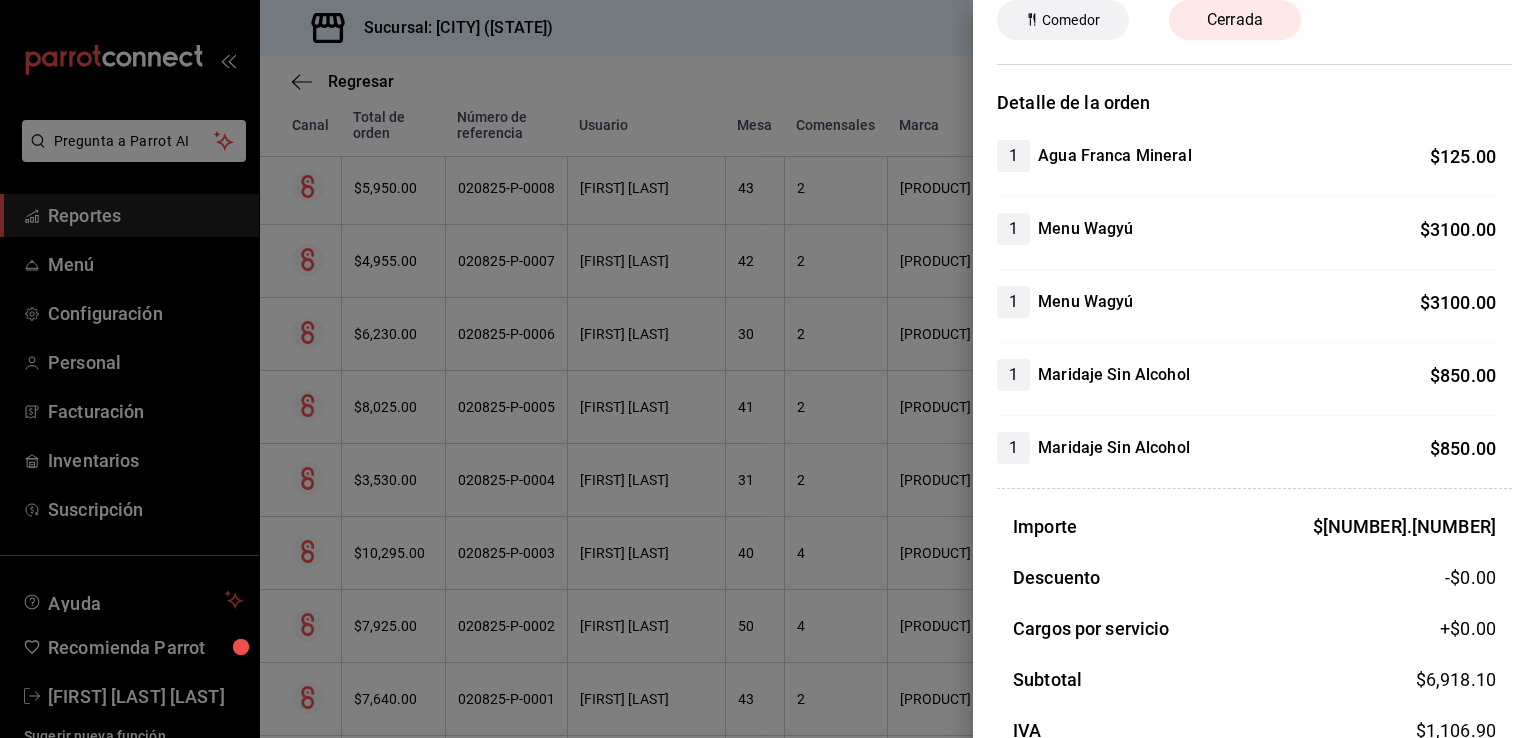 click at bounding box center (768, 369) 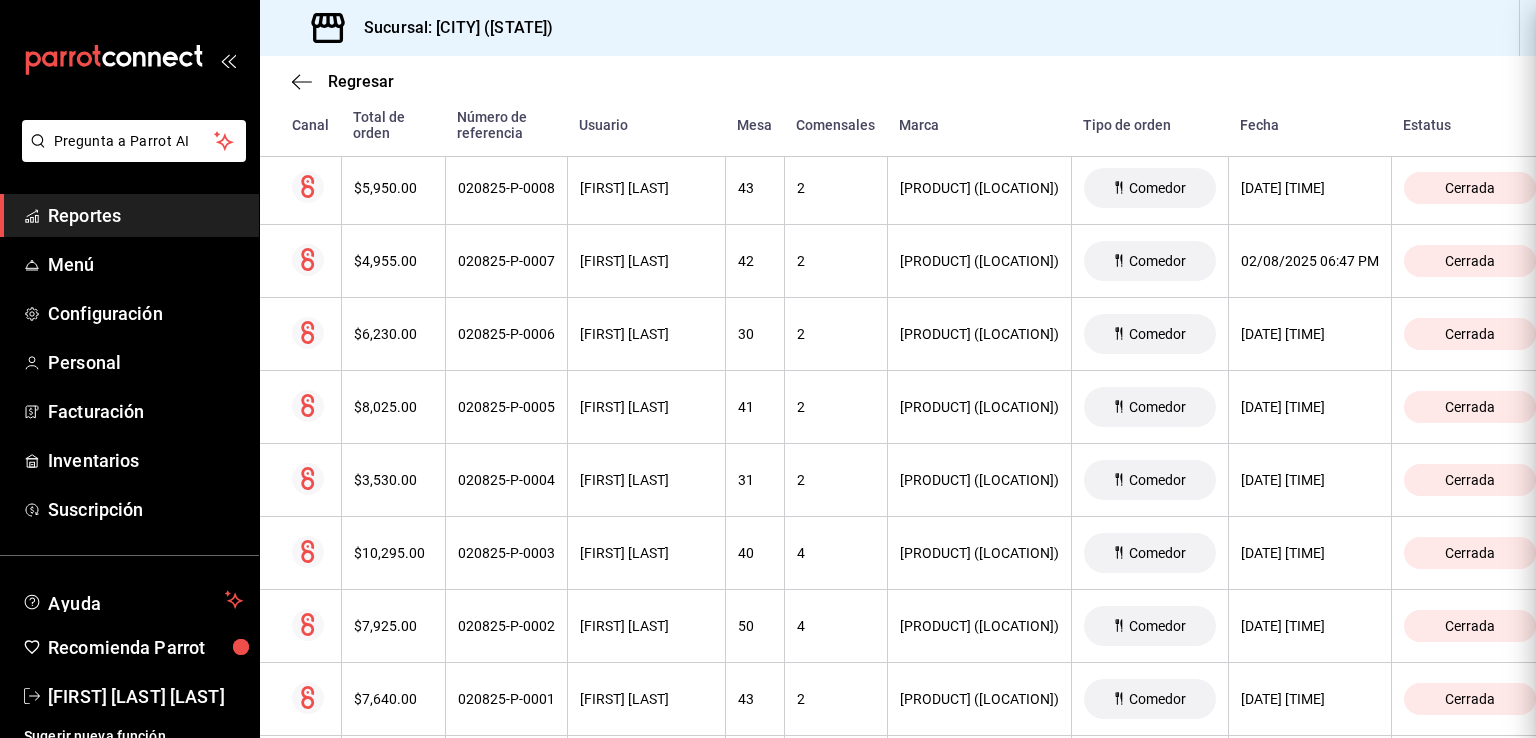 scroll, scrollTop: 0, scrollLeft: 0, axis: both 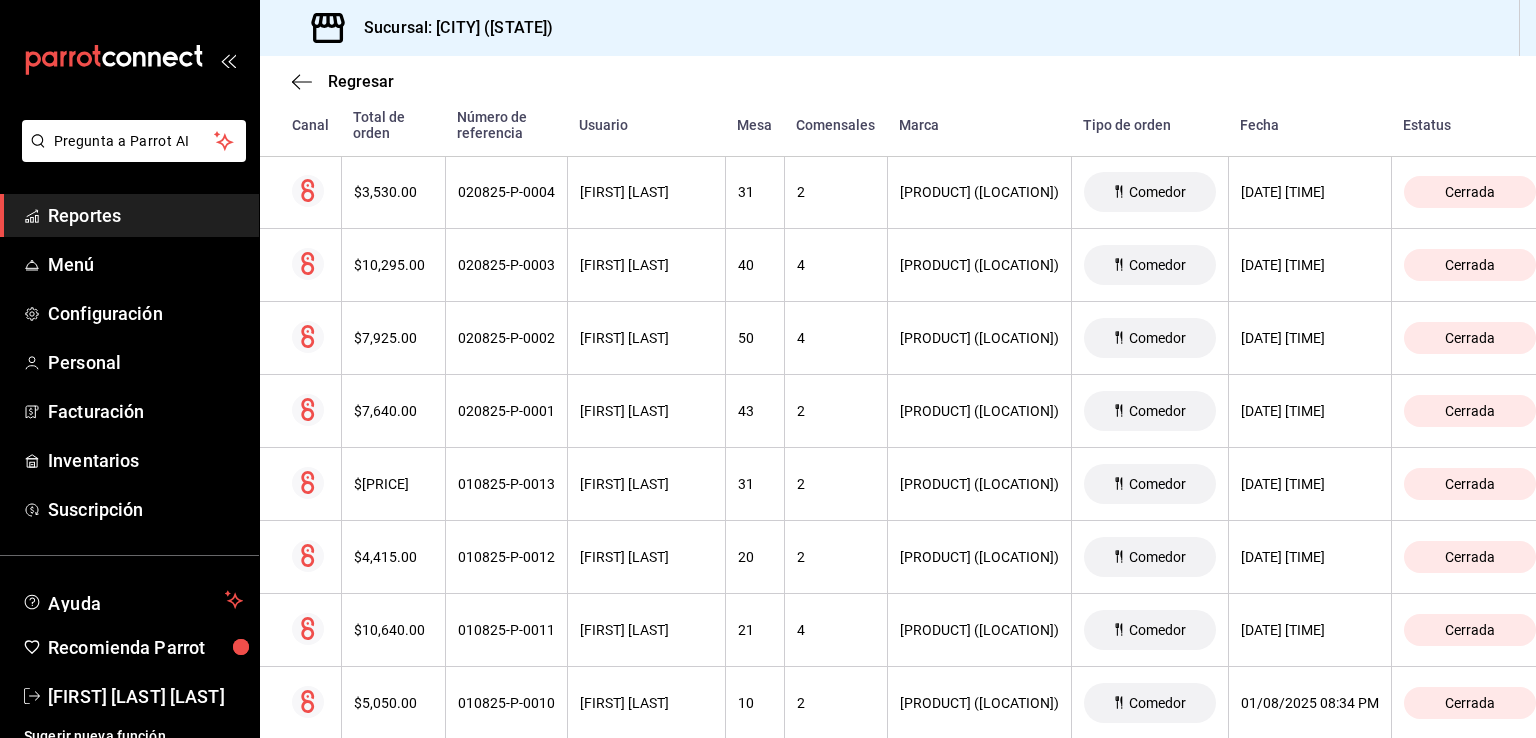 click on "$3,530.00" at bounding box center [393, 192] 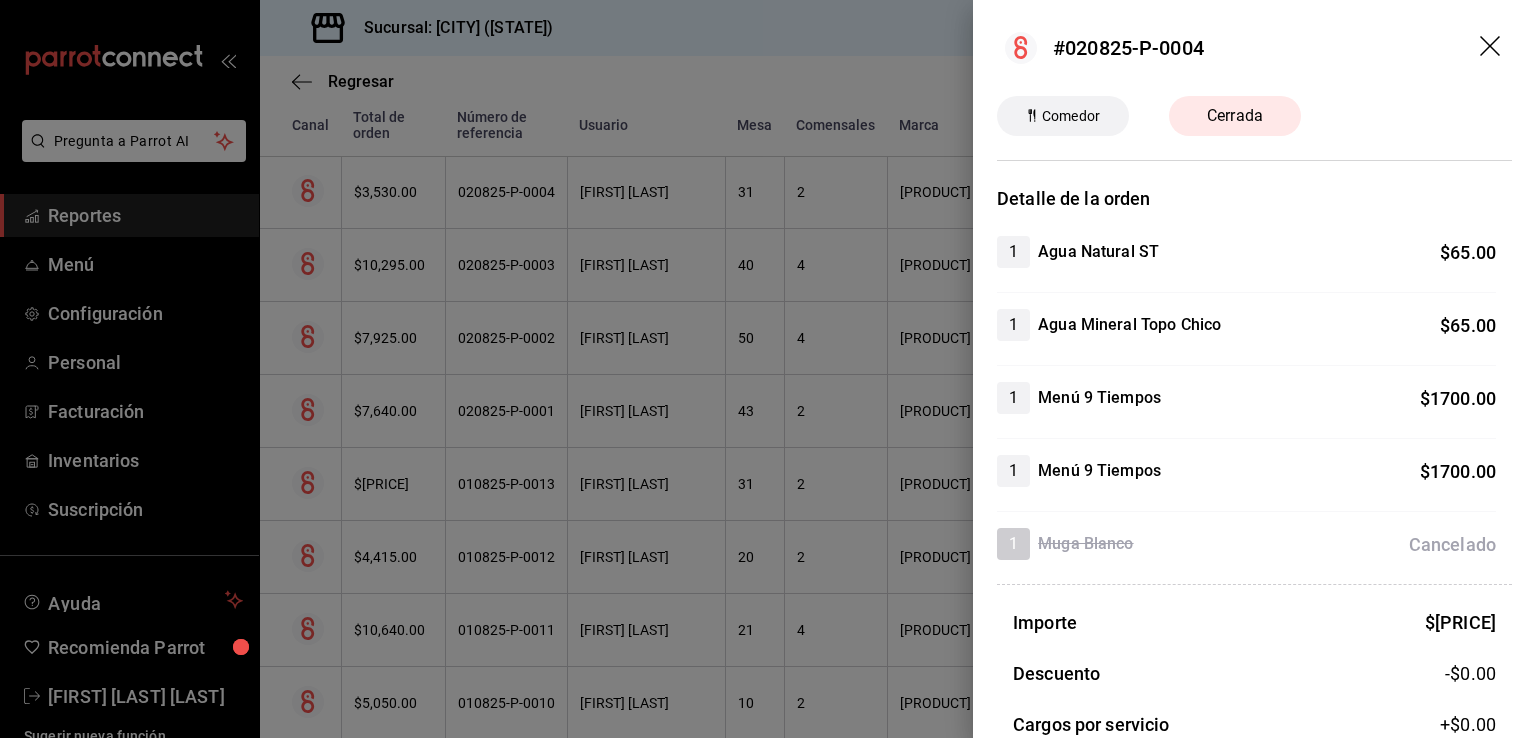 click at bounding box center (768, 369) 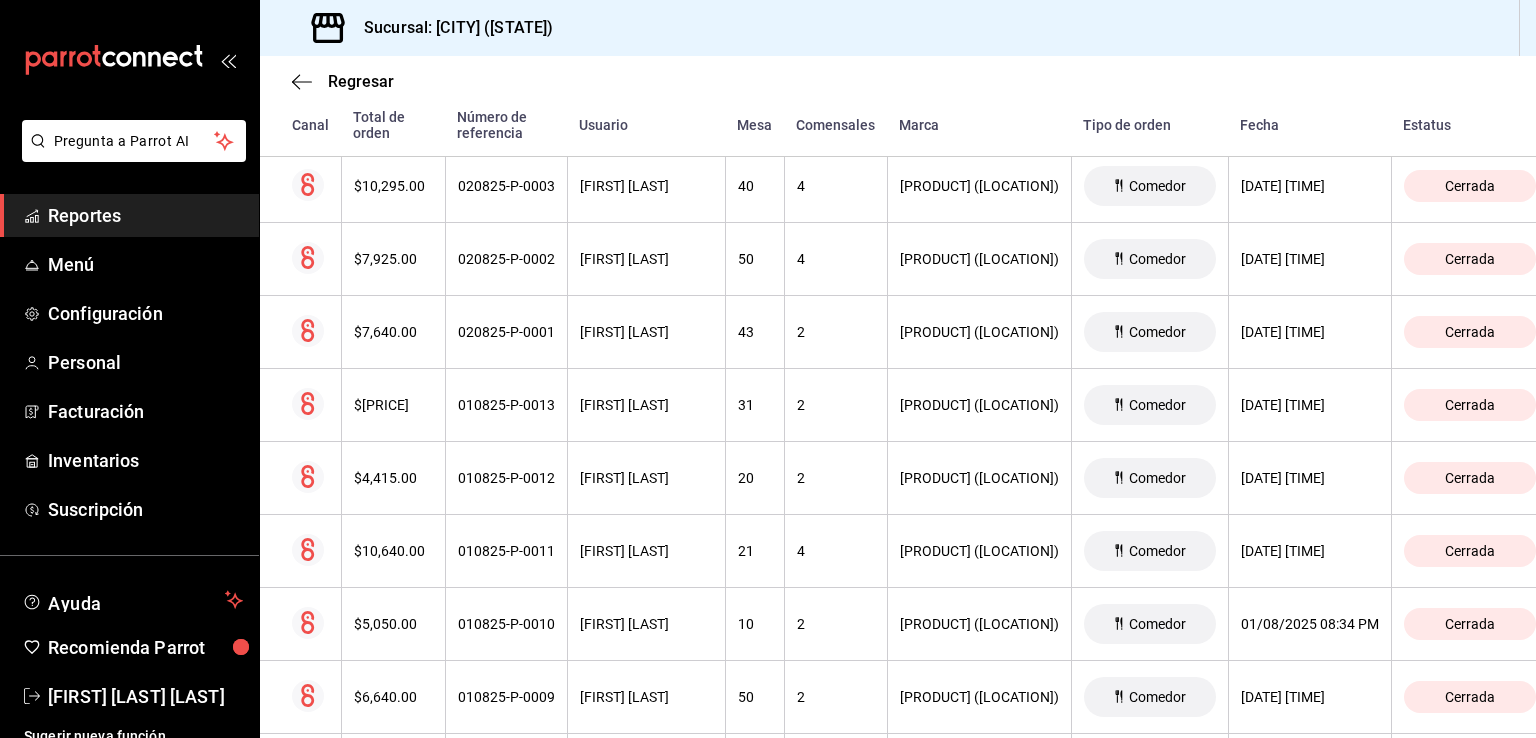 scroll, scrollTop: 1328, scrollLeft: 0, axis: vertical 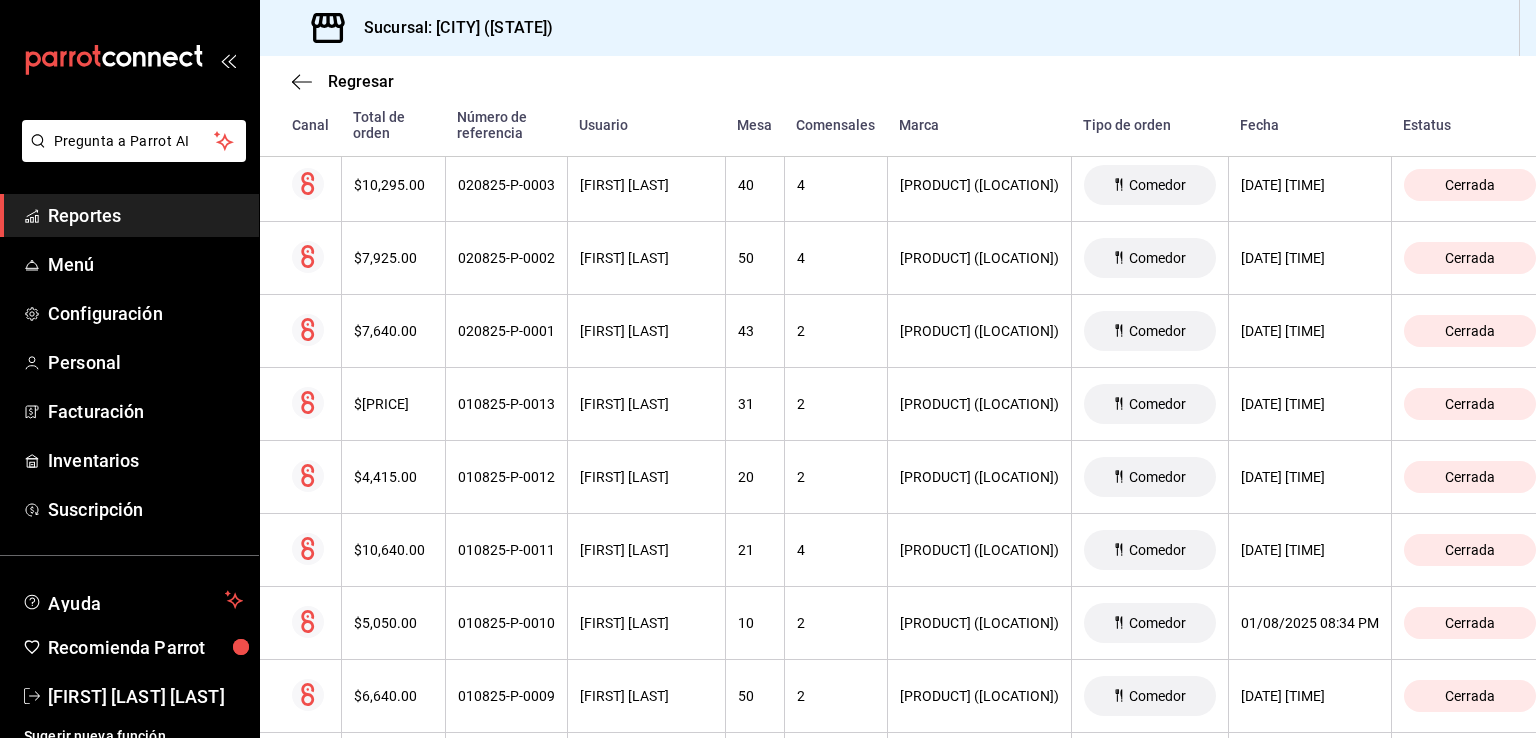 click on "$10,295.00" at bounding box center [393, 185] 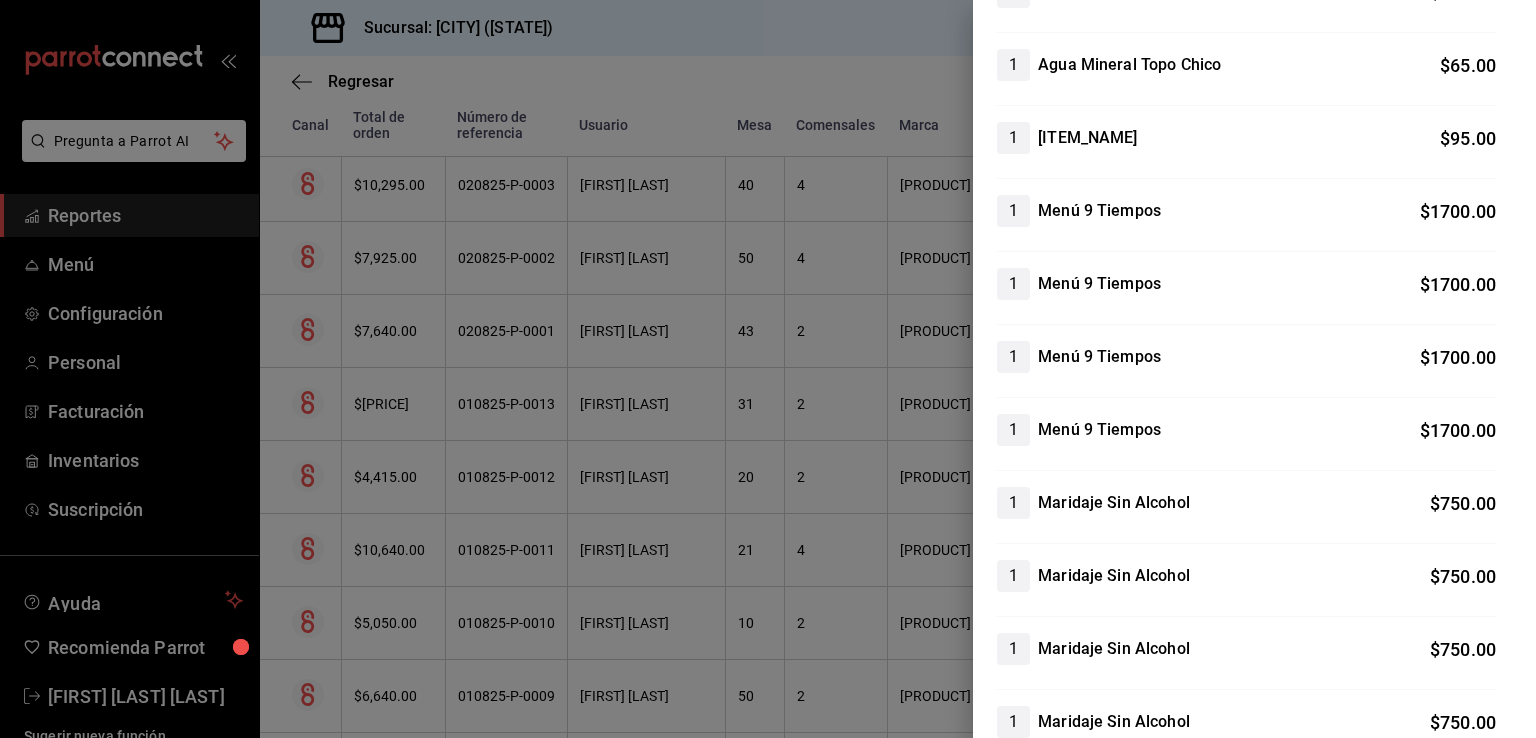 scroll, scrollTop: 260, scrollLeft: 0, axis: vertical 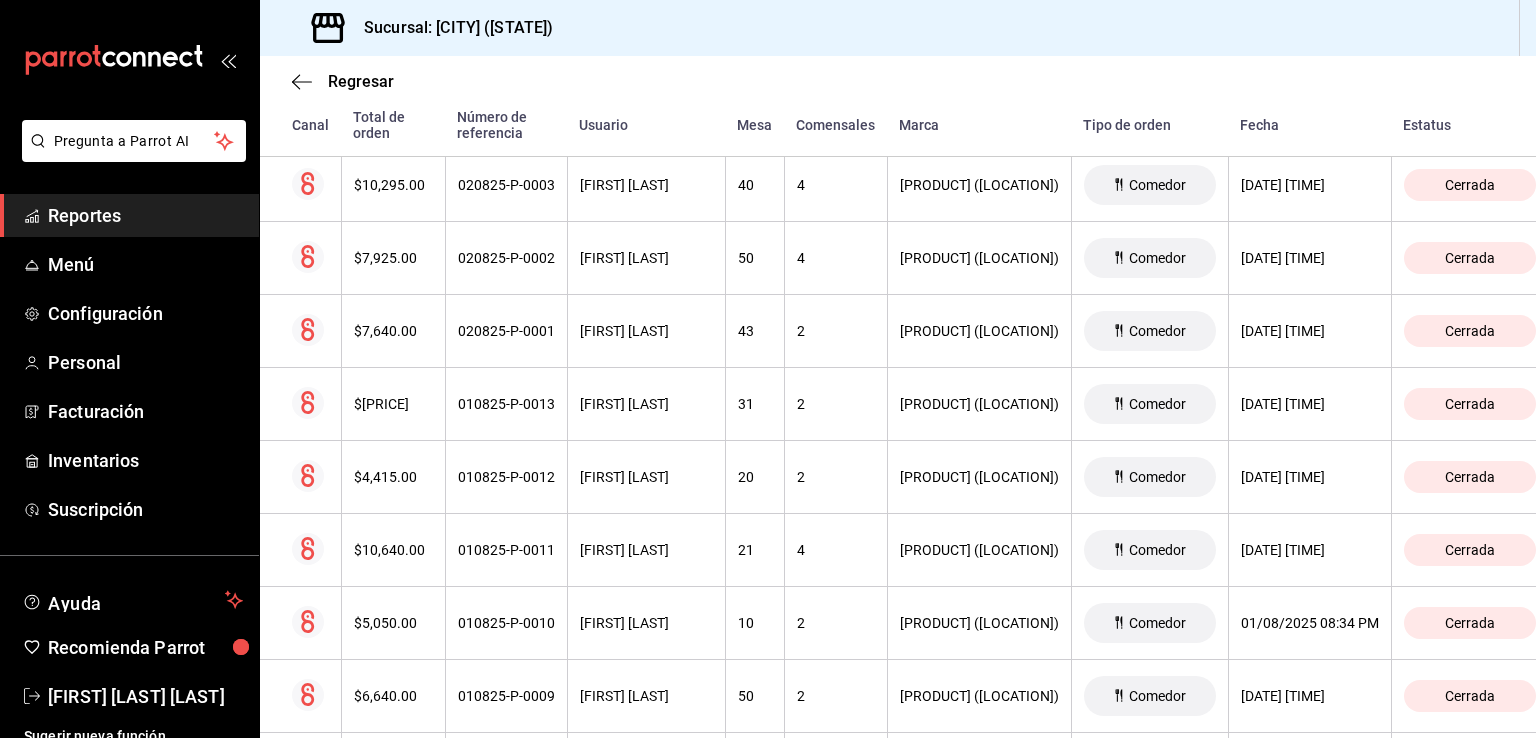 click on "$7,925.00" at bounding box center [393, 258] 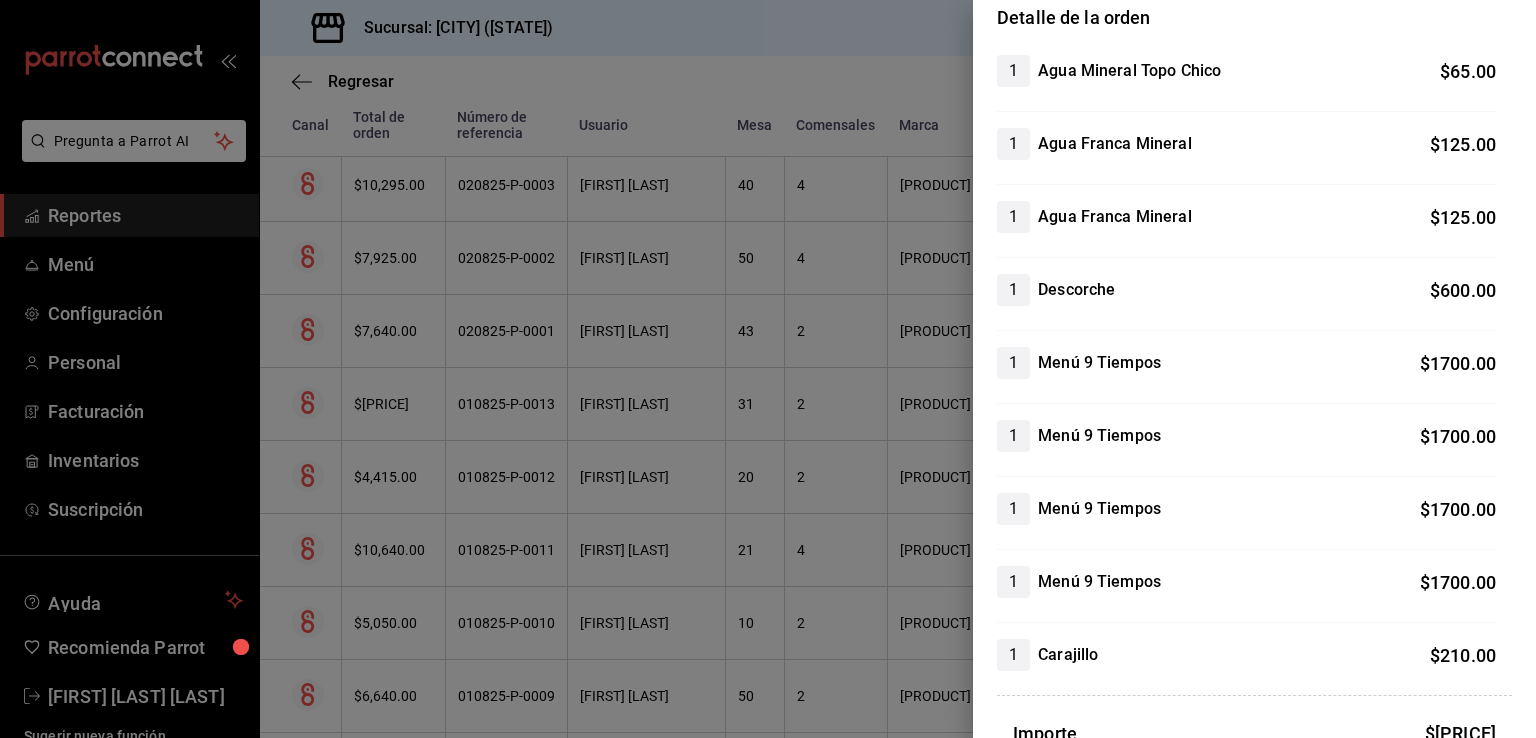 scroll, scrollTop: 182, scrollLeft: 0, axis: vertical 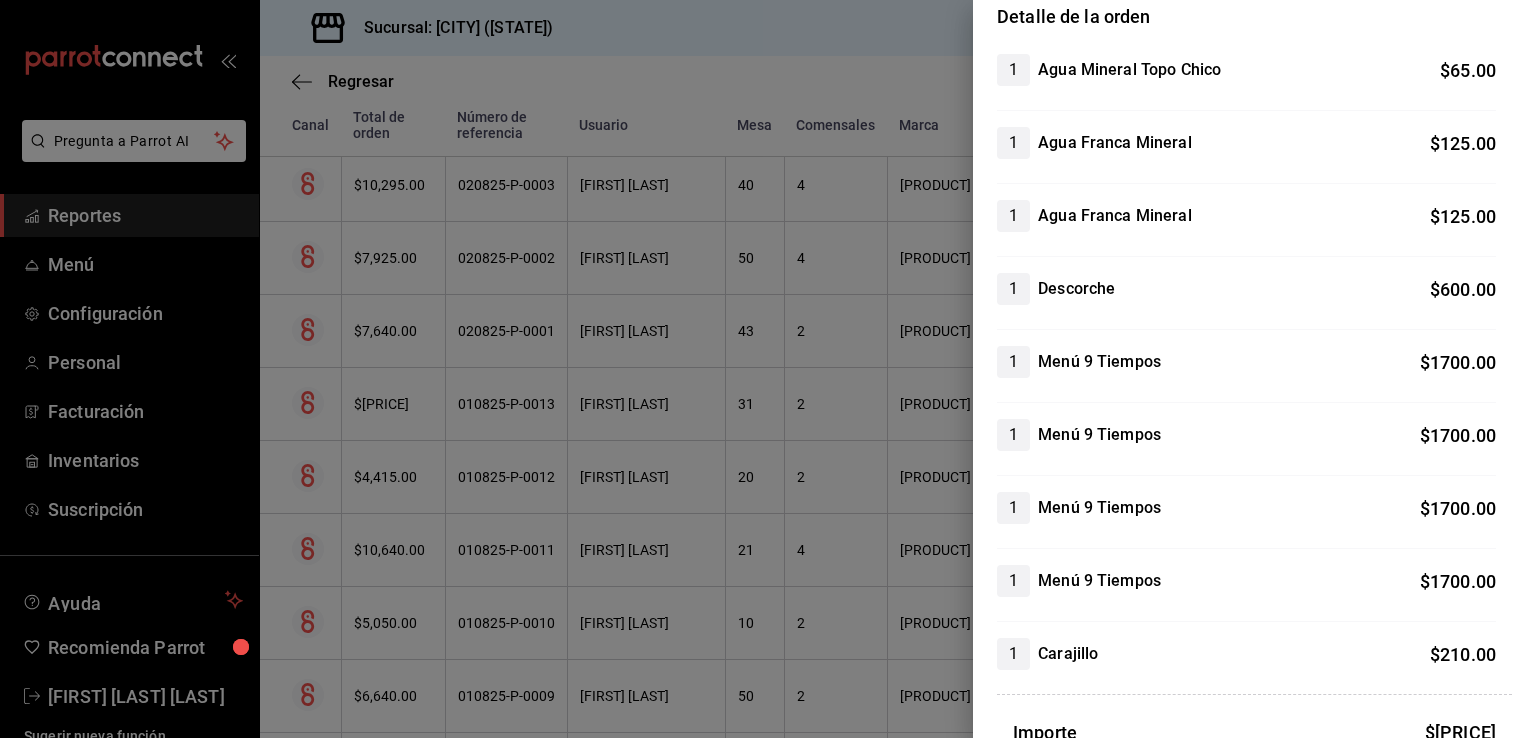 click at bounding box center [768, 369] 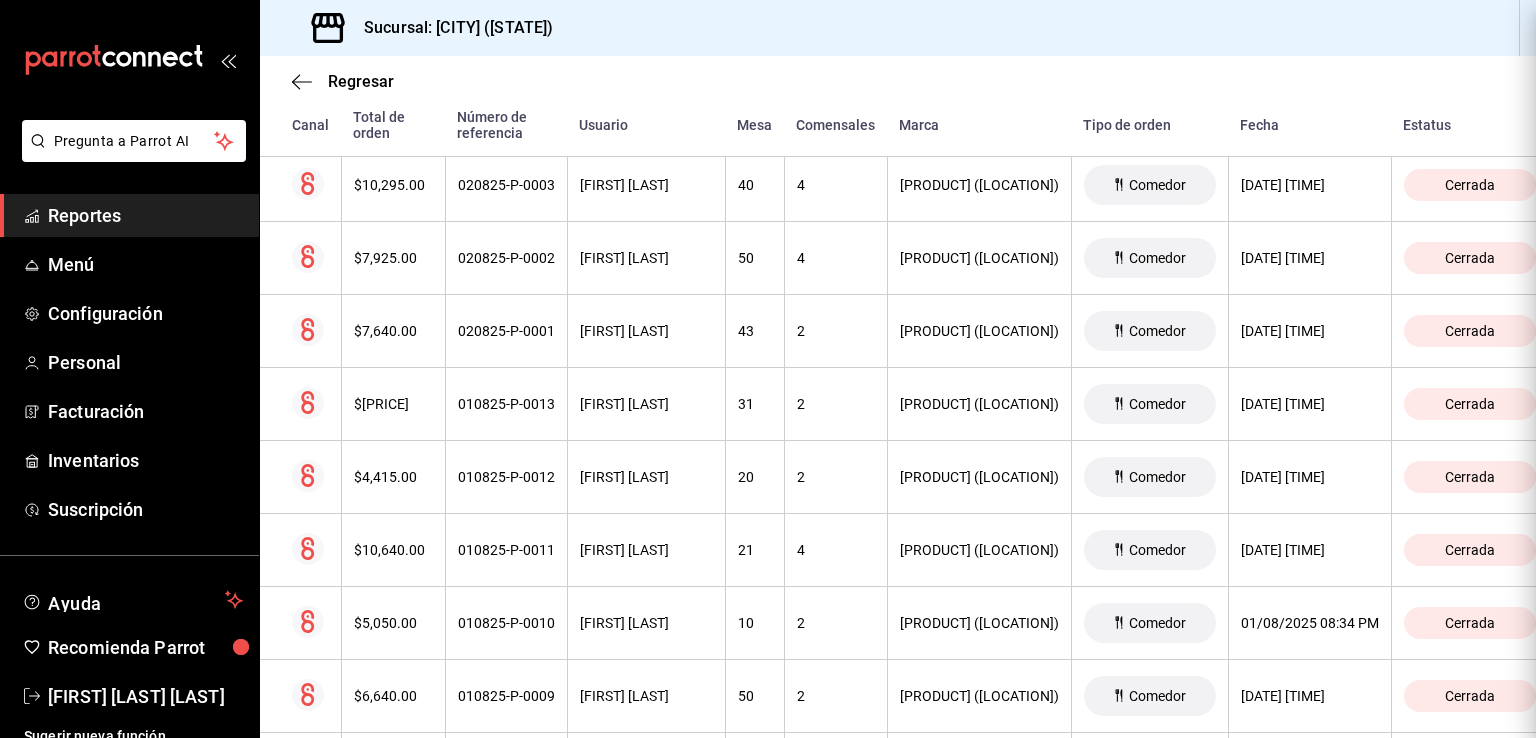 scroll, scrollTop: 0, scrollLeft: 0, axis: both 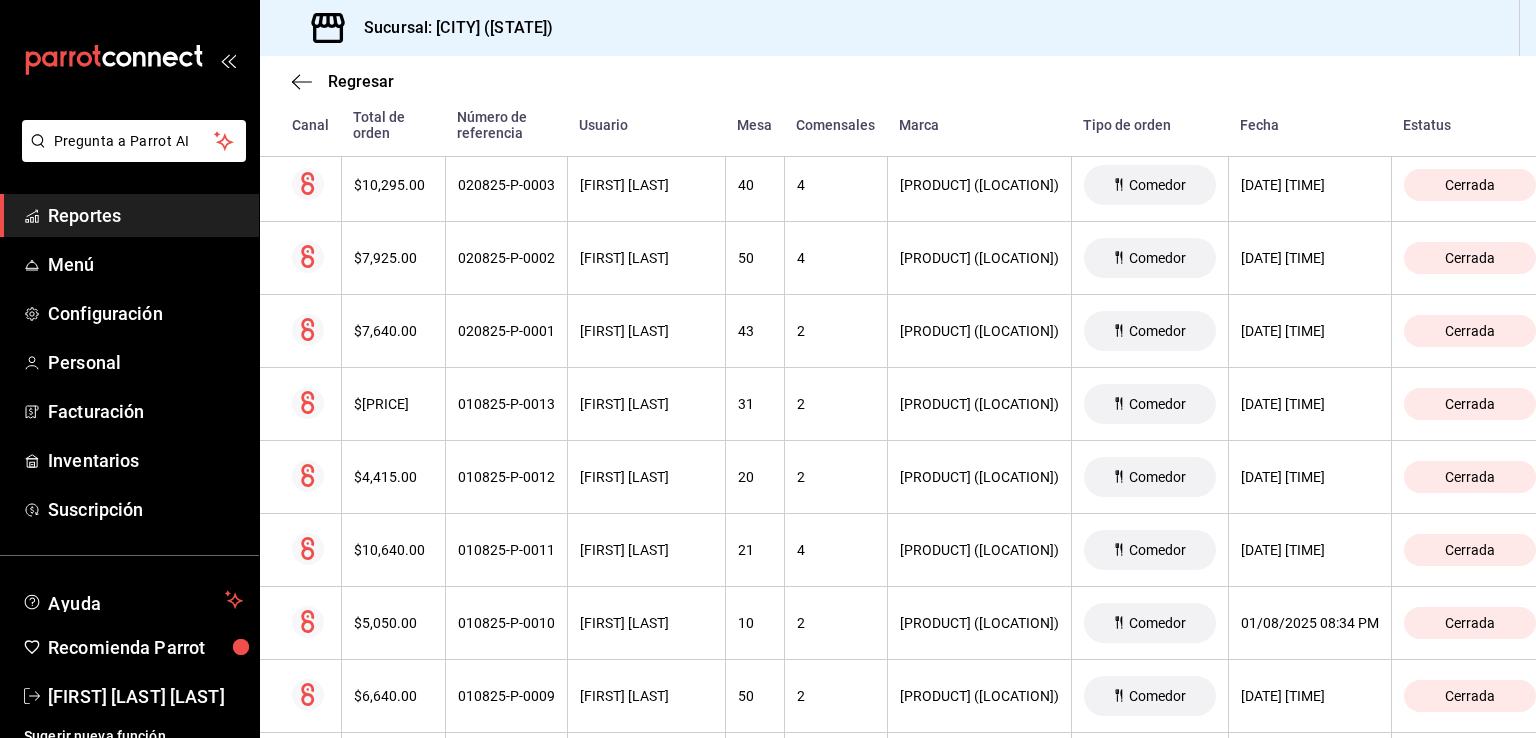 click on "$7,640.00" at bounding box center [393, 331] 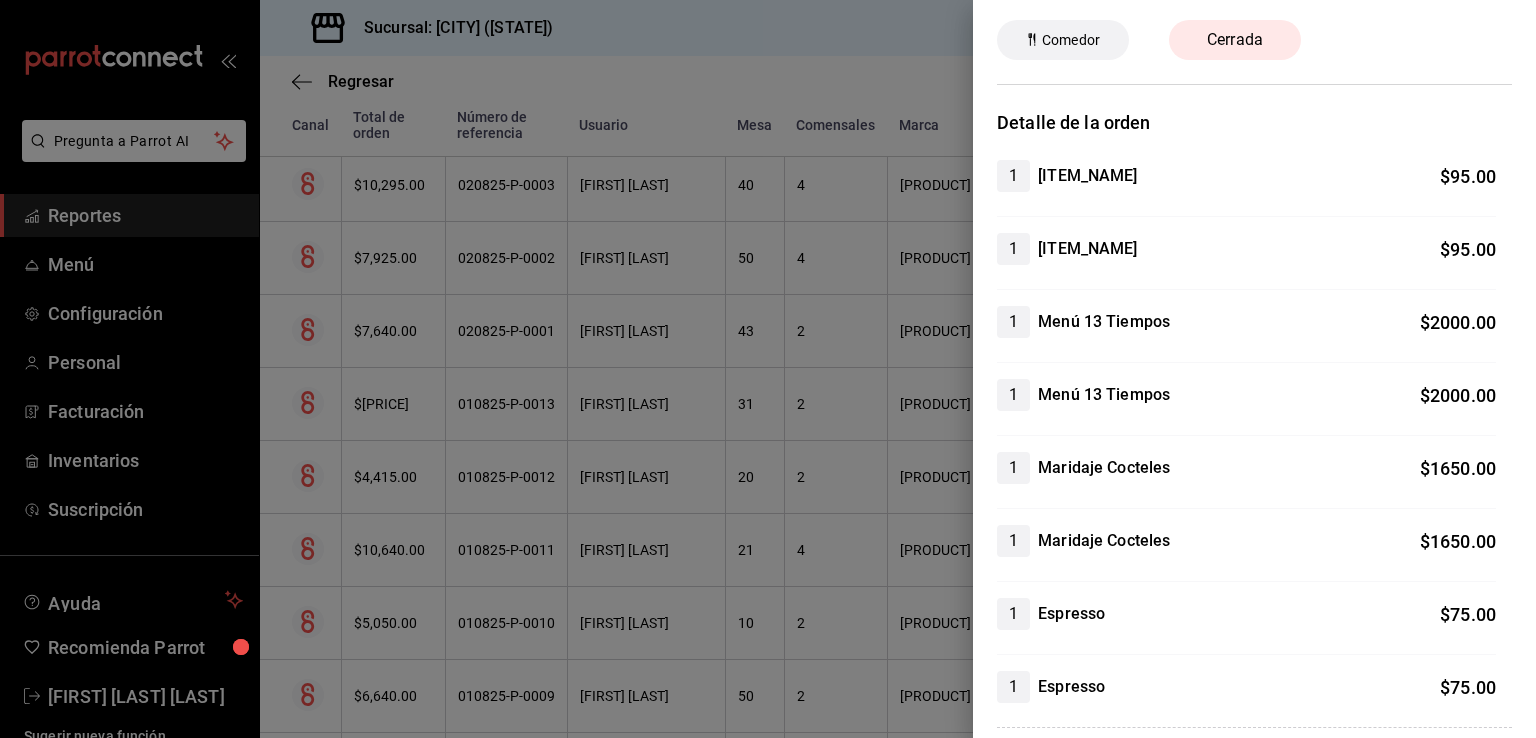 scroll, scrollTop: 72, scrollLeft: 0, axis: vertical 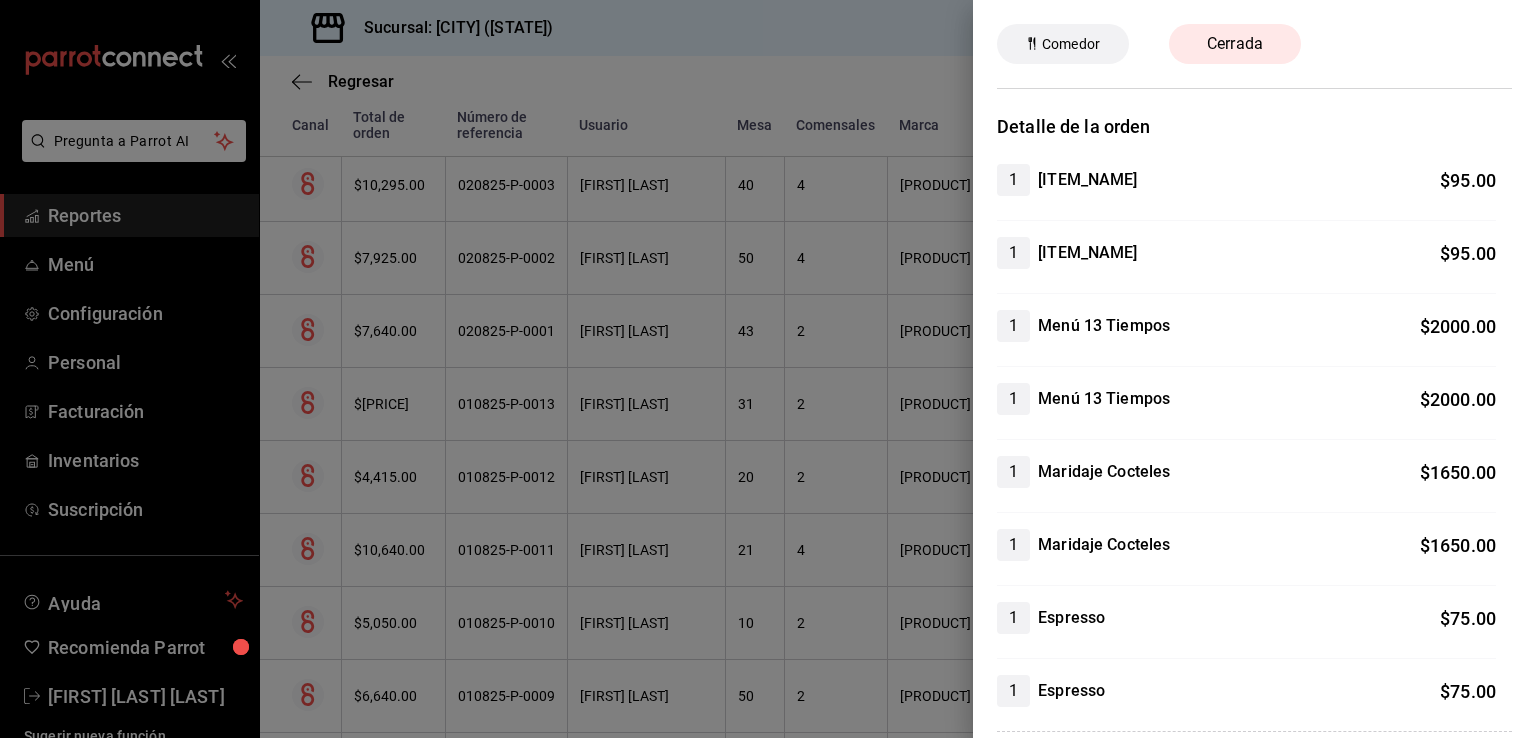 click at bounding box center [768, 369] 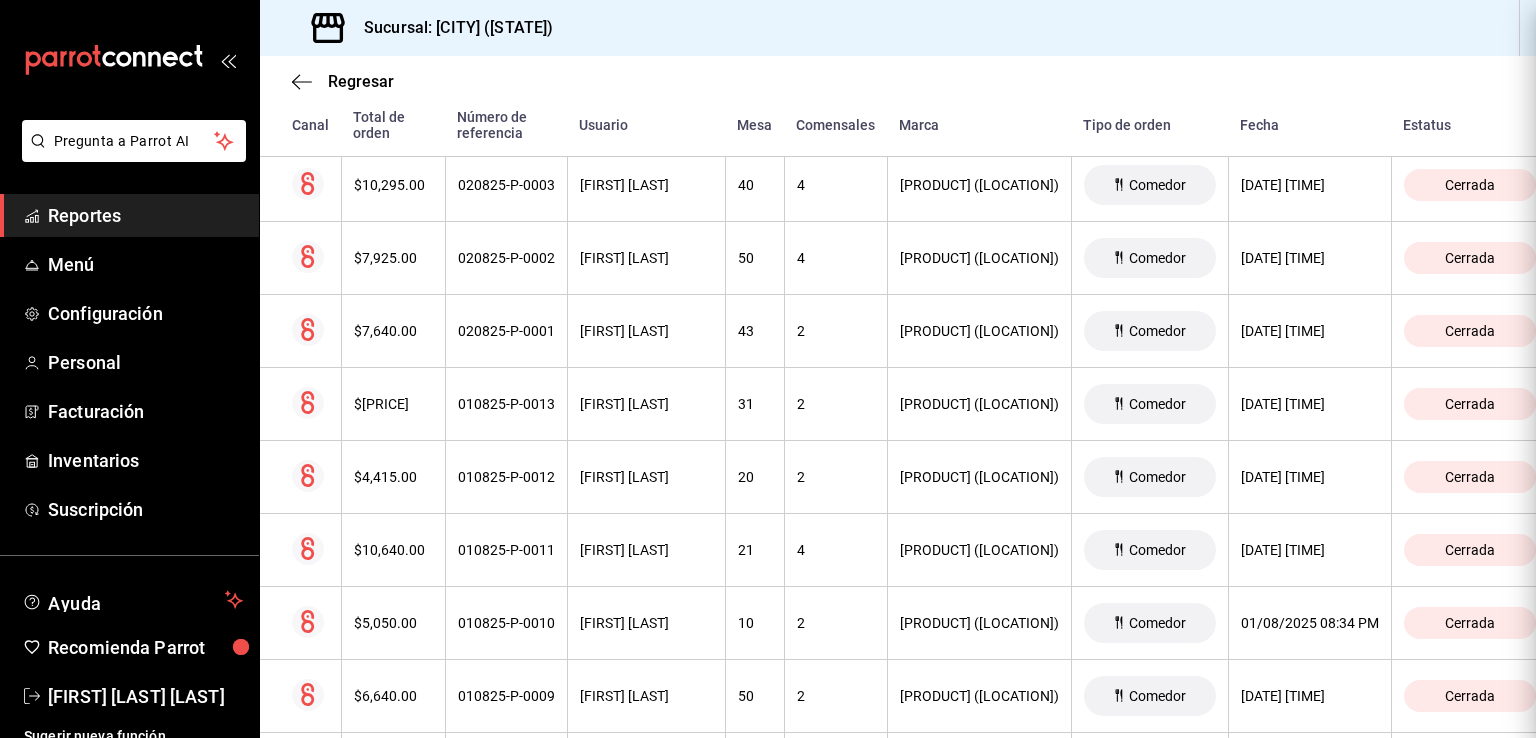scroll, scrollTop: 0, scrollLeft: 0, axis: both 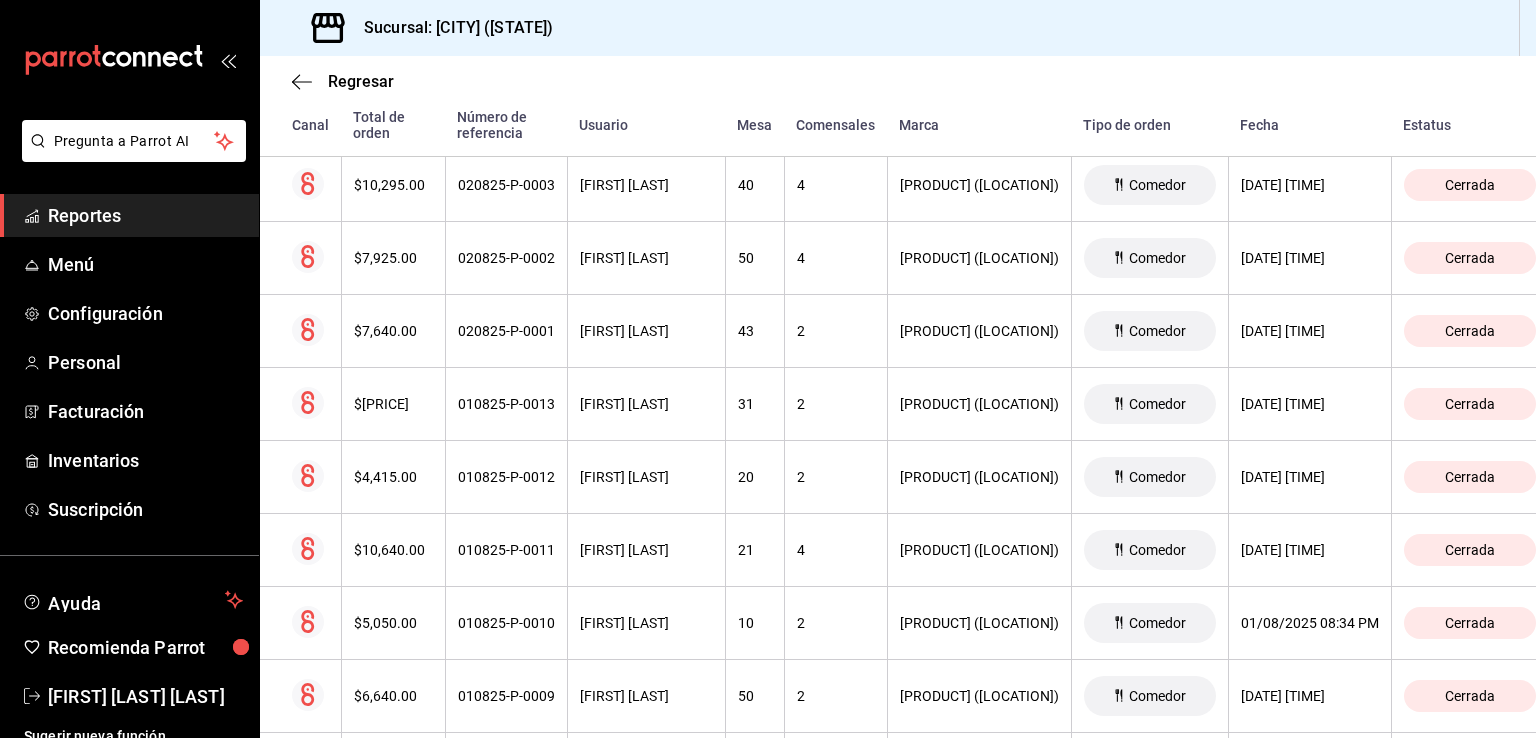 click on "$[PRICE]" at bounding box center (393, 404) 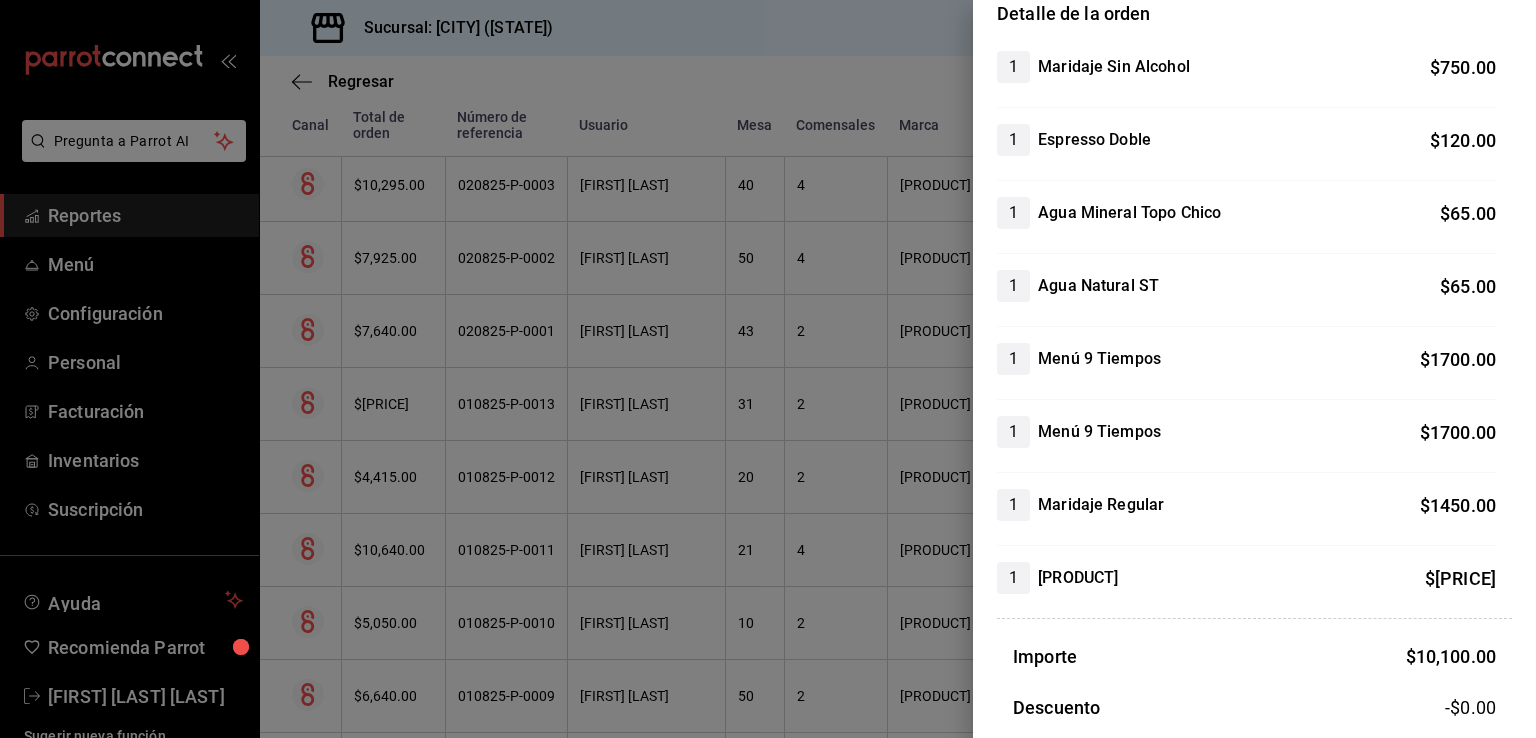 scroll, scrollTop: 194, scrollLeft: 0, axis: vertical 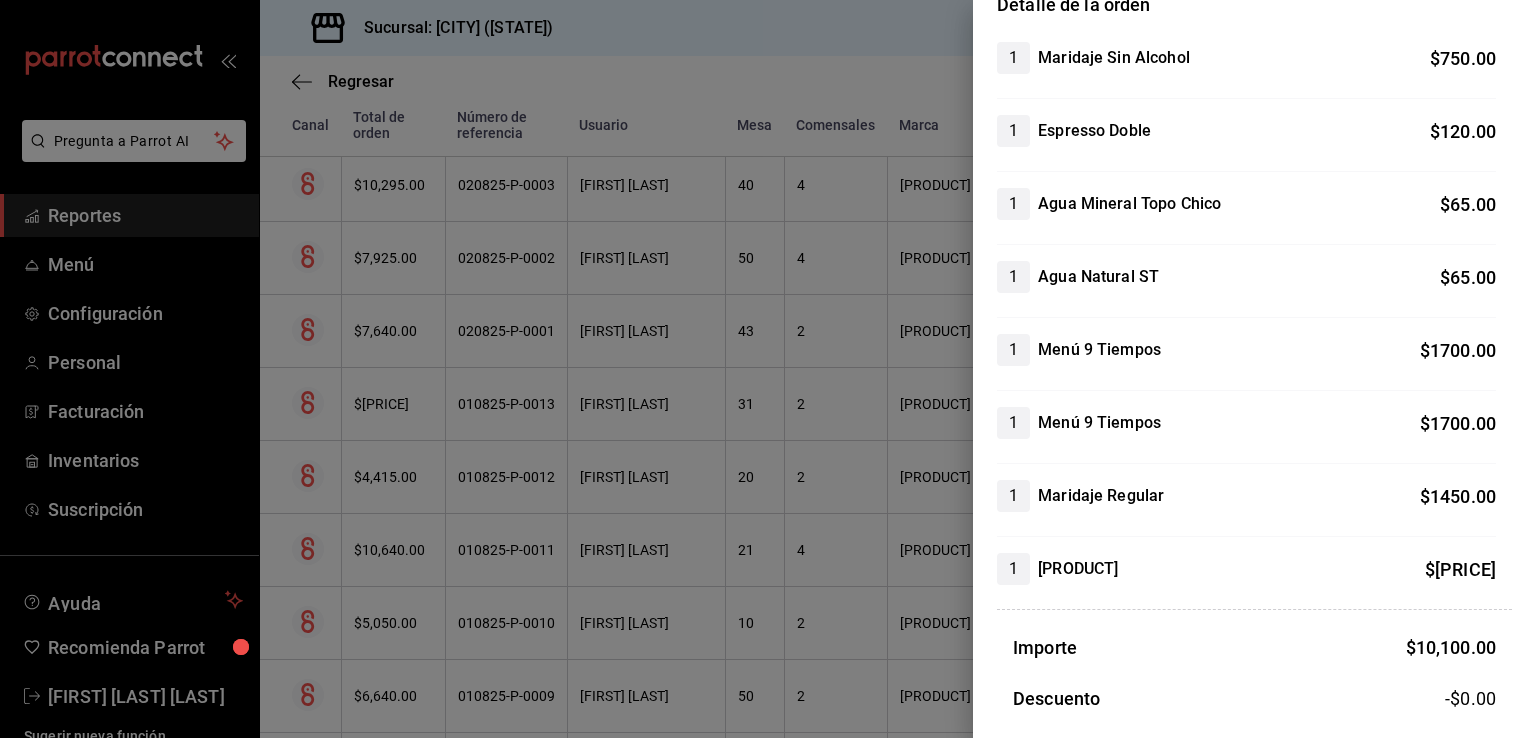 click at bounding box center [768, 369] 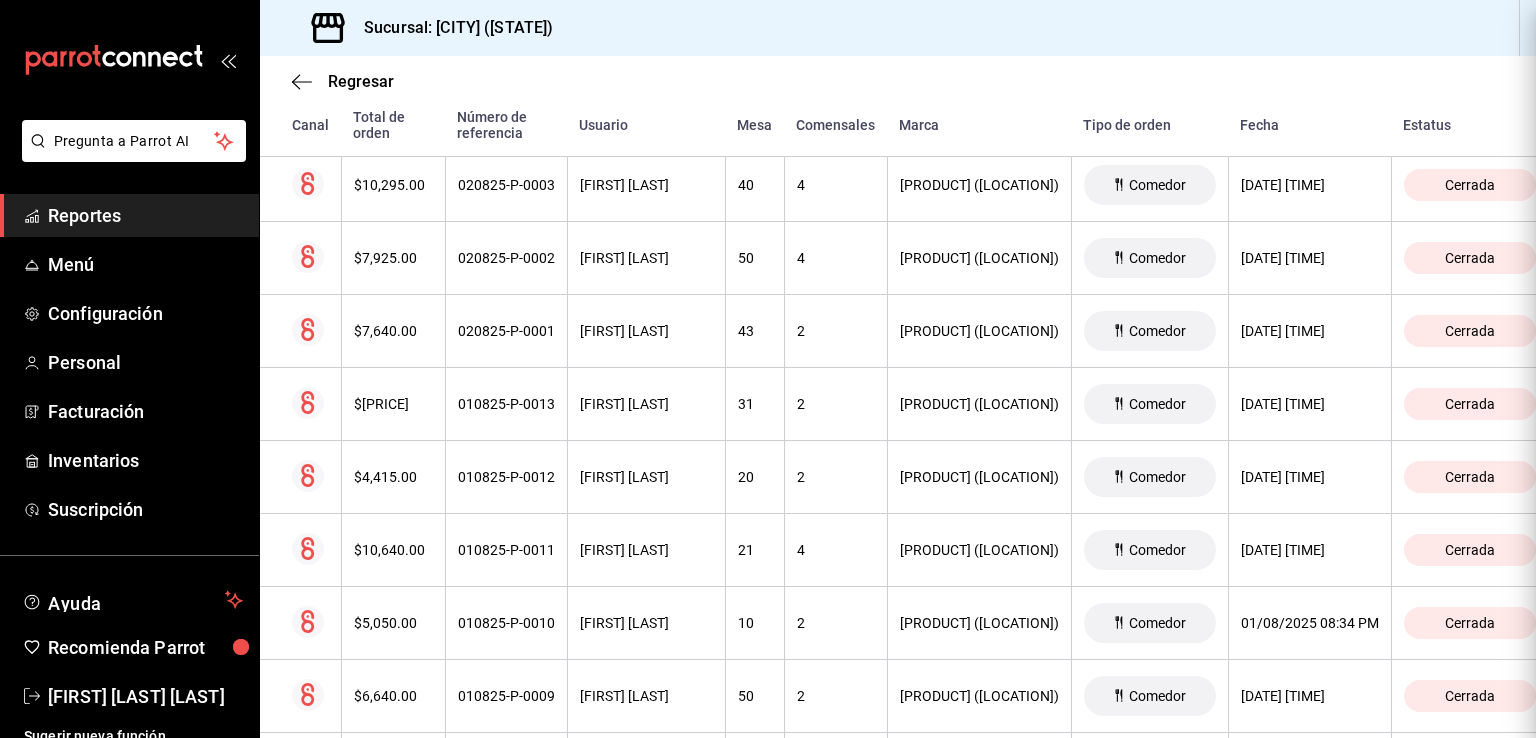 scroll, scrollTop: 0, scrollLeft: 0, axis: both 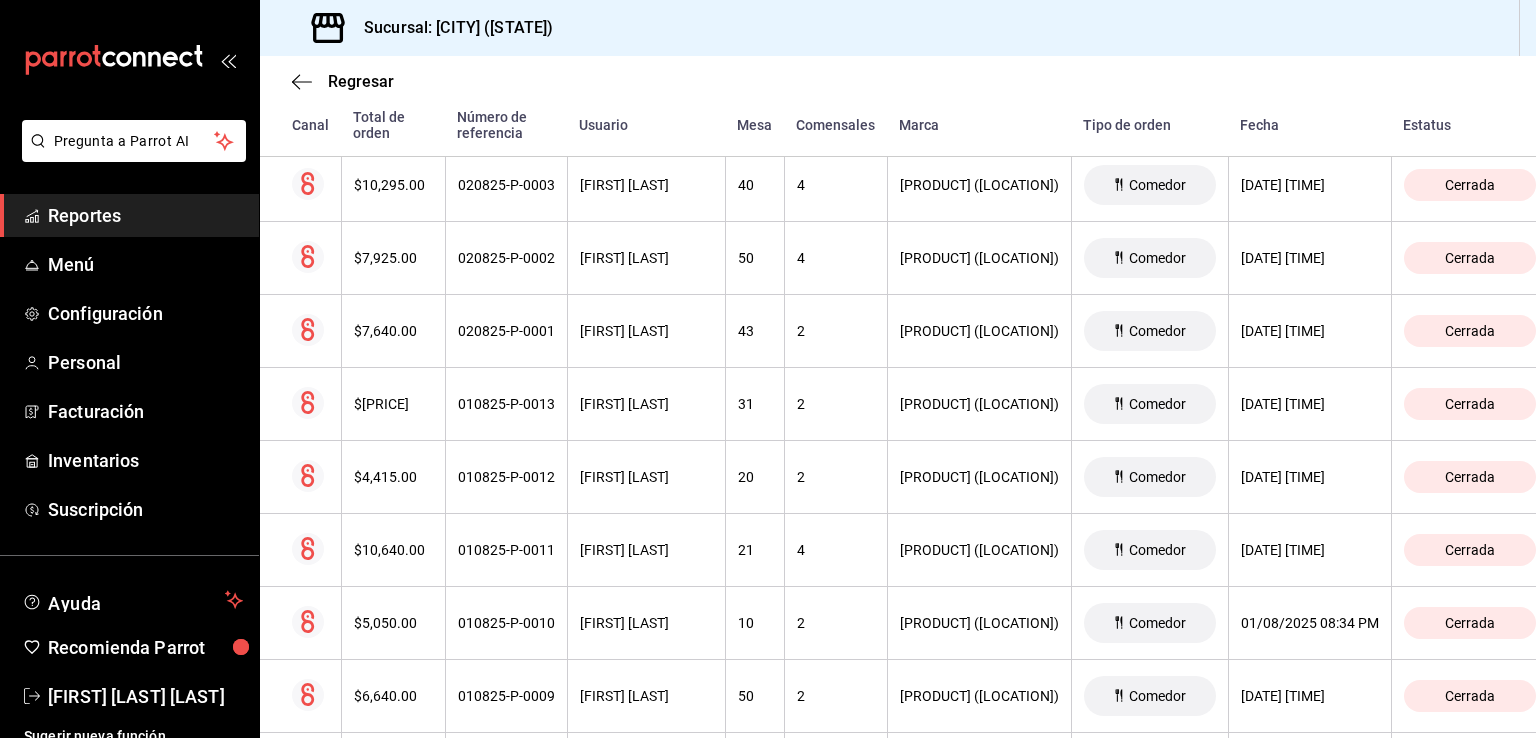 click on "$4,415.00" at bounding box center [393, 477] 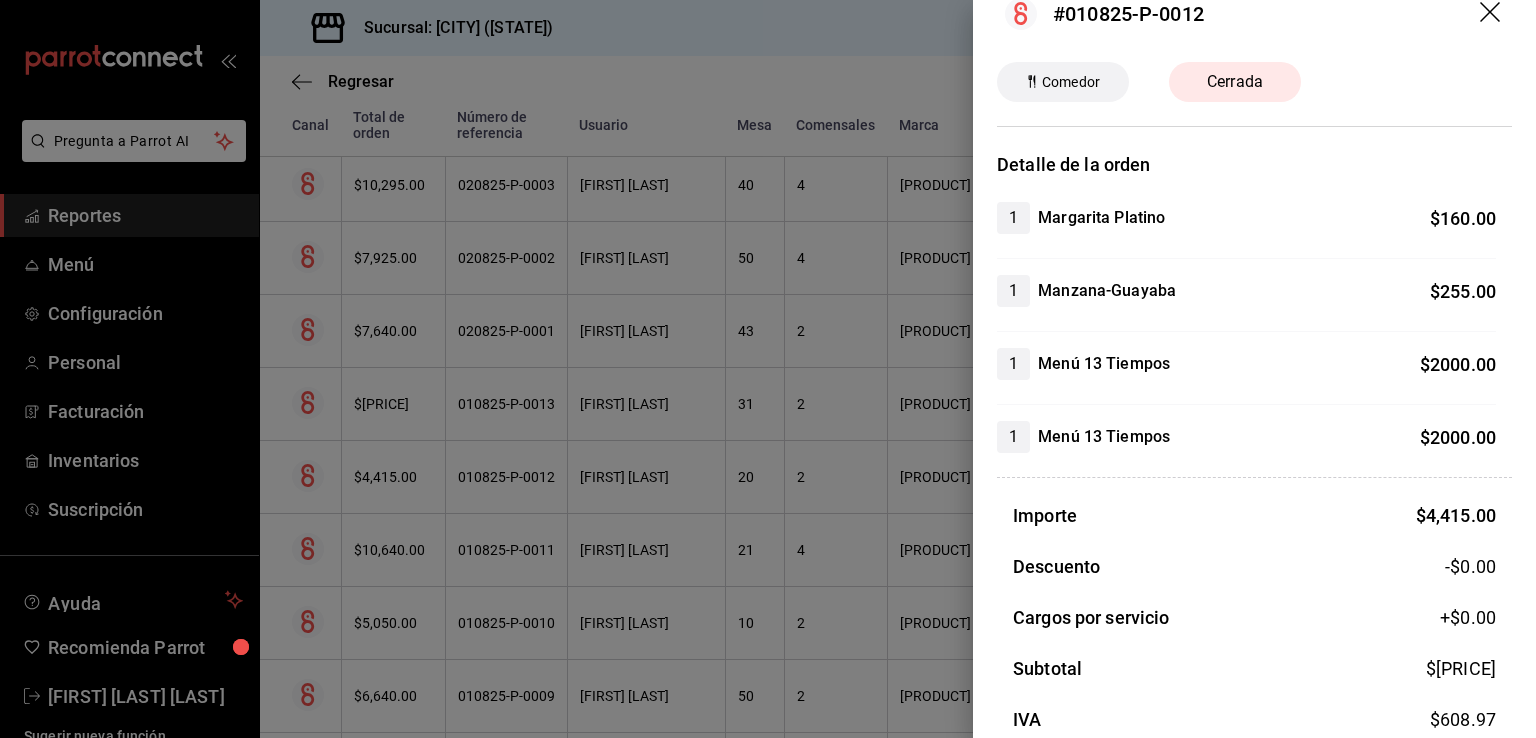 scroll, scrollTop: 35, scrollLeft: 0, axis: vertical 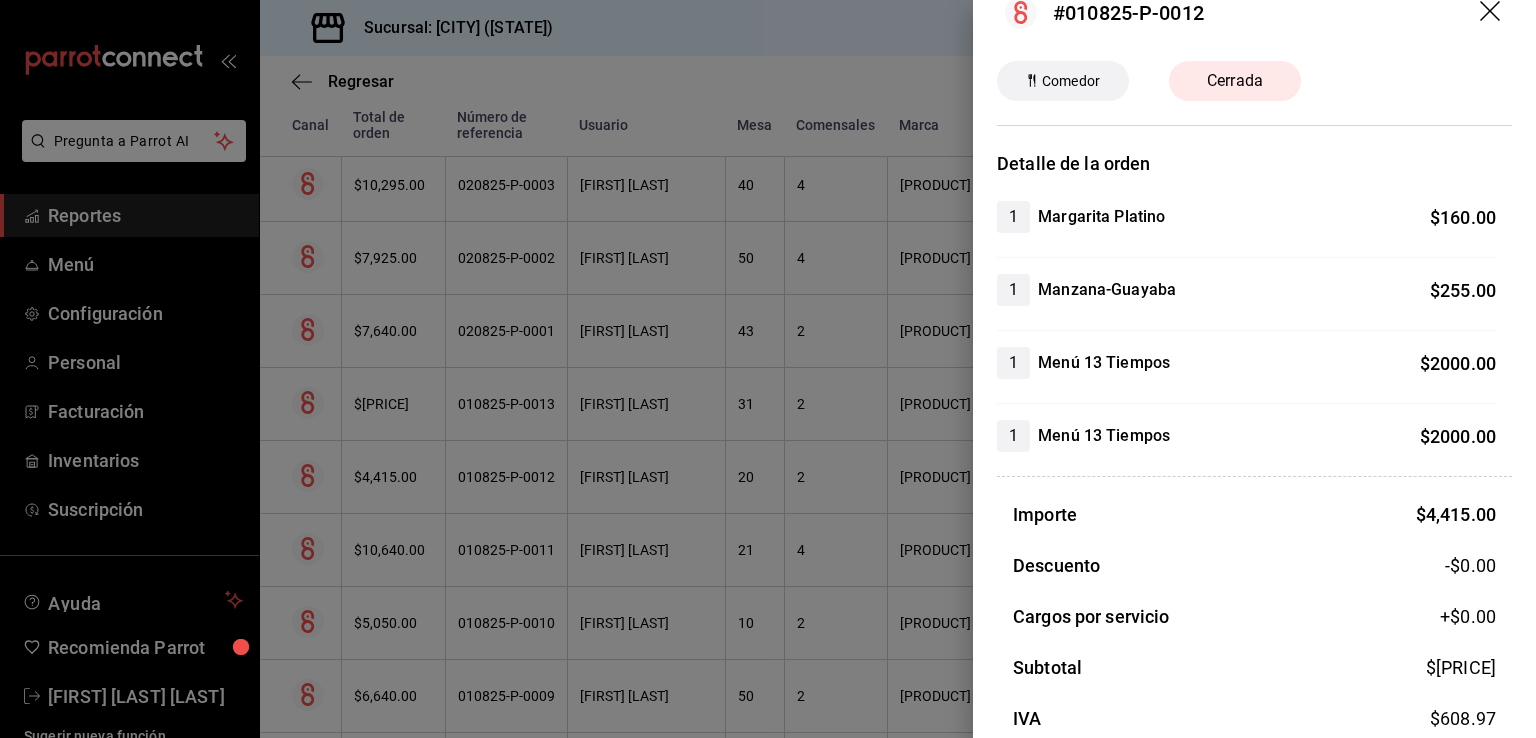 click at bounding box center (768, 369) 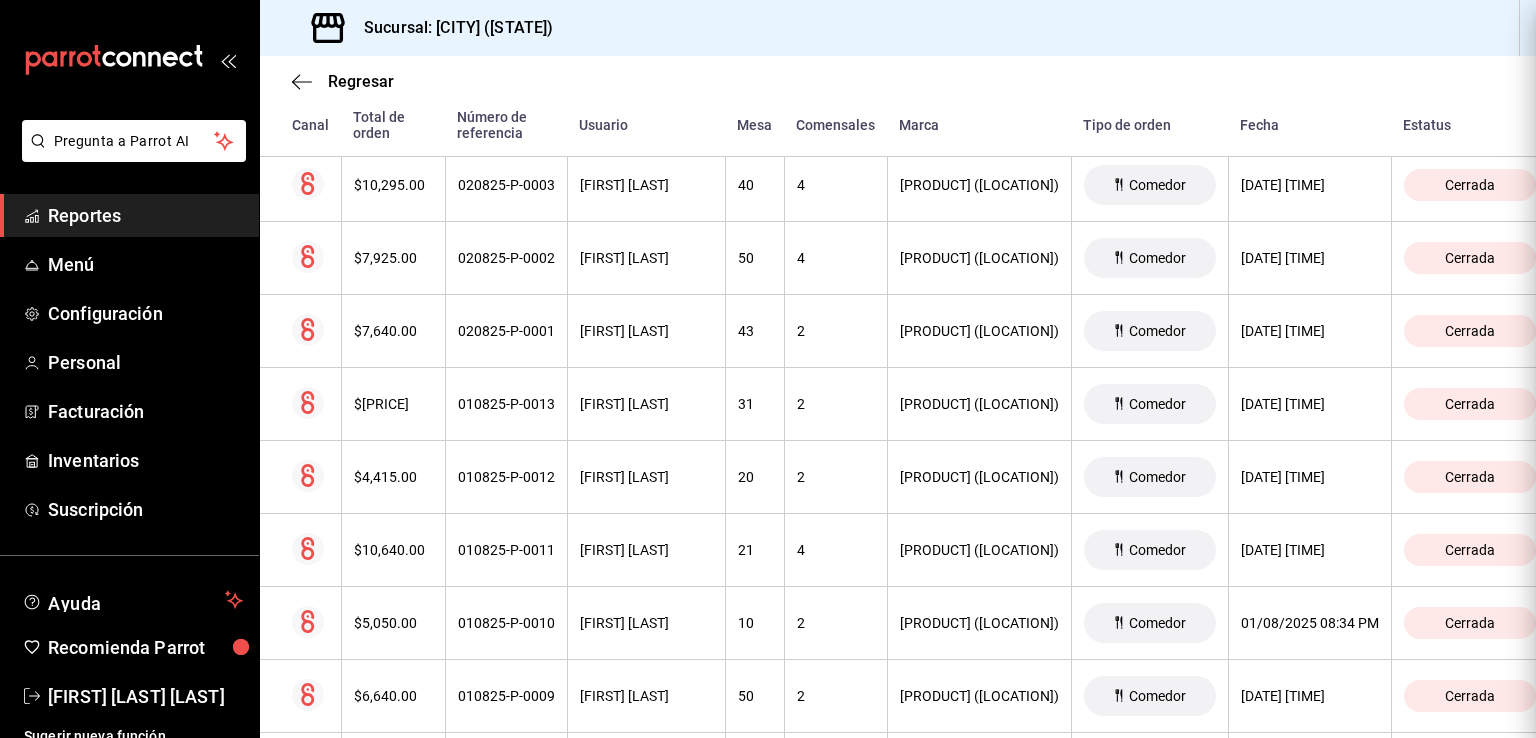 scroll, scrollTop: 0, scrollLeft: 0, axis: both 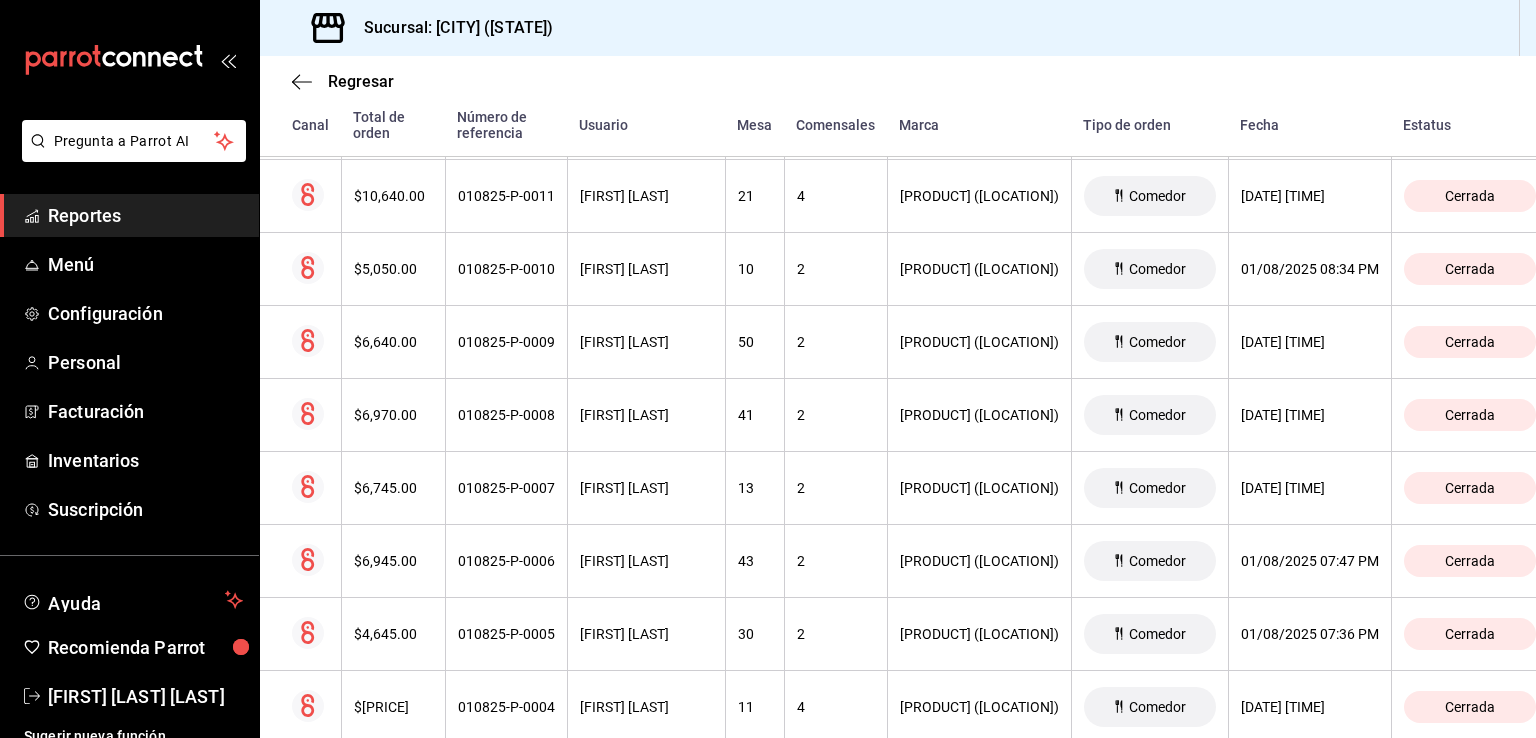 click on "$10,640.00" at bounding box center (393, 196) 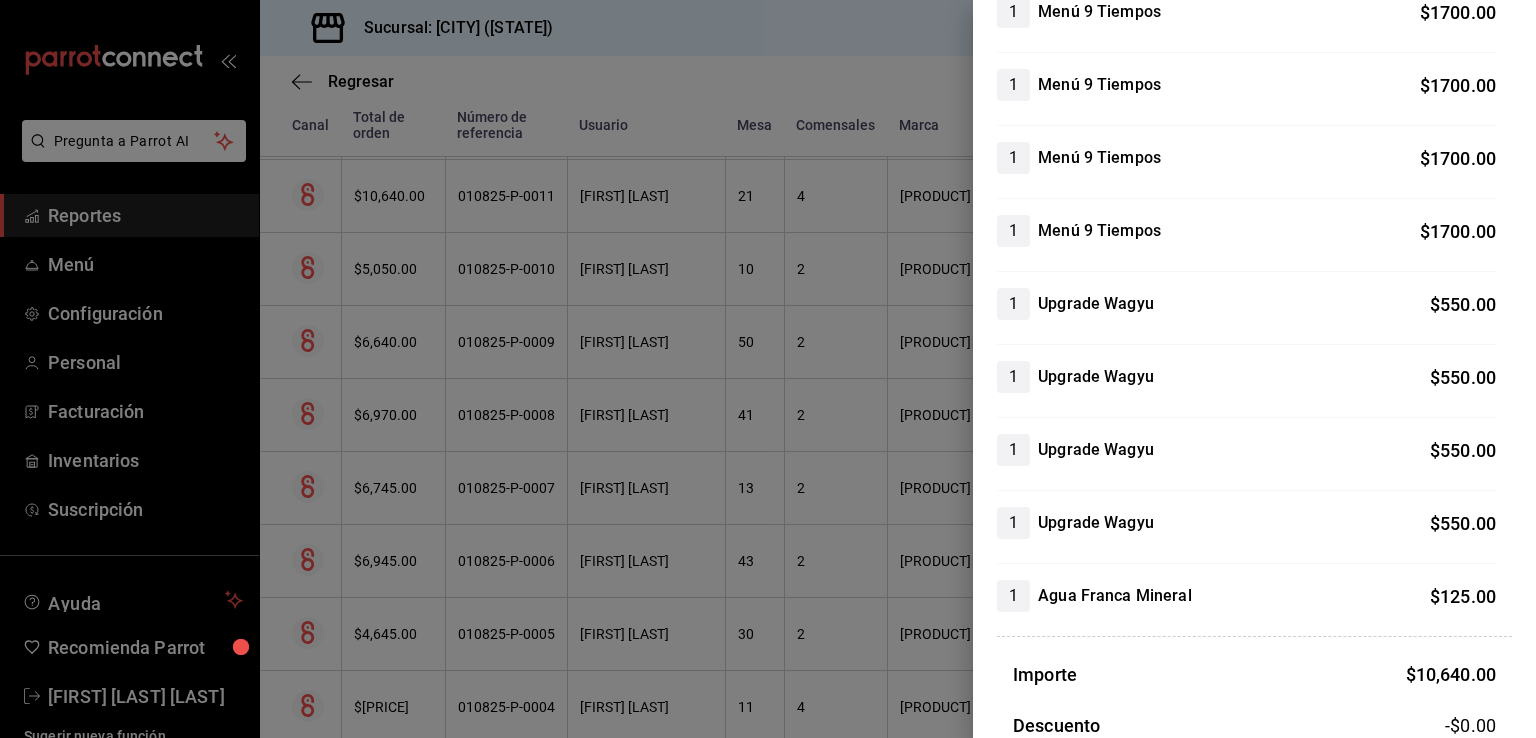 scroll, scrollTop: 608, scrollLeft: 0, axis: vertical 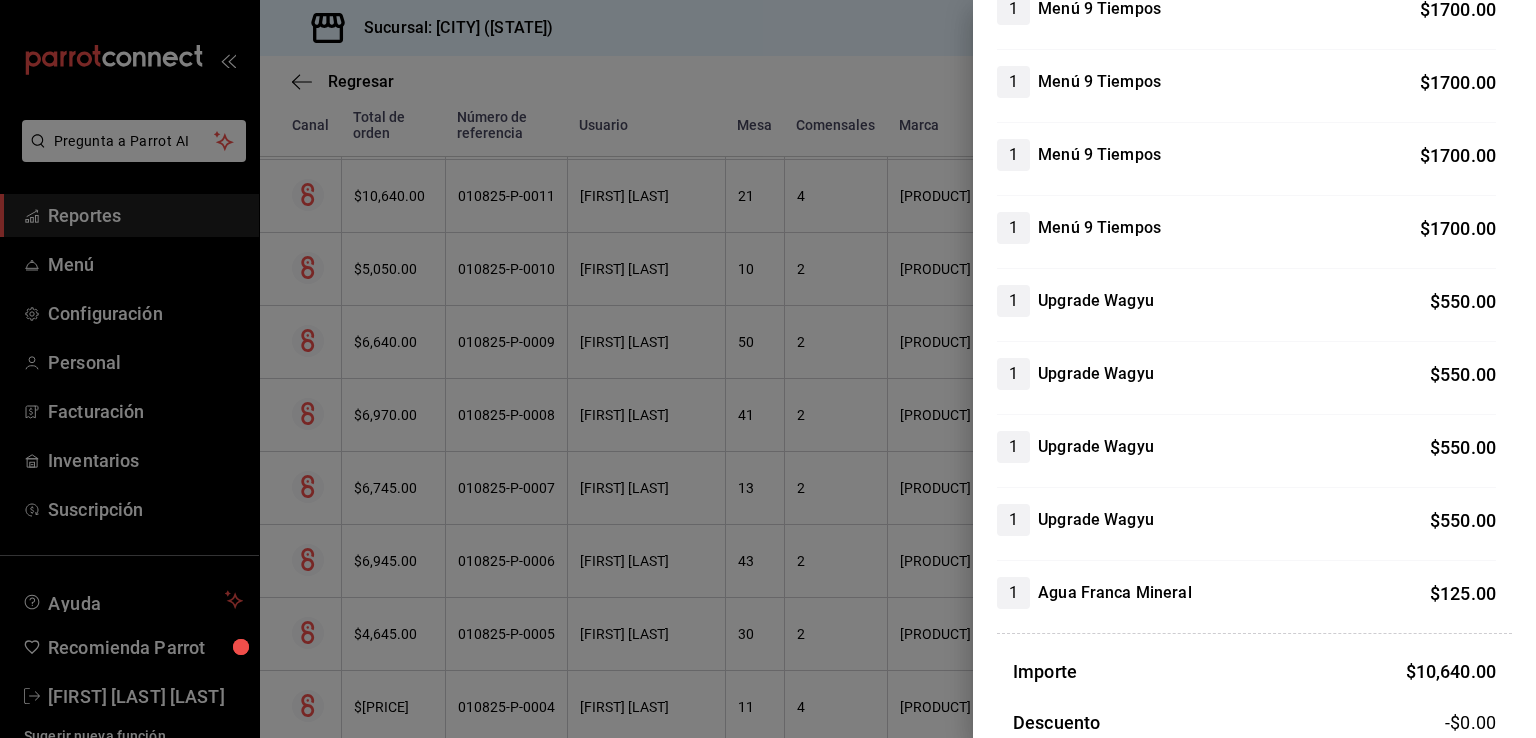 click at bounding box center (768, 369) 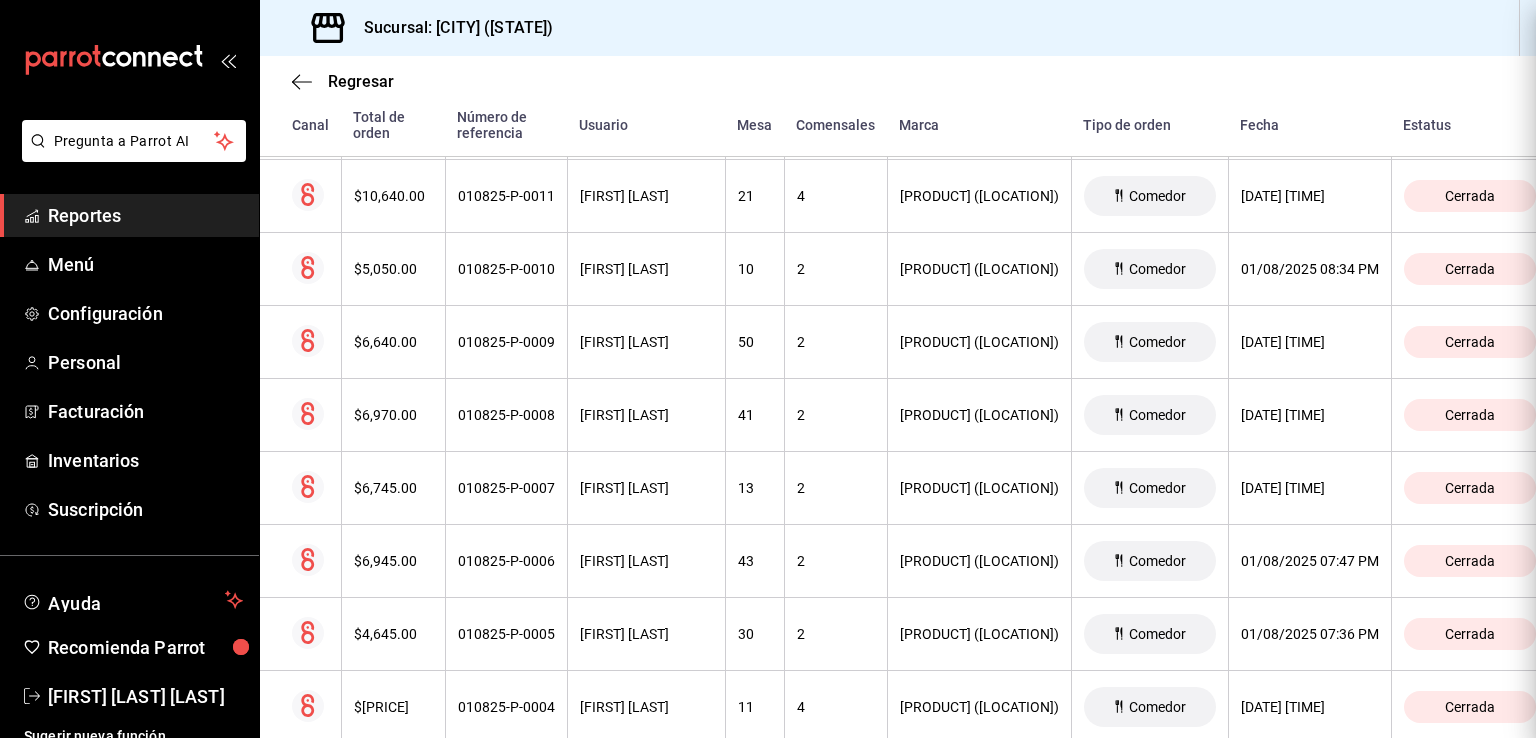 scroll, scrollTop: 0, scrollLeft: 0, axis: both 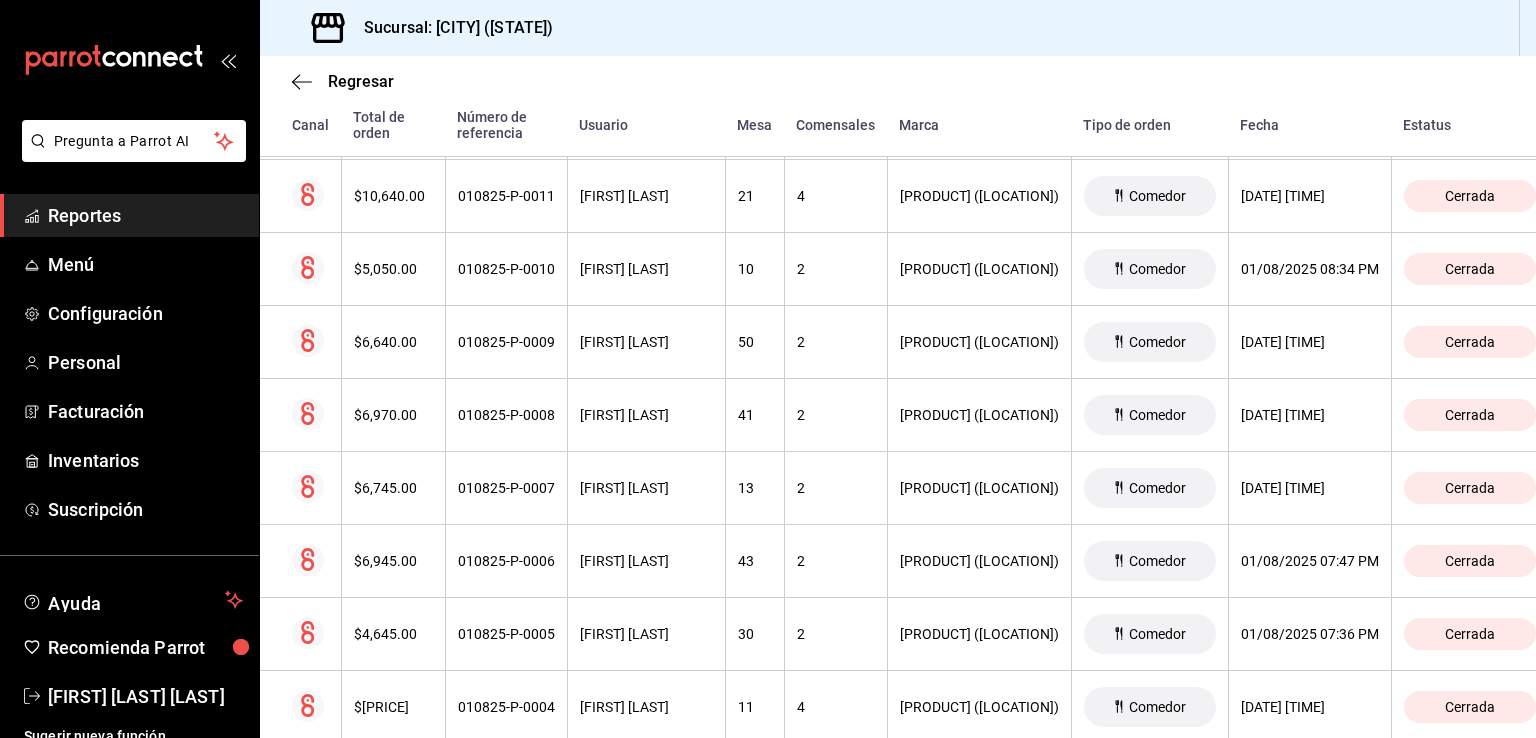 click on "$5,050.00" at bounding box center (393, 269) 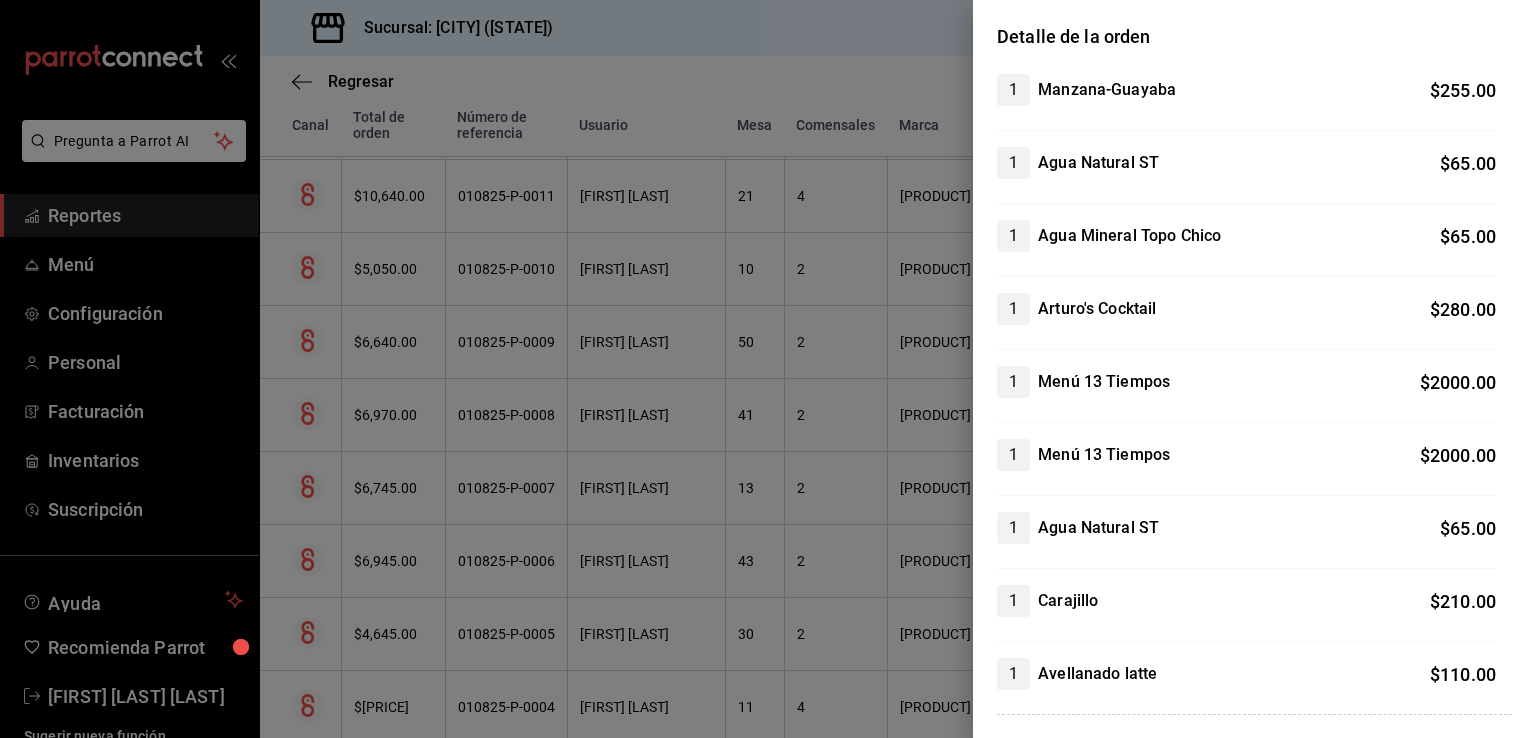 scroll, scrollTop: 158, scrollLeft: 0, axis: vertical 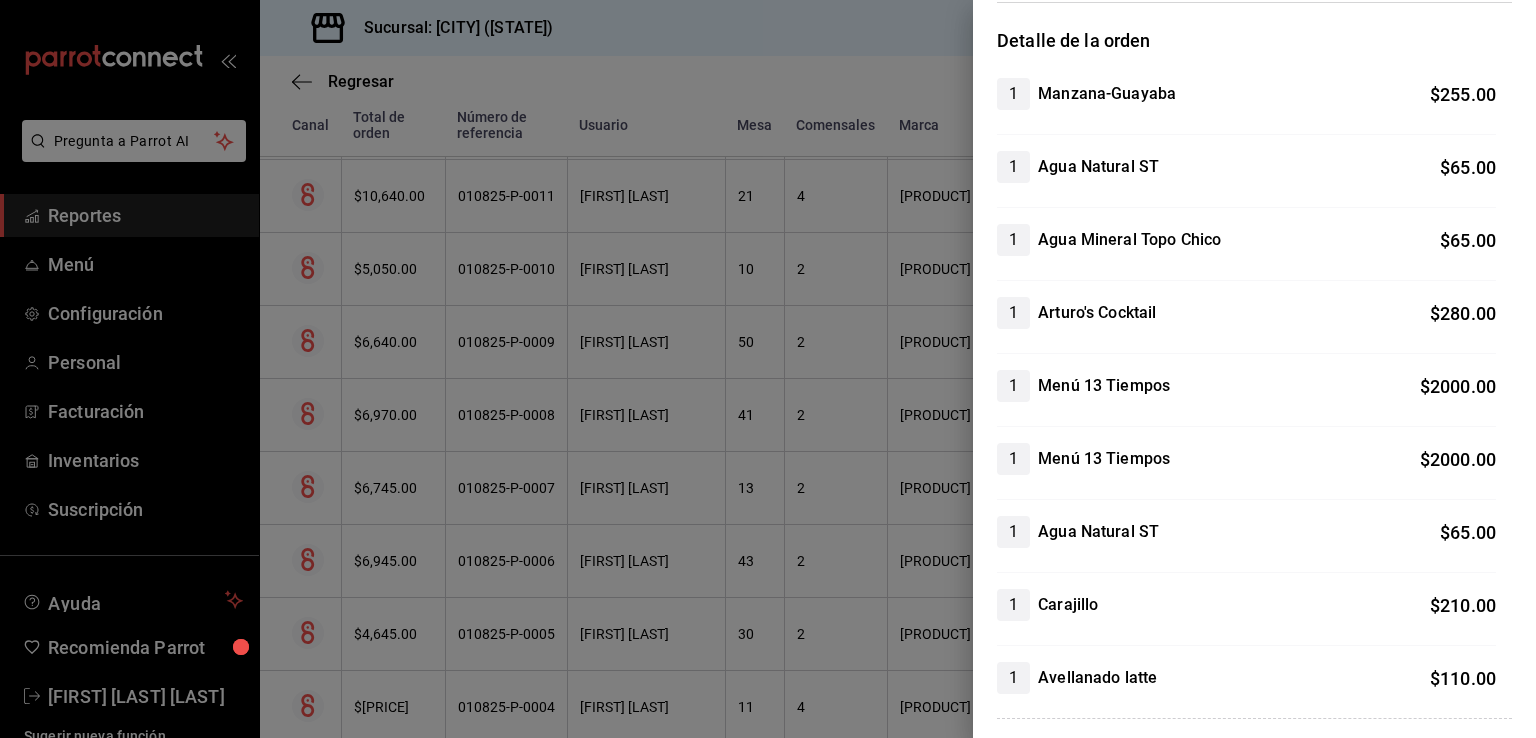 click at bounding box center [768, 369] 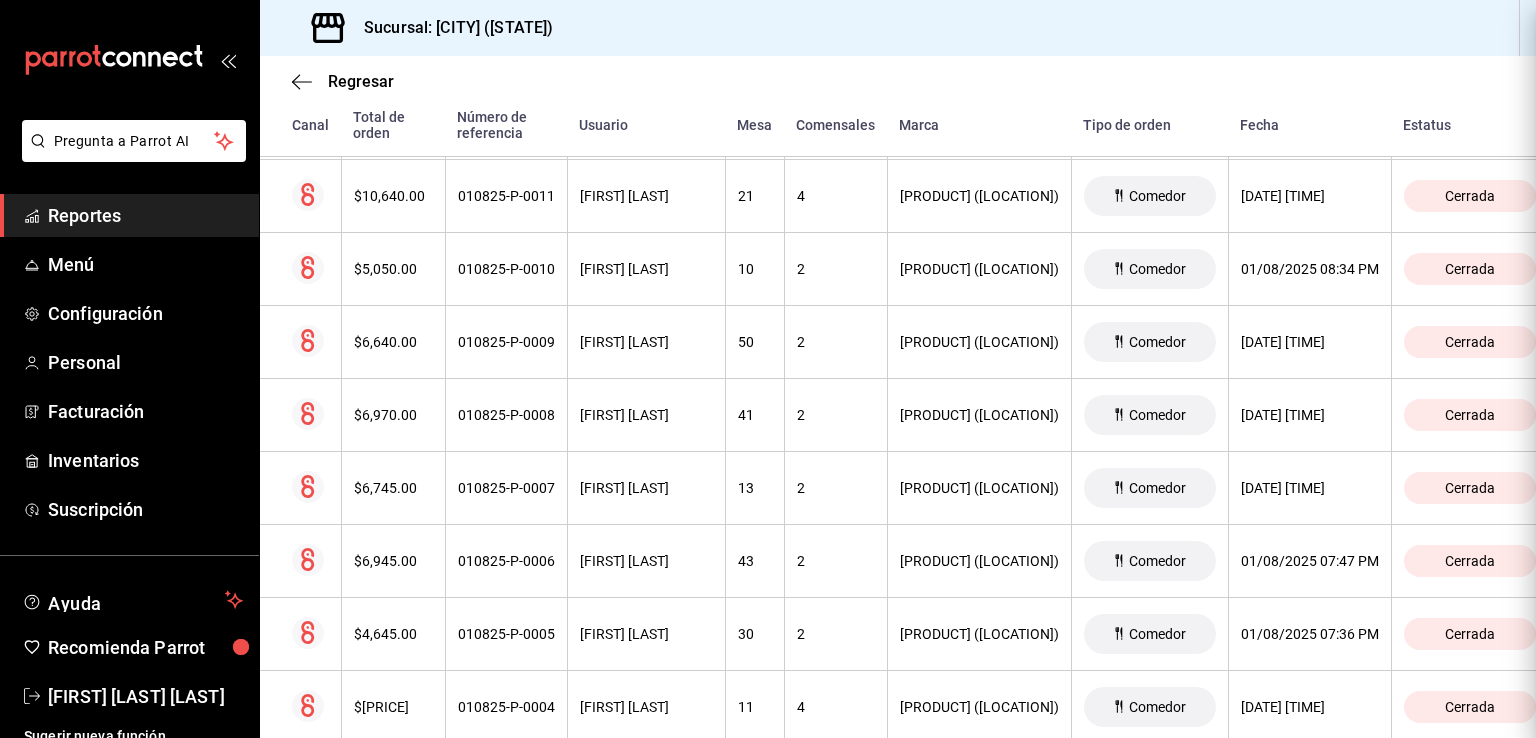 scroll, scrollTop: 0, scrollLeft: 0, axis: both 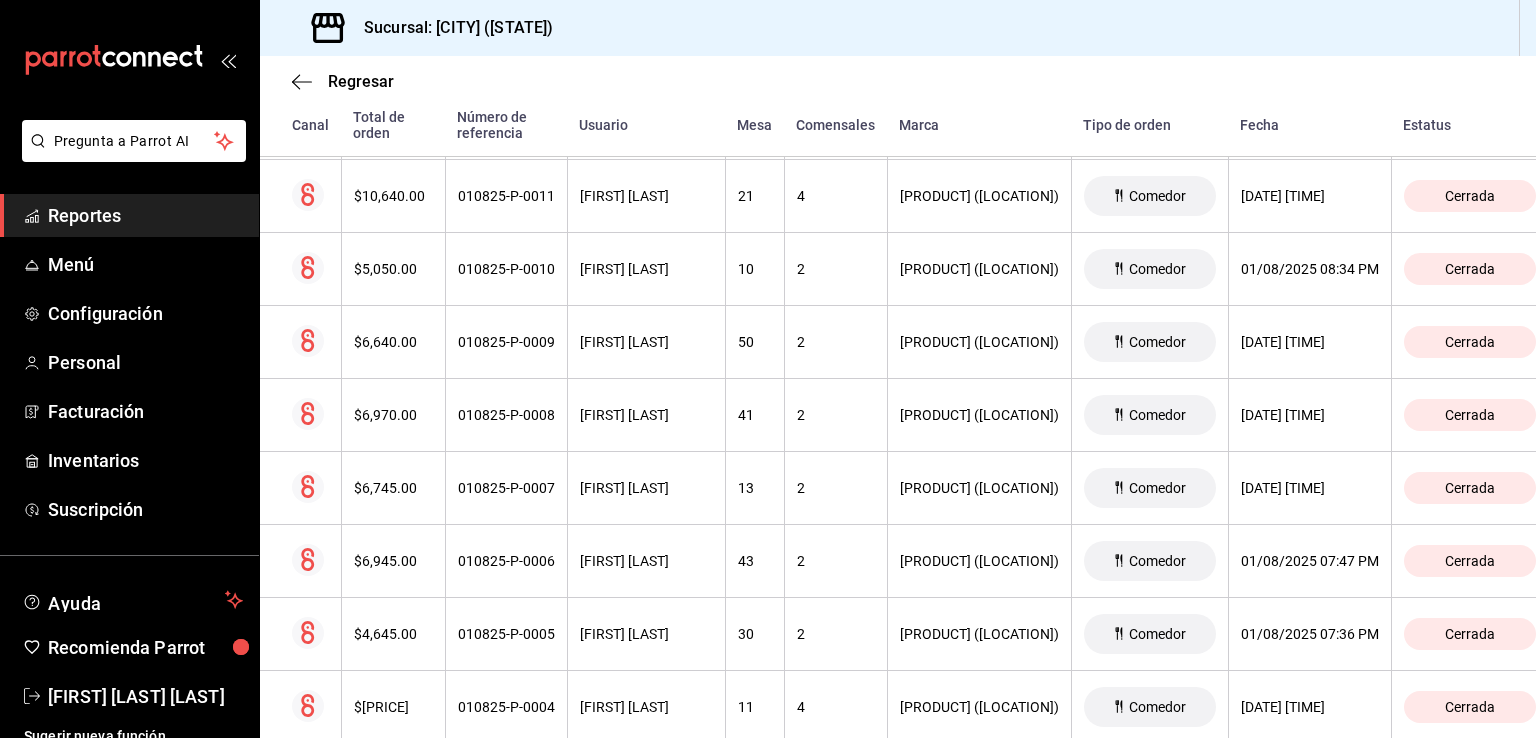 click on "$6,640.00" at bounding box center [393, 342] 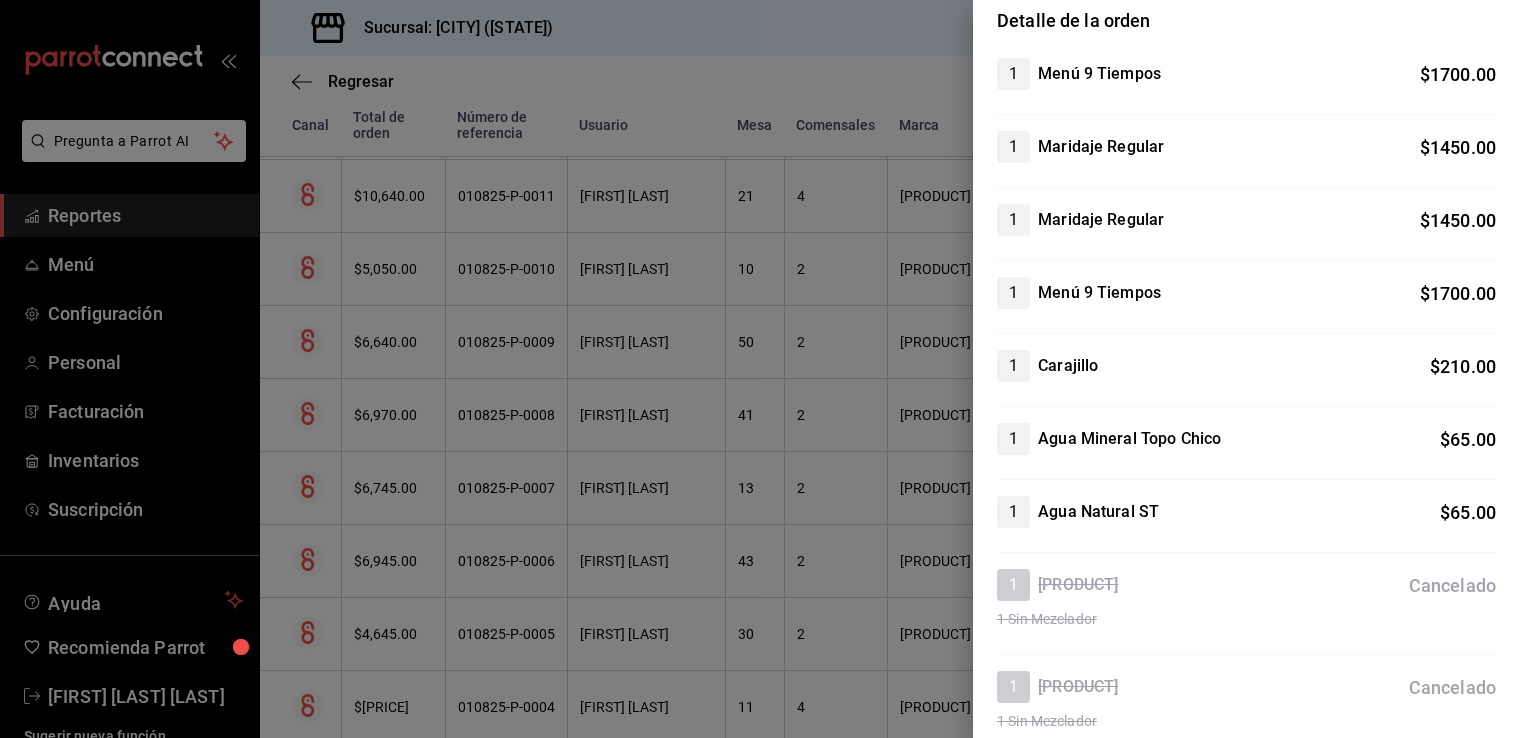 scroll, scrollTop: 179, scrollLeft: 0, axis: vertical 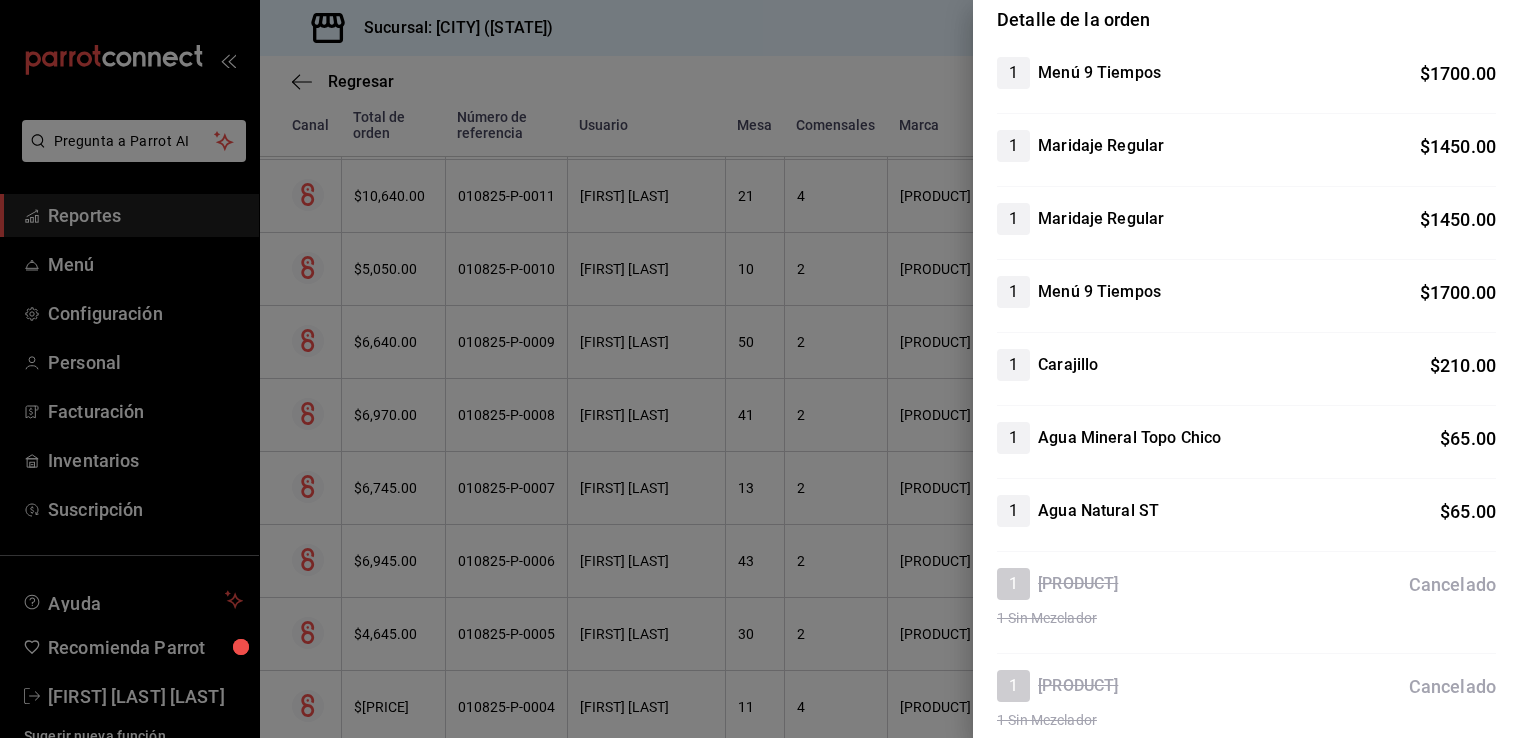 click at bounding box center [768, 369] 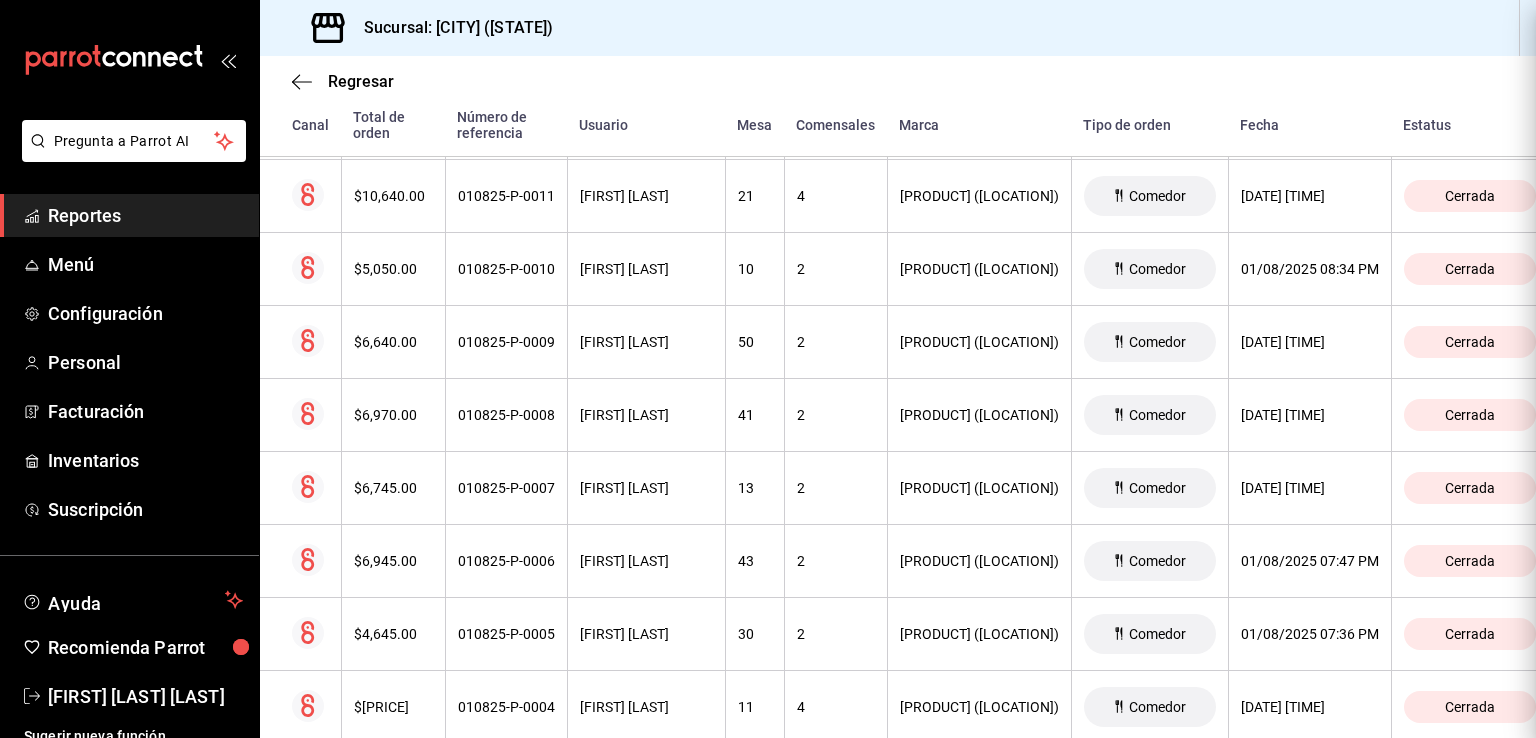 scroll, scrollTop: 0, scrollLeft: 0, axis: both 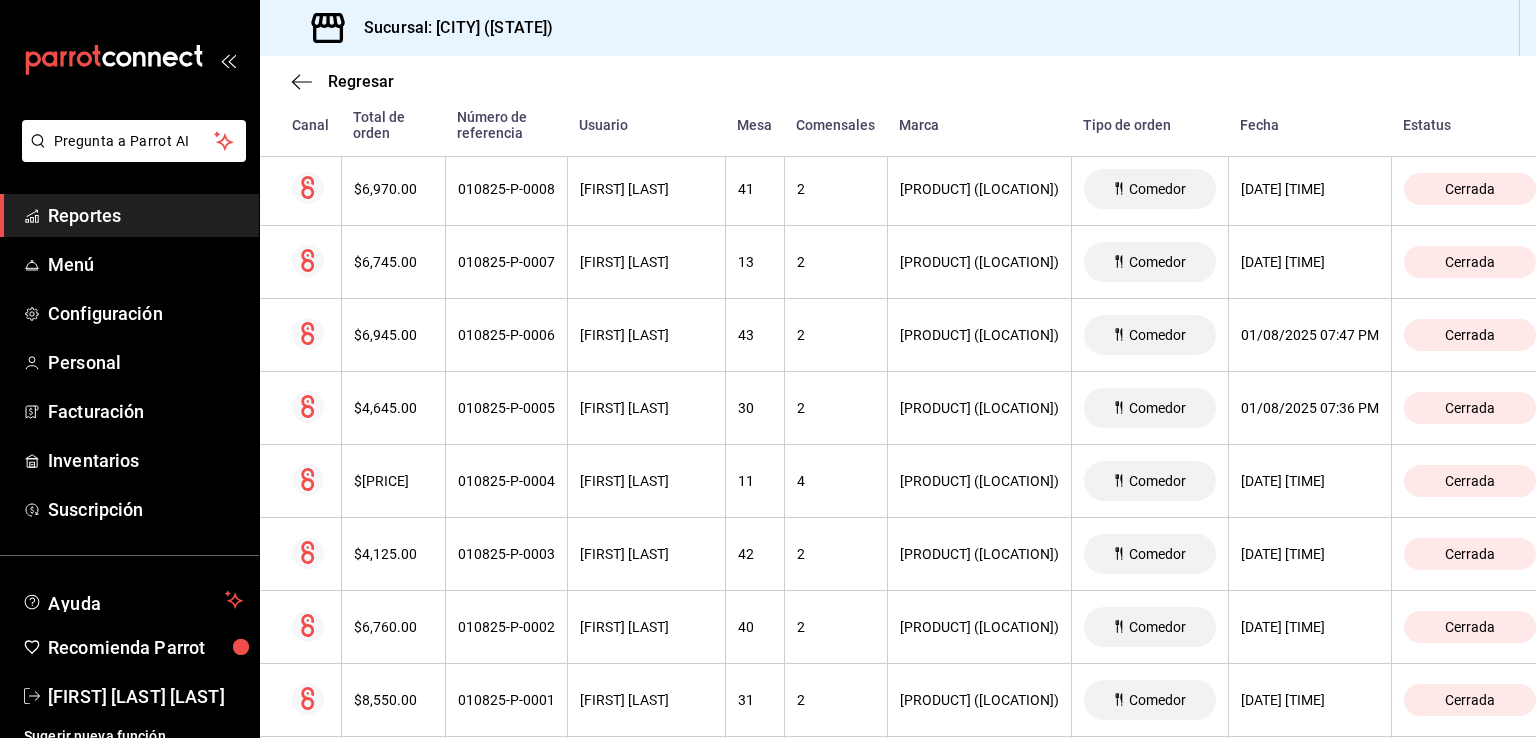click on "$6,970.00" at bounding box center [393, 189] 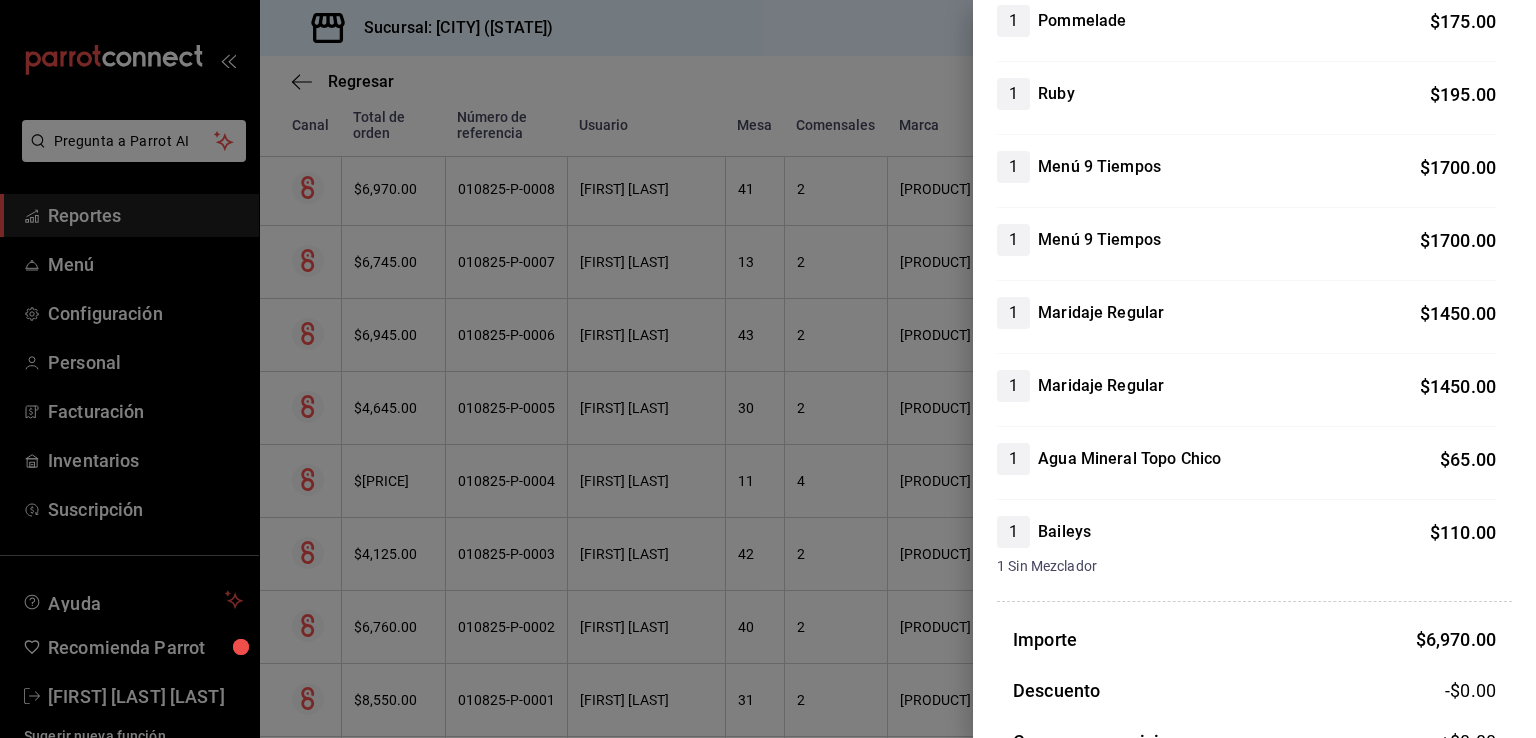 scroll, scrollTop: 303, scrollLeft: 0, axis: vertical 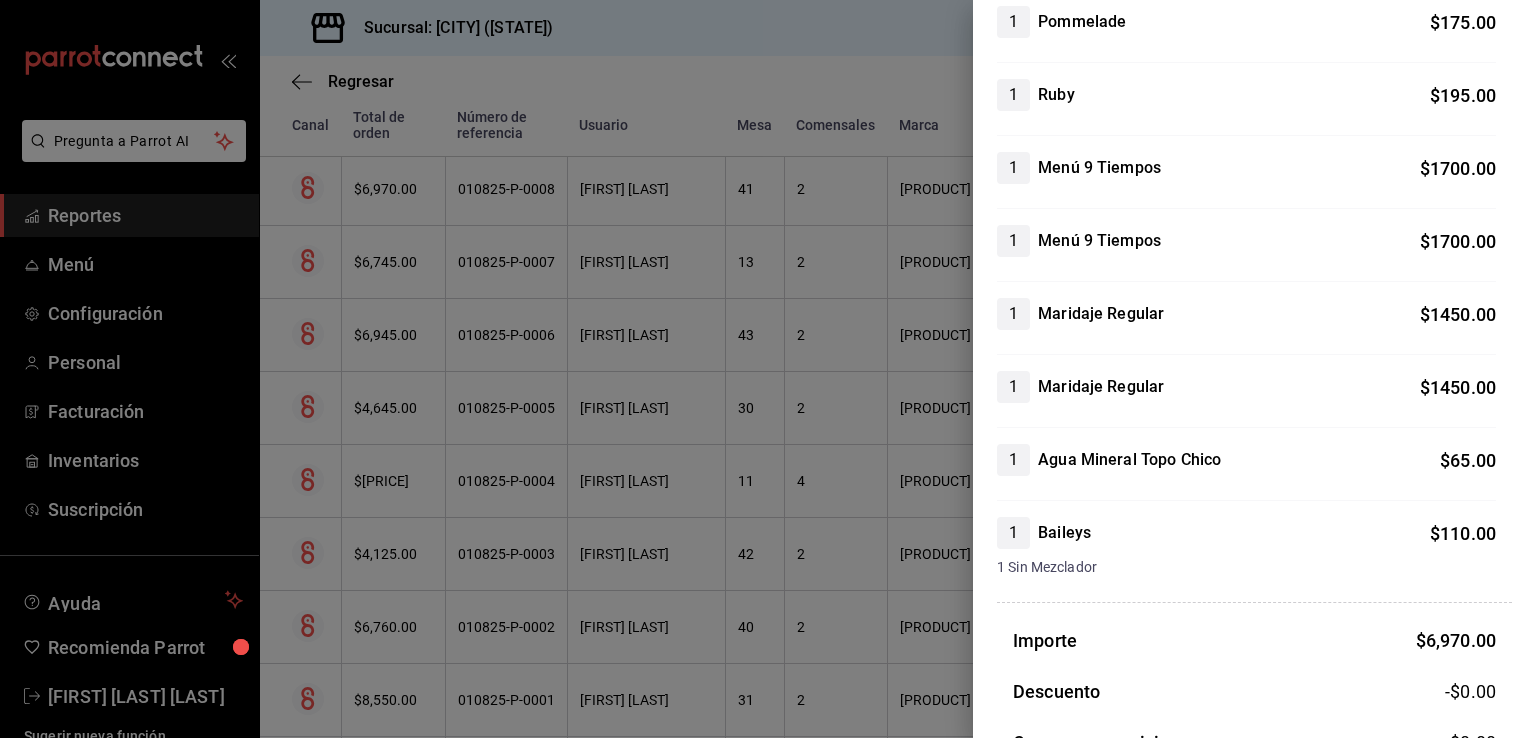 click at bounding box center [768, 369] 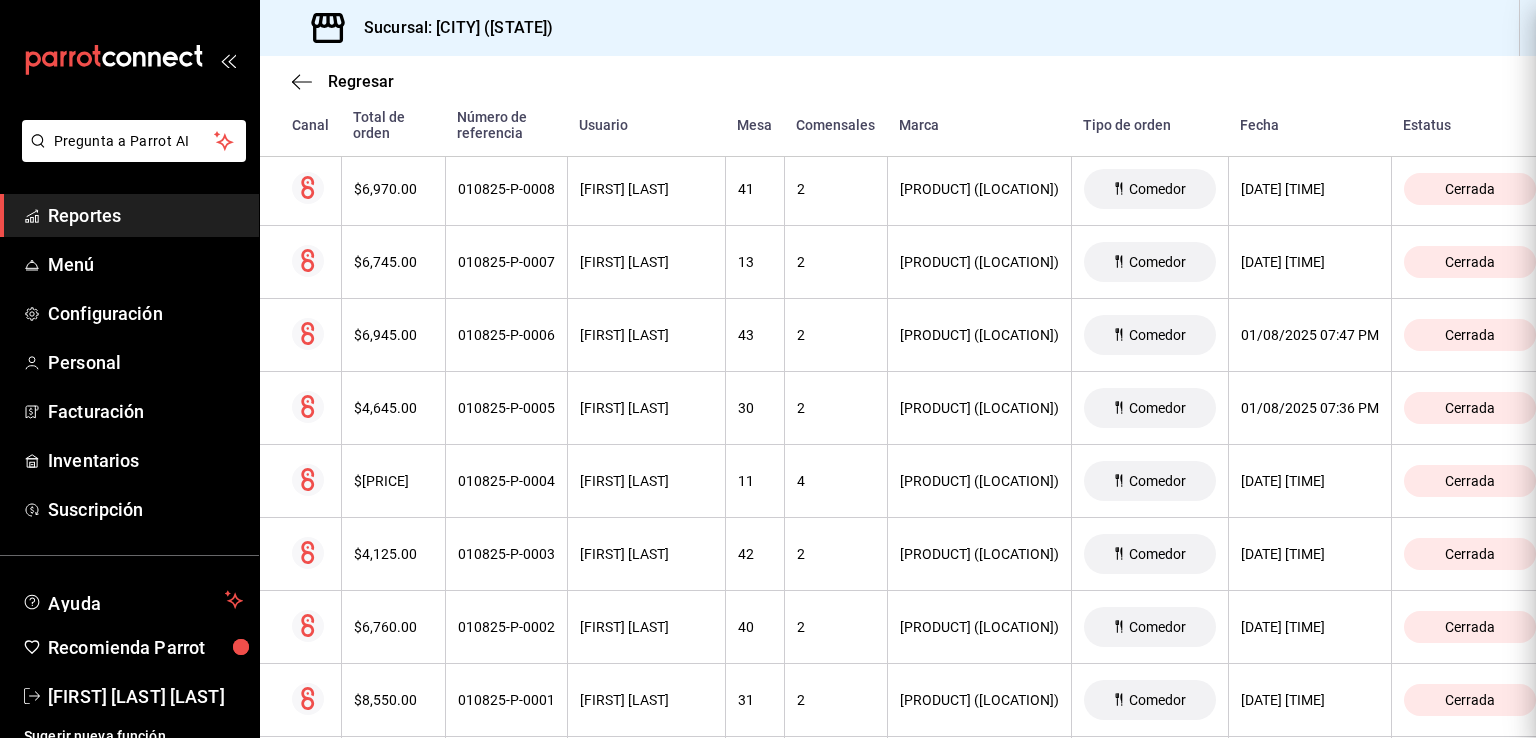 scroll, scrollTop: 0, scrollLeft: 0, axis: both 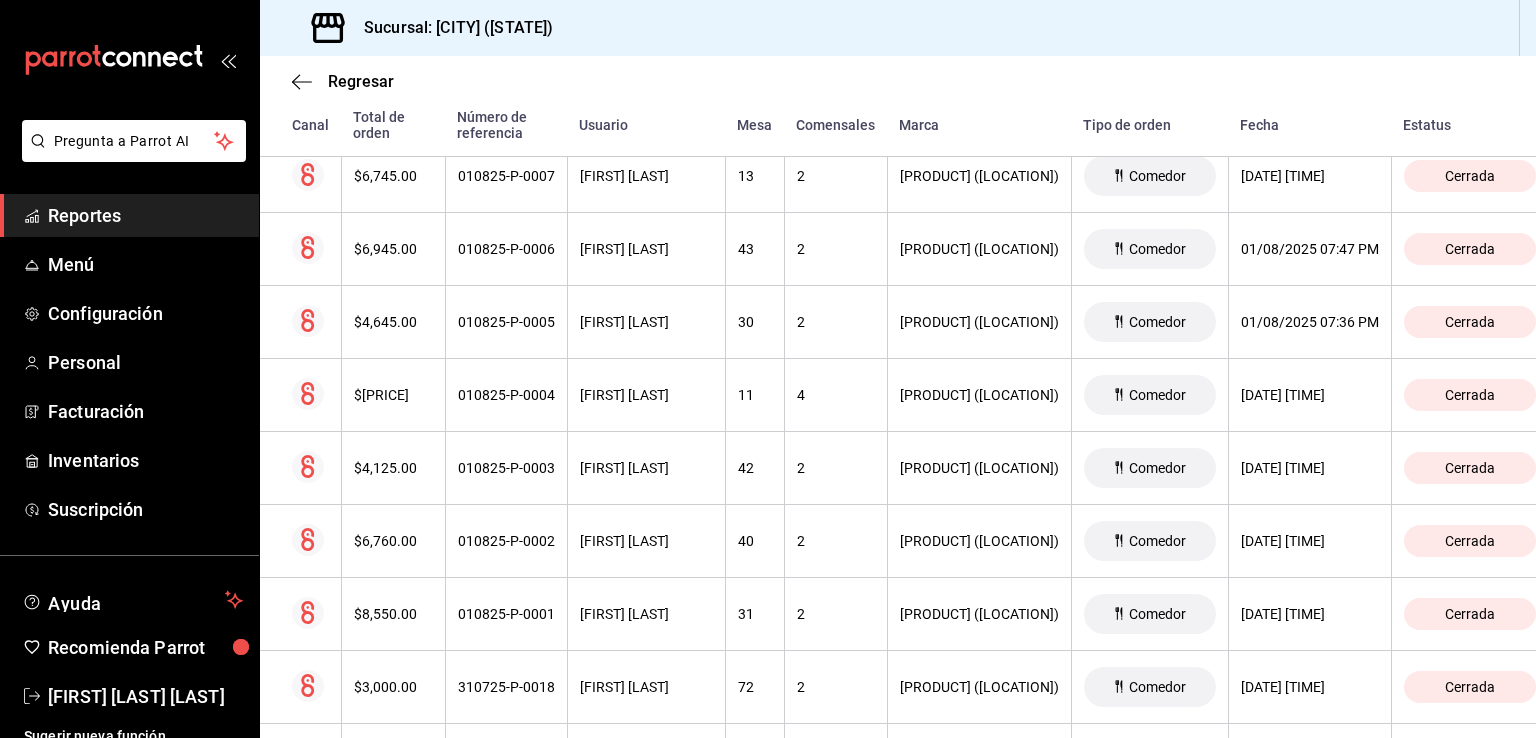 click on "$6,745.00" at bounding box center [393, 176] 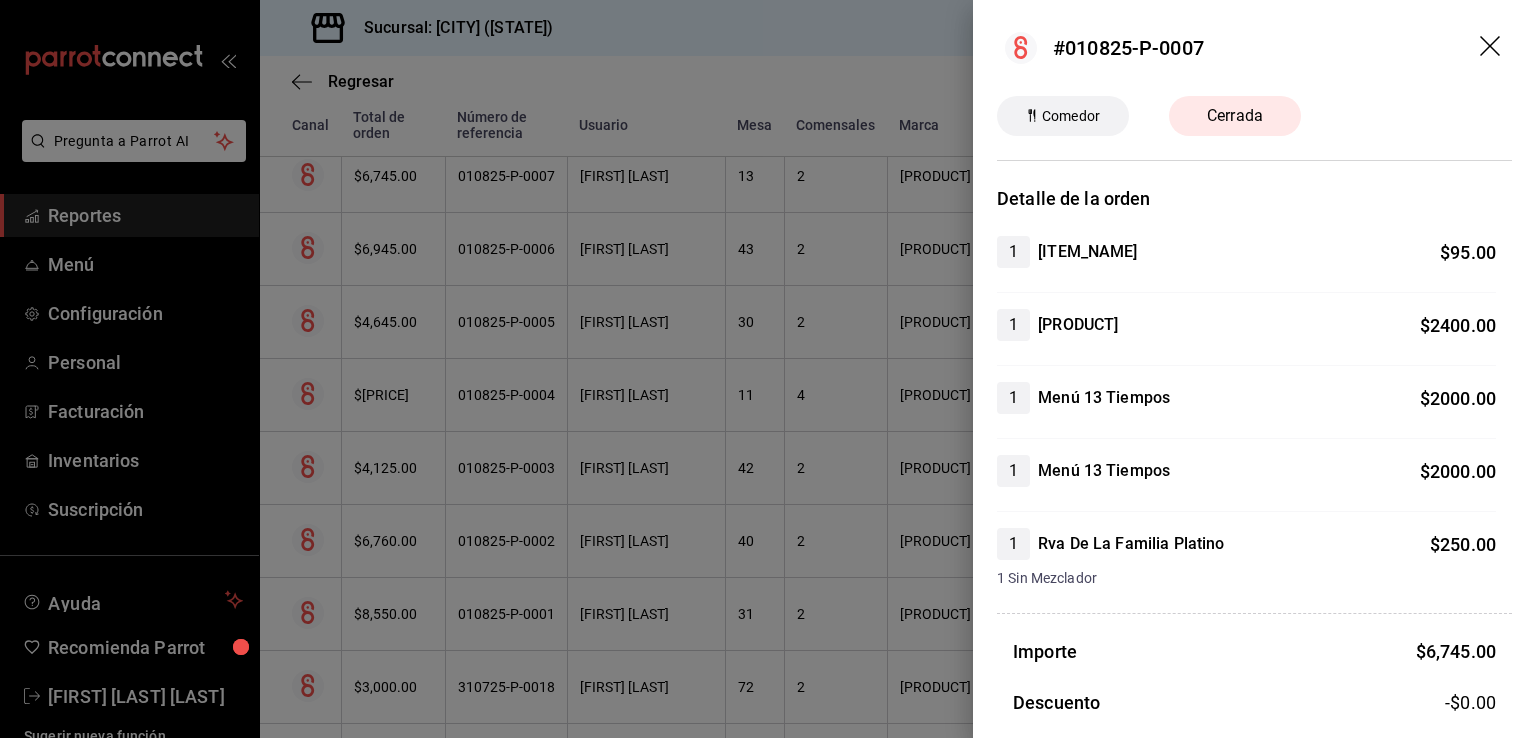 click at bounding box center (768, 369) 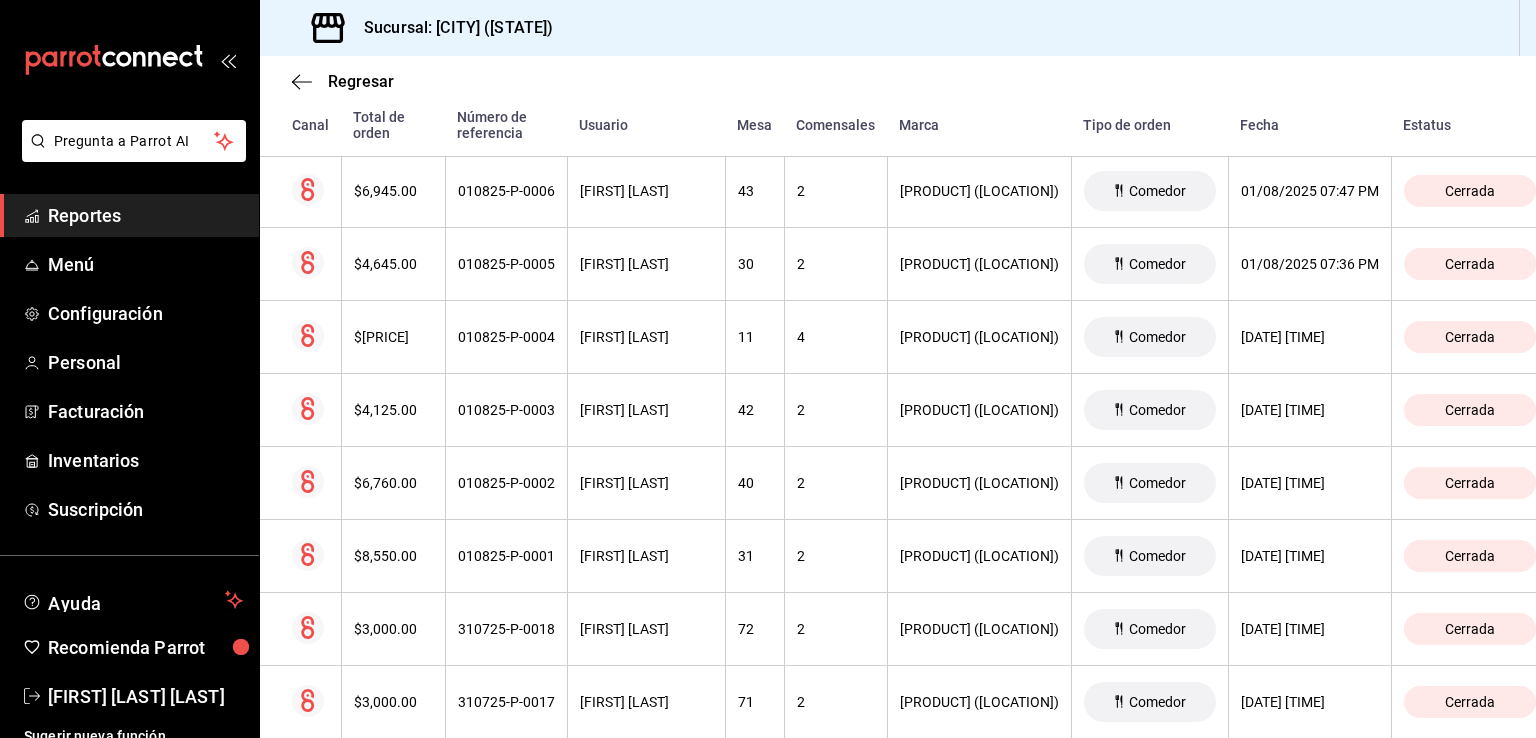 scroll, scrollTop: 2052, scrollLeft: 0, axis: vertical 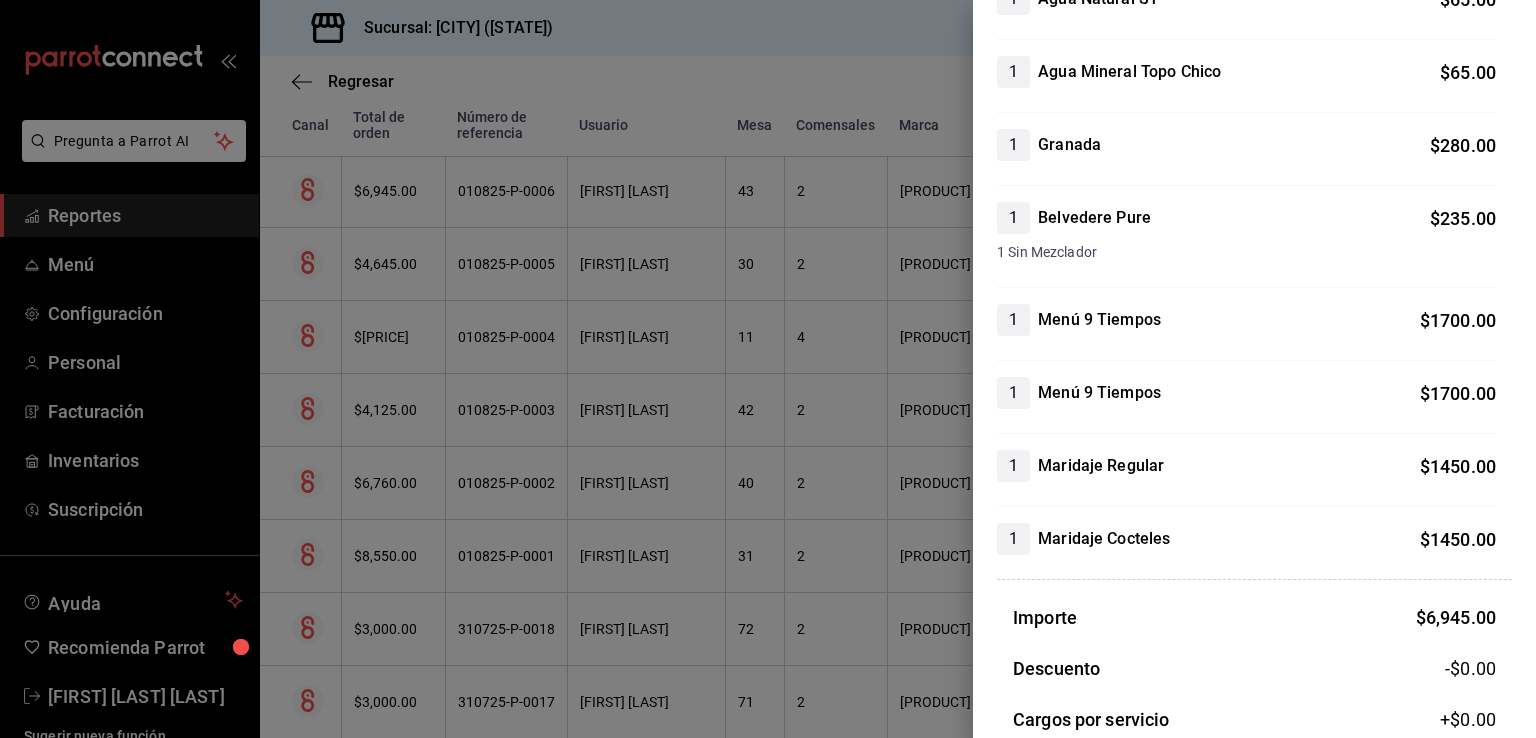click at bounding box center (768, 369) 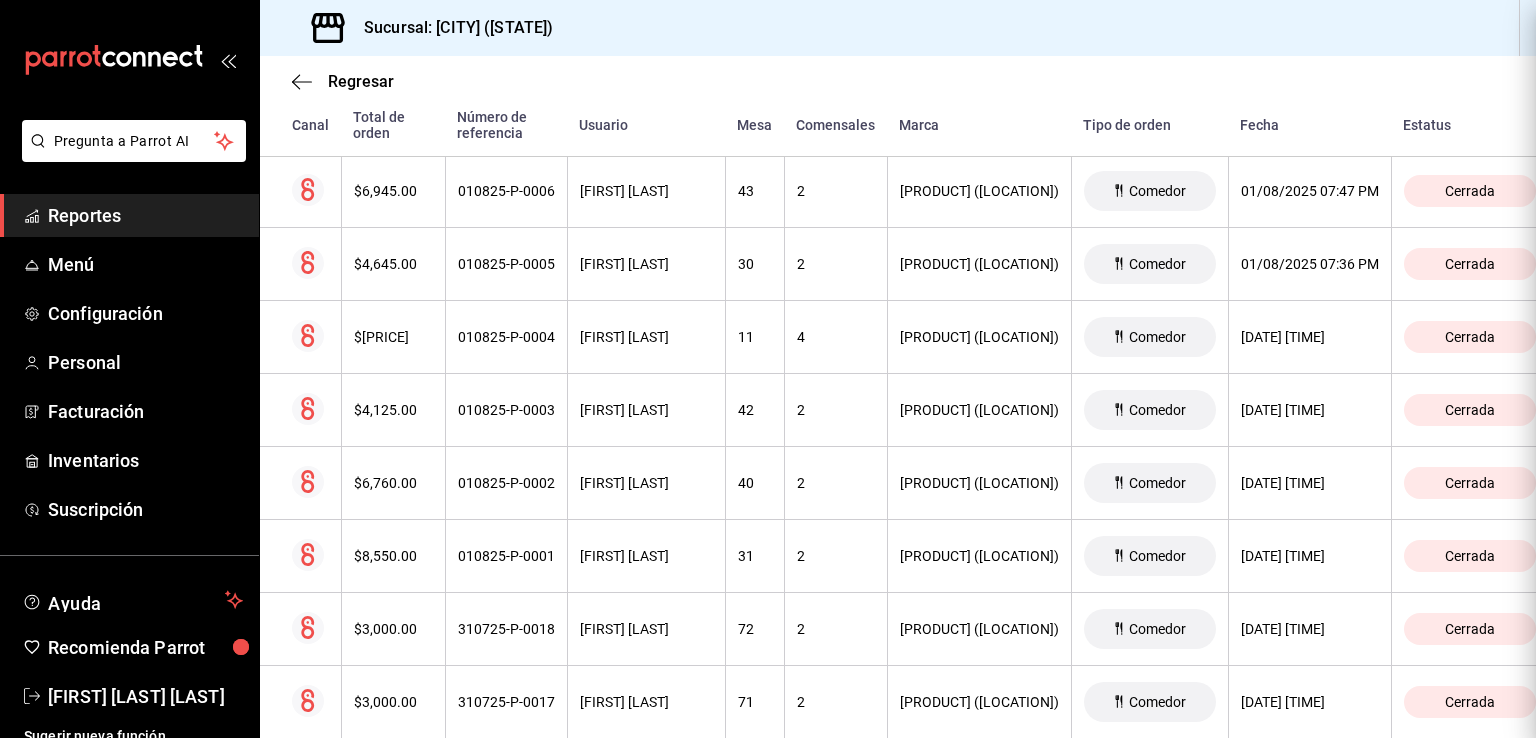 scroll, scrollTop: 0, scrollLeft: 0, axis: both 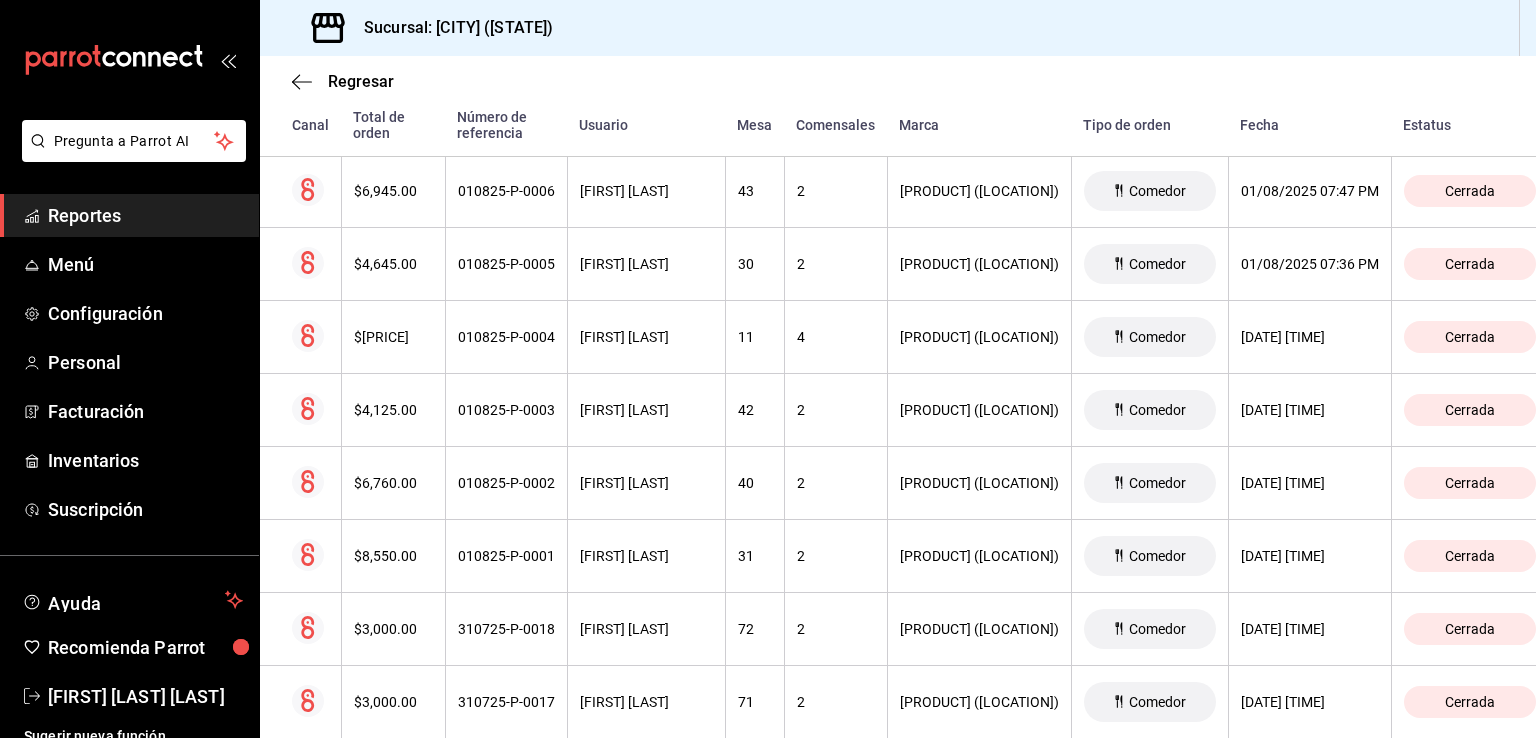 click on "$4,645.00" at bounding box center [393, 264] 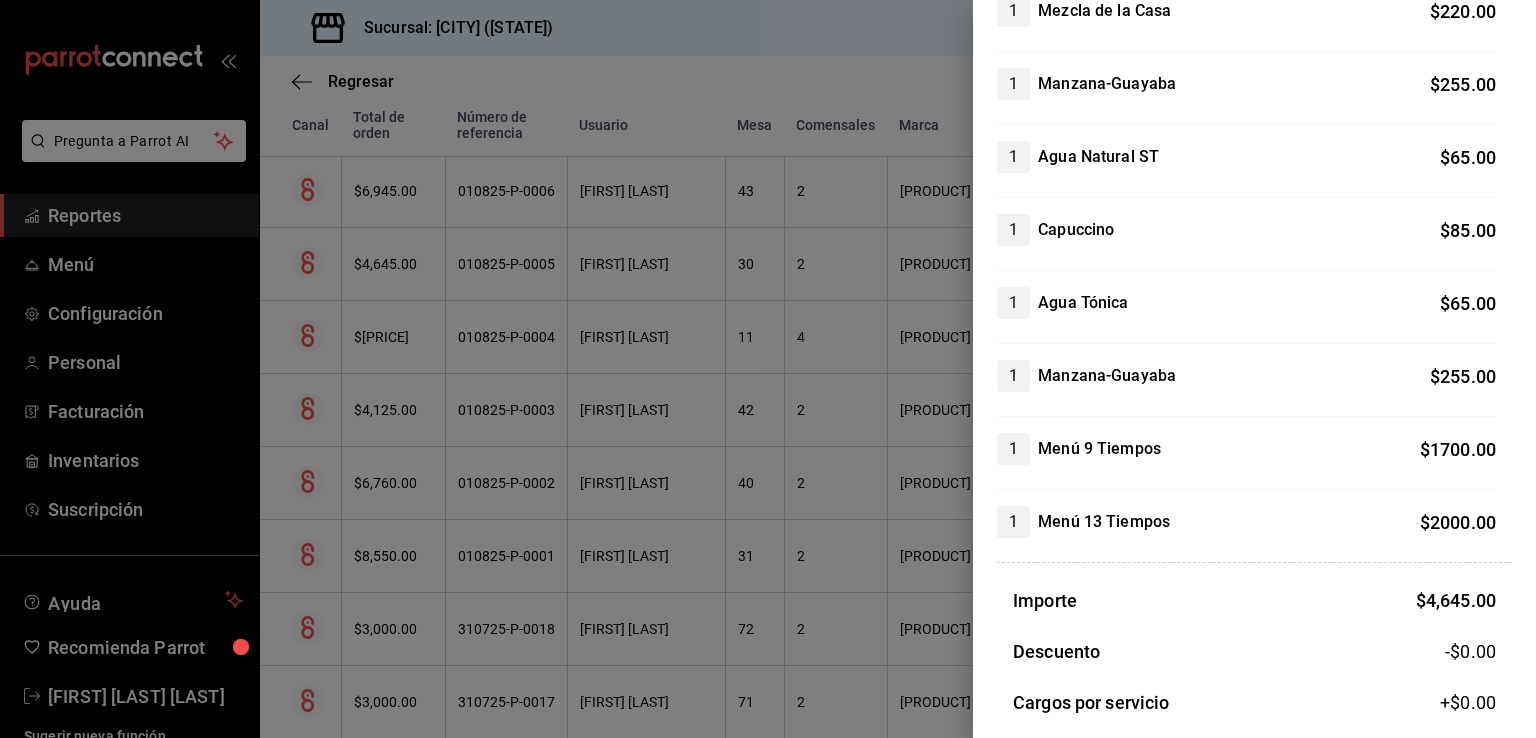 scroll, scrollTop: 248, scrollLeft: 0, axis: vertical 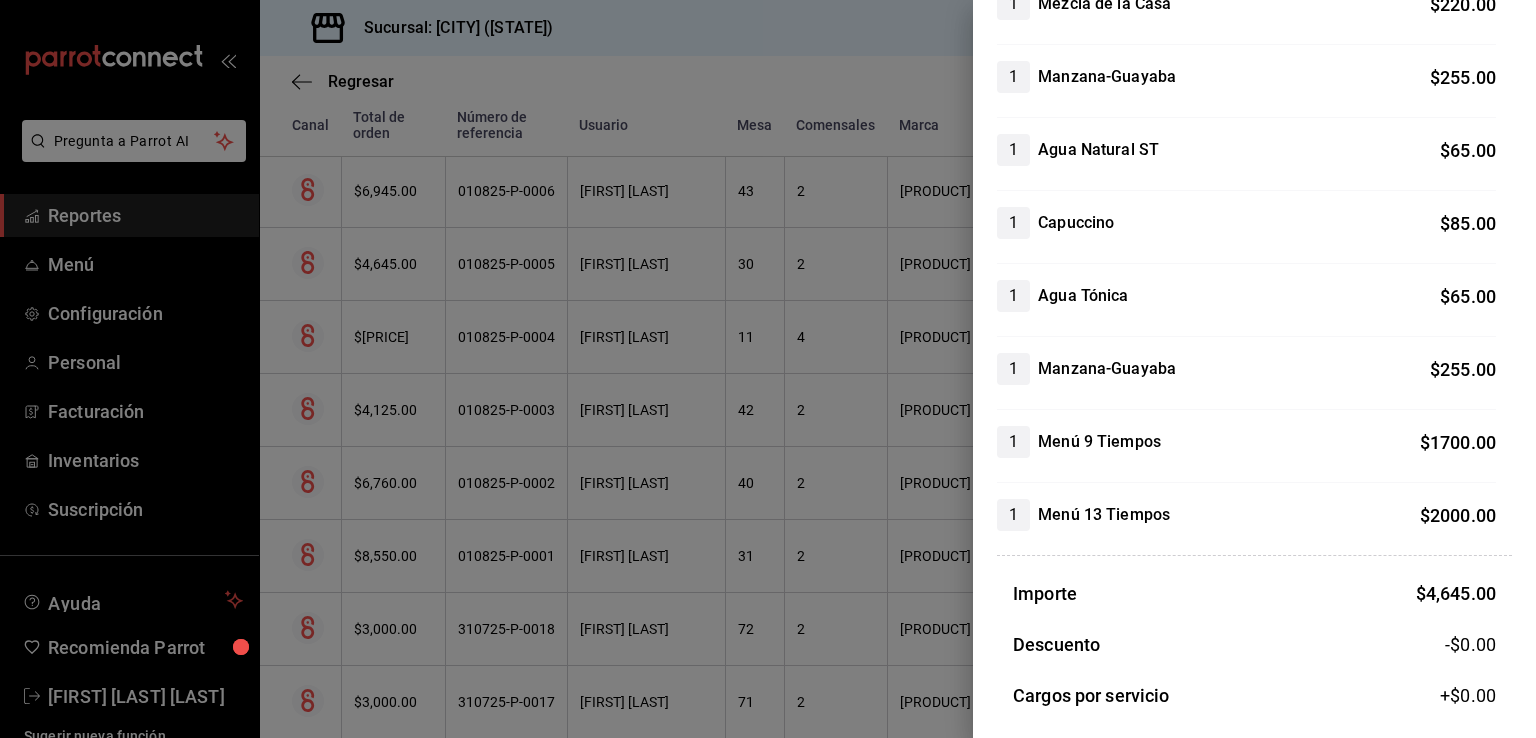 click at bounding box center [768, 369] 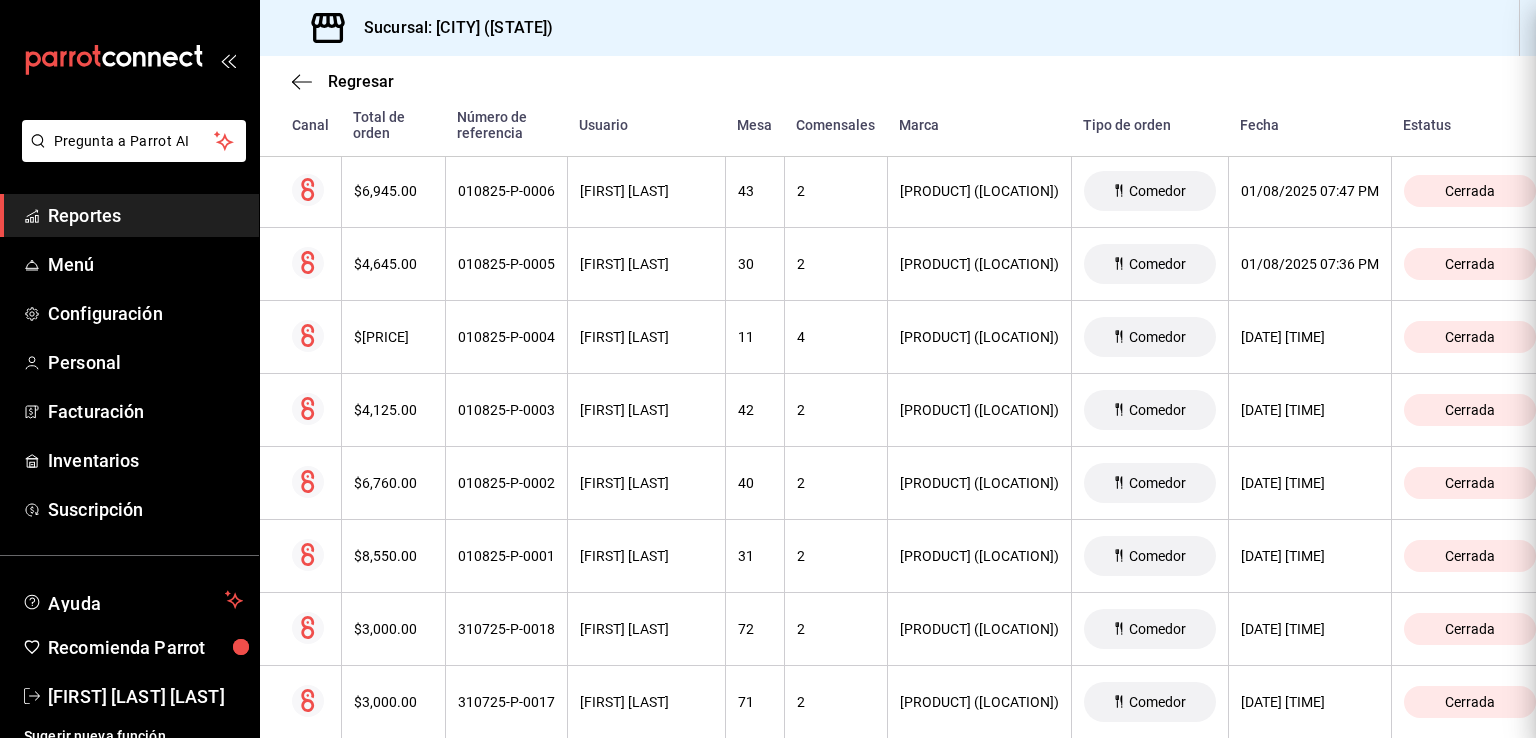 scroll, scrollTop: 0, scrollLeft: 0, axis: both 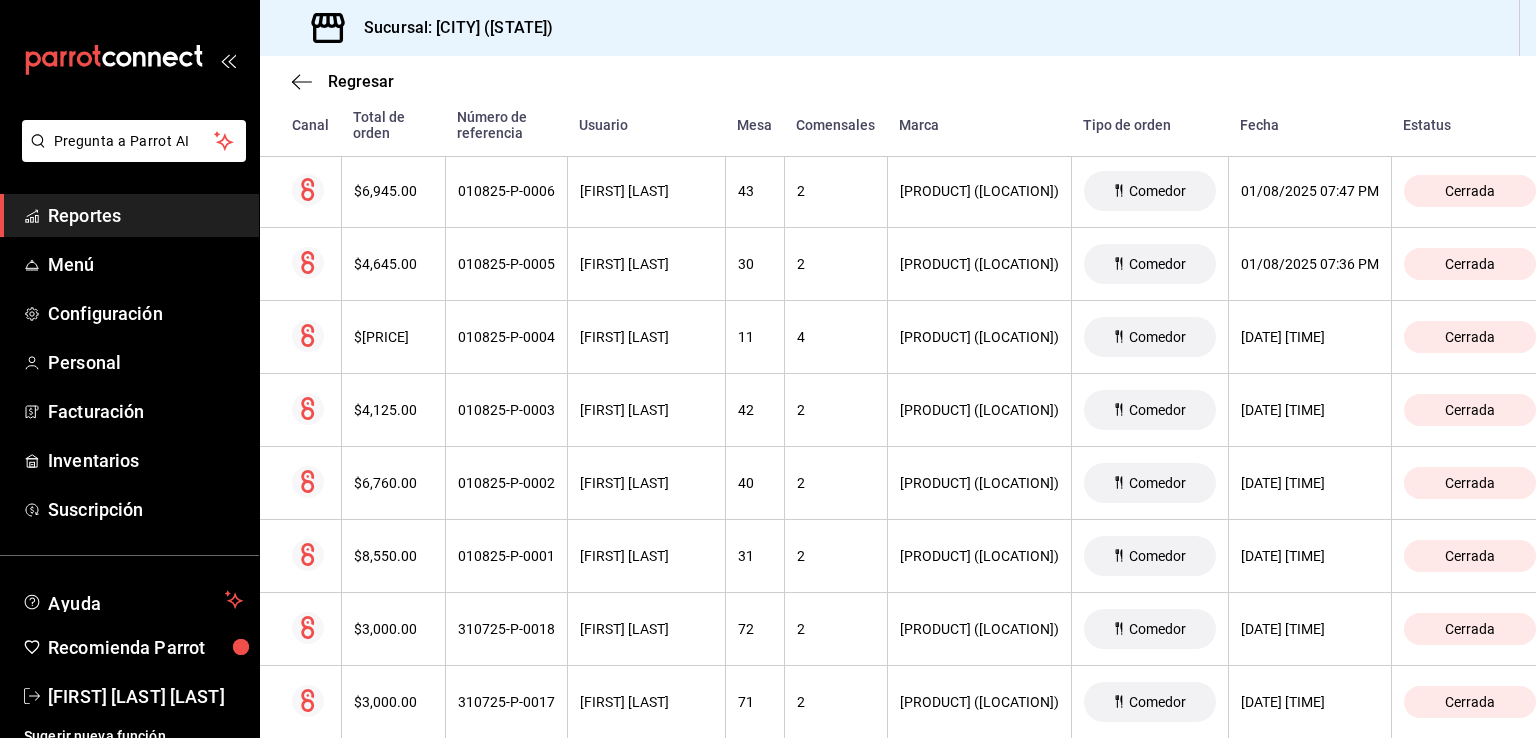 click on "$[PRICE]" at bounding box center (393, 337) 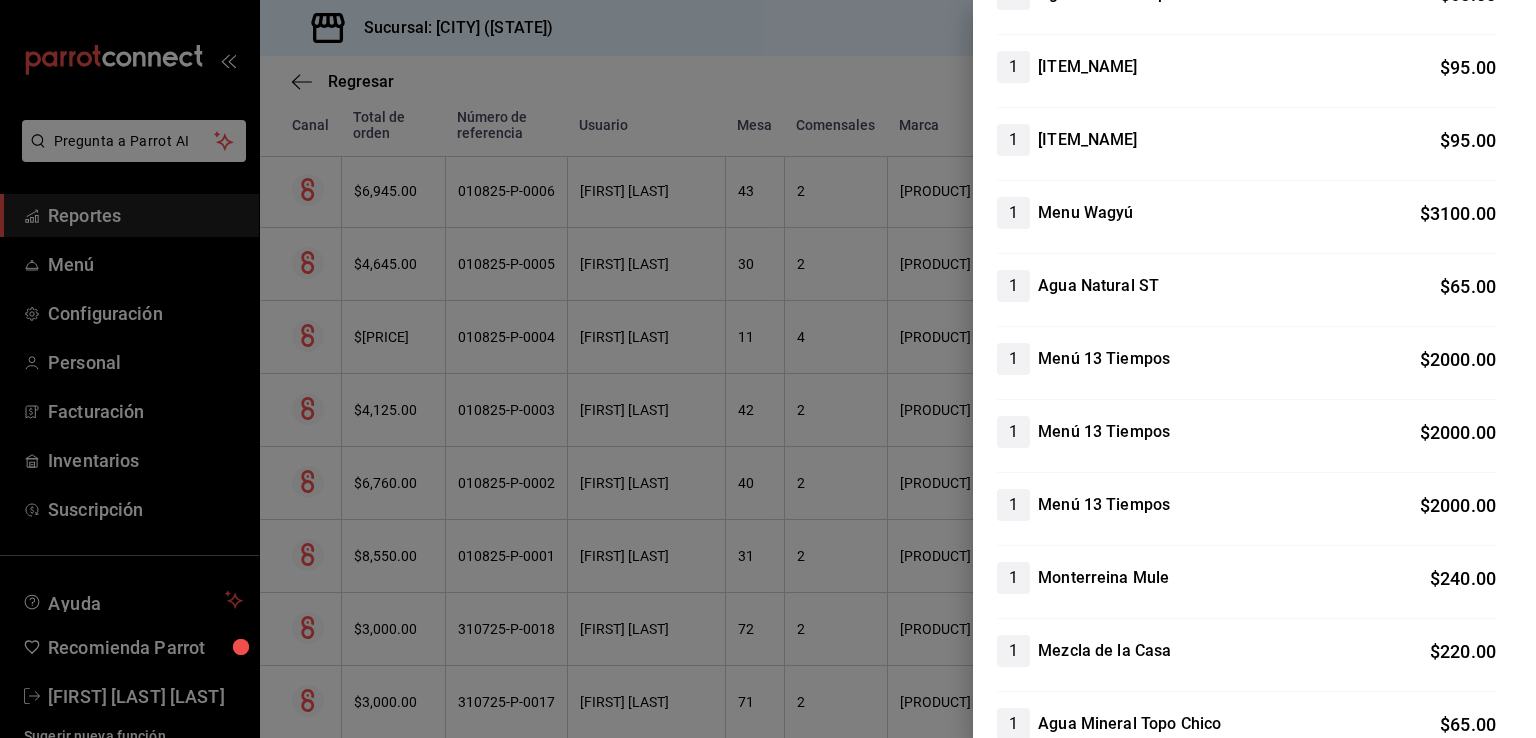 scroll, scrollTop: 498, scrollLeft: 0, axis: vertical 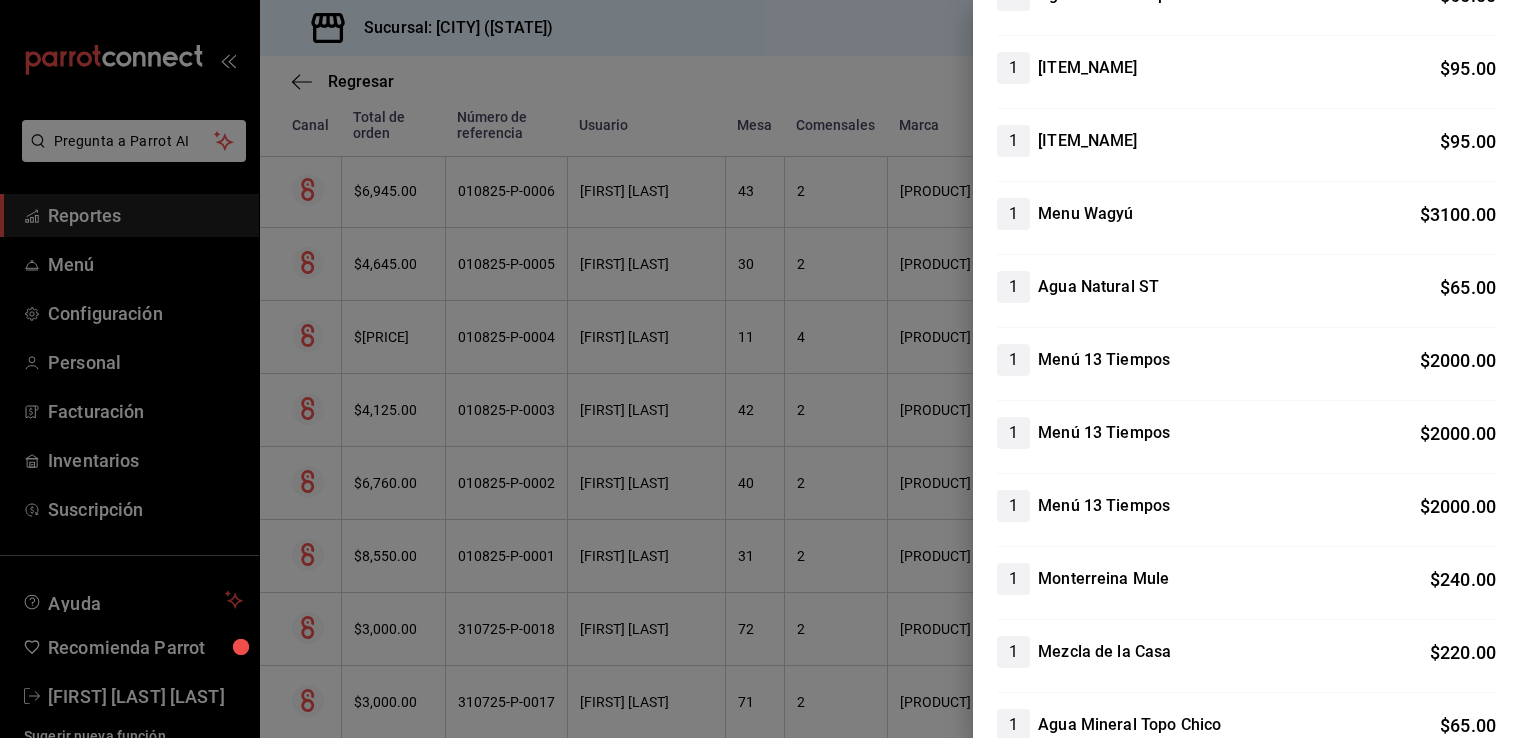 click at bounding box center [768, 369] 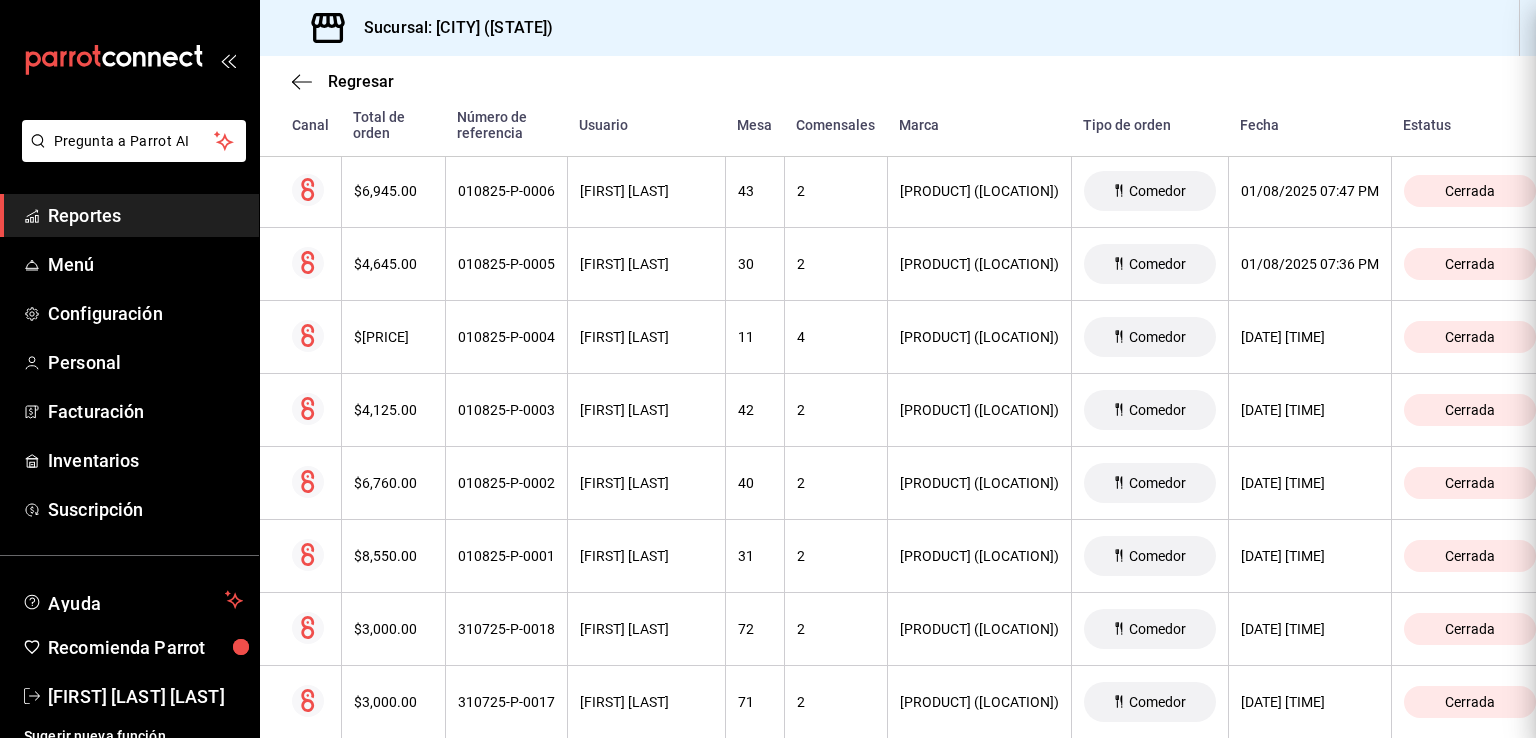 scroll, scrollTop: 0, scrollLeft: 0, axis: both 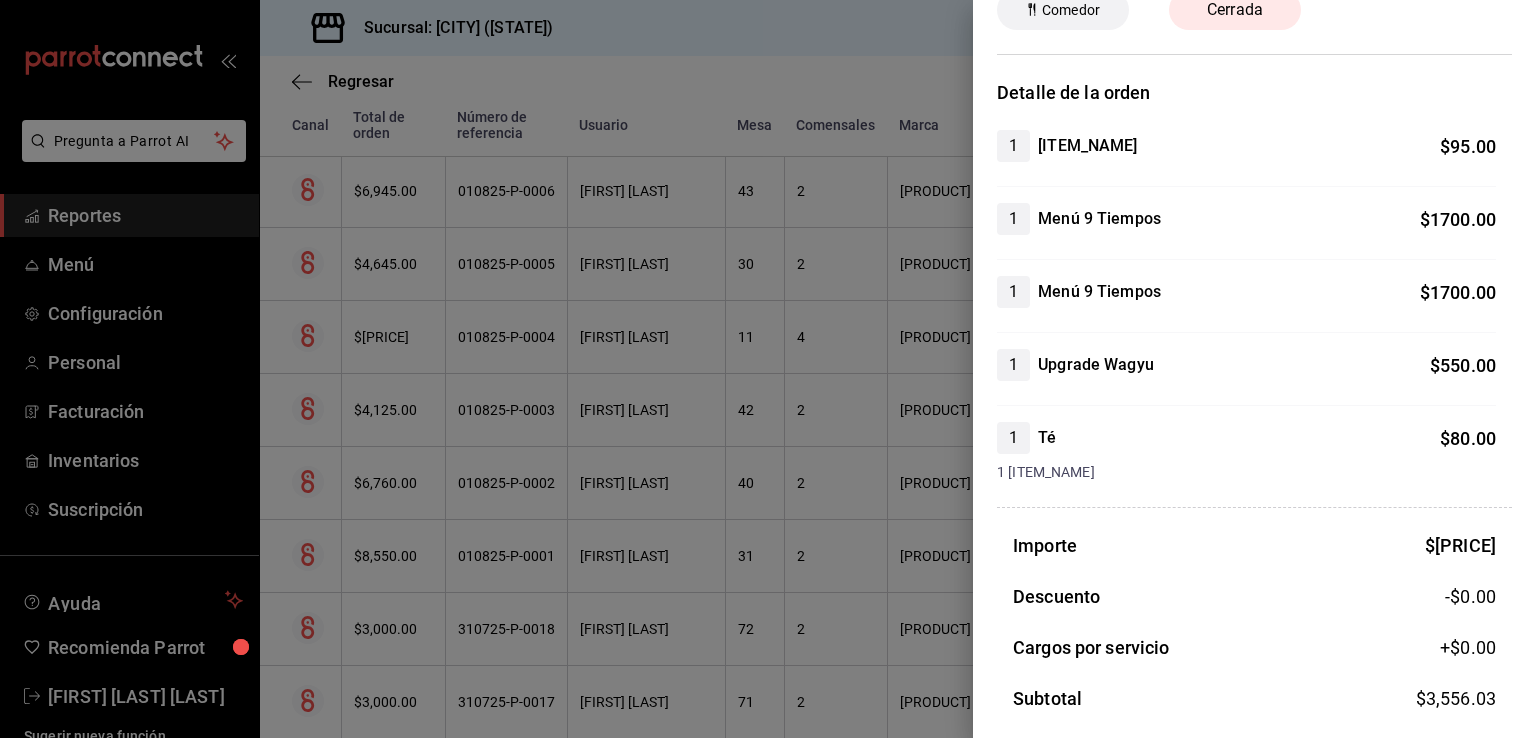 click at bounding box center [768, 369] 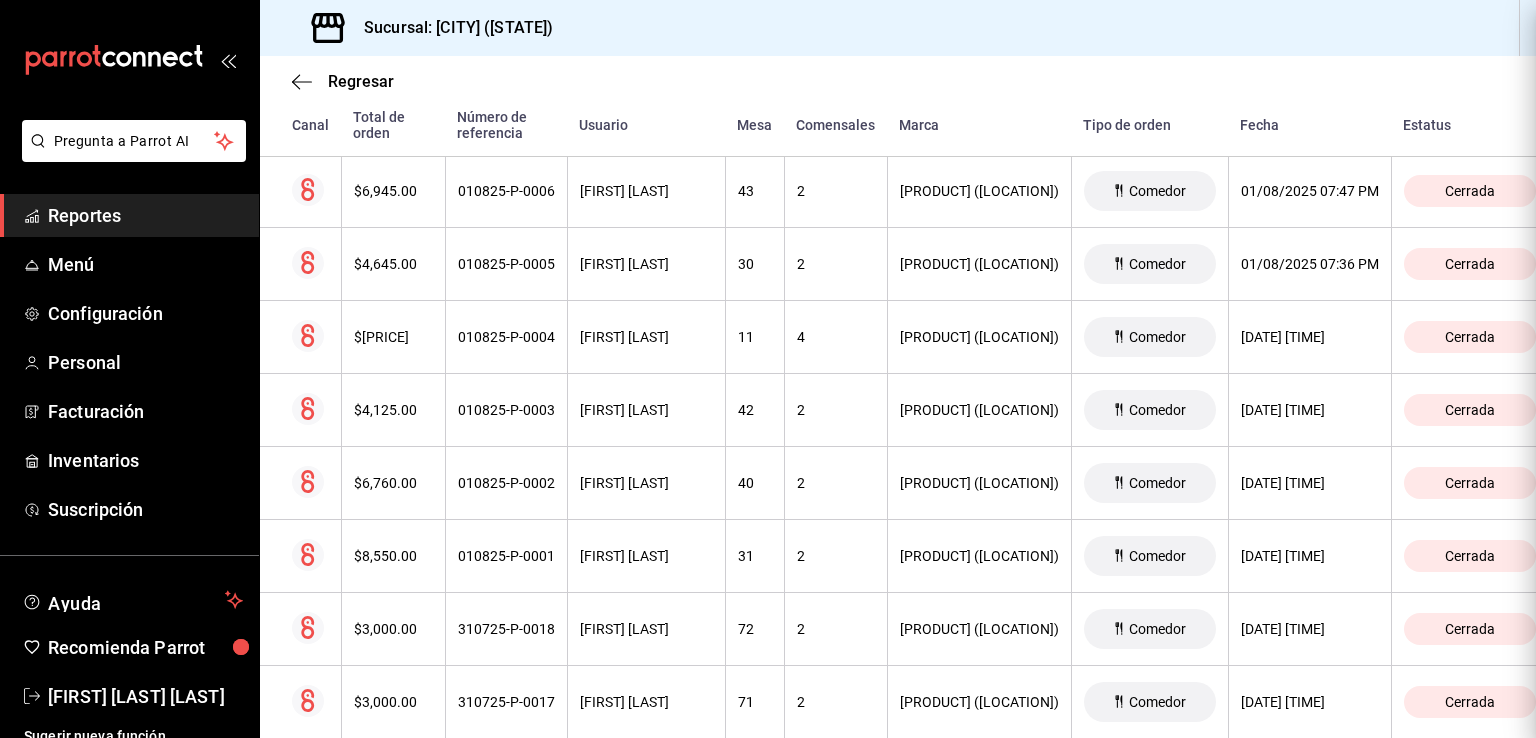 scroll, scrollTop: 0, scrollLeft: 0, axis: both 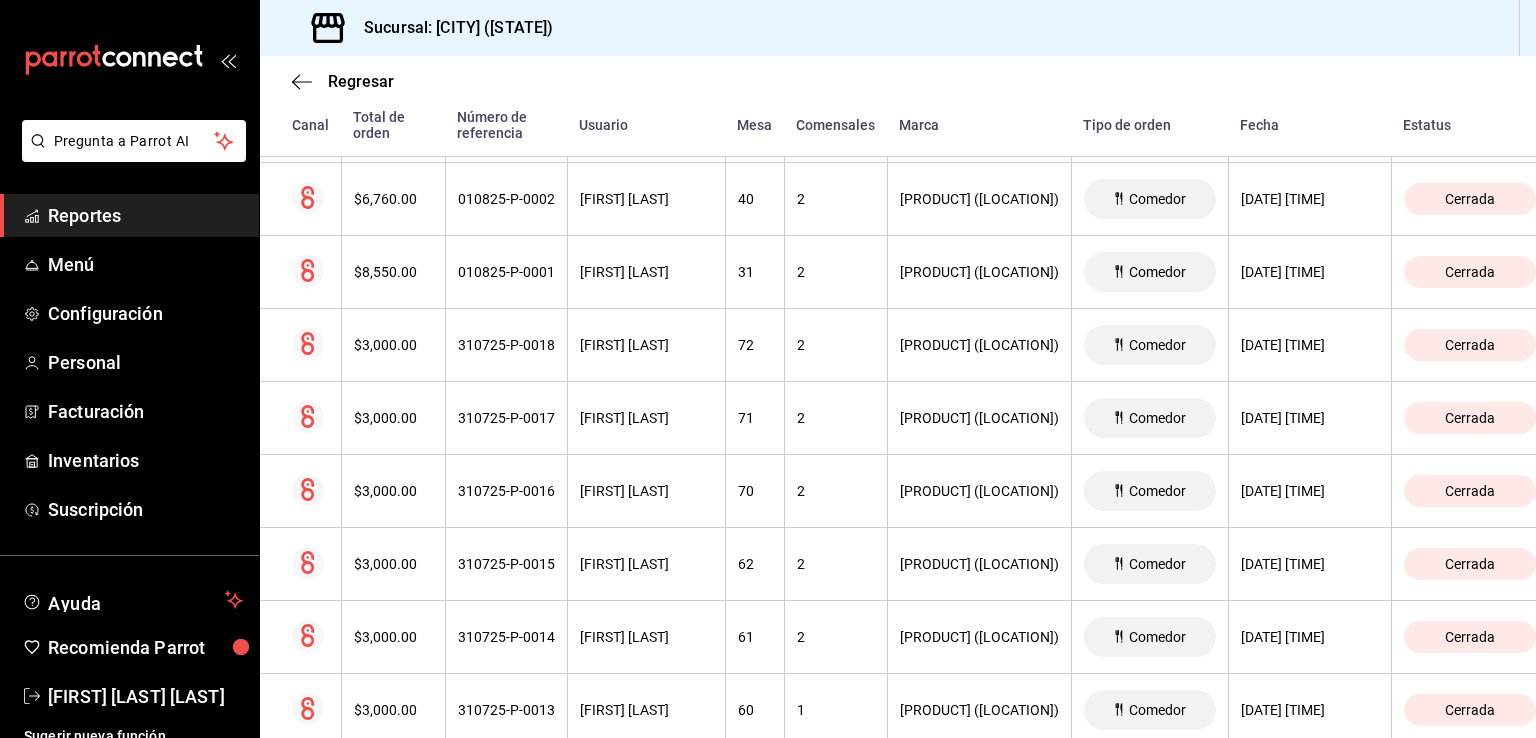 click on "$6,760.00" at bounding box center (393, 199) 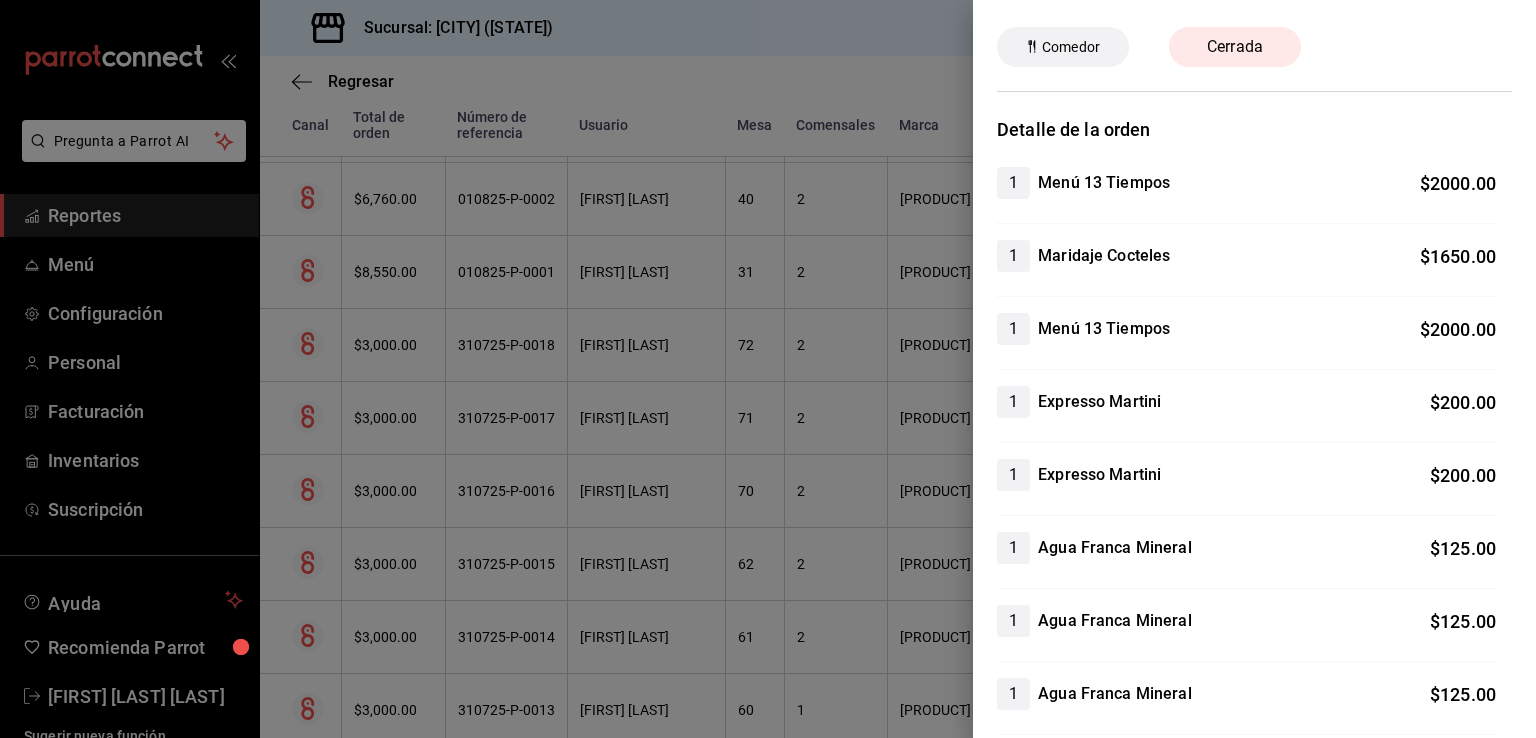 scroll, scrollTop: 68, scrollLeft: 0, axis: vertical 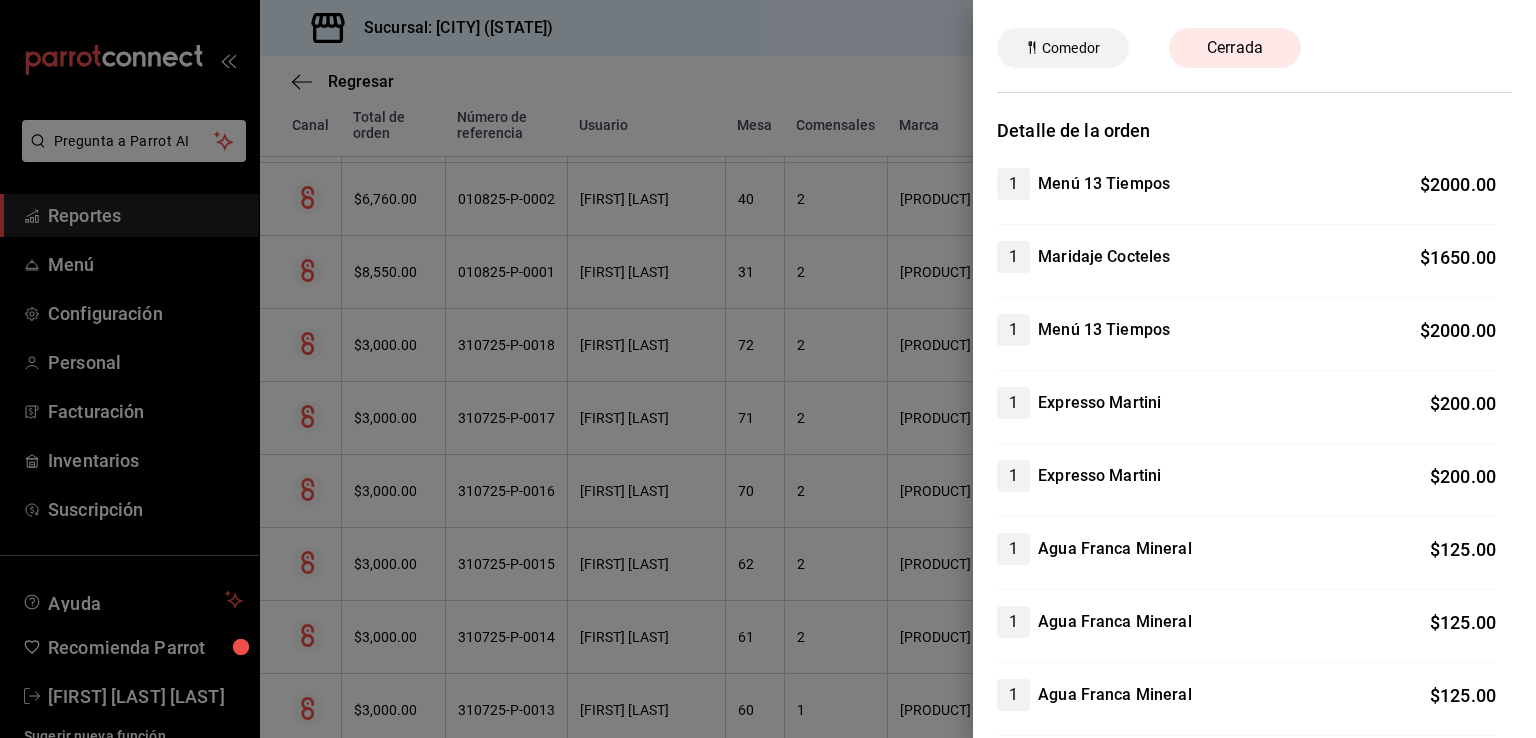 click at bounding box center [768, 369] 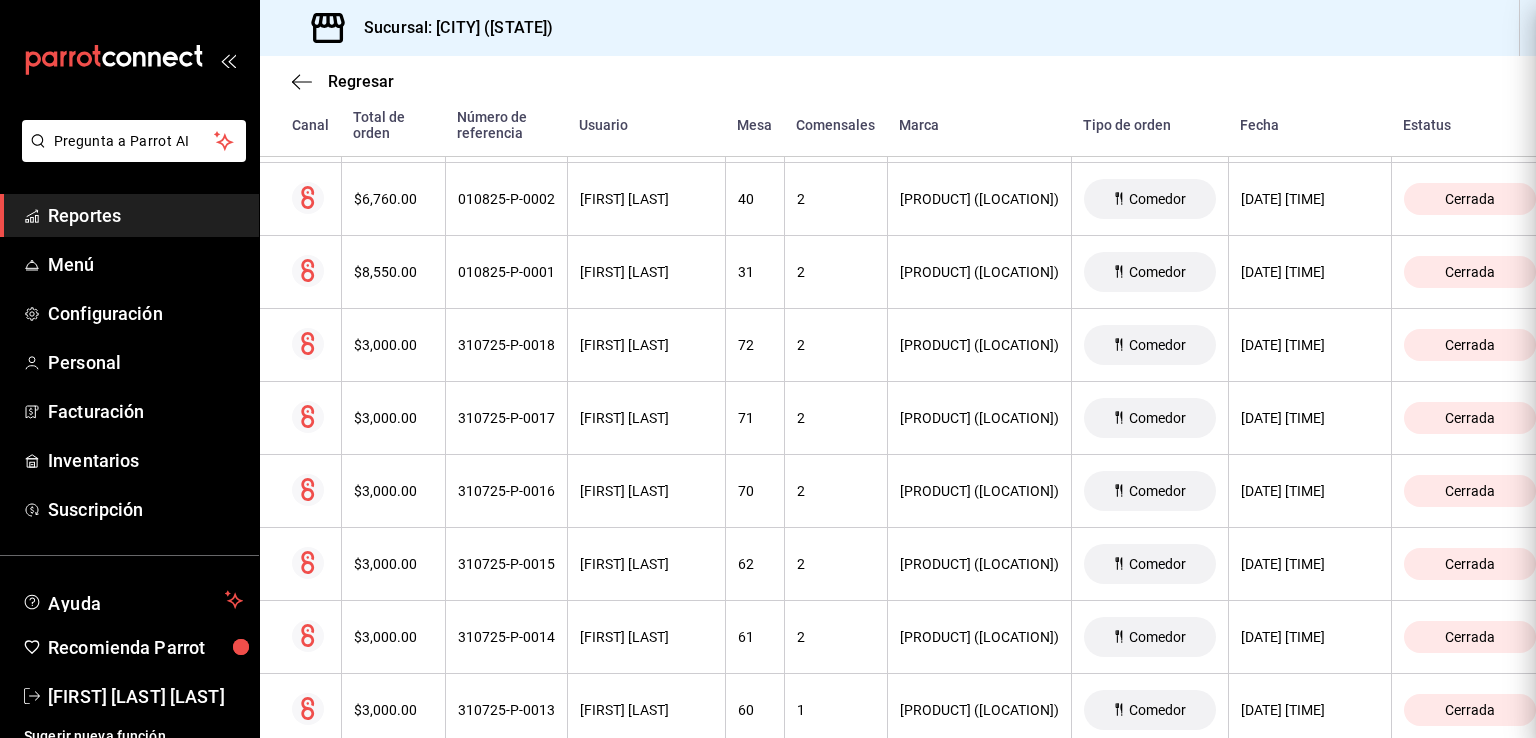 scroll, scrollTop: 0, scrollLeft: 0, axis: both 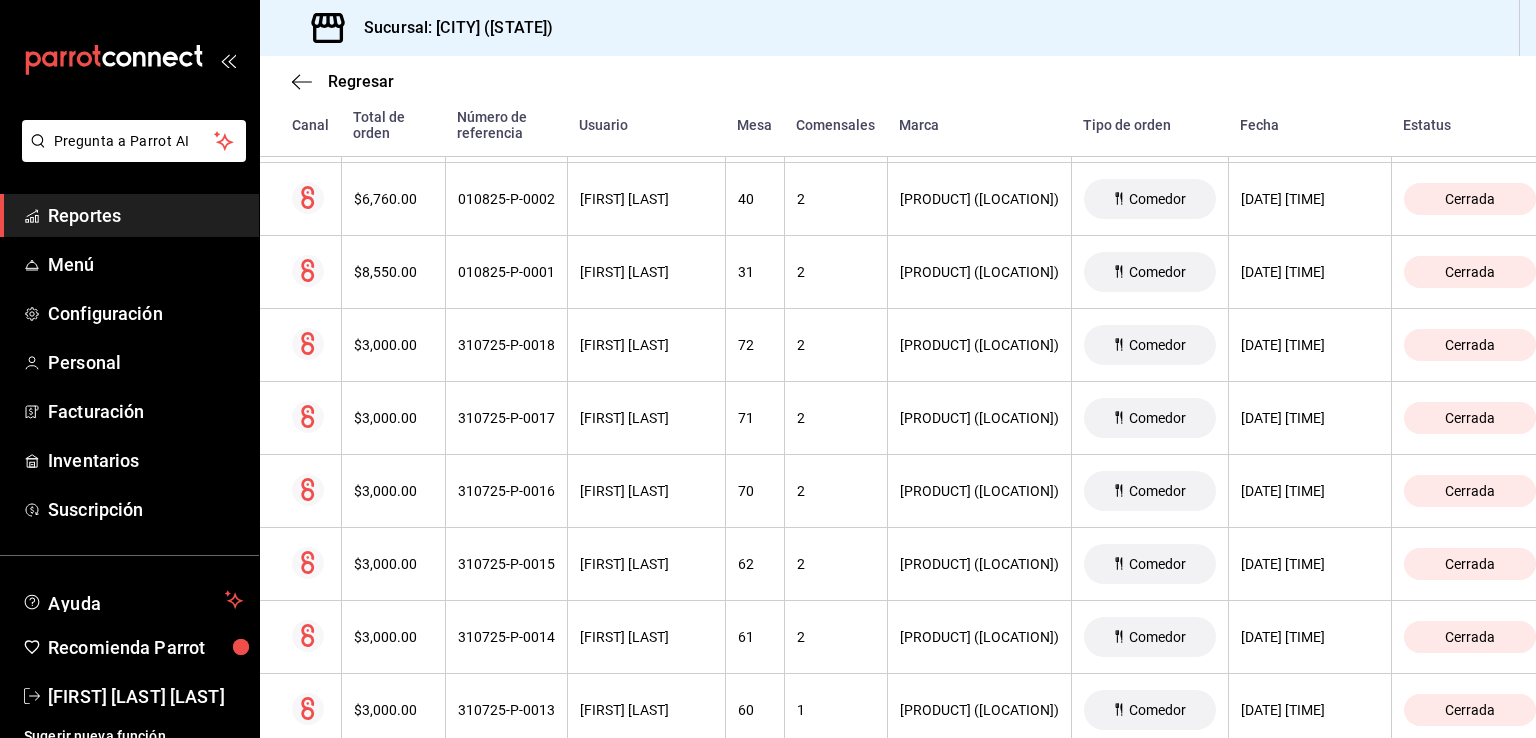 click on "$8,550.00" at bounding box center [393, 272] 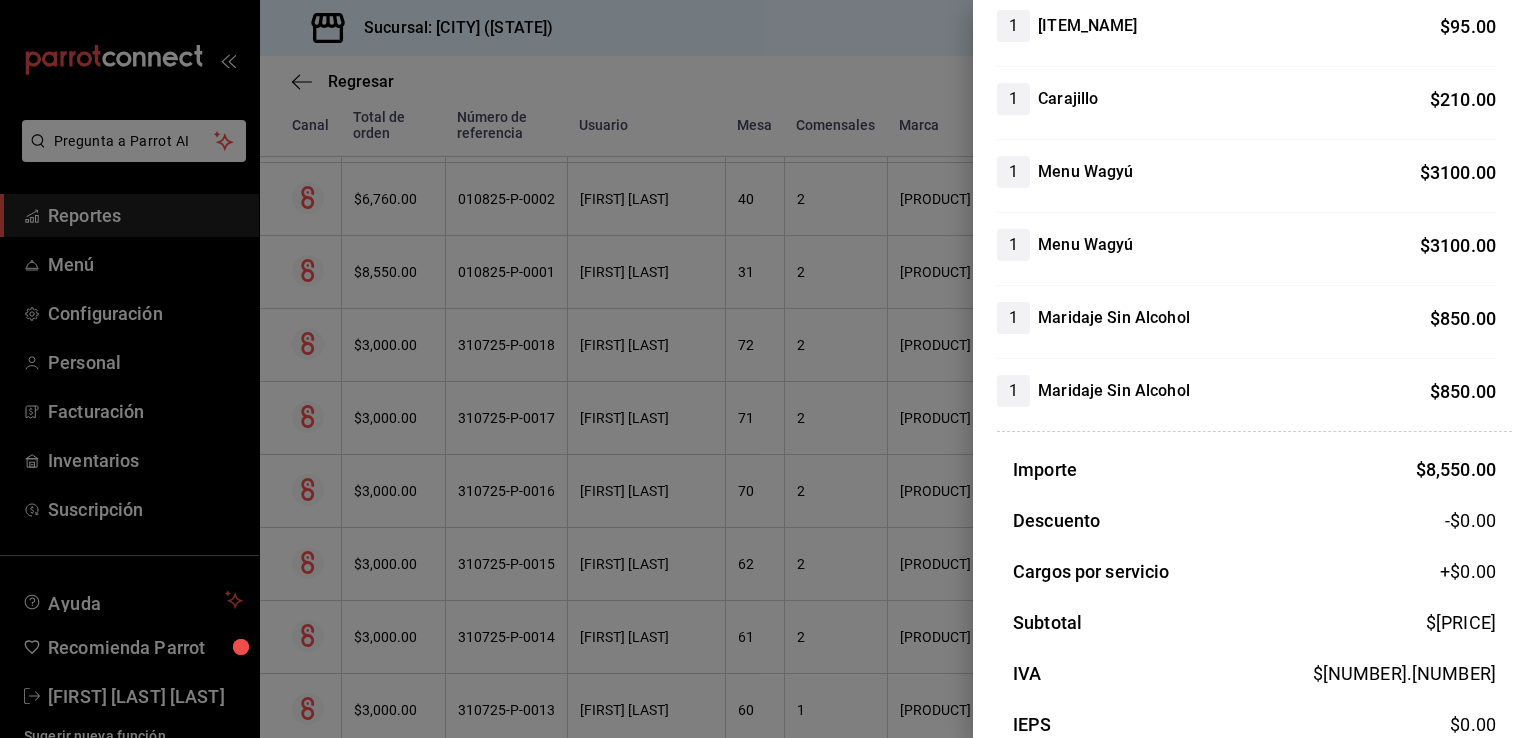 scroll, scrollTop: 372, scrollLeft: 0, axis: vertical 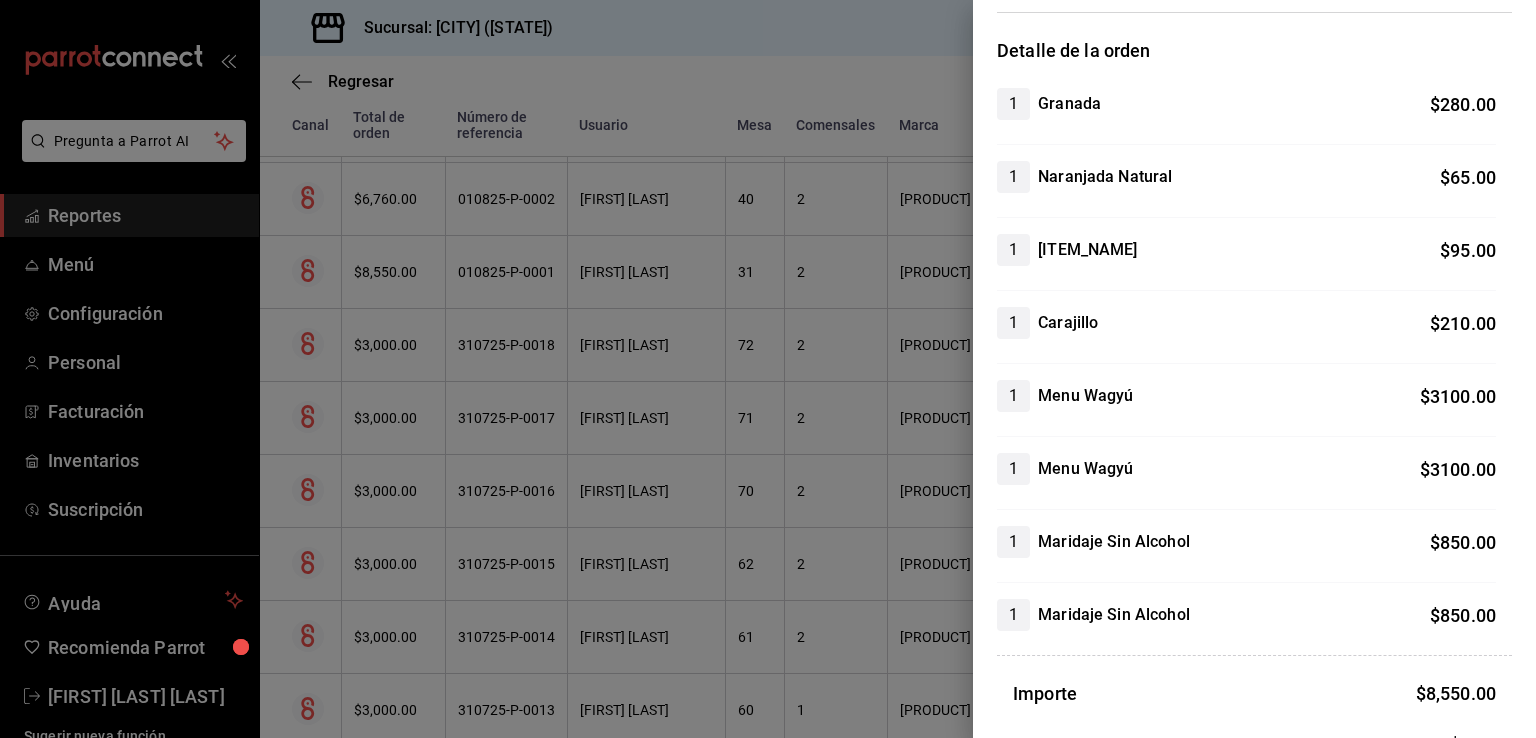 click at bounding box center (768, 369) 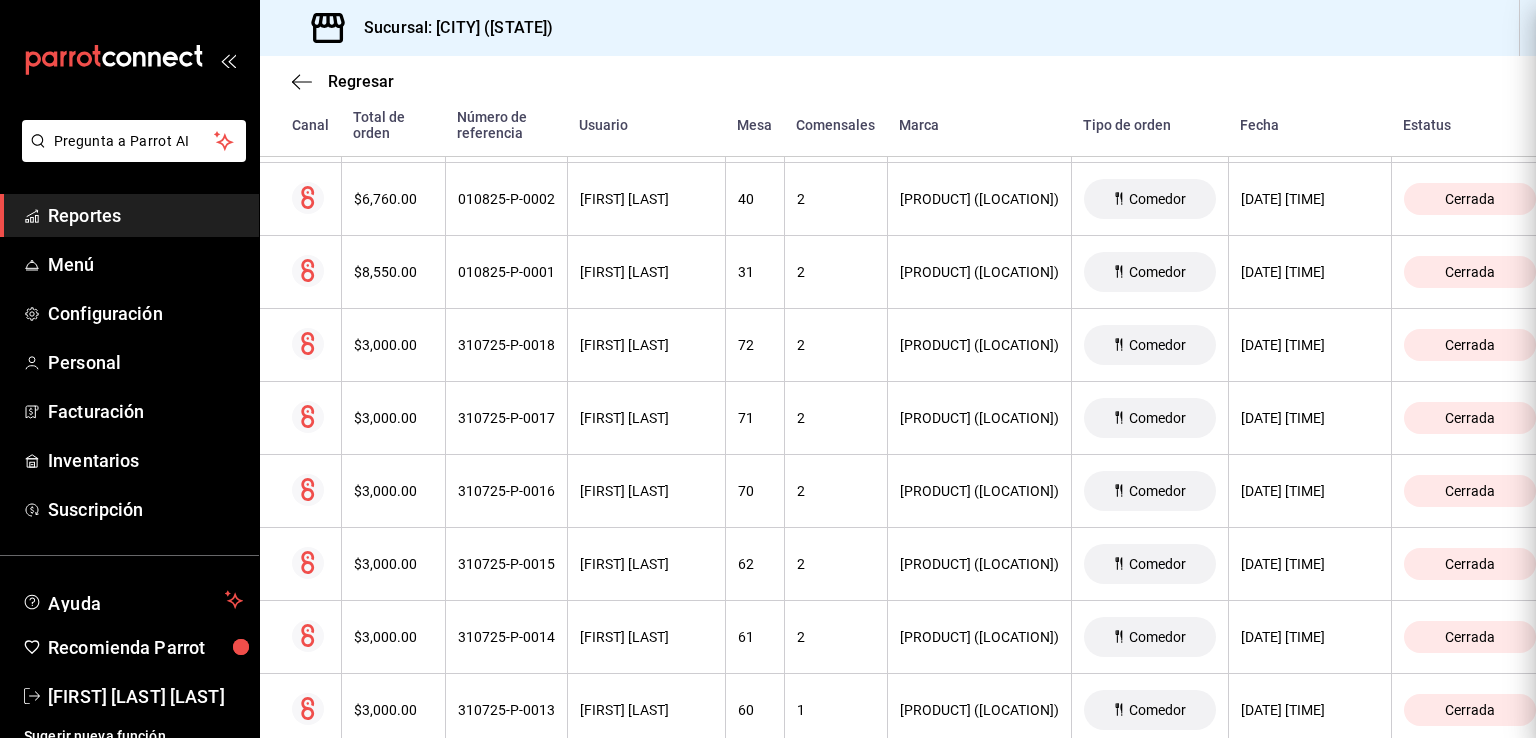 scroll, scrollTop: 0, scrollLeft: 0, axis: both 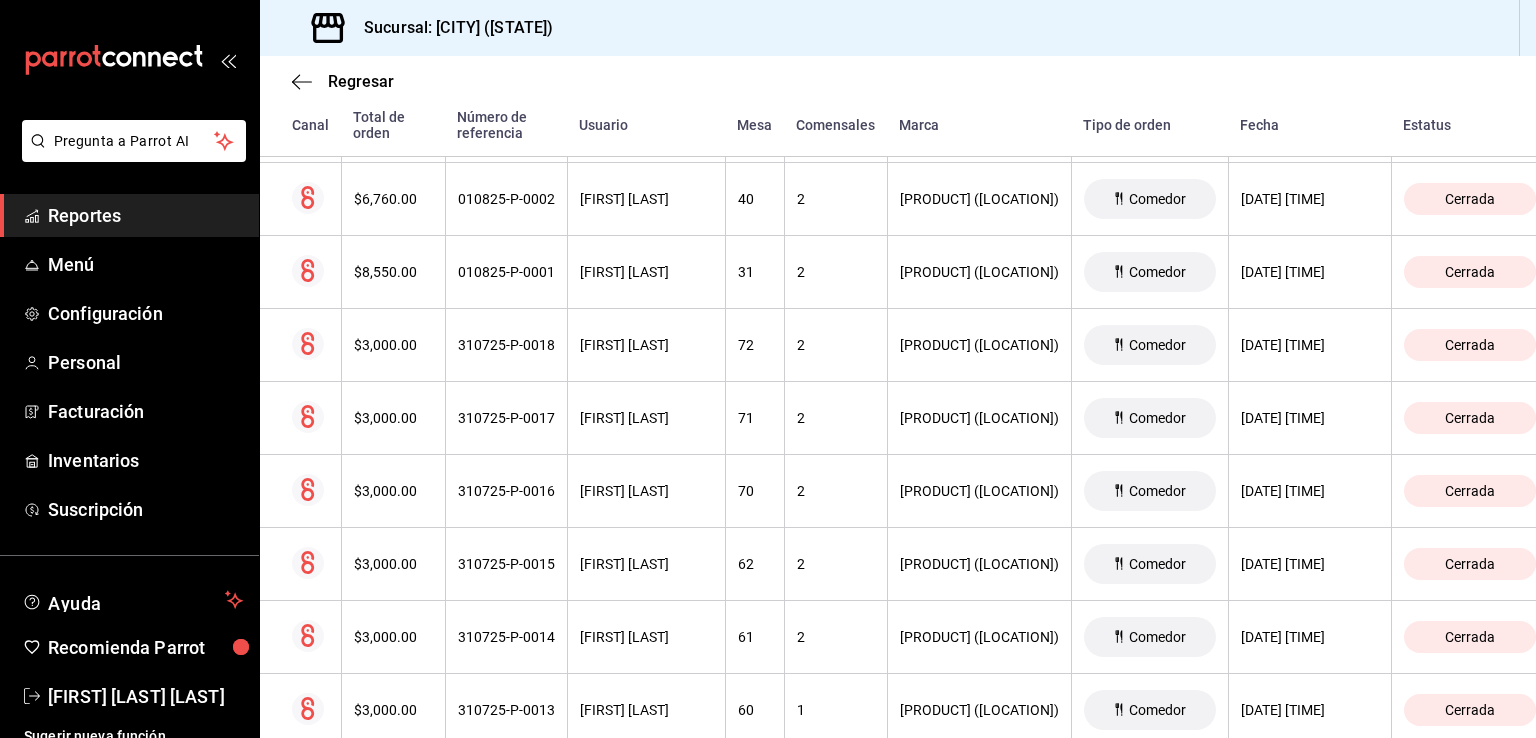 click on "$3,000.00" at bounding box center [393, 345] 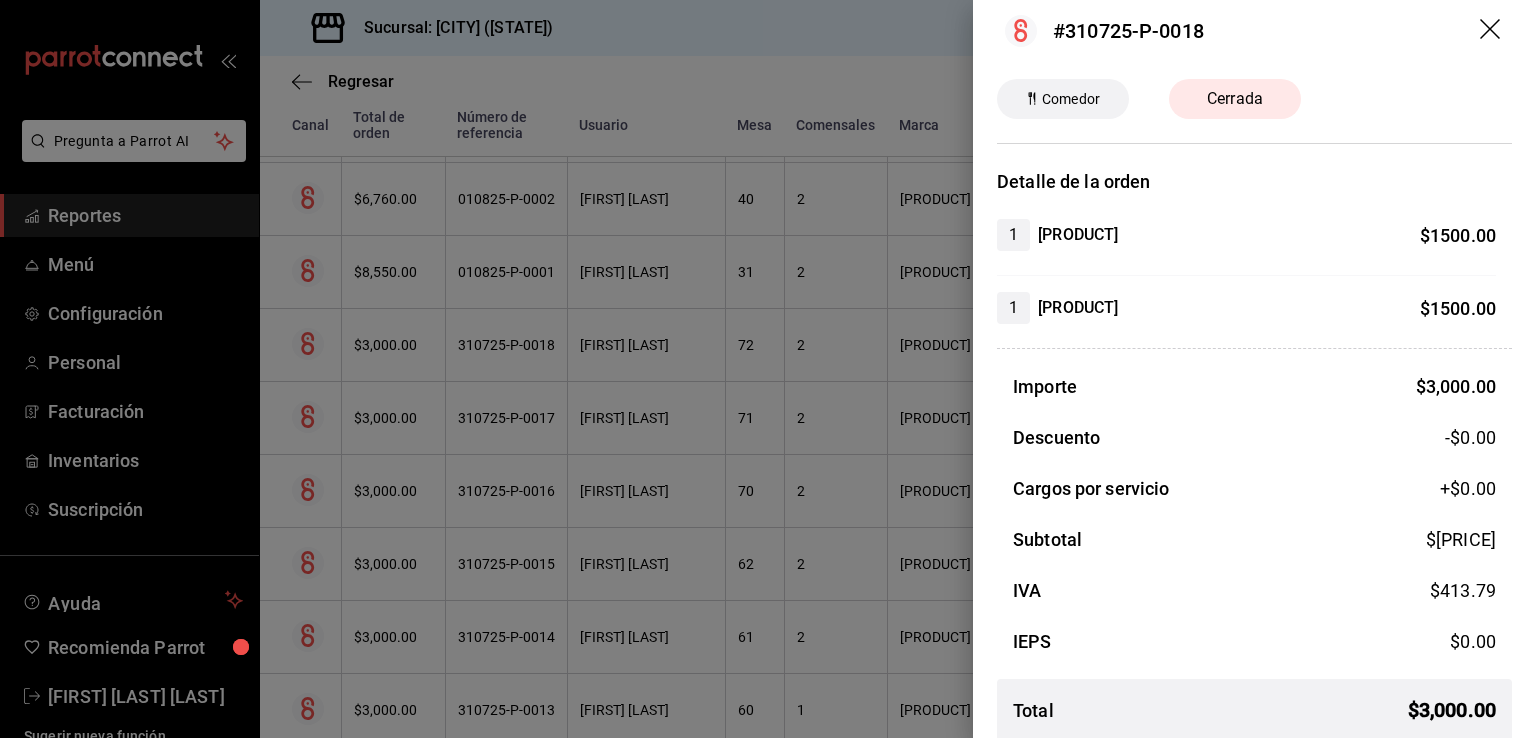 scroll, scrollTop: 27, scrollLeft: 0, axis: vertical 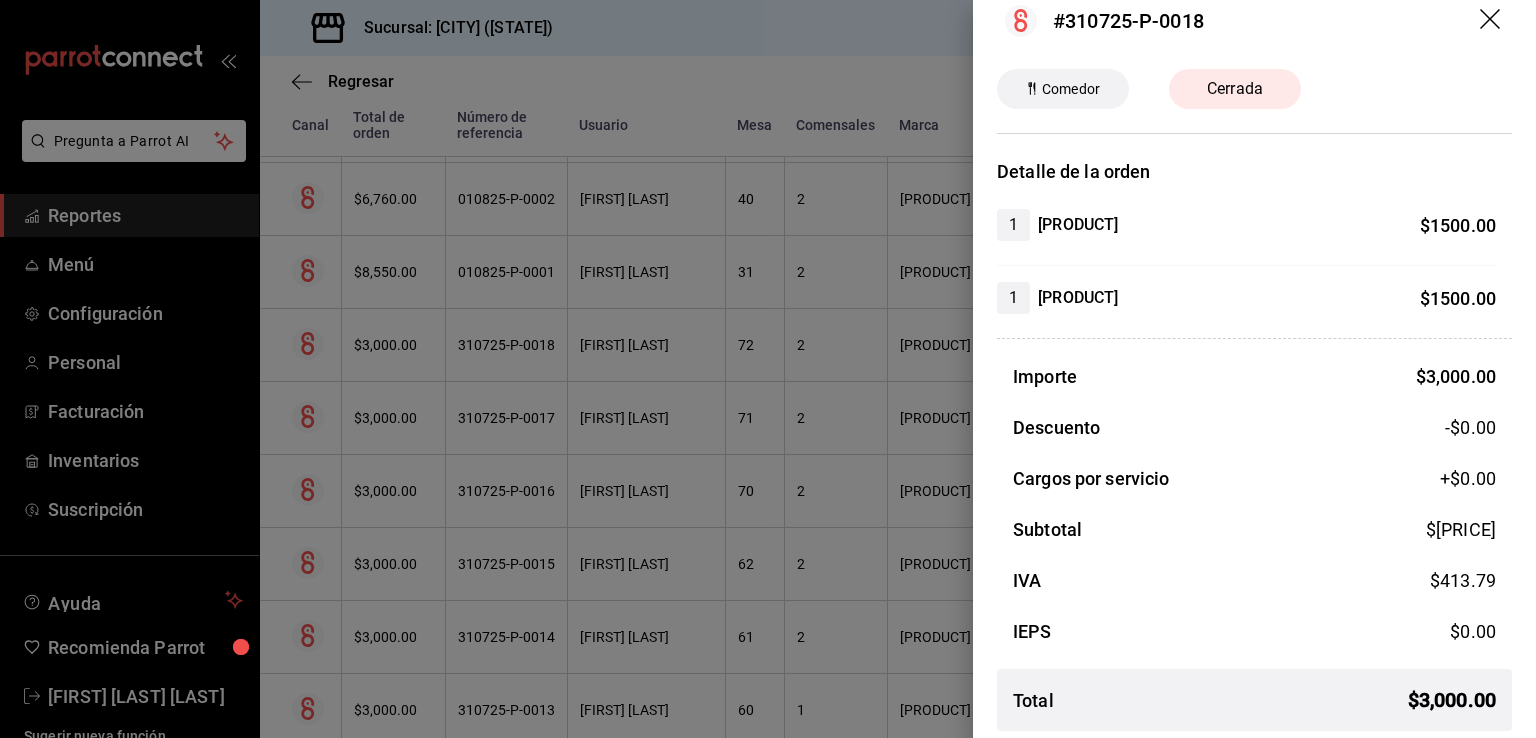 click at bounding box center [768, 369] 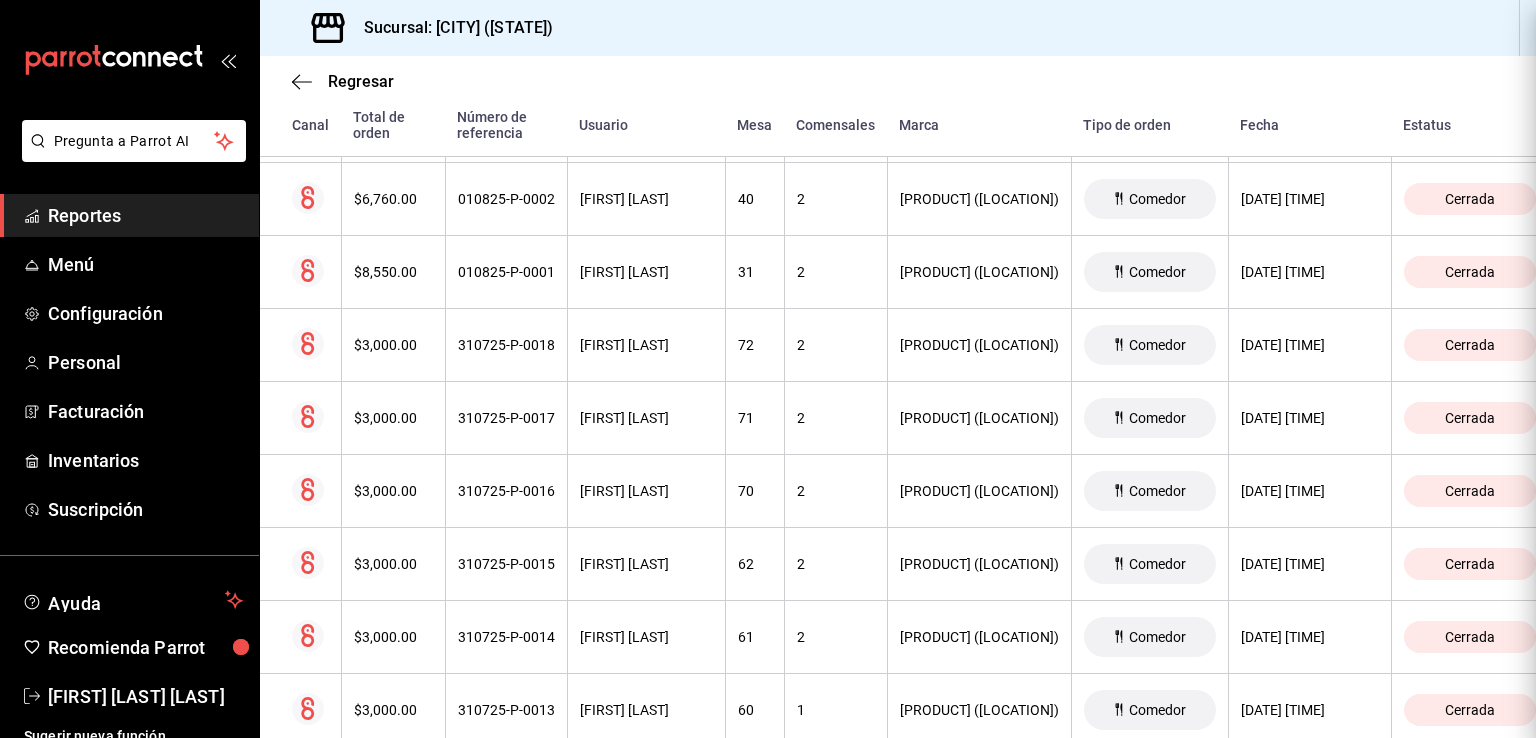 scroll, scrollTop: 0, scrollLeft: 0, axis: both 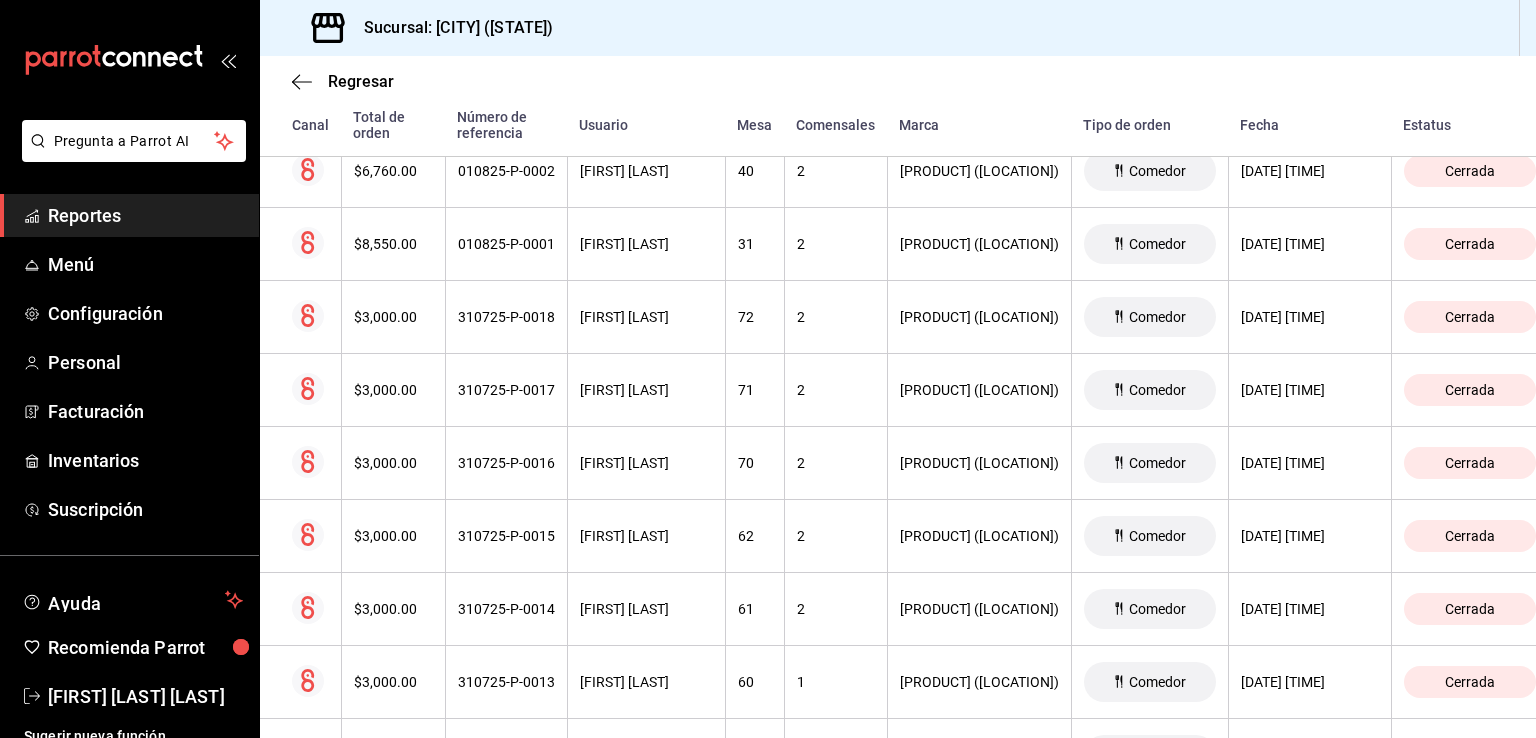 click on "$3,000.00" at bounding box center [393, 390] 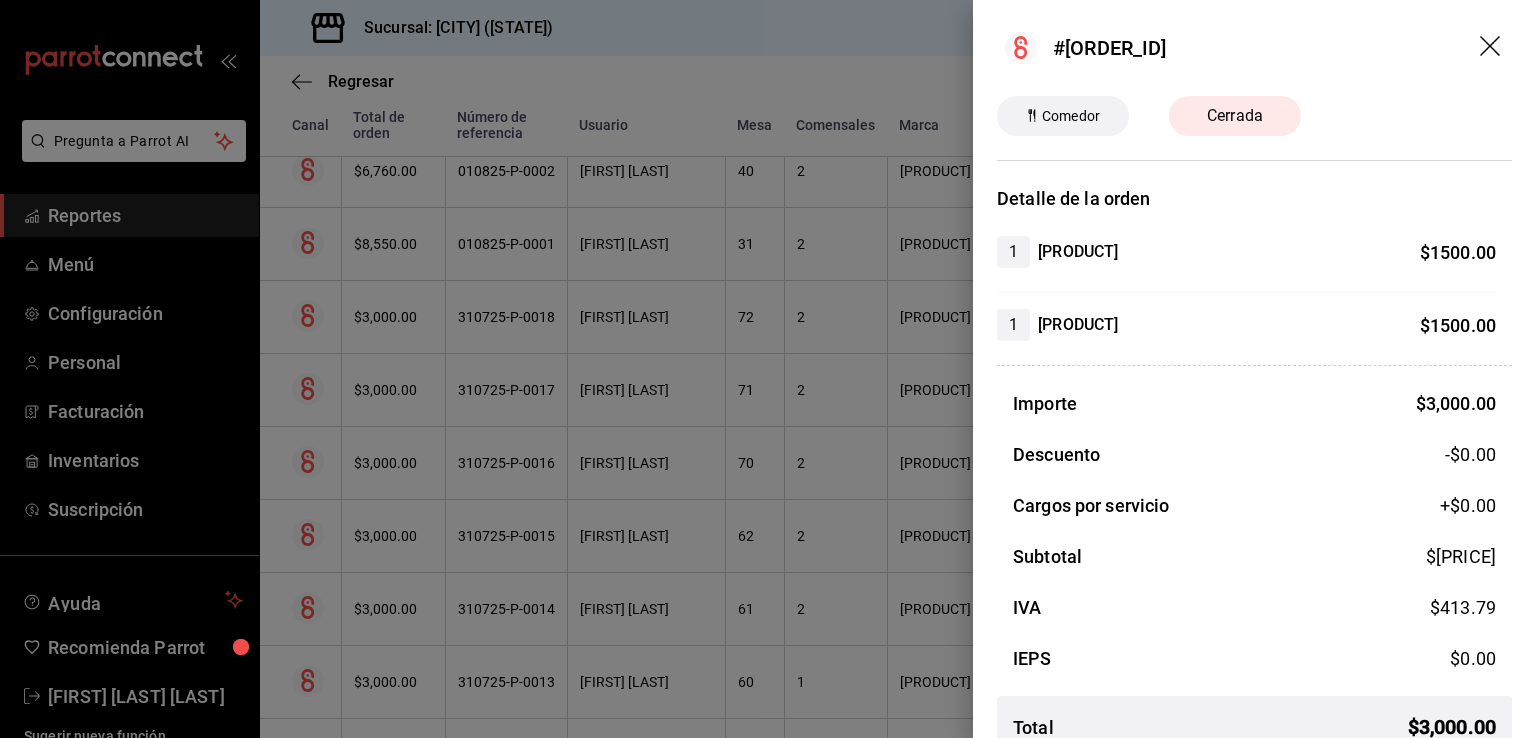 click at bounding box center (768, 369) 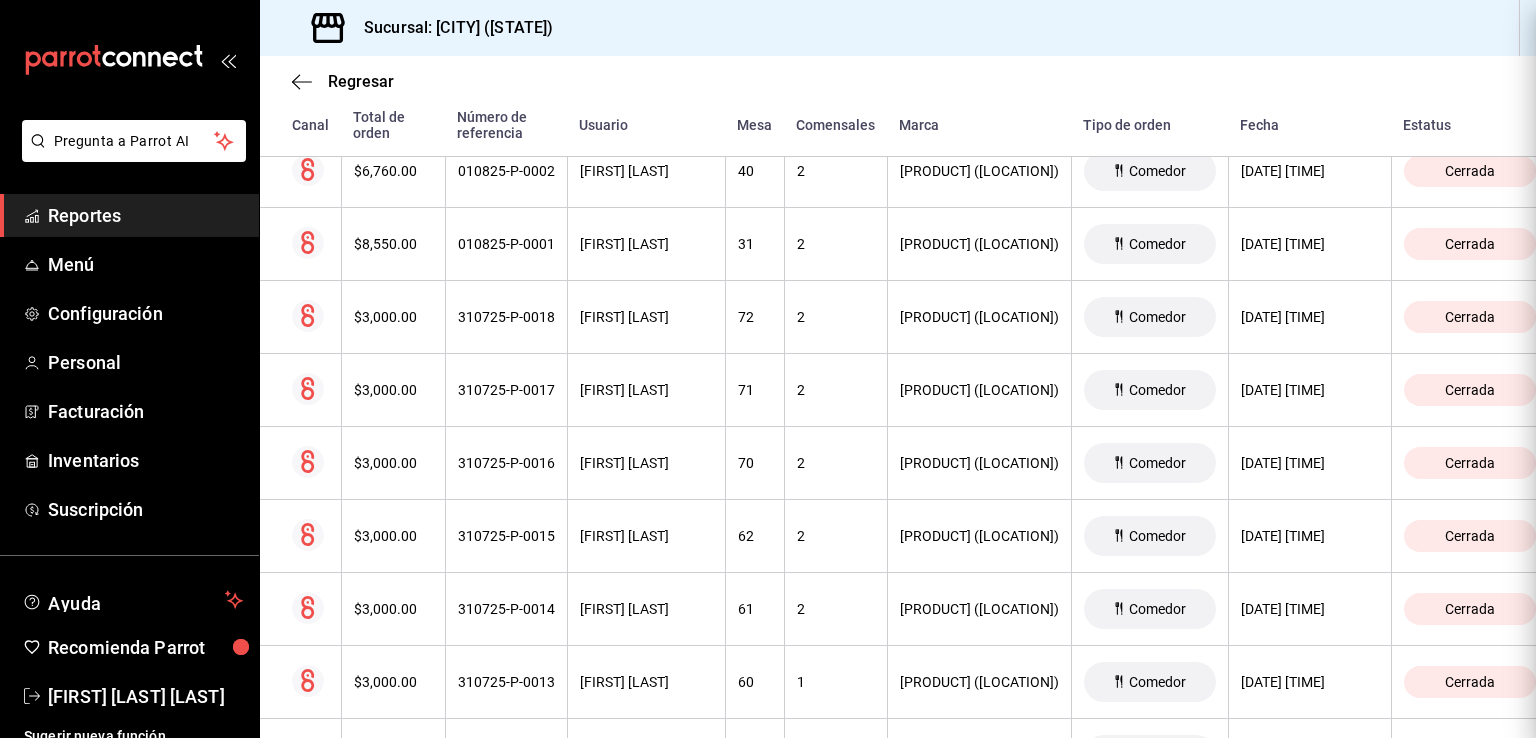 click on "$3,000.00" at bounding box center (393, 463) 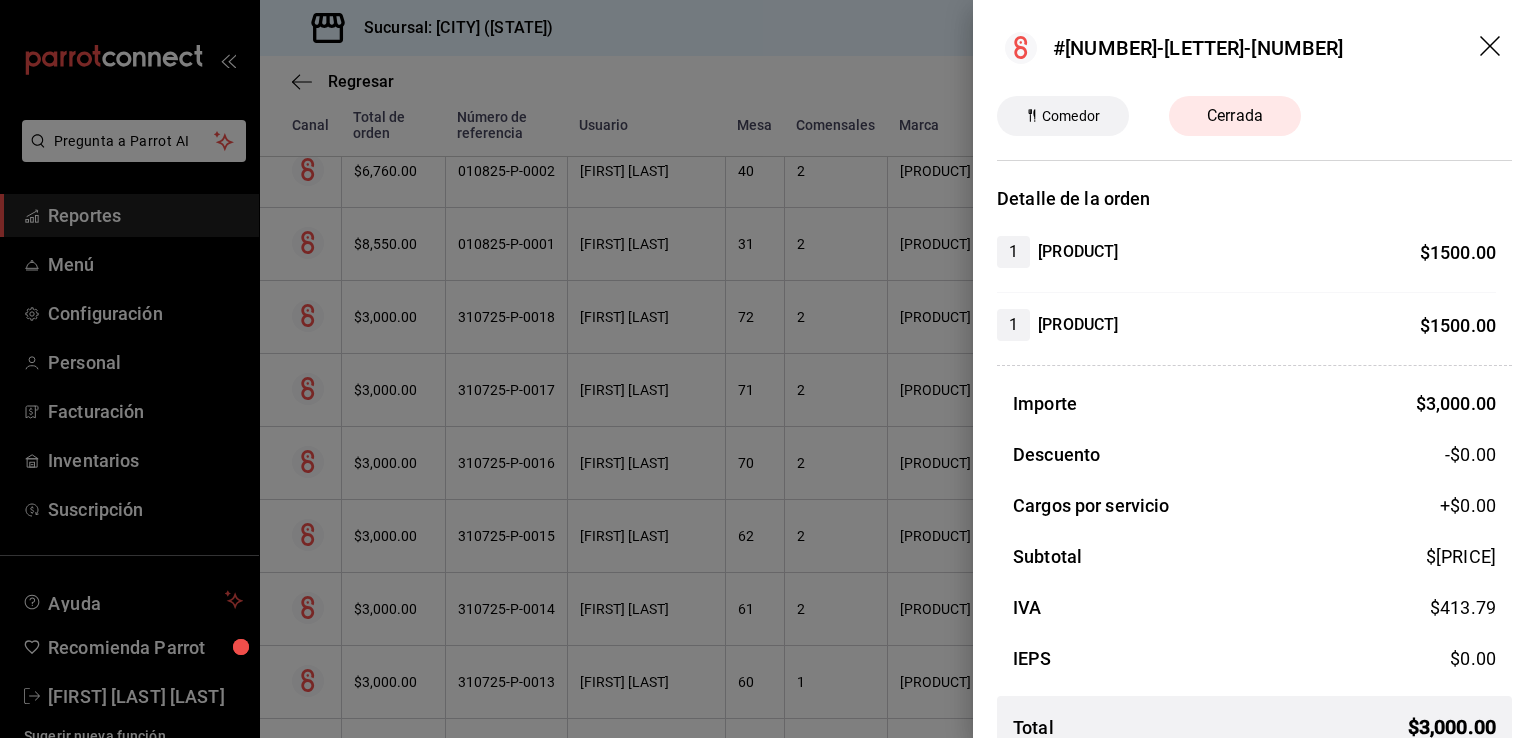 click at bounding box center [768, 369] 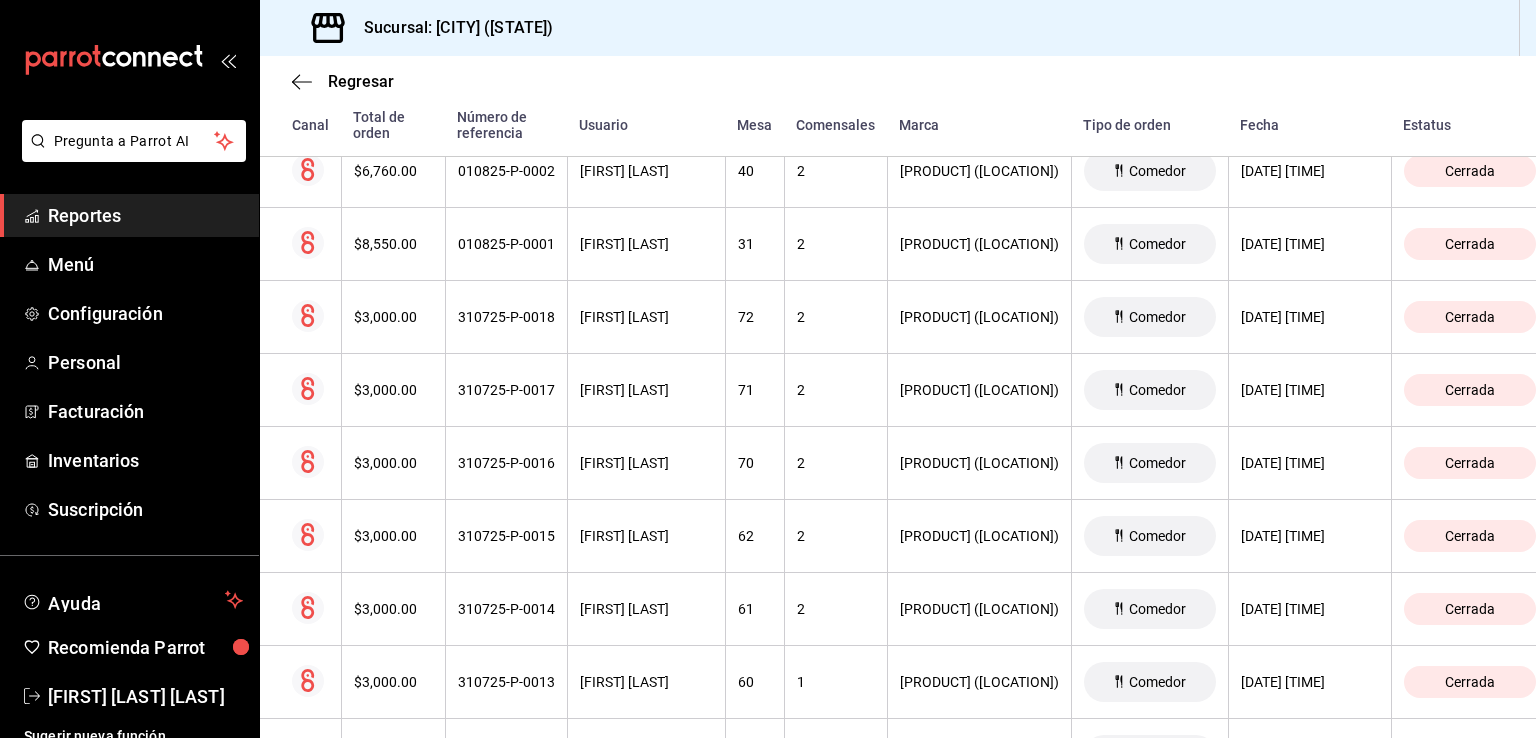 click on "$3,000.00" at bounding box center (393, 536) 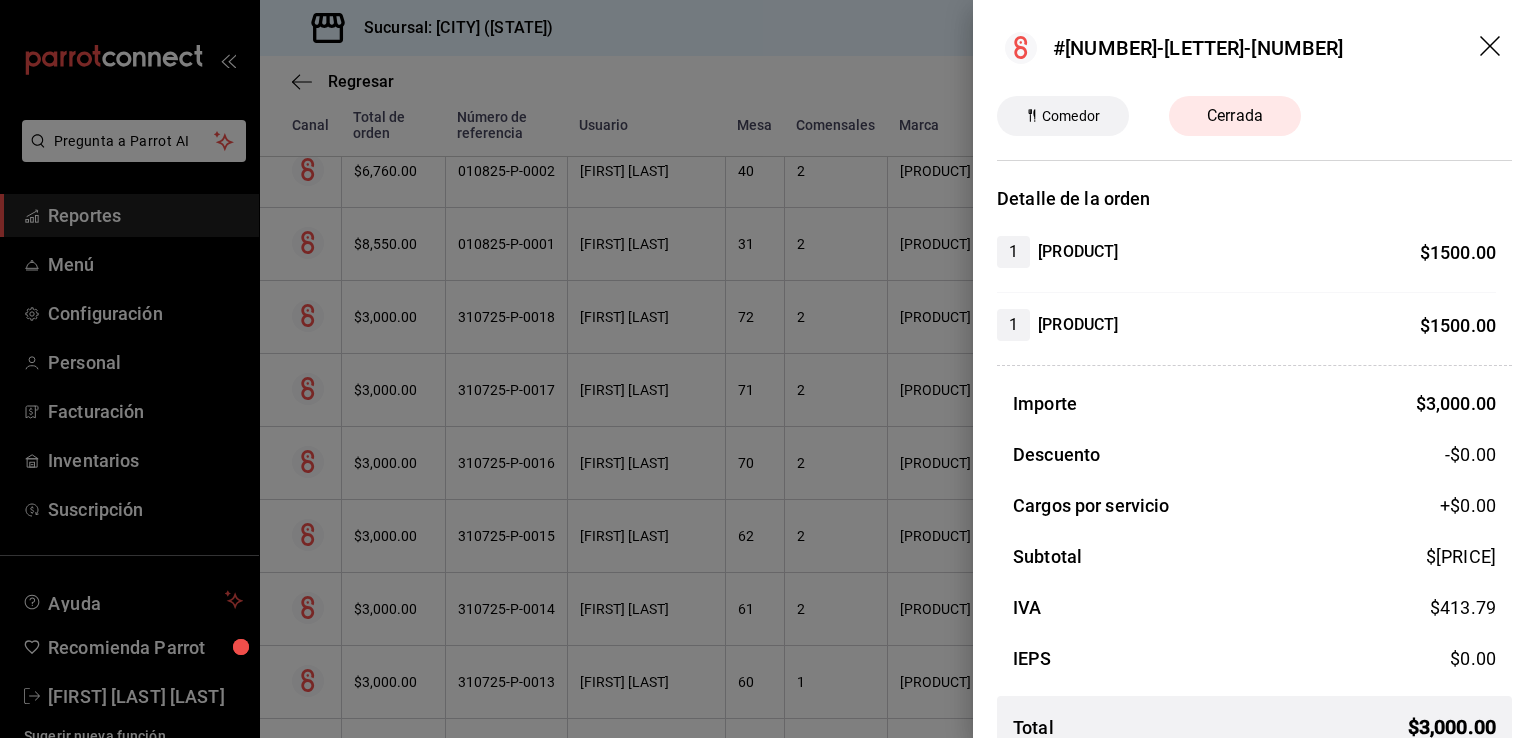 click at bounding box center [768, 369] 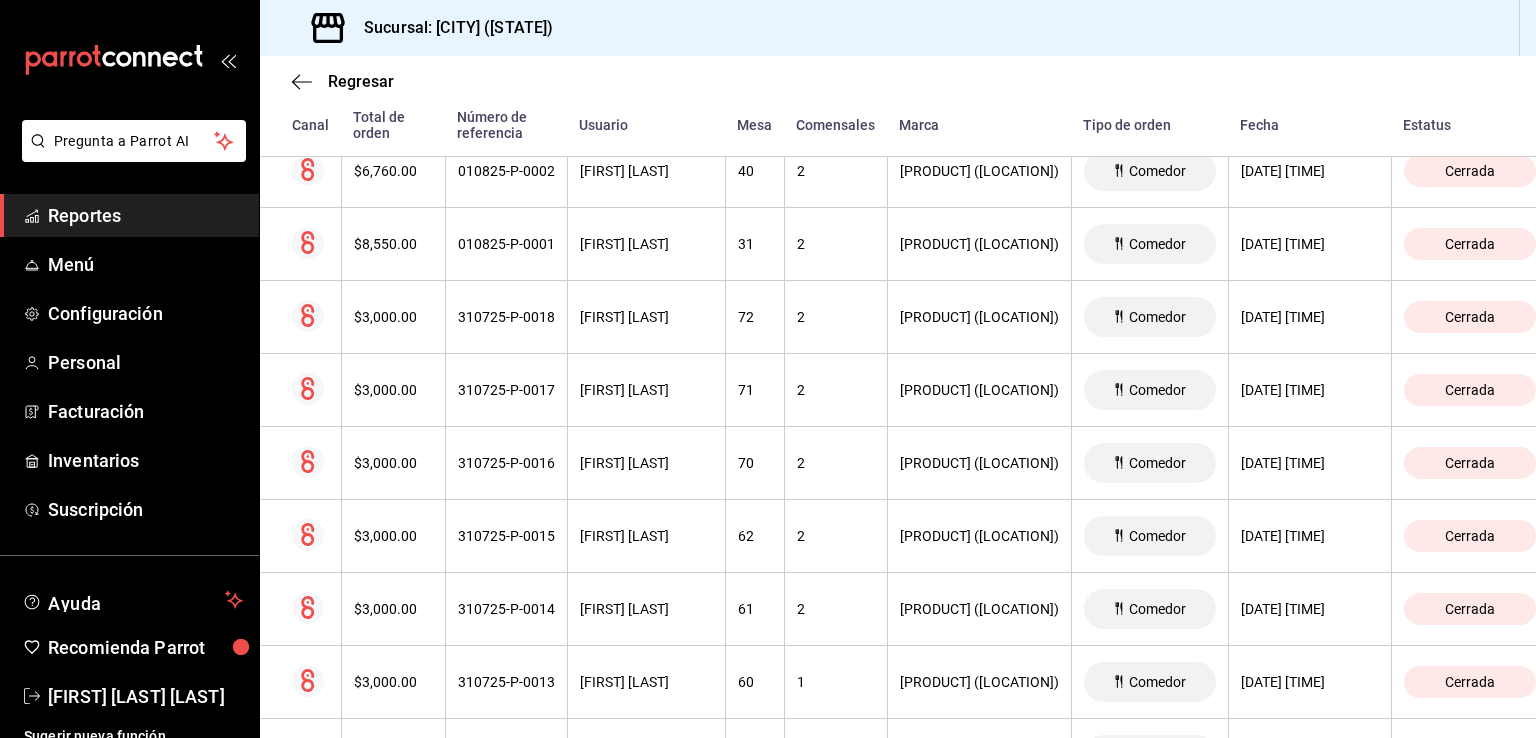 click on "$3,000.00" at bounding box center (393, 609) 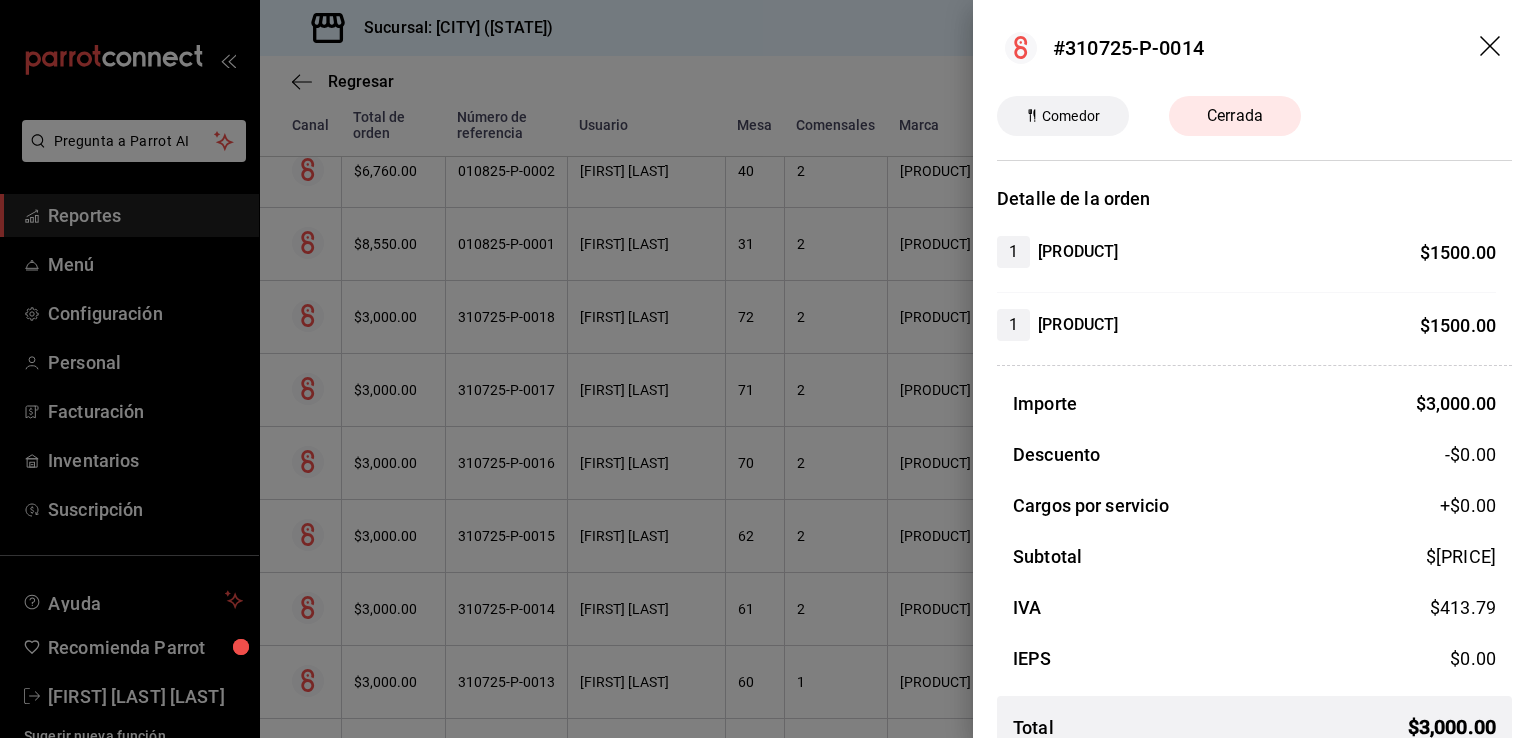click at bounding box center (768, 369) 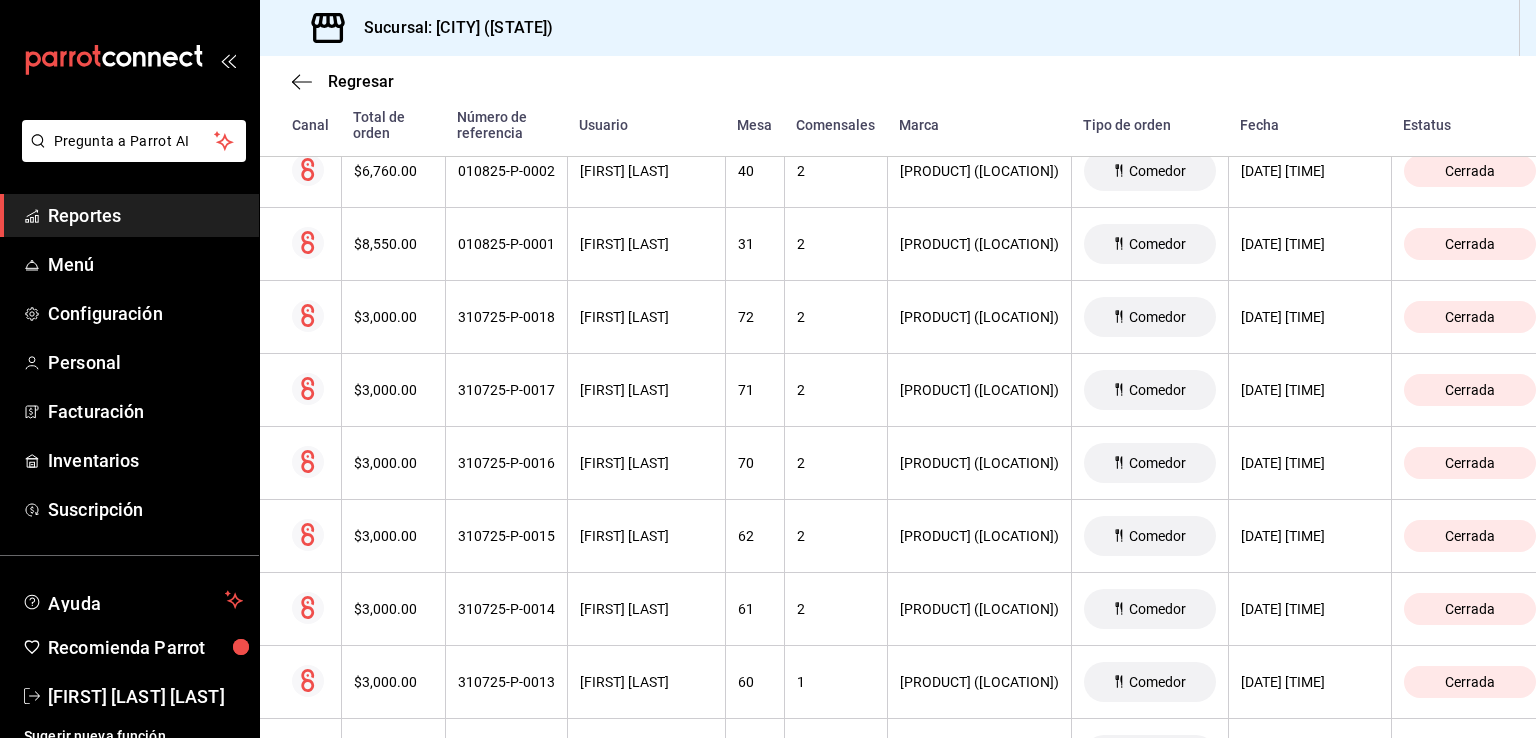 click on "$3,000.00" at bounding box center (393, 682) 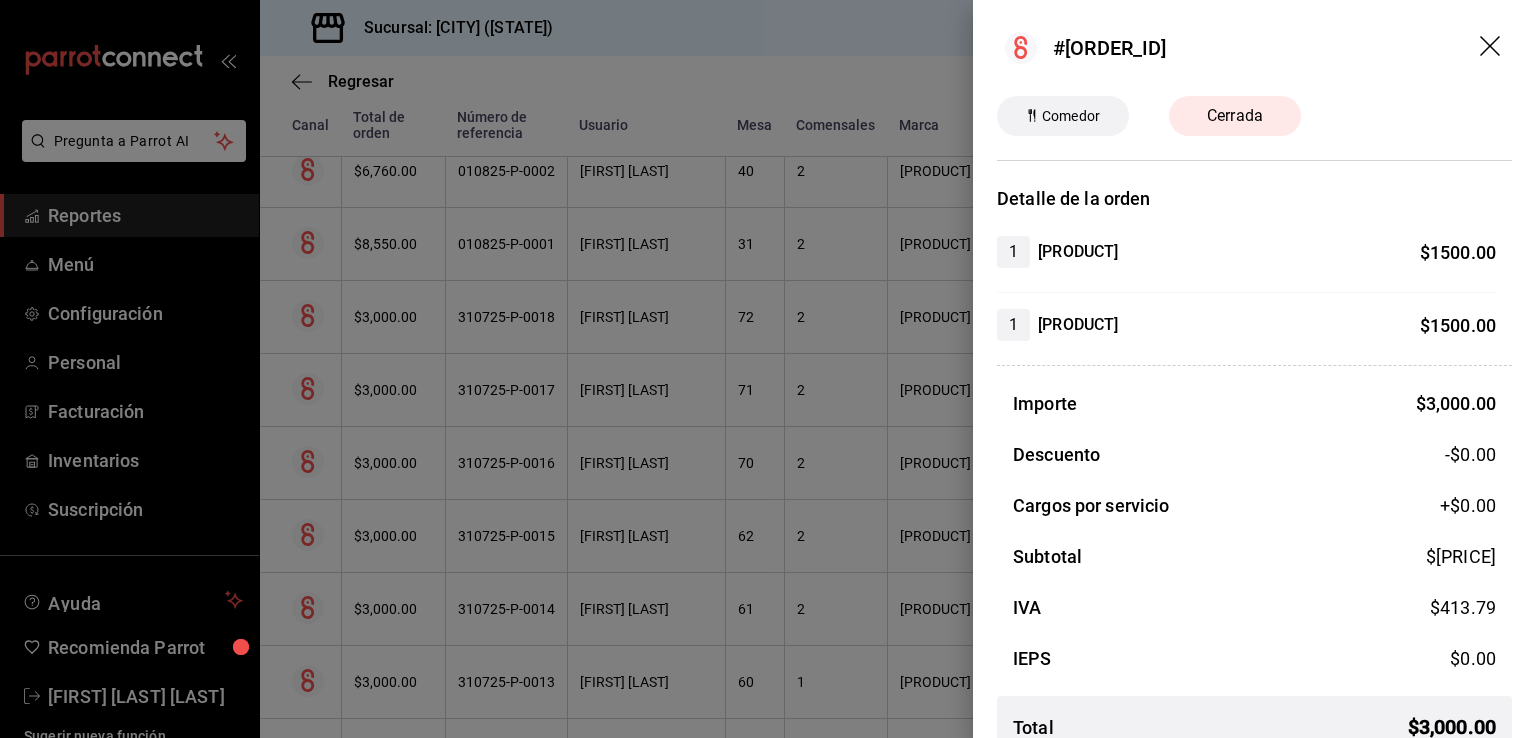 click at bounding box center [768, 369] 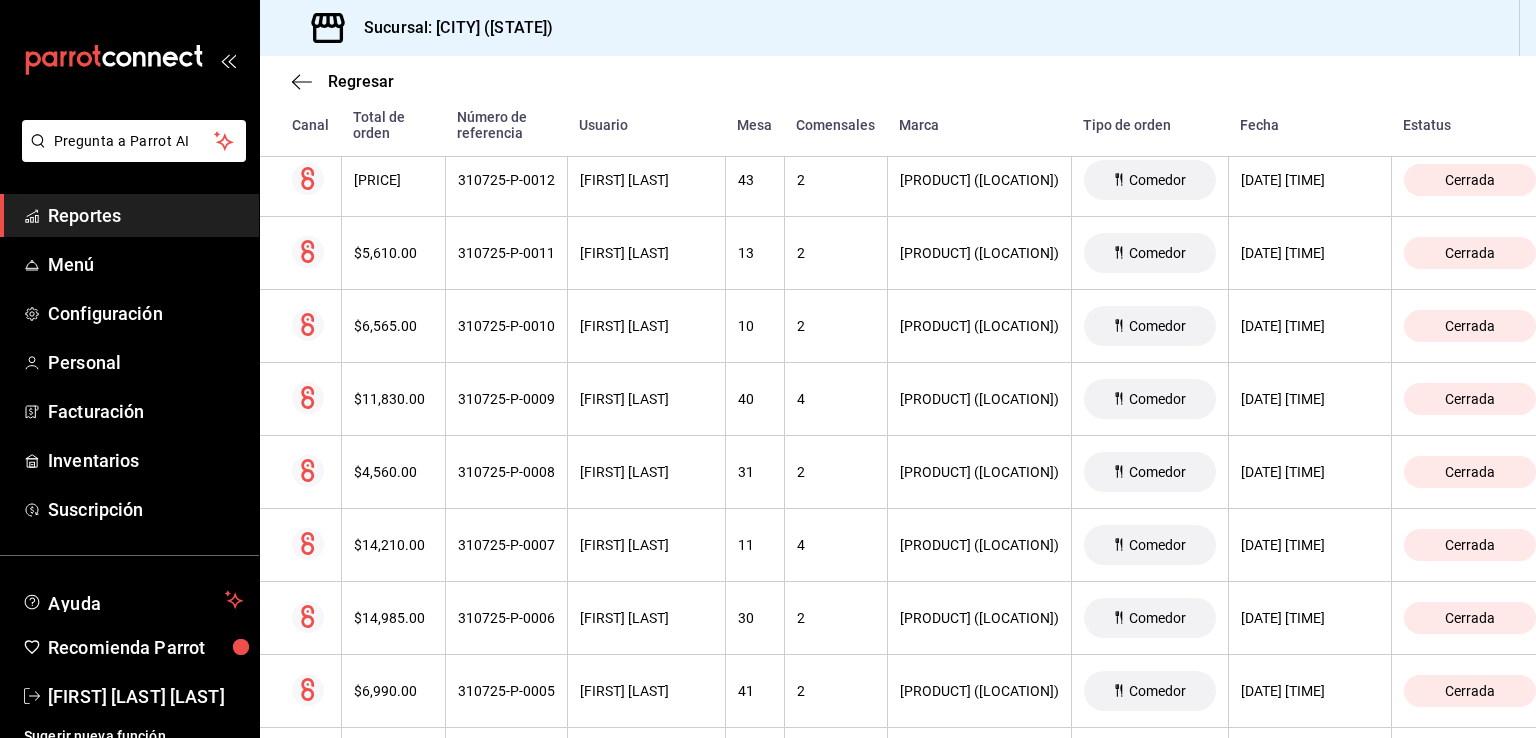 scroll, scrollTop: 2940, scrollLeft: 0, axis: vertical 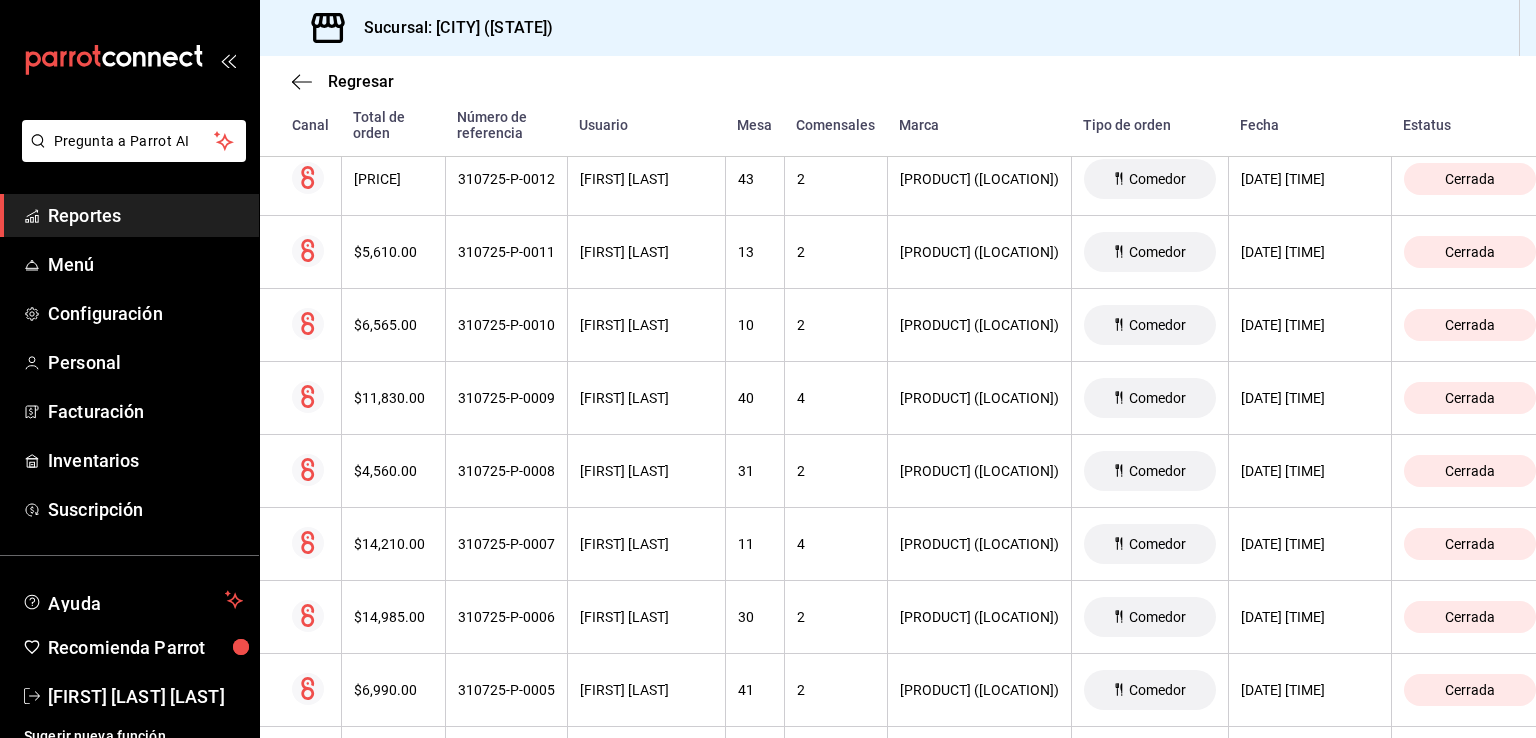 click on "[PRICE]" at bounding box center (393, 179) 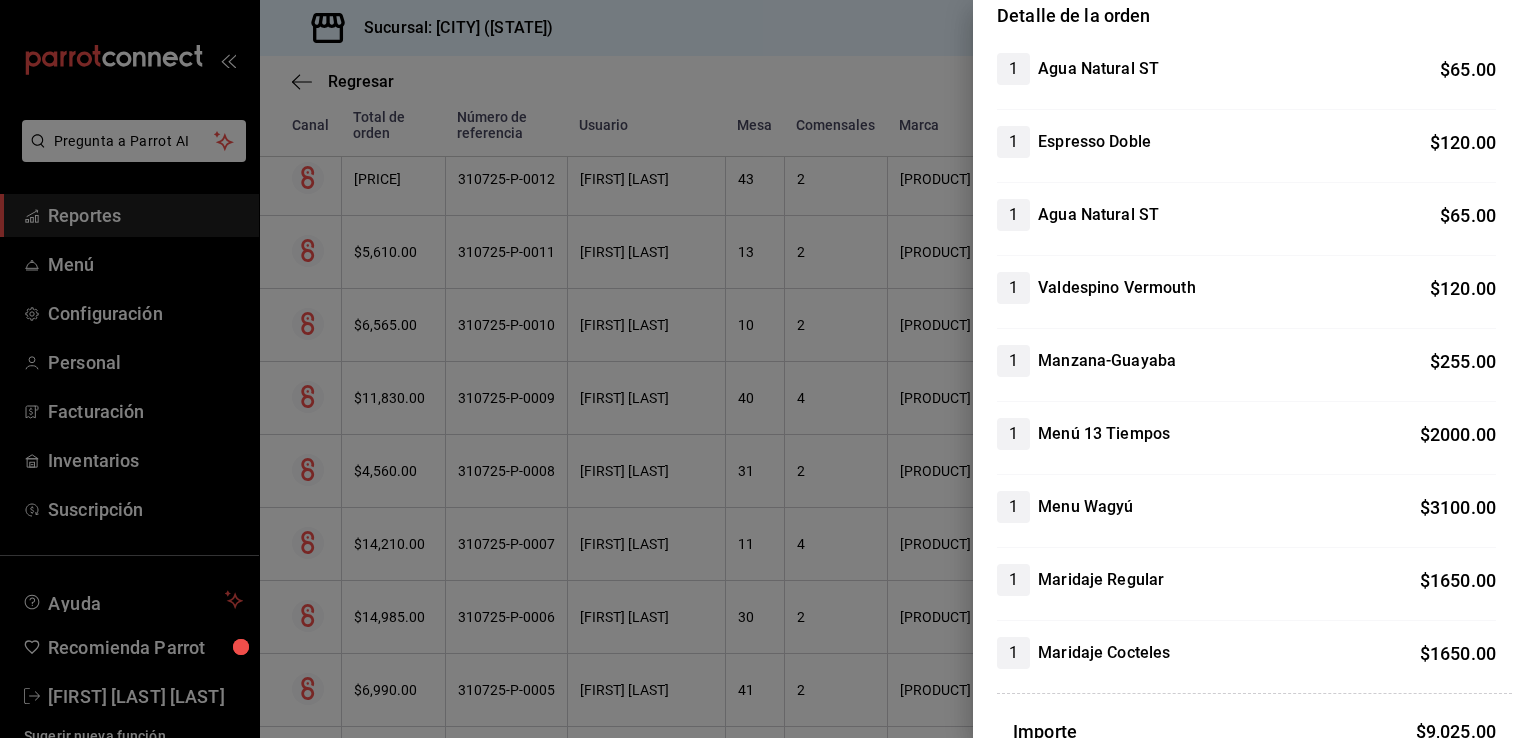 scroll, scrollTop: 158, scrollLeft: 0, axis: vertical 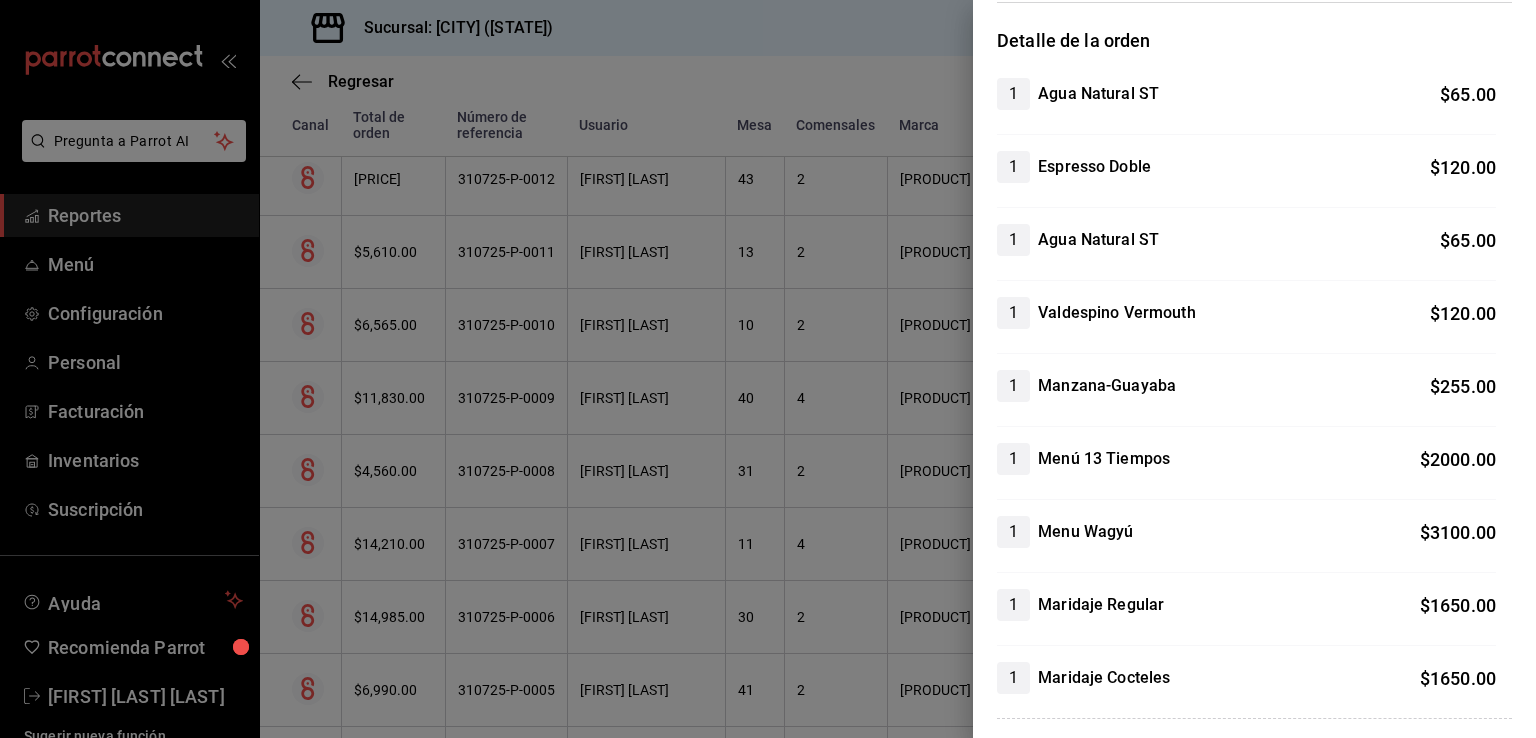 click at bounding box center (768, 369) 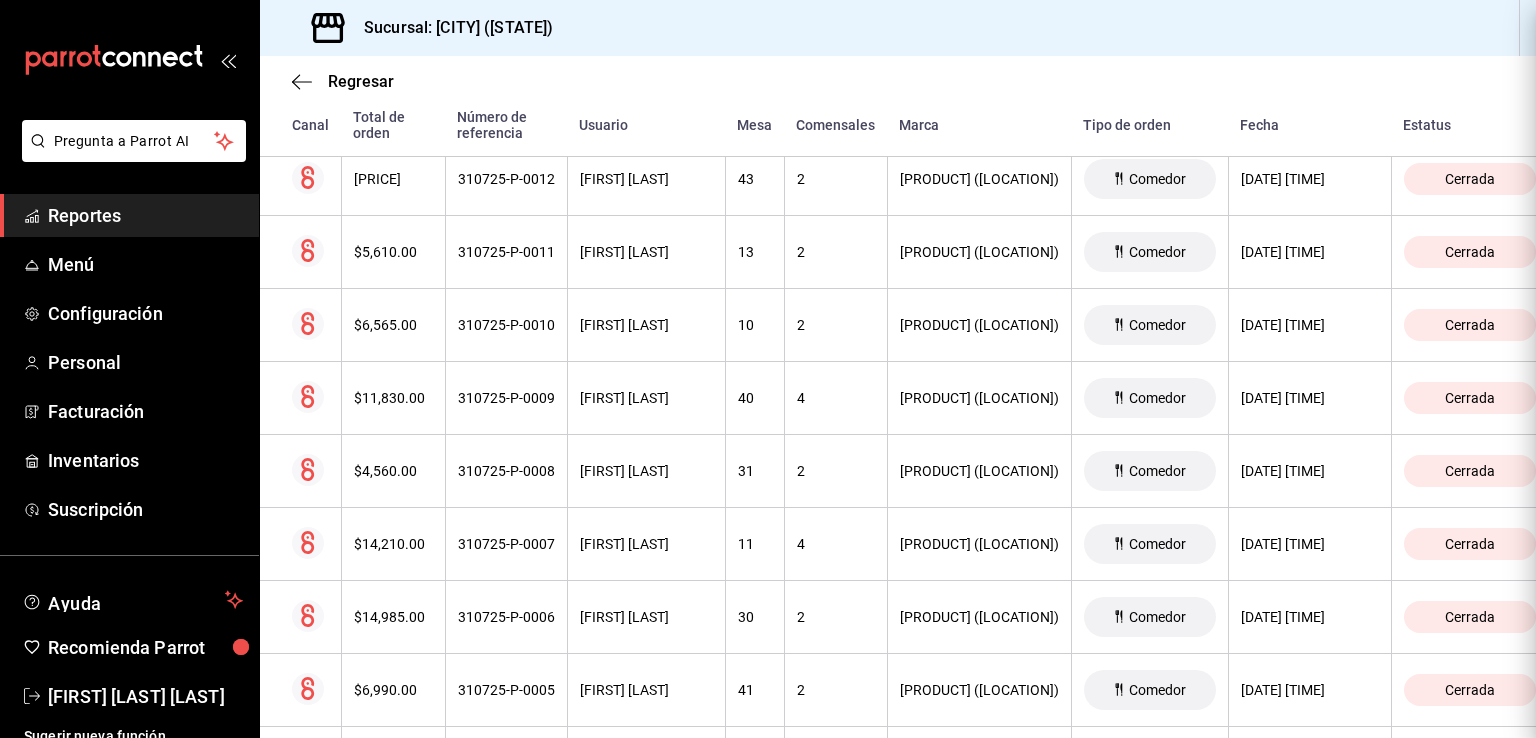 scroll, scrollTop: 0, scrollLeft: 0, axis: both 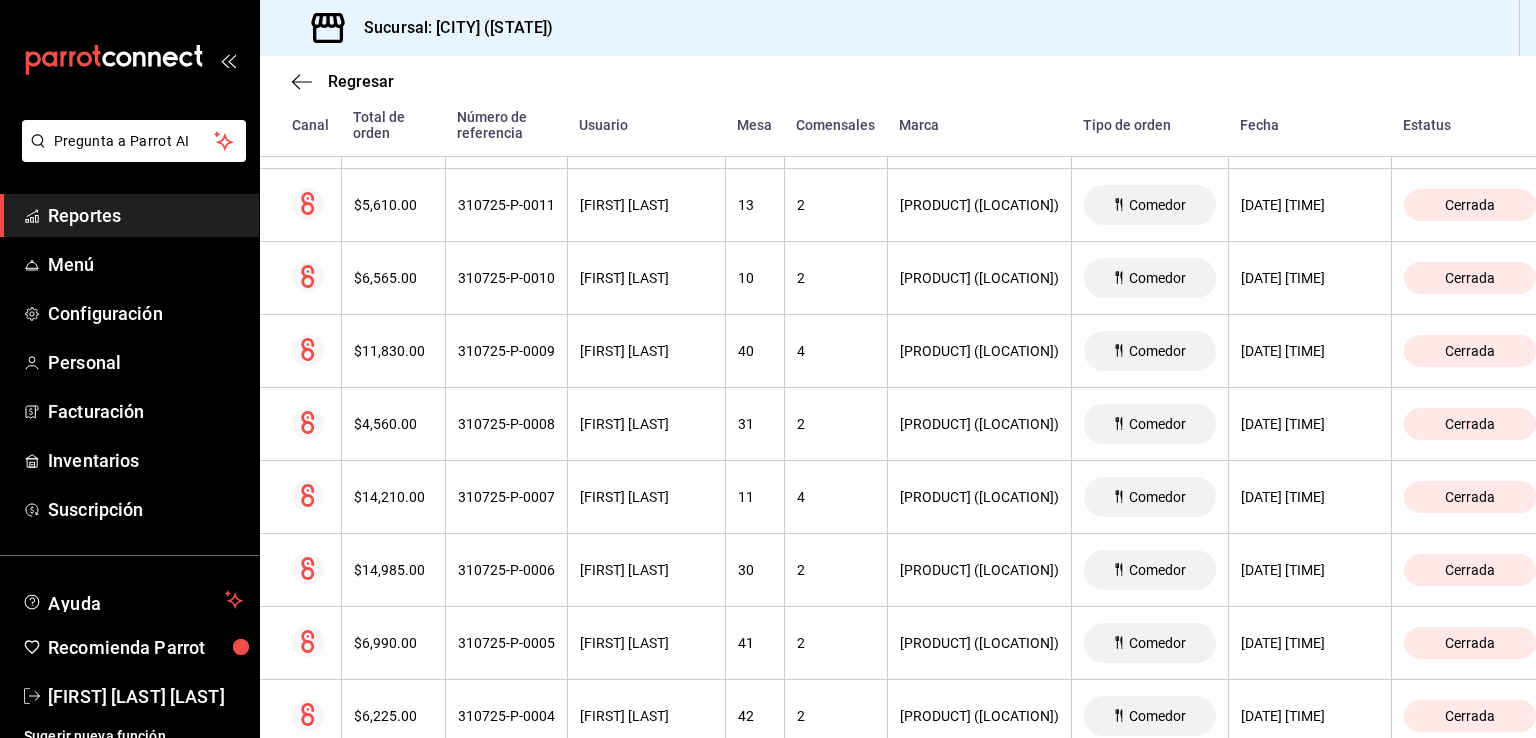 click on "$5,610.00" at bounding box center [393, 205] 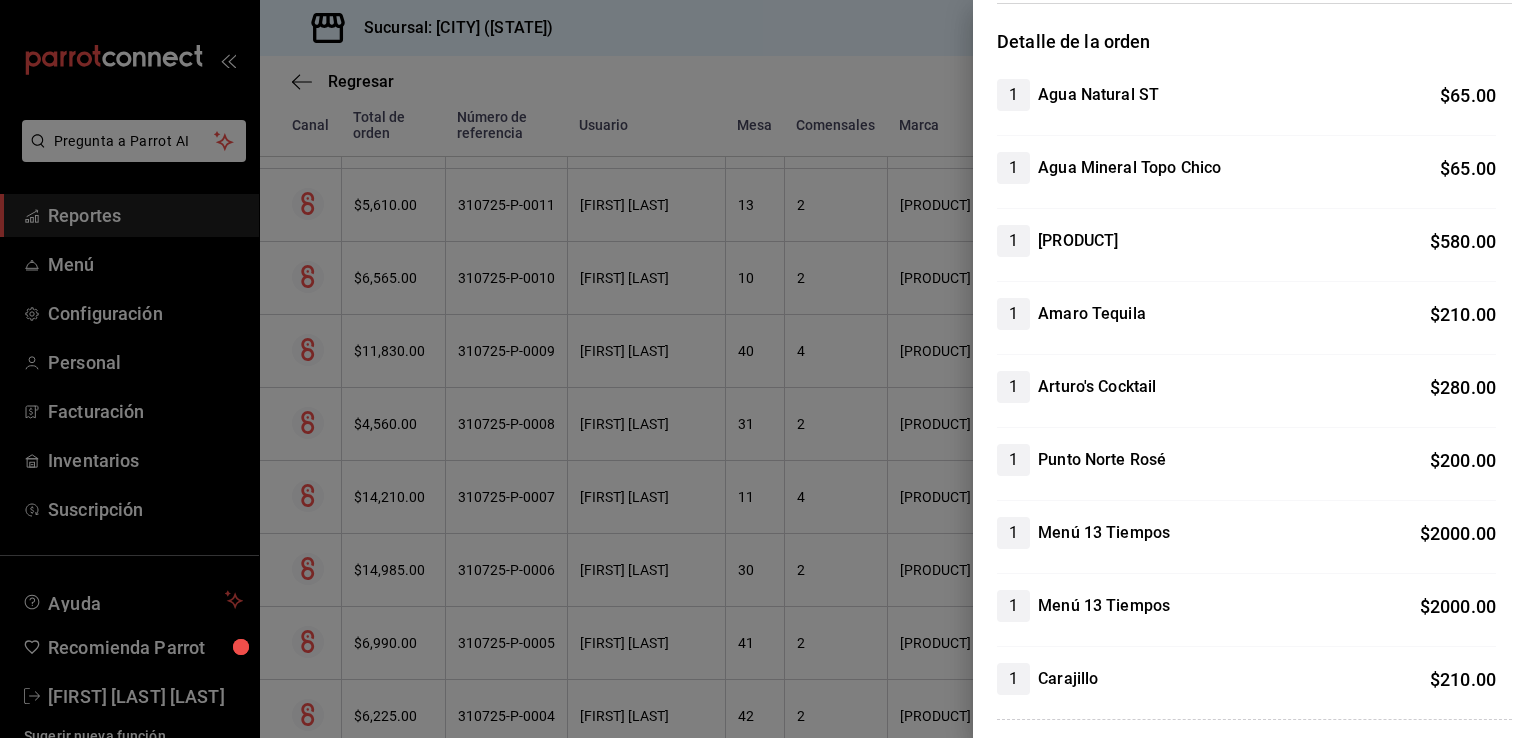 scroll, scrollTop: 156, scrollLeft: 0, axis: vertical 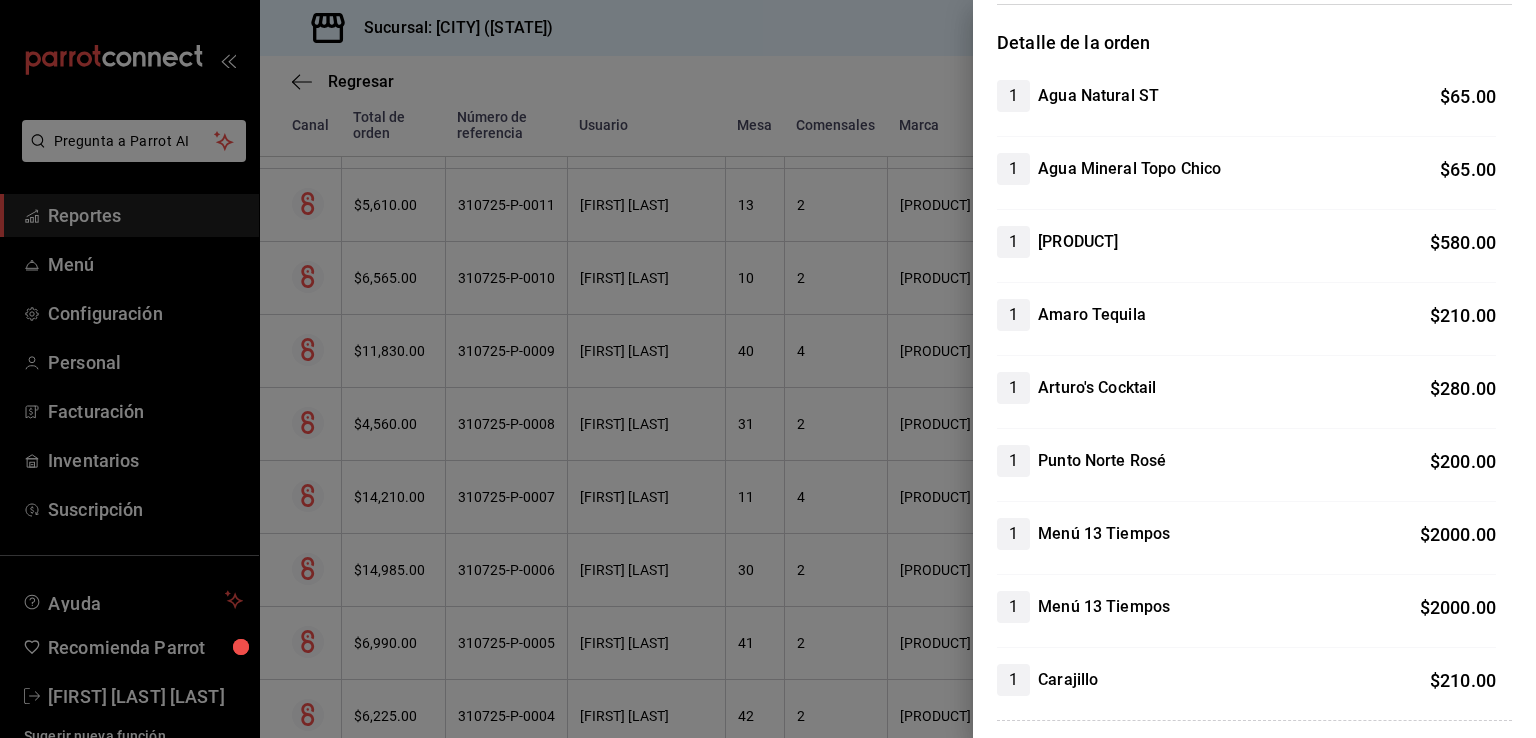 click at bounding box center [768, 369] 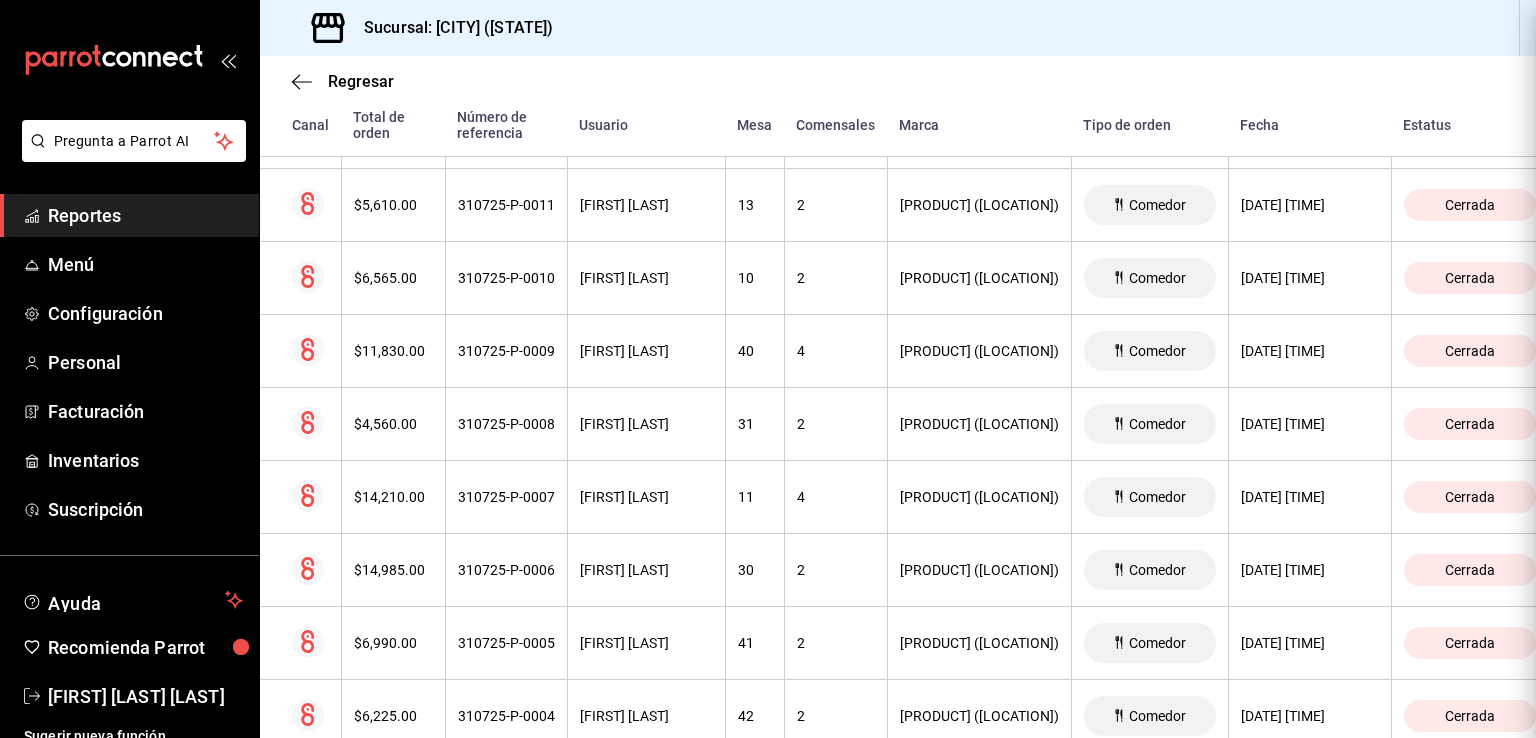 scroll, scrollTop: 0, scrollLeft: 0, axis: both 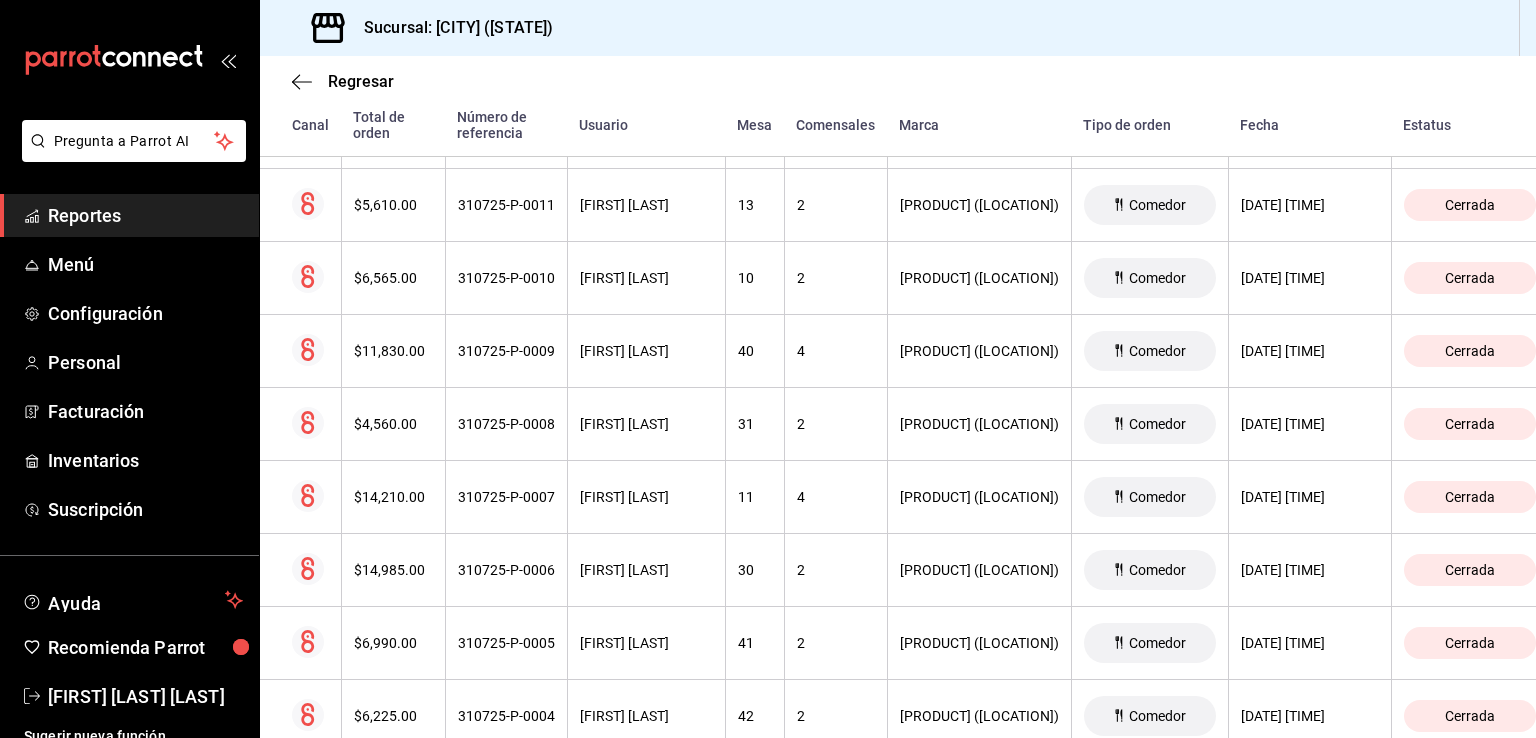 click on "$6,565.00" at bounding box center (393, 278) 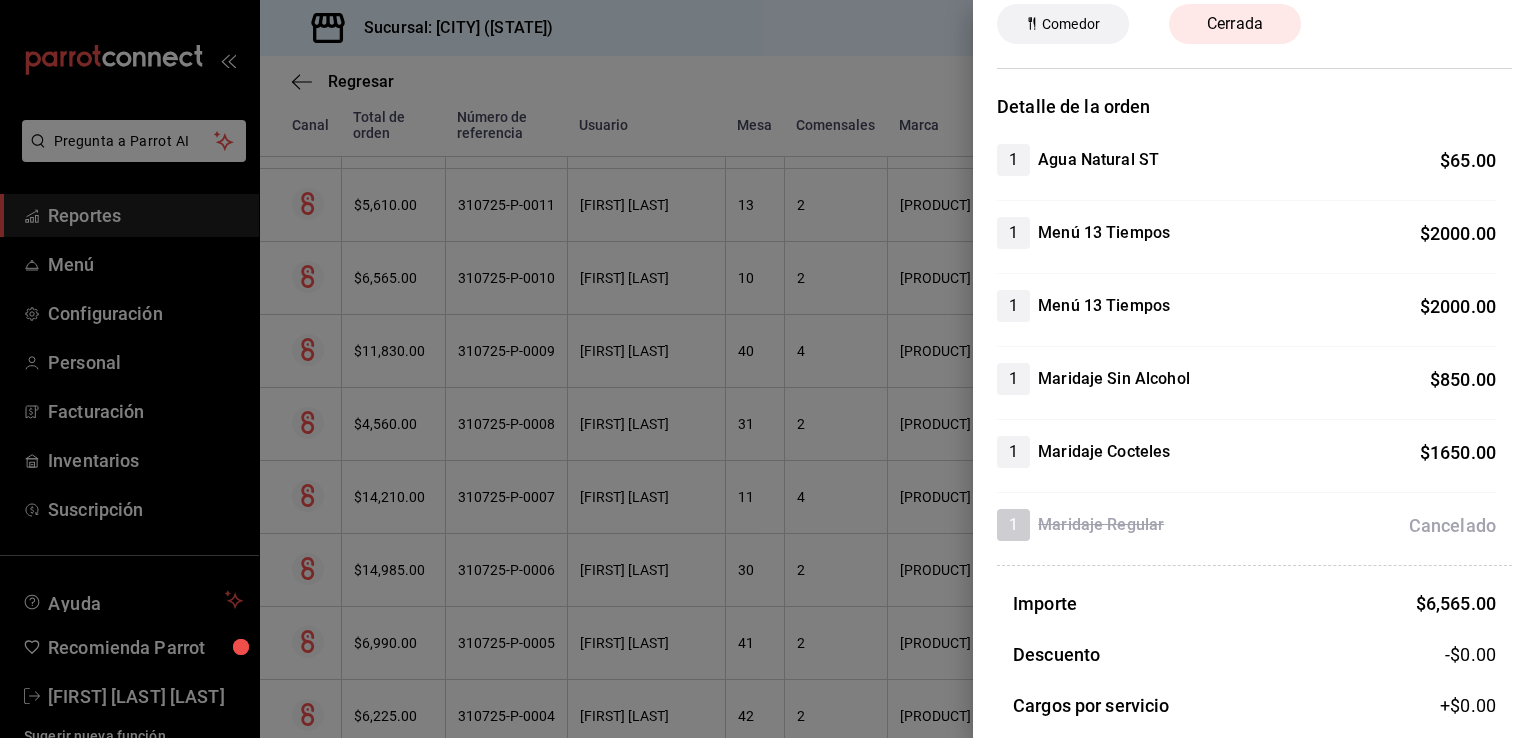 scroll, scrollTop: 97, scrollLeft: 0, axis: vertical 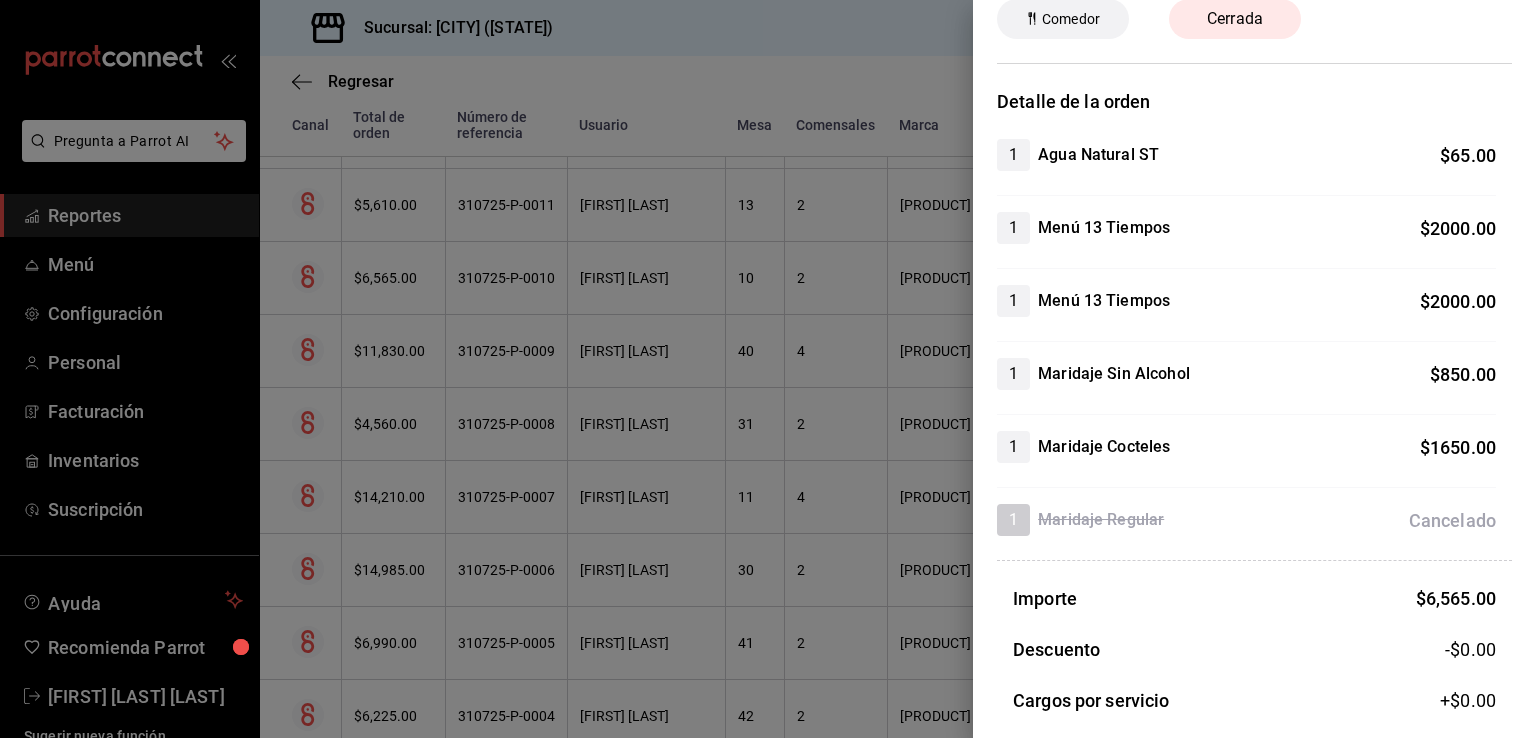 click at bounding box center [768, 369] 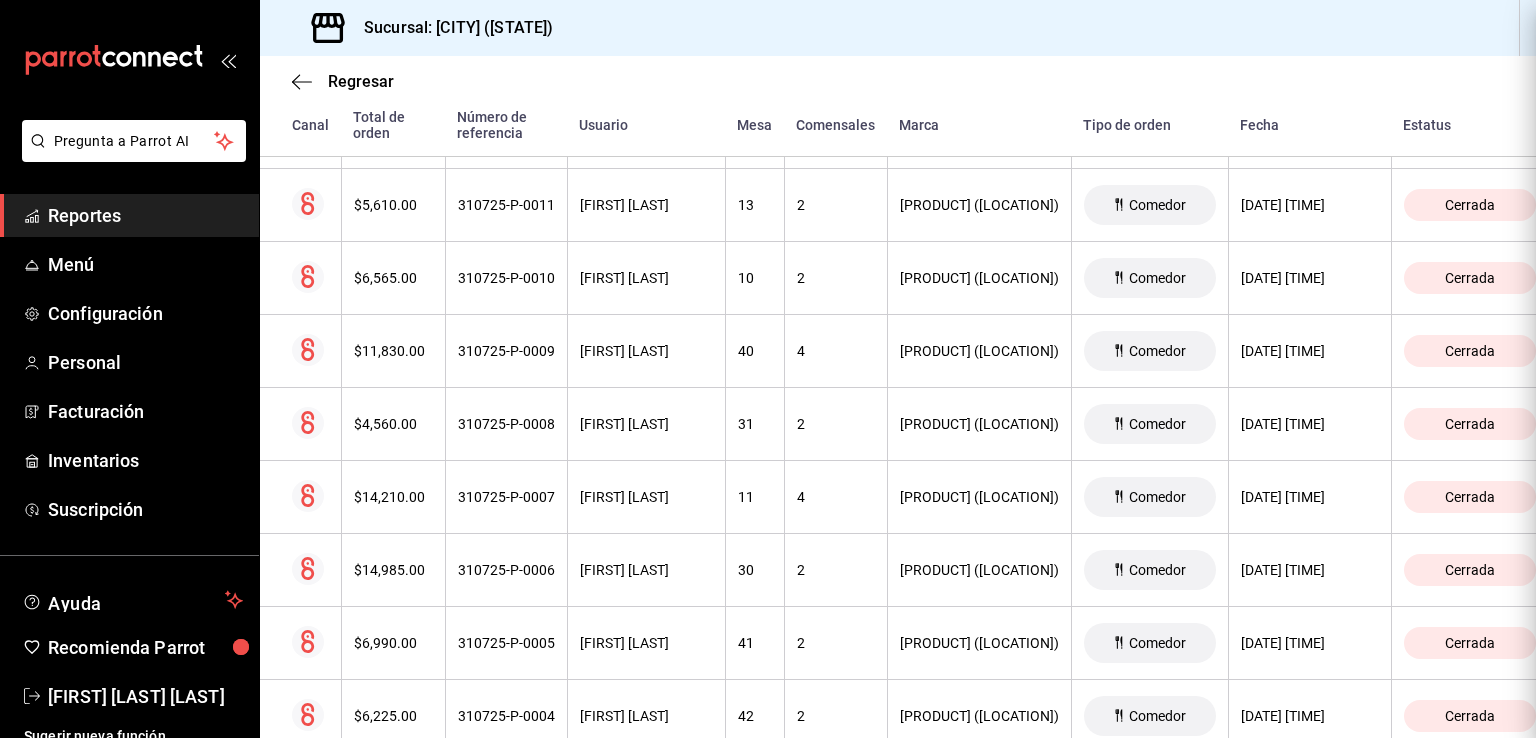 scroll, scrollTop: 0, scrollLeft: 0, axis: both 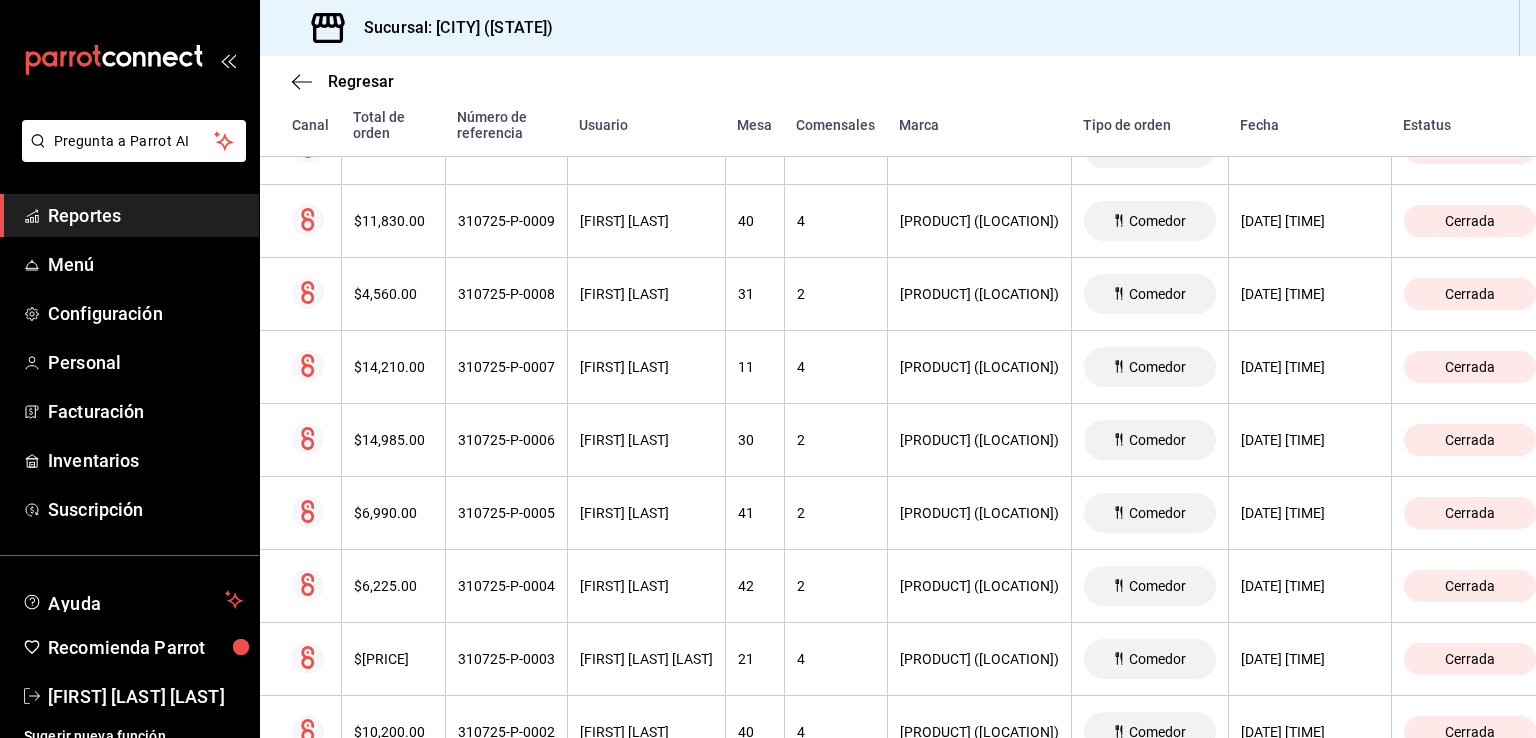 click on "$11,830.00" at bounding box center [393, 221] 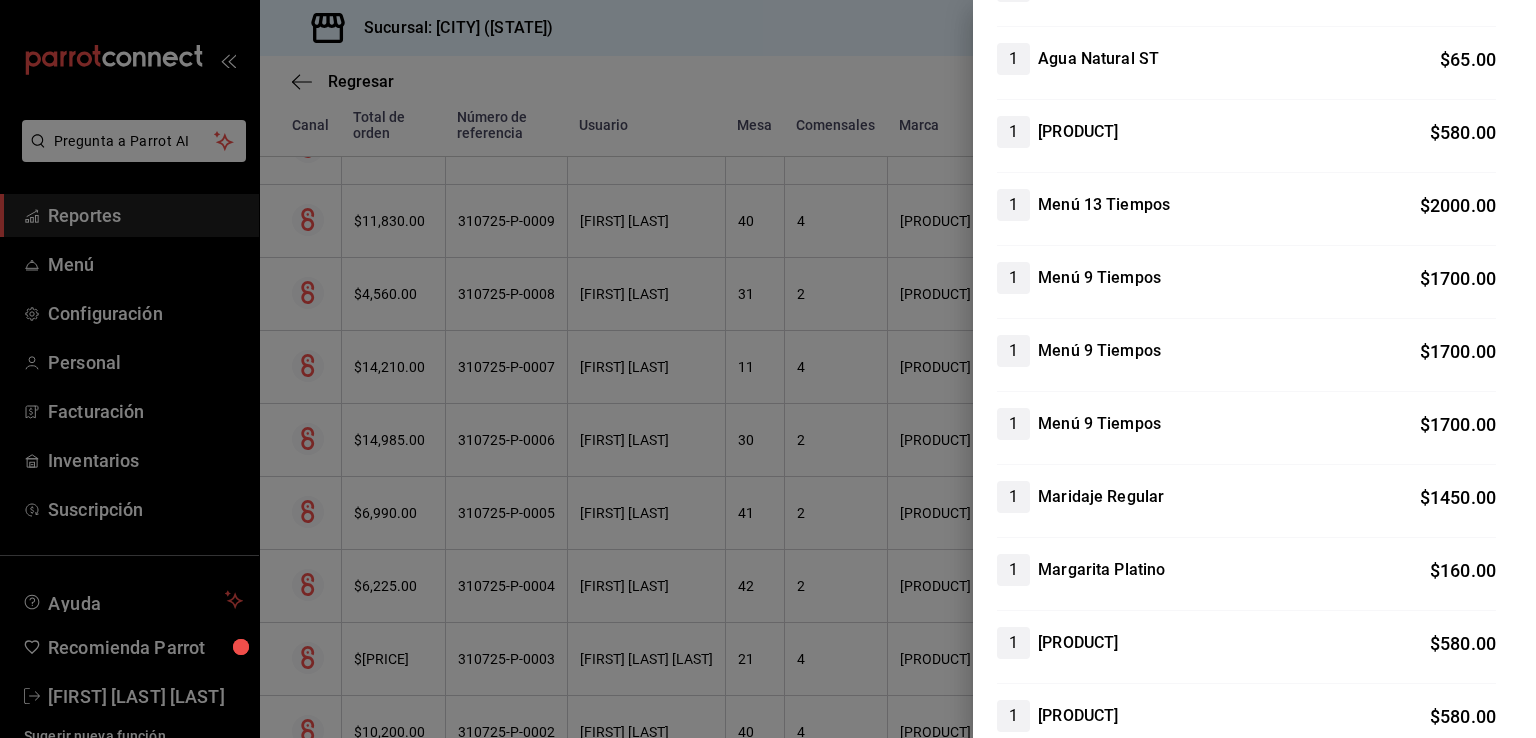 scroll, scrollTop: 412, scrollLeft: 0, axis: vertical 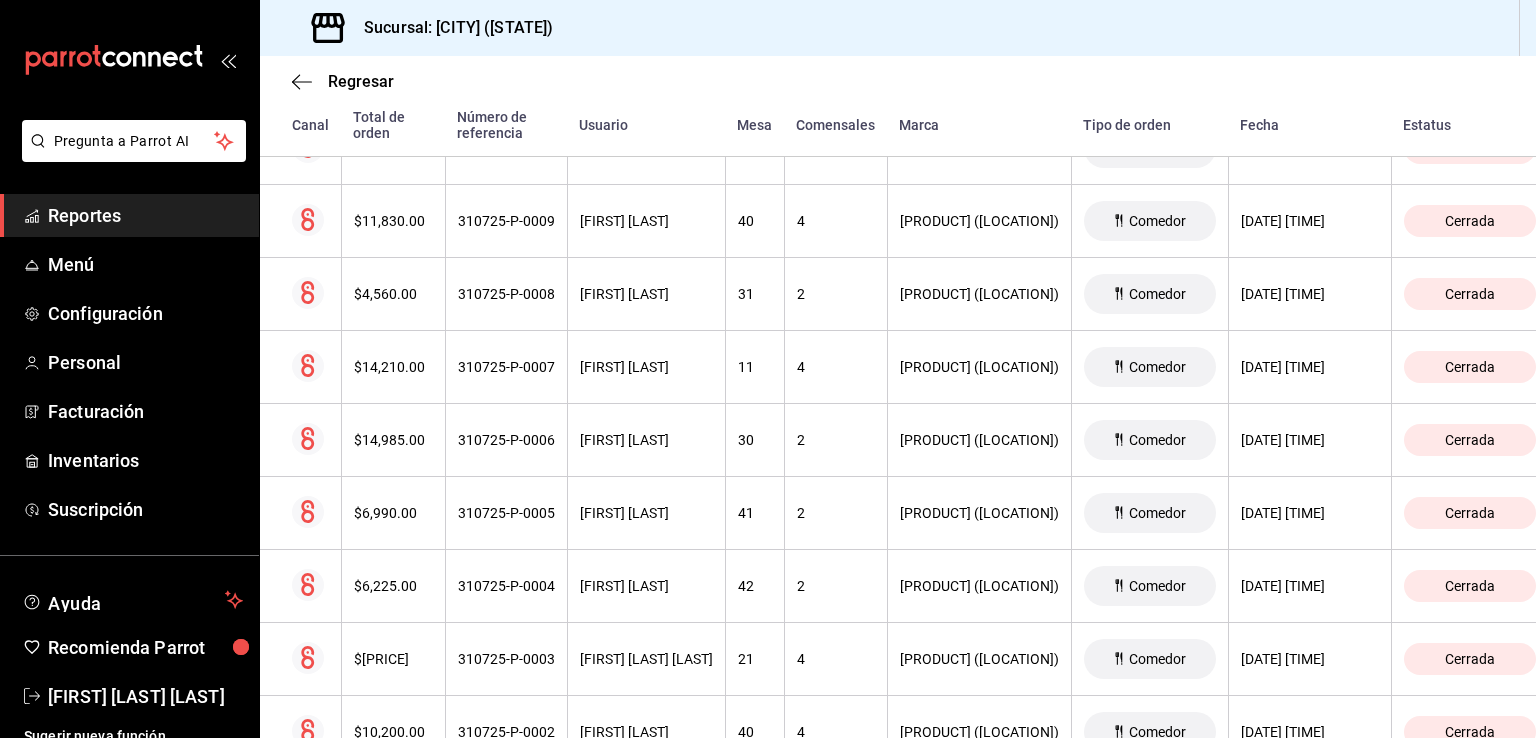 click on "$4,560.00" at bounding box center [393, 294] 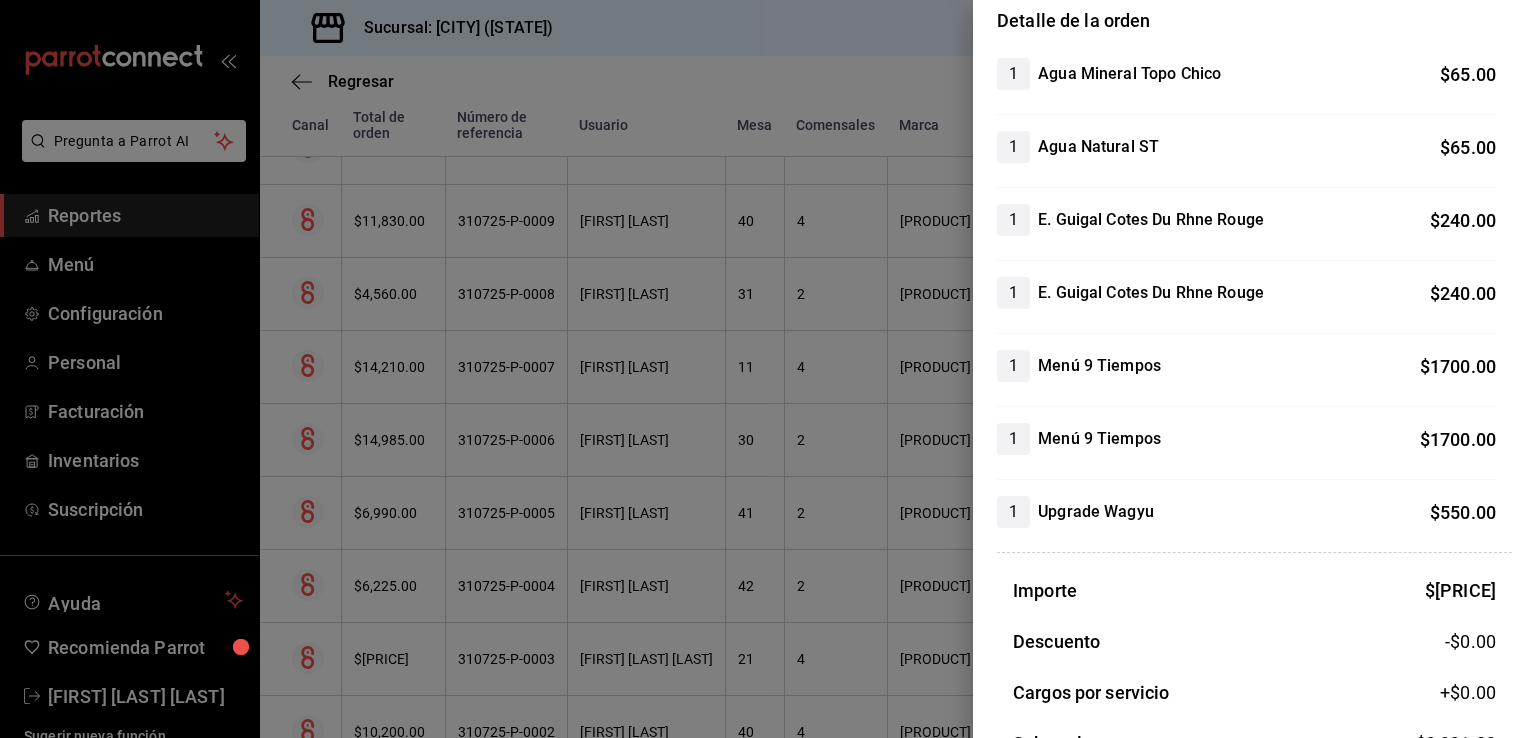 scroll, scrollTop: 179, scrollLeft: 0, axis: vertical 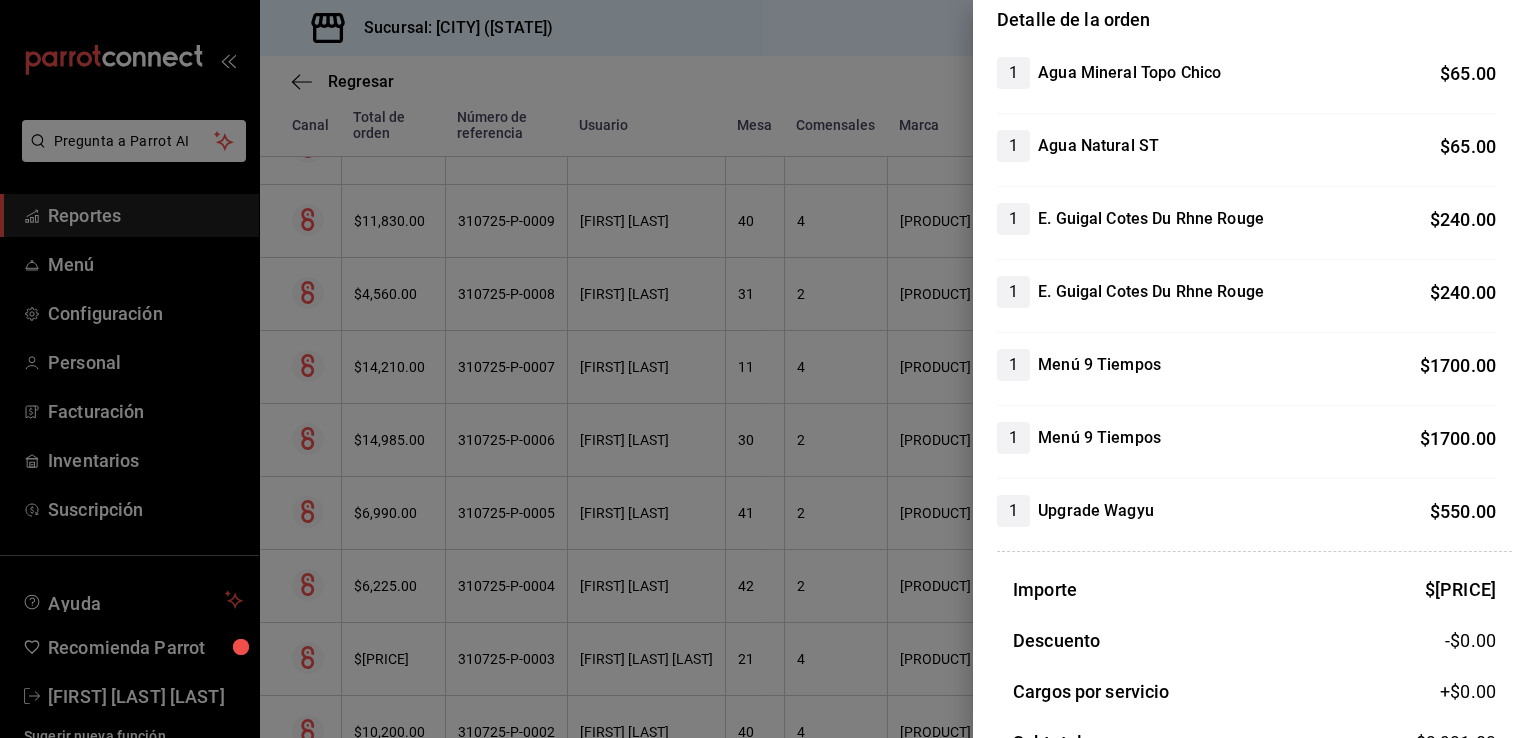 click at bounding box center [768, 369] 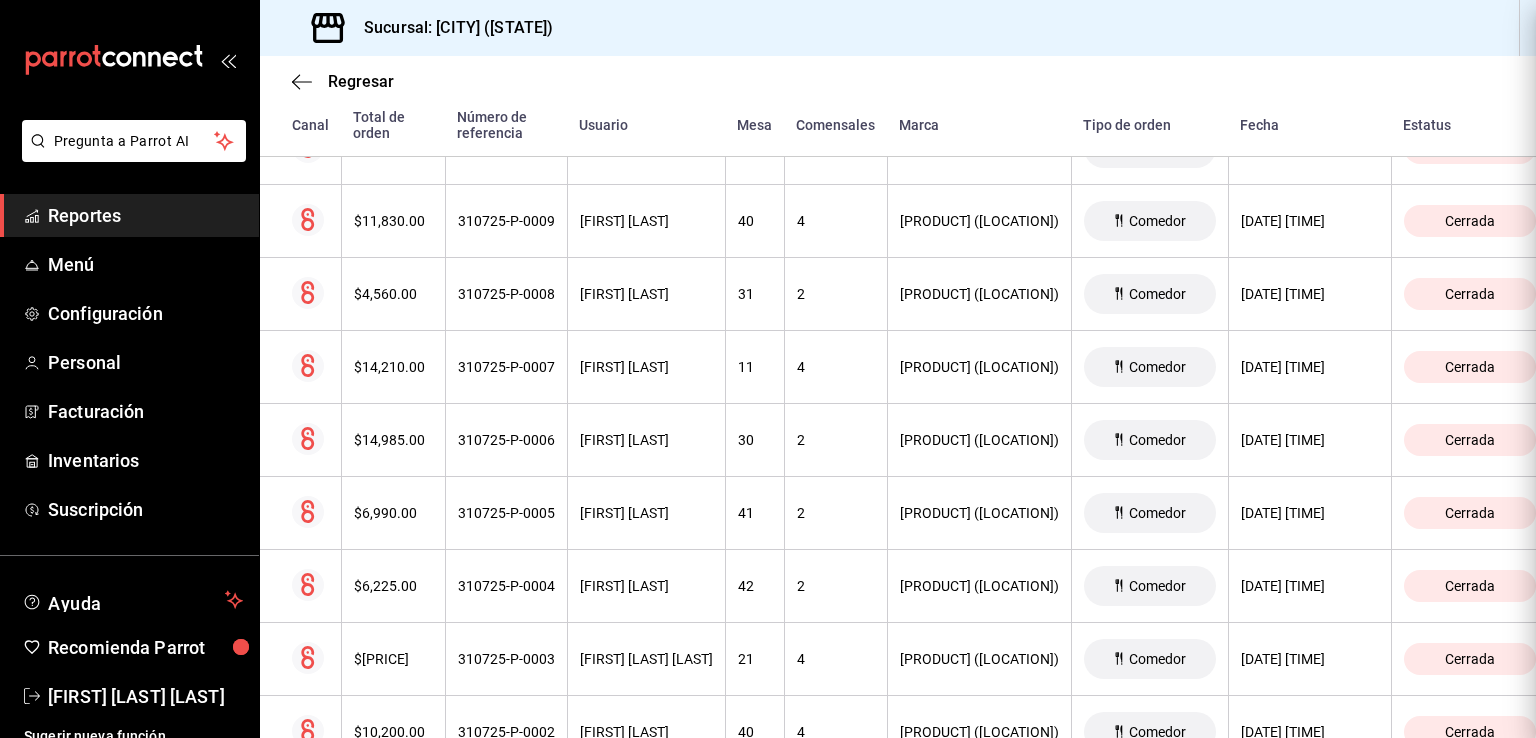 scroll, scrollTop: 0, scrollLeft: 0, axis: both 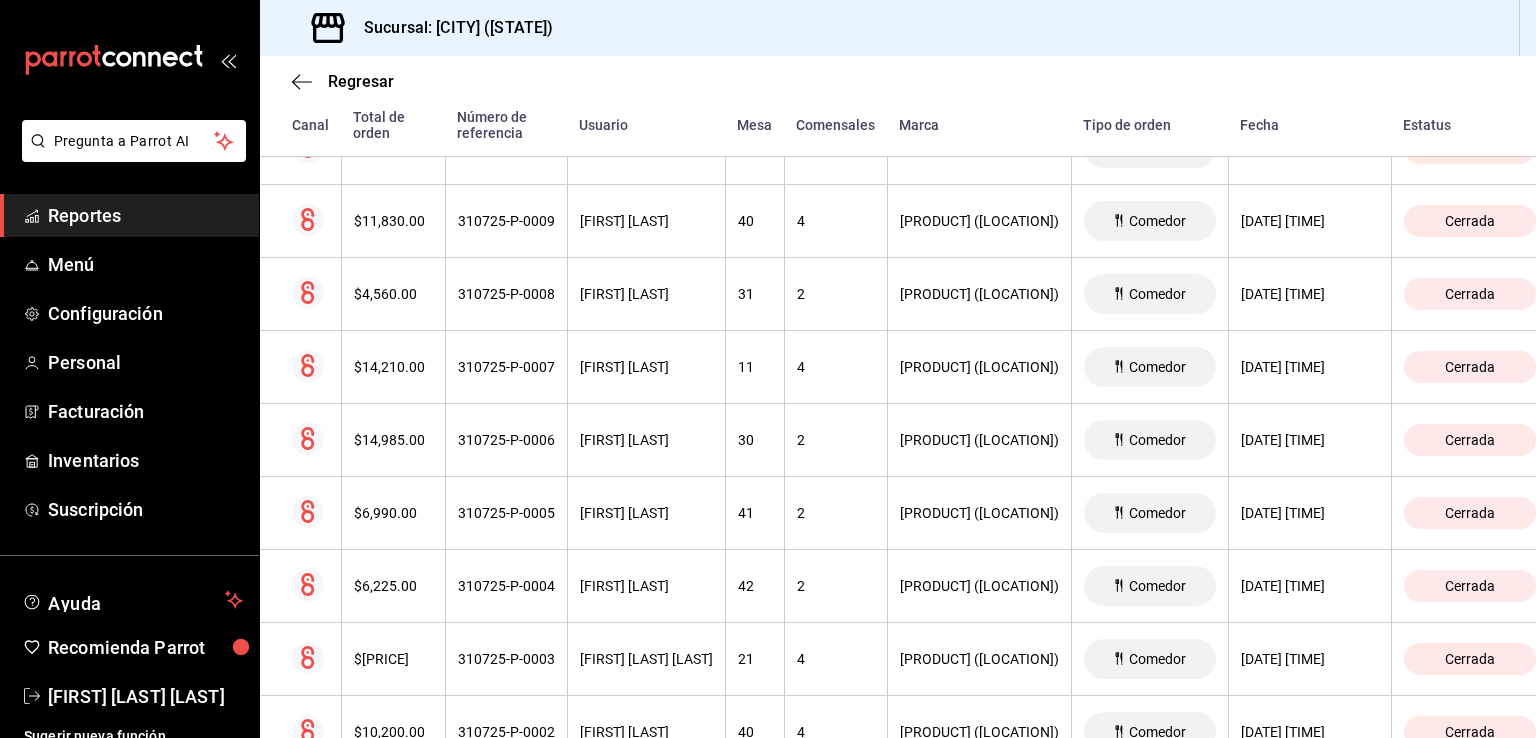click on "$14,210.00" at bounding box center (393, 367) 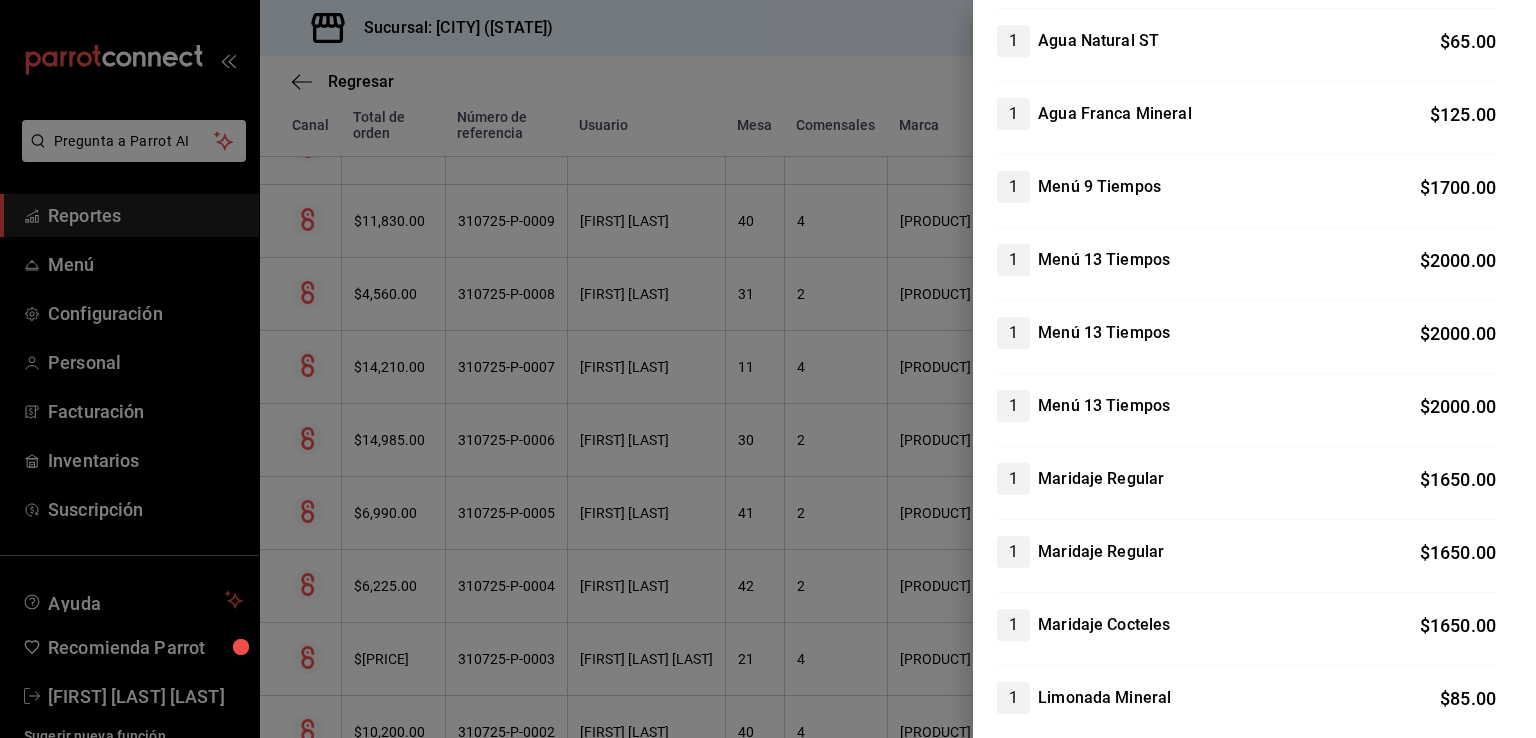 scroll, scrollTop: 288, scrollLeft: 0, axis: vertical 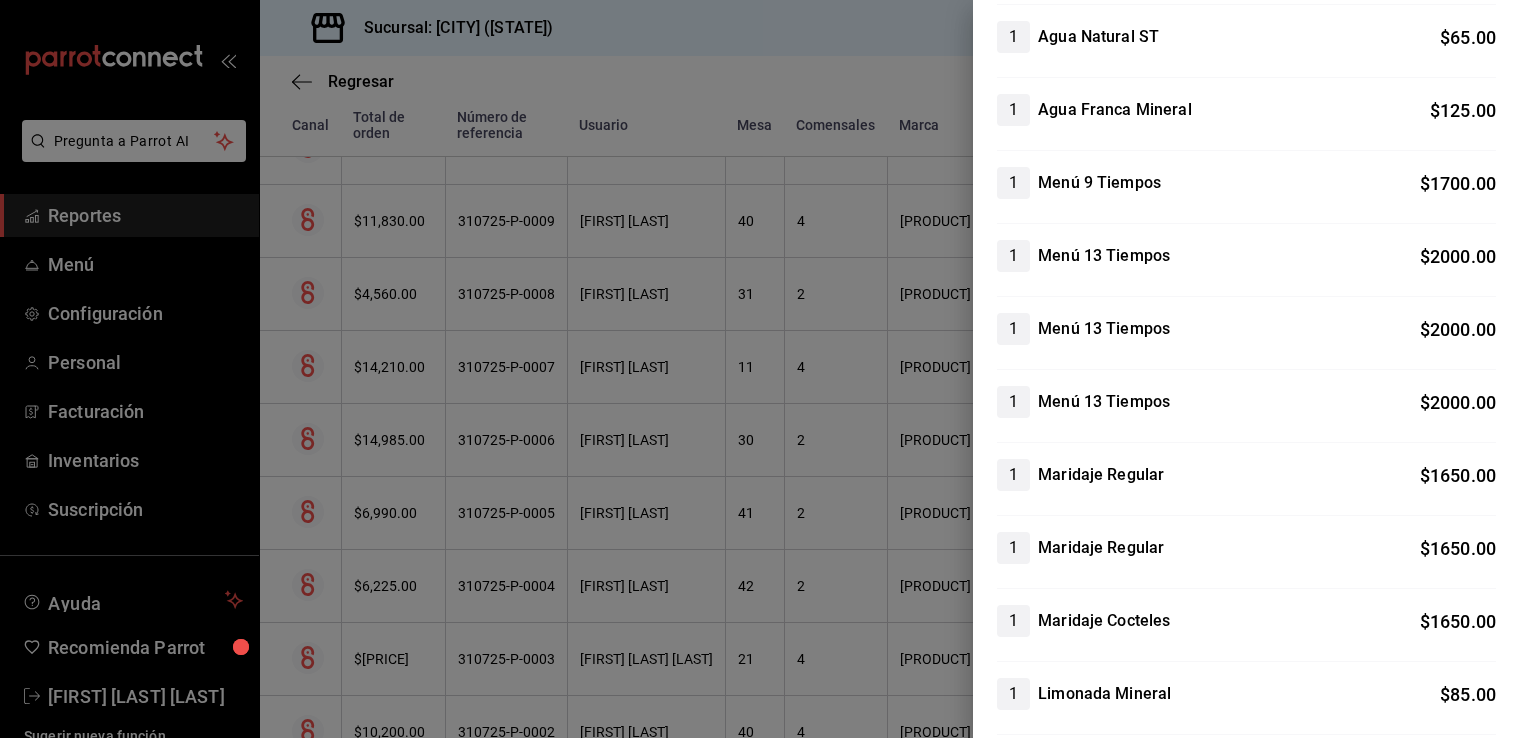 click at bounding box center (768, 369) 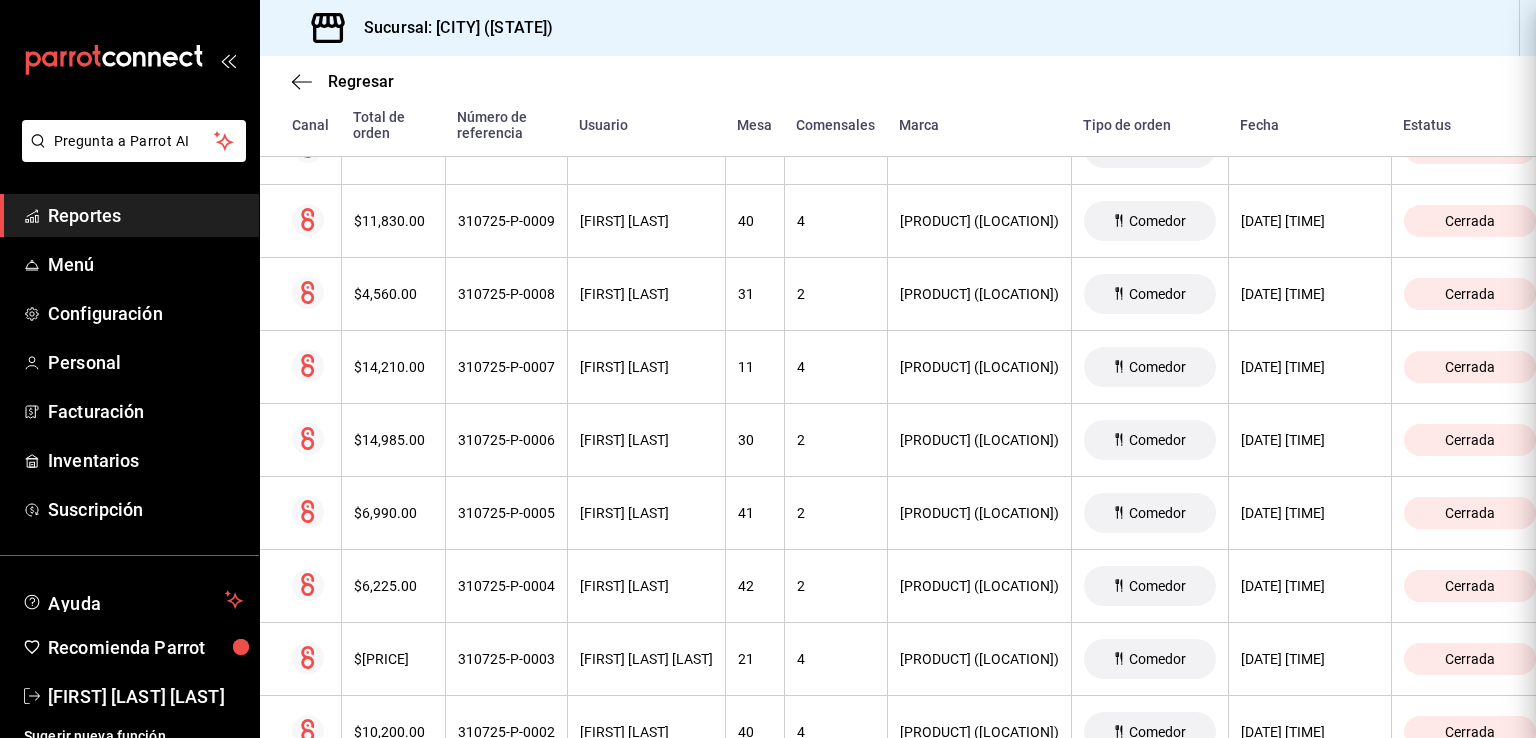 scroll, scrollTop: 0, scrollLeft: 0, axis: both 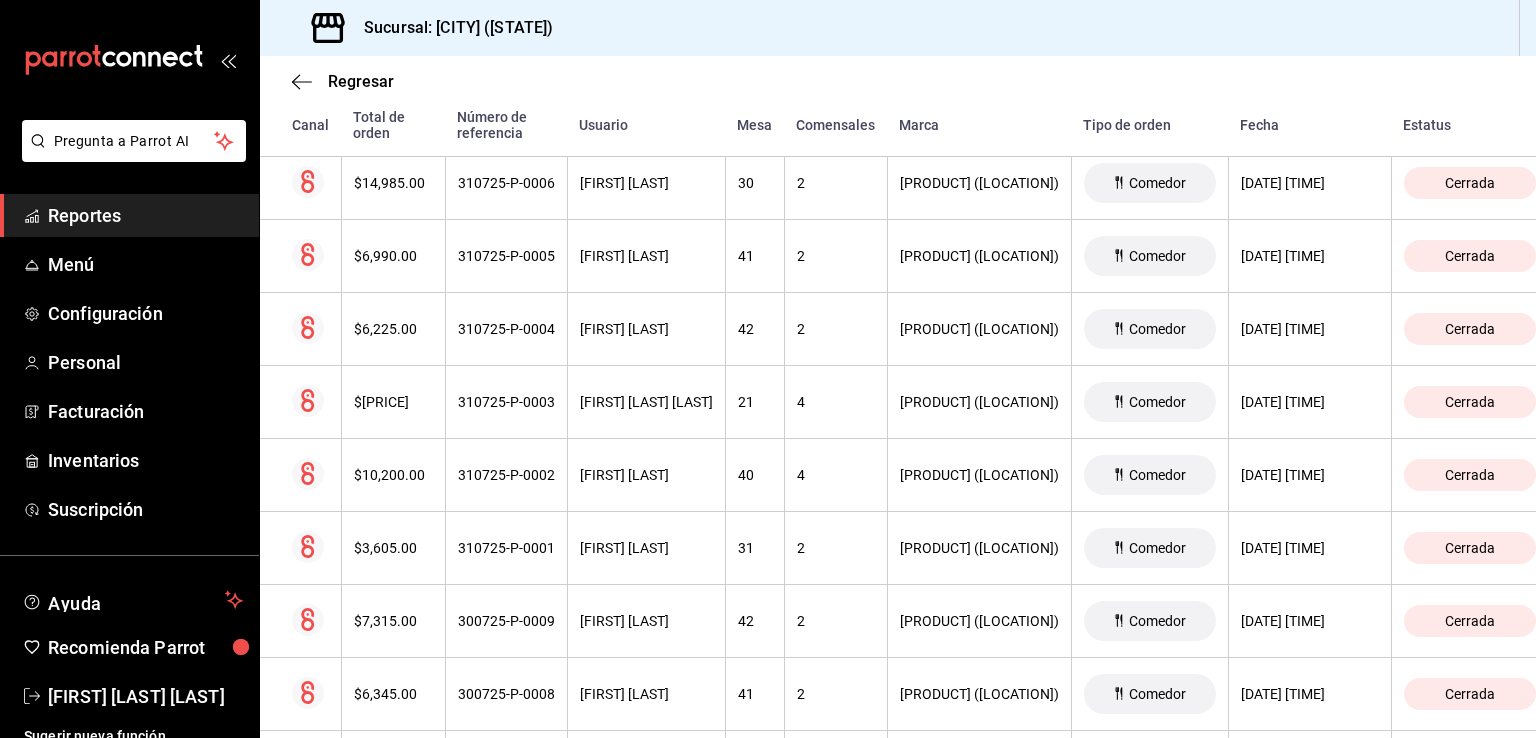 click on "$14,985.00" at bounding box center (393, 183) 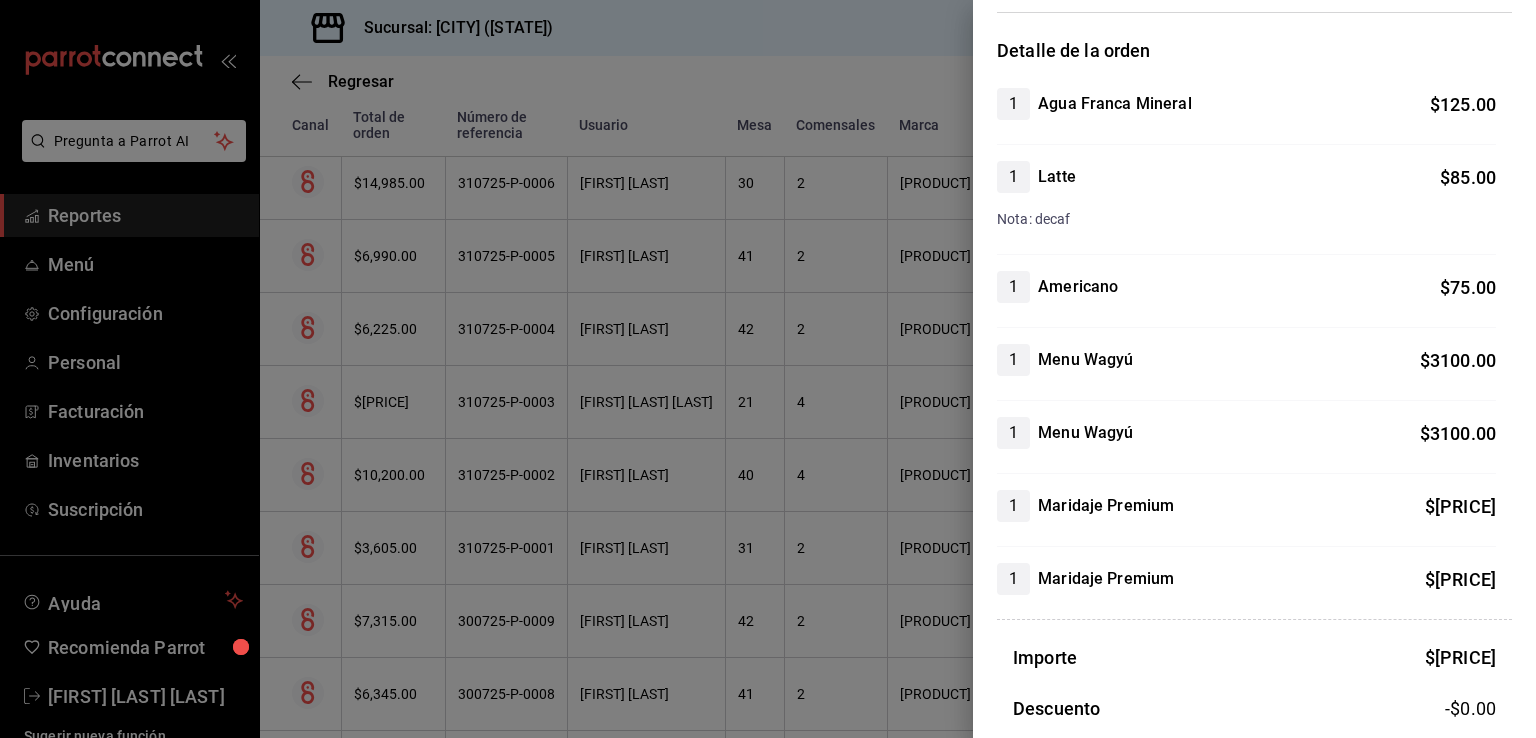 scroll, scrollTop: 151, scrollLeft: 0, axis: vertical 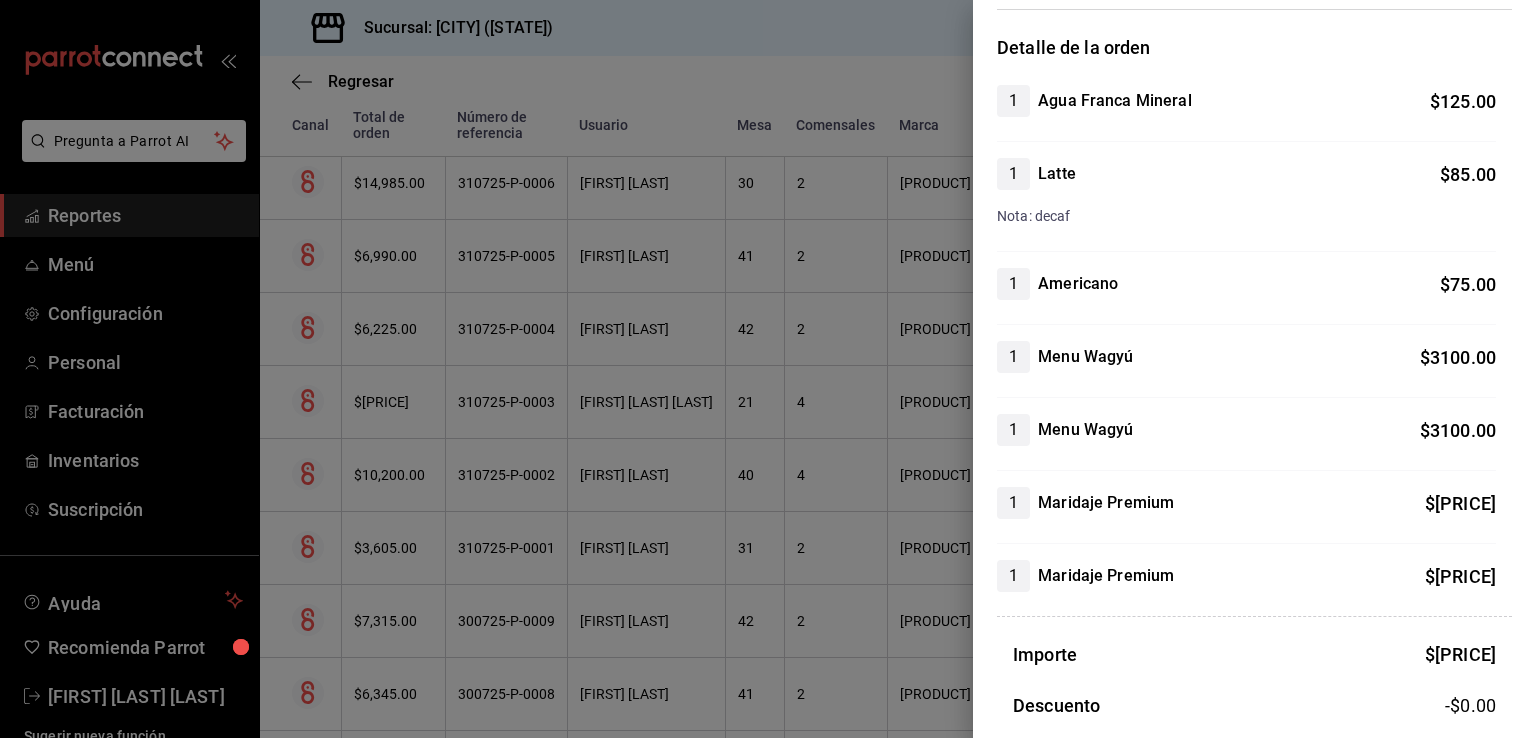 click at bounding box center (768, 369) 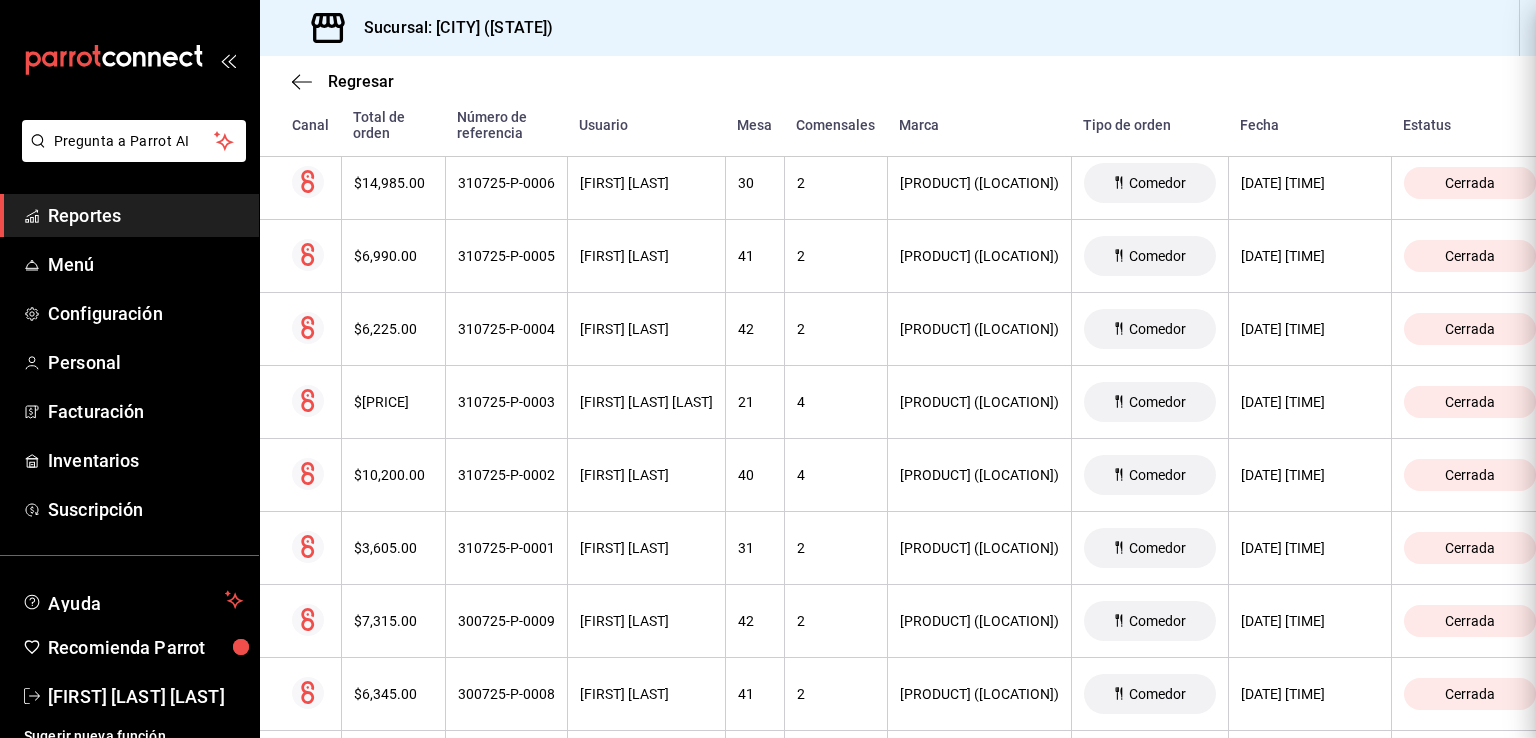 scroll, scrollTop: 0, scrollLeft: 0, axis: both 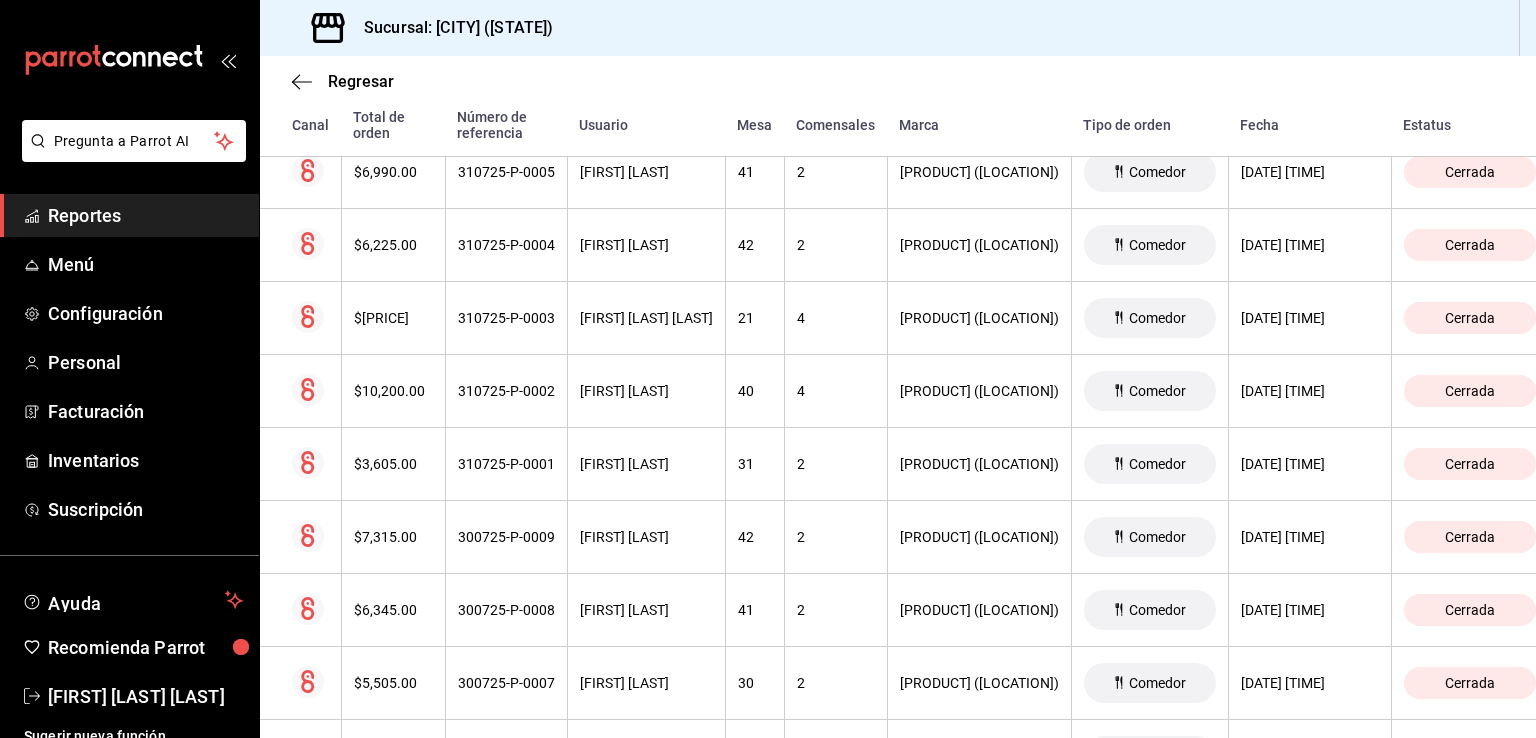 click on "$6,990.00" at bounding box center (393, 172) 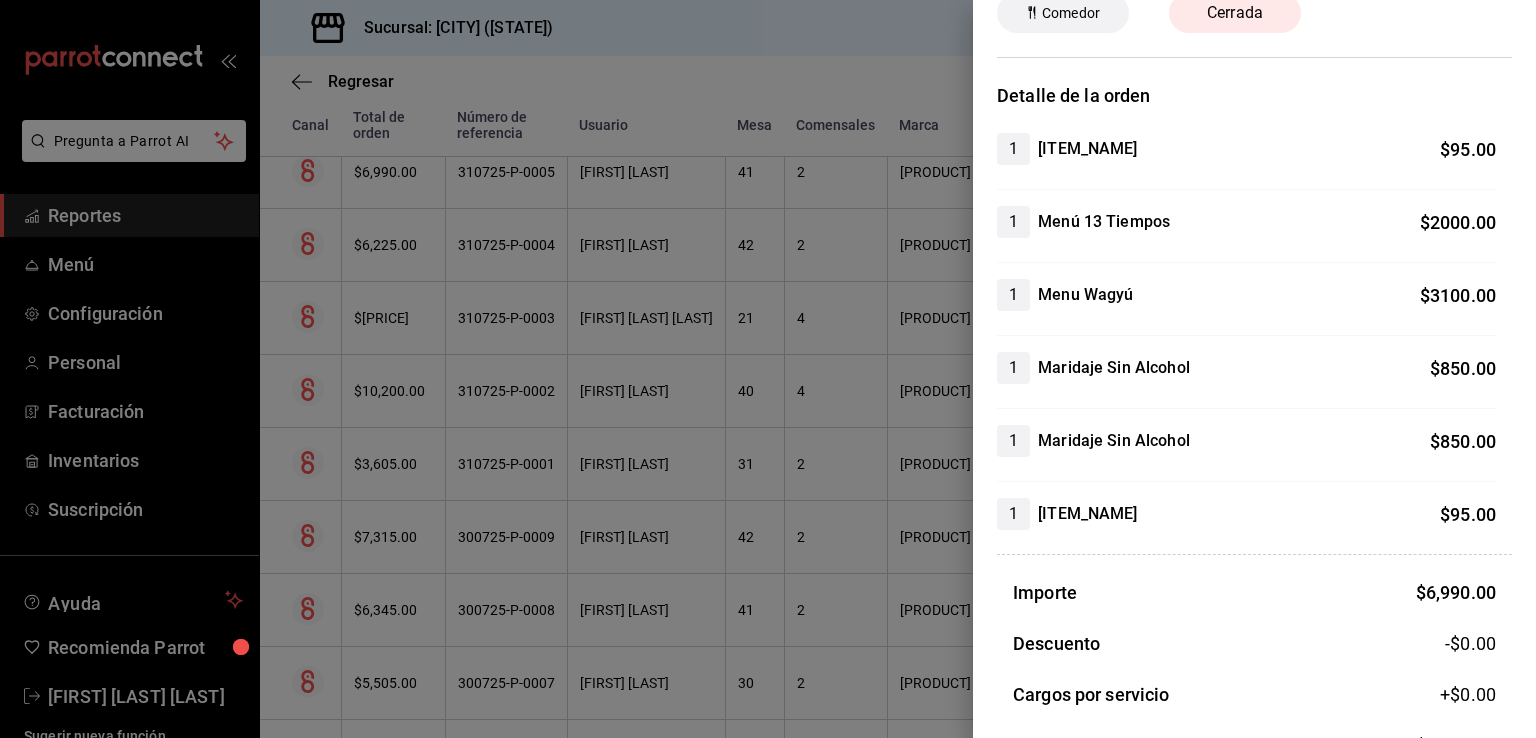 scroll, scrollTop: 105, scrollLeft: 0, axis: vertical 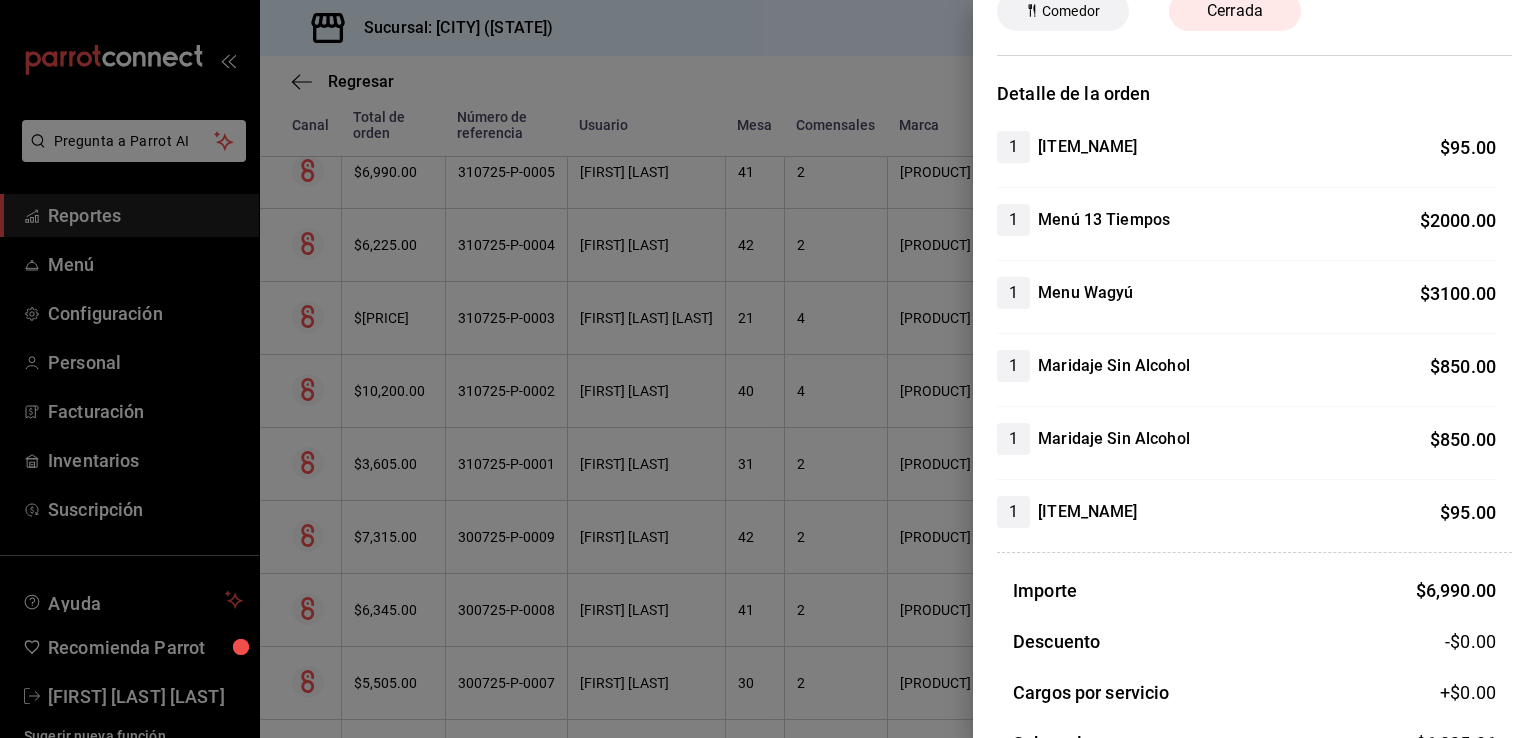 click at bounding box center [768, 369] 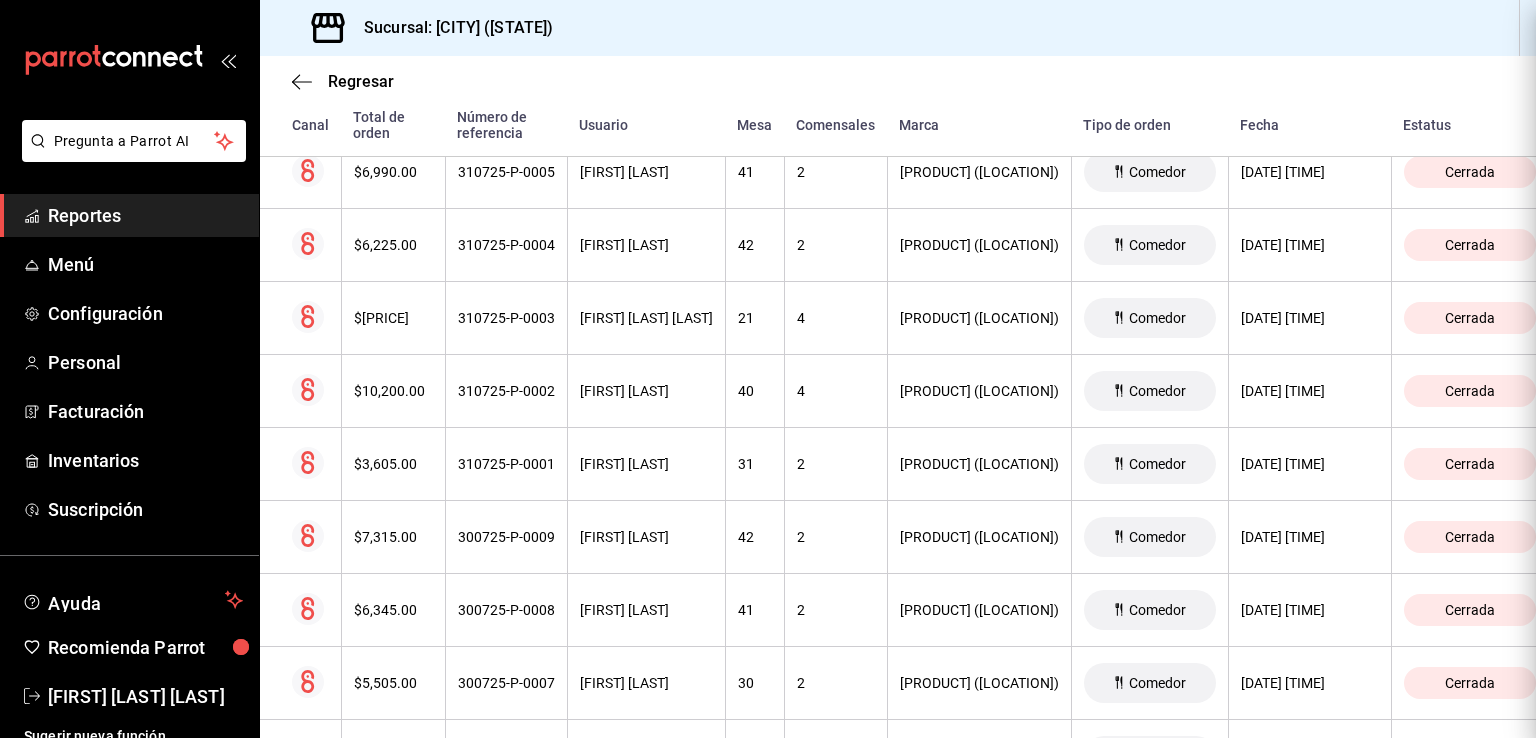 scroll, scrollTop: 0, scrollLeft: 0, axis: both 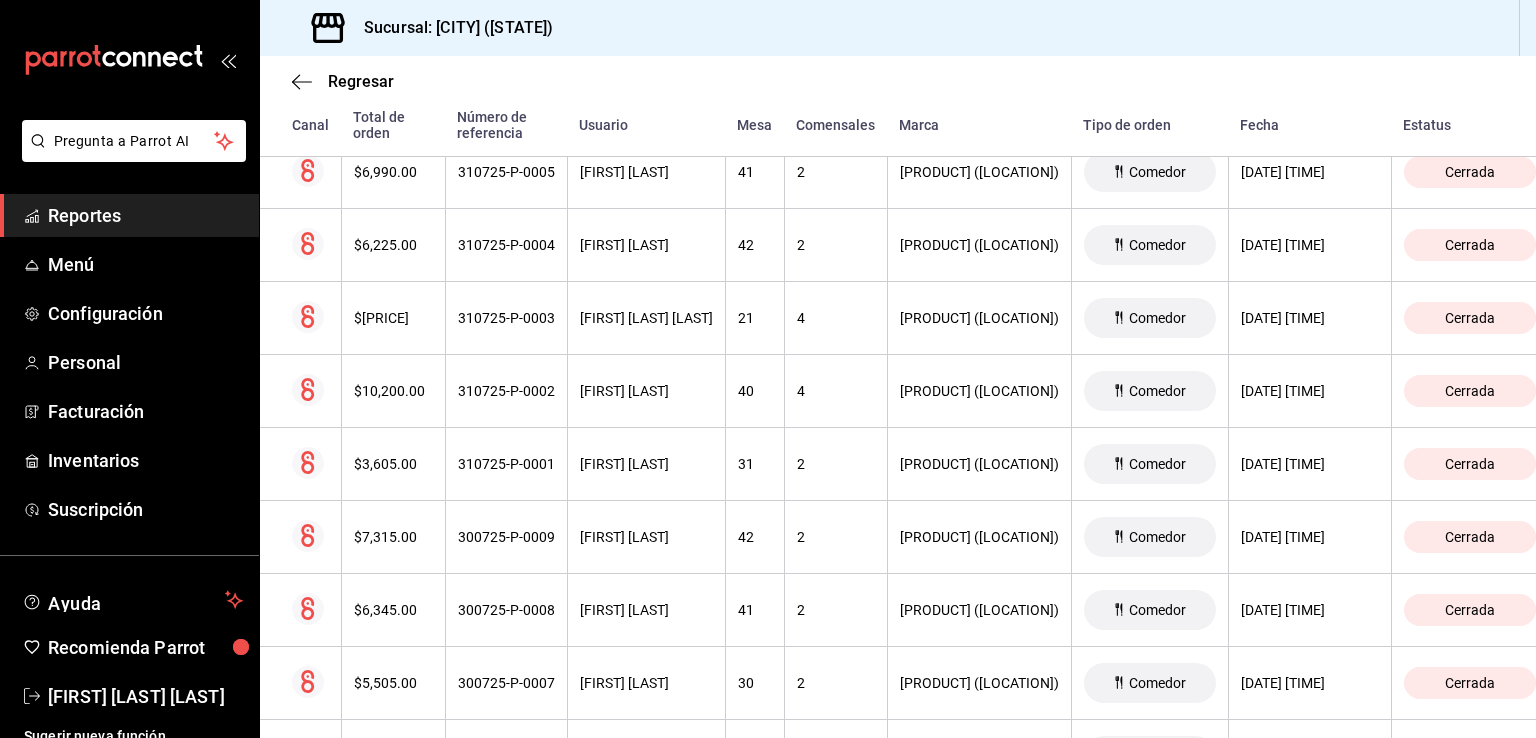 click on "$6,225.00" at bounding box center (393, 245) 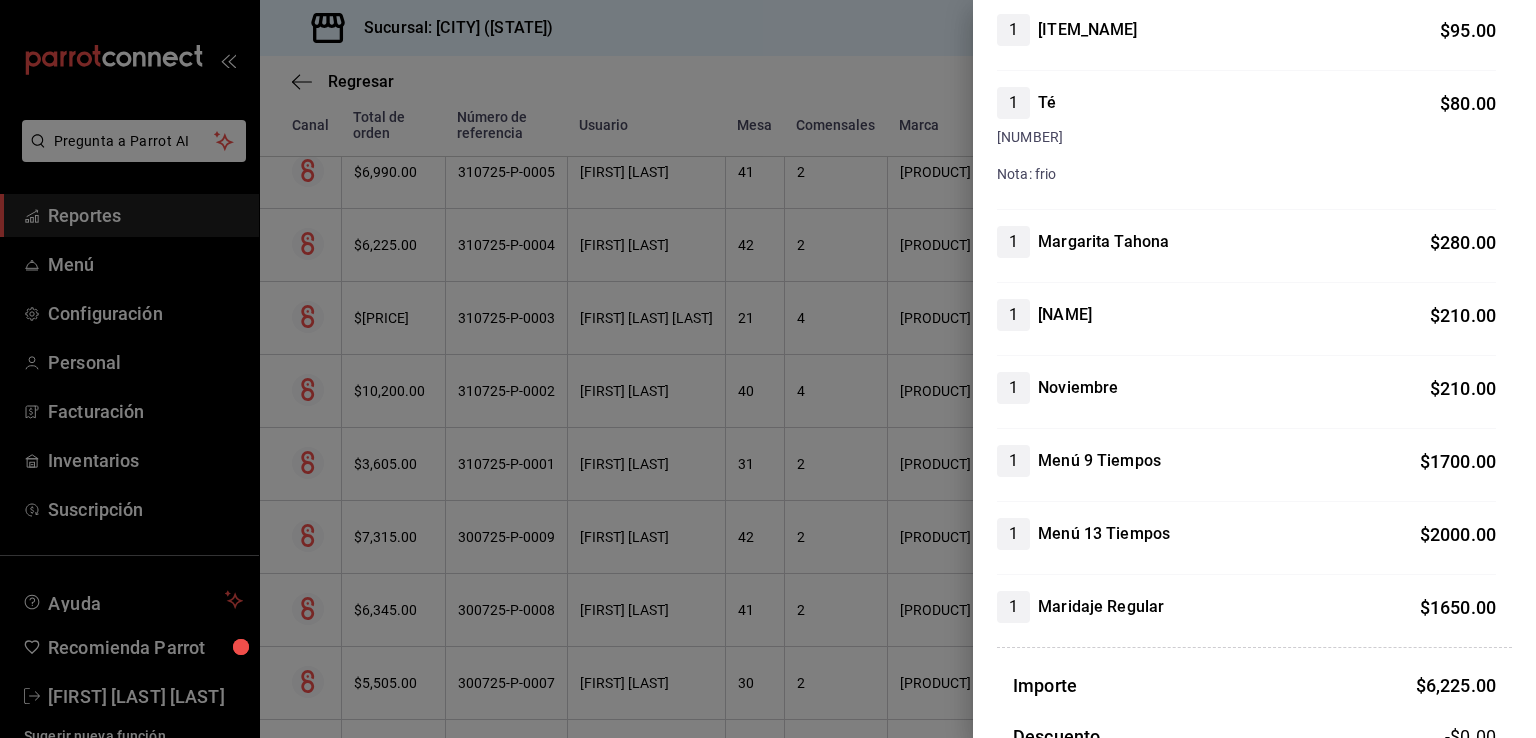 scroll, scrollTop: 219, scrollLeft: 0, axis: vertical 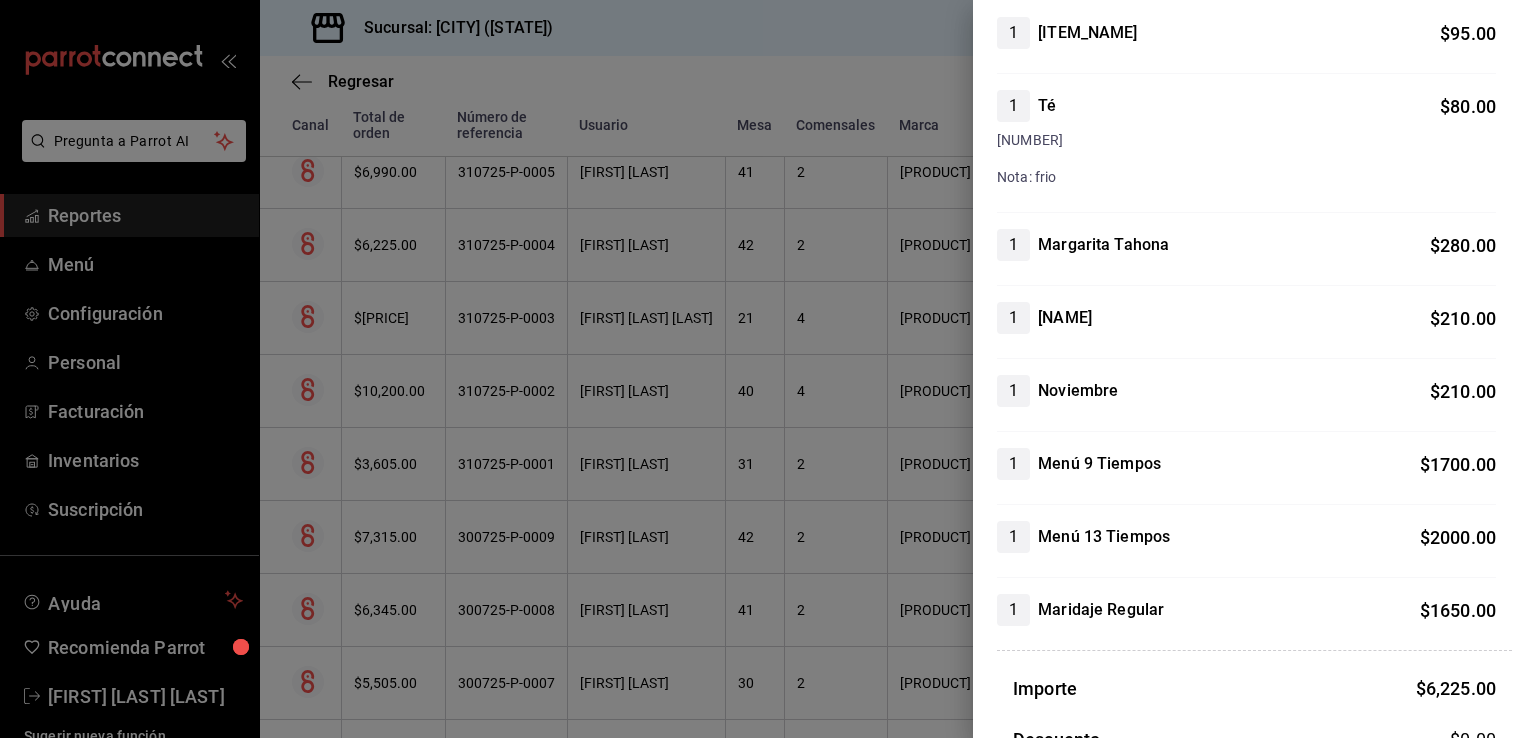 click at bounding box center [768, 369] 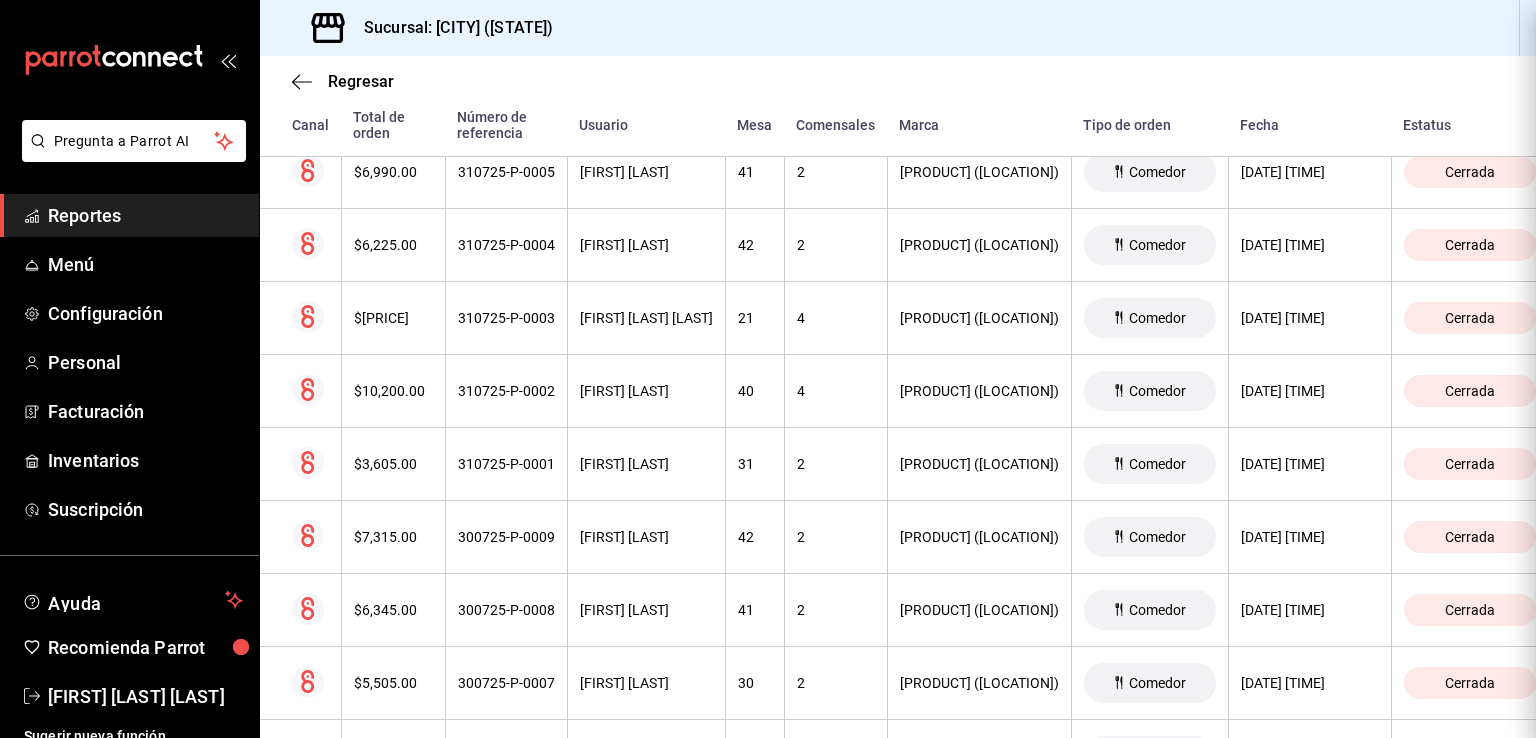 scroll, scrollTop: 0, scrollLeft: 0, axis: both 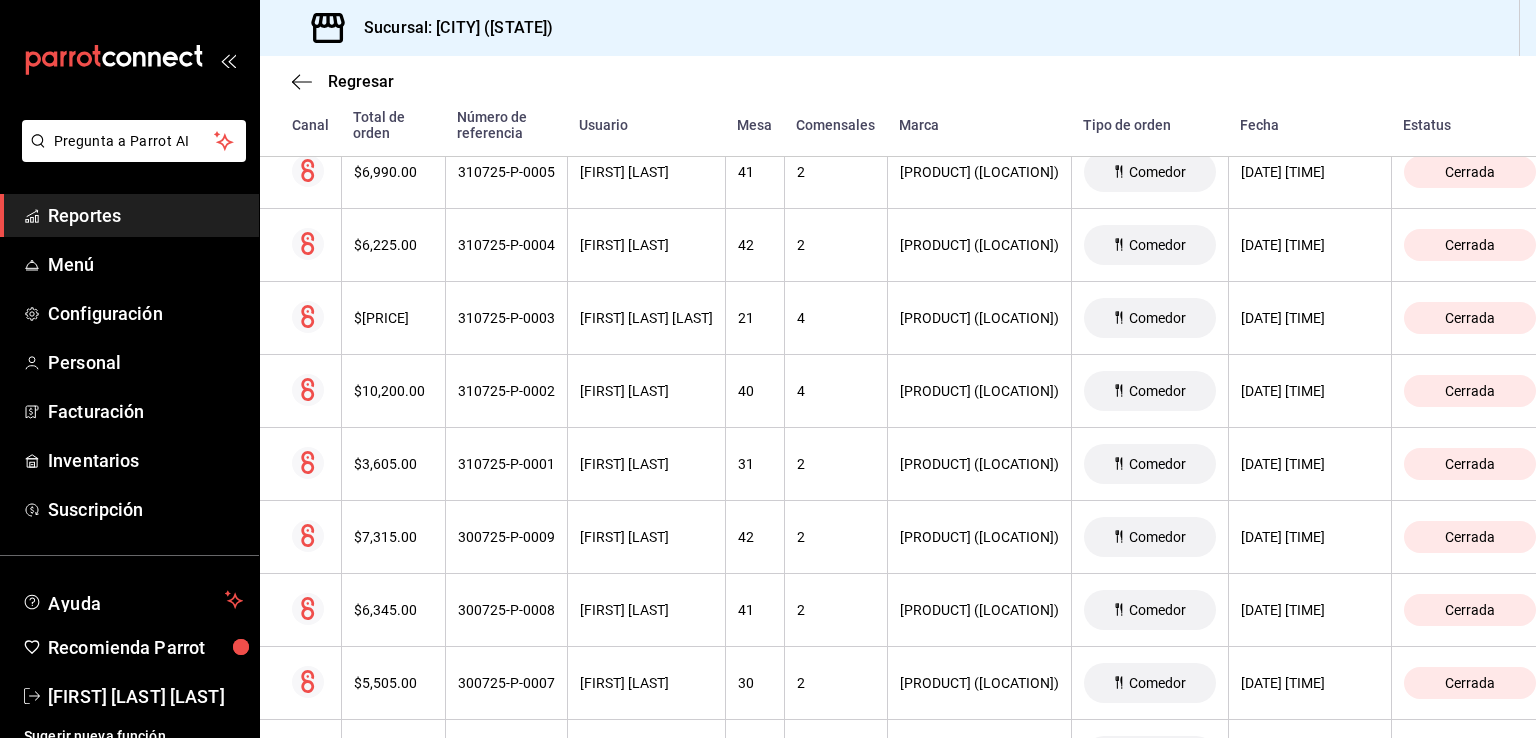 click on "$[PRICE]" at bounding box center (393, 318) 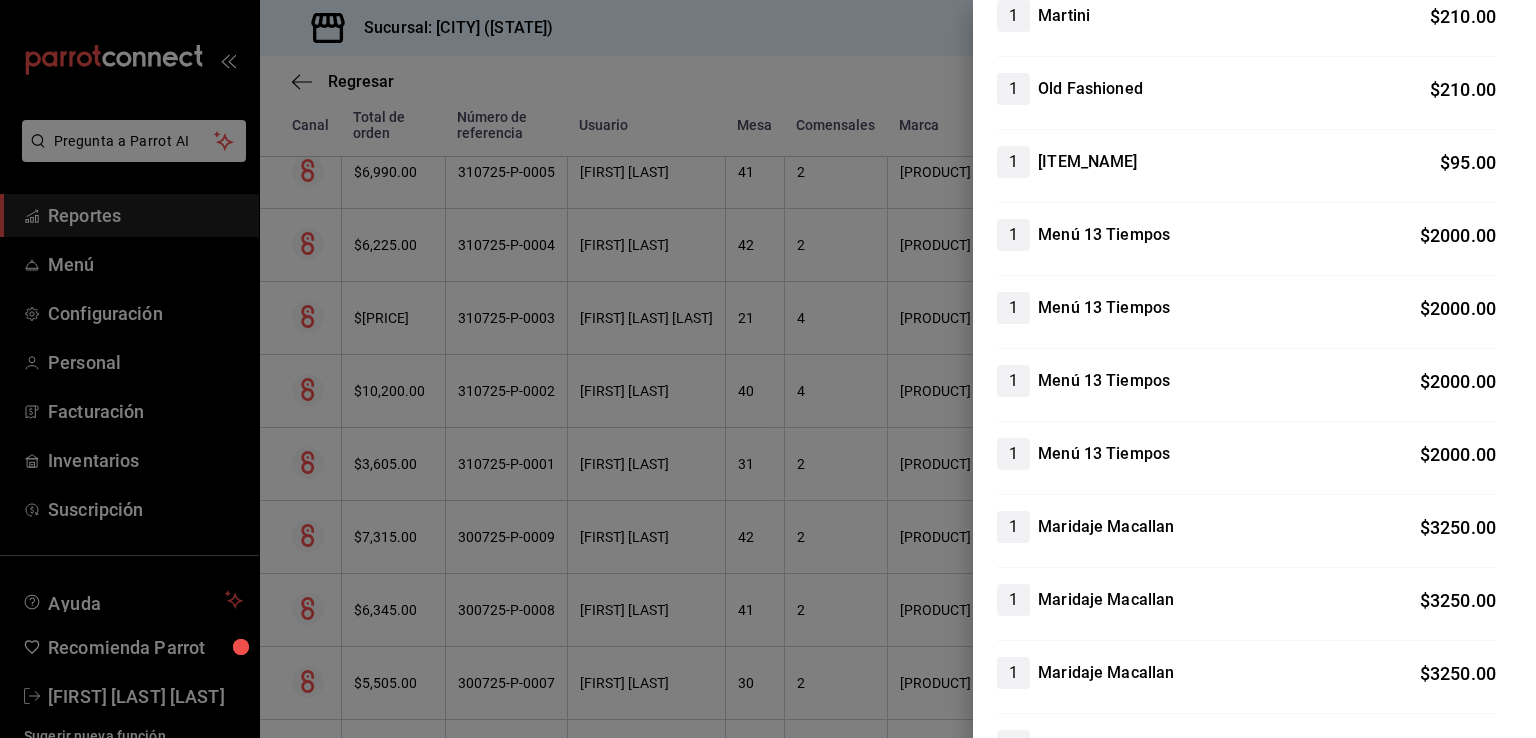 scroll, scrollTop: 1149, scrollLeft: 0, axis: vertical 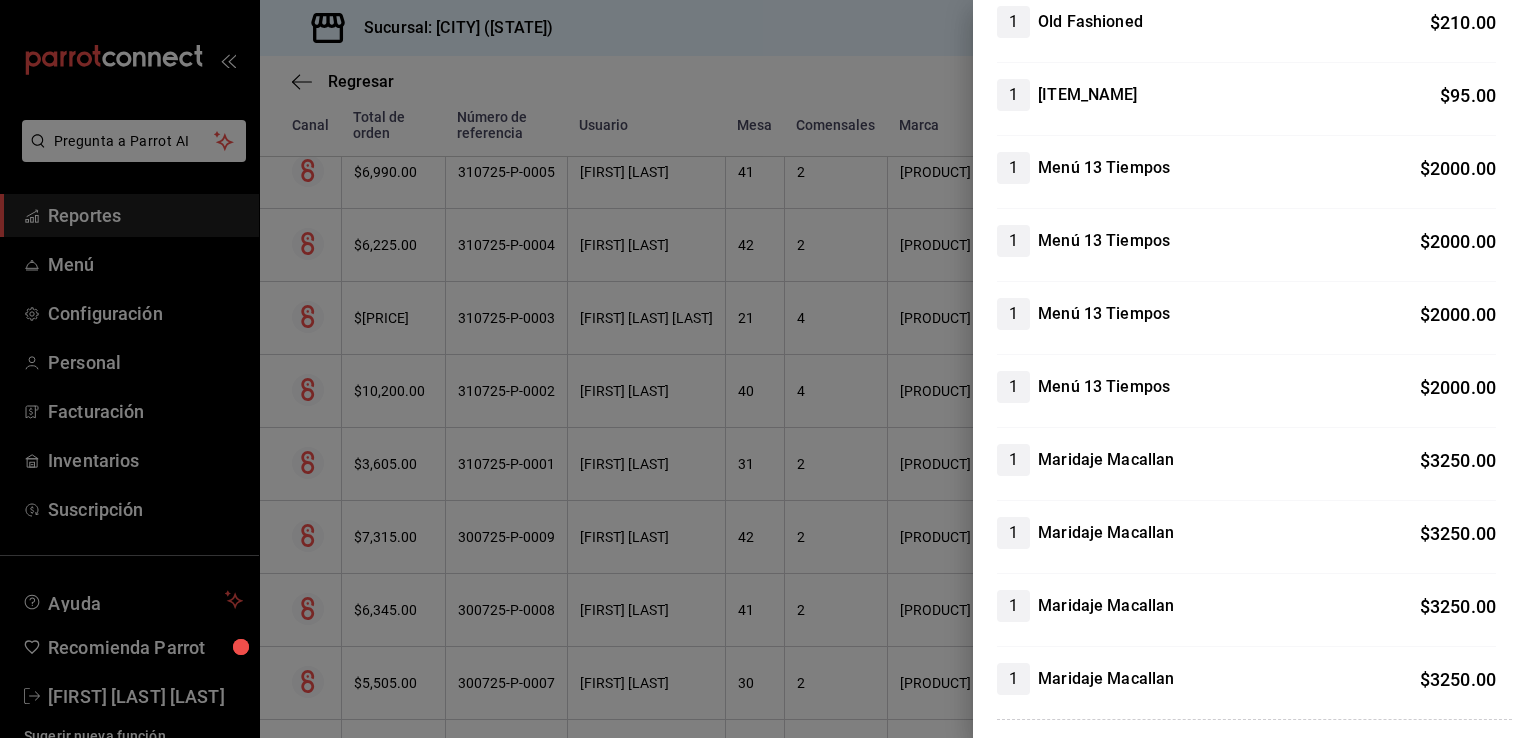 click at bounding box center (768, 369) 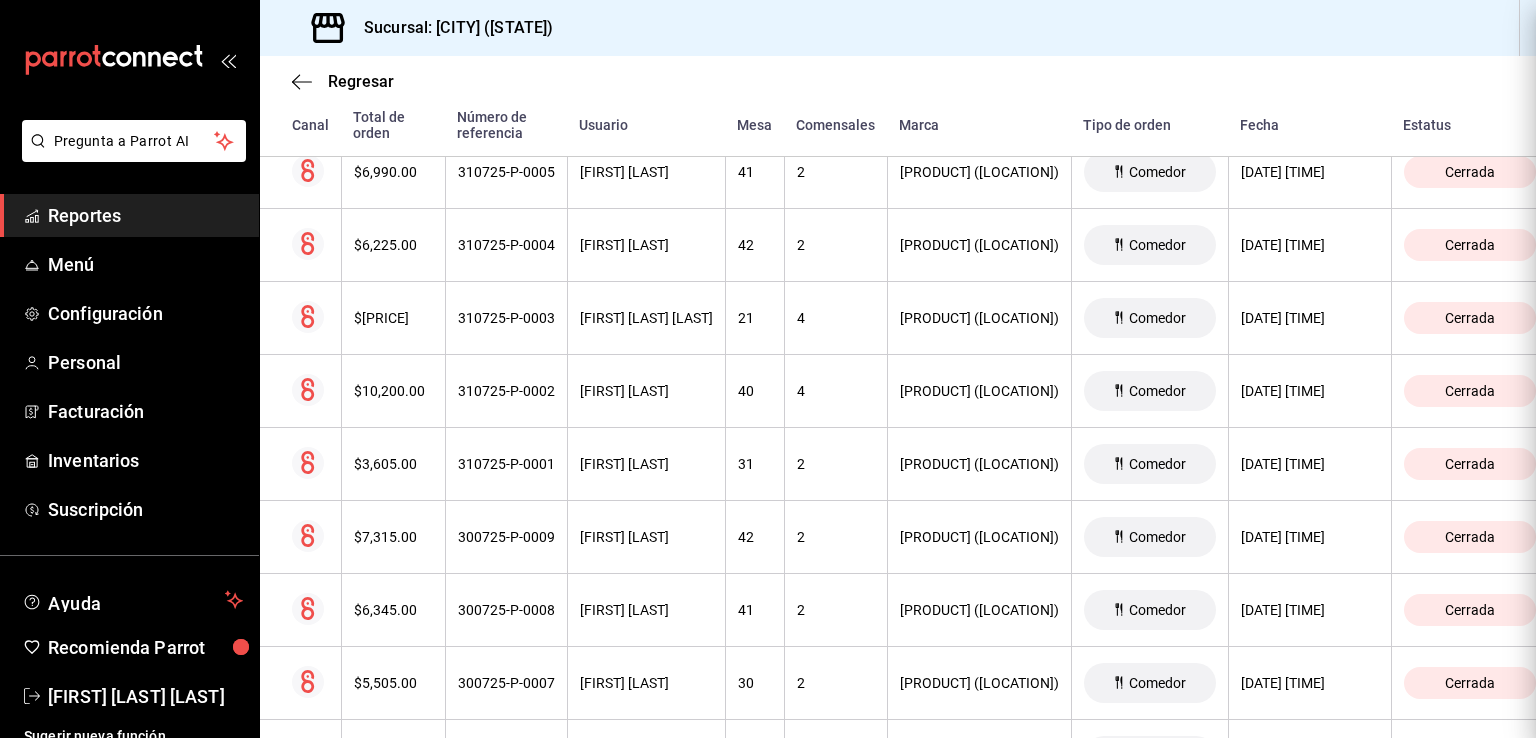 scroll, scrollTop: 0, scrollLeft: 0, axis: both 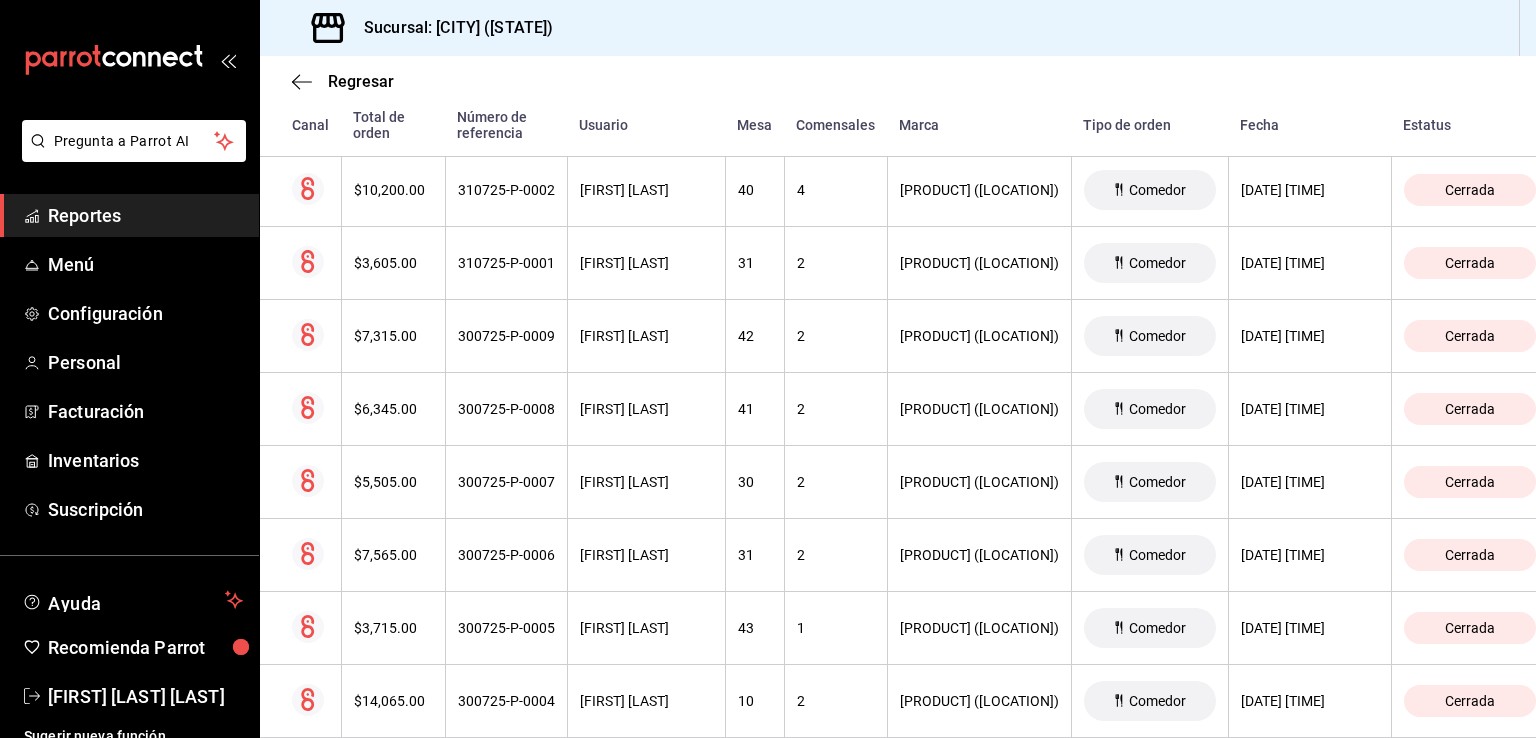 click on "$10,200.00" at bounding box center (393, 190) 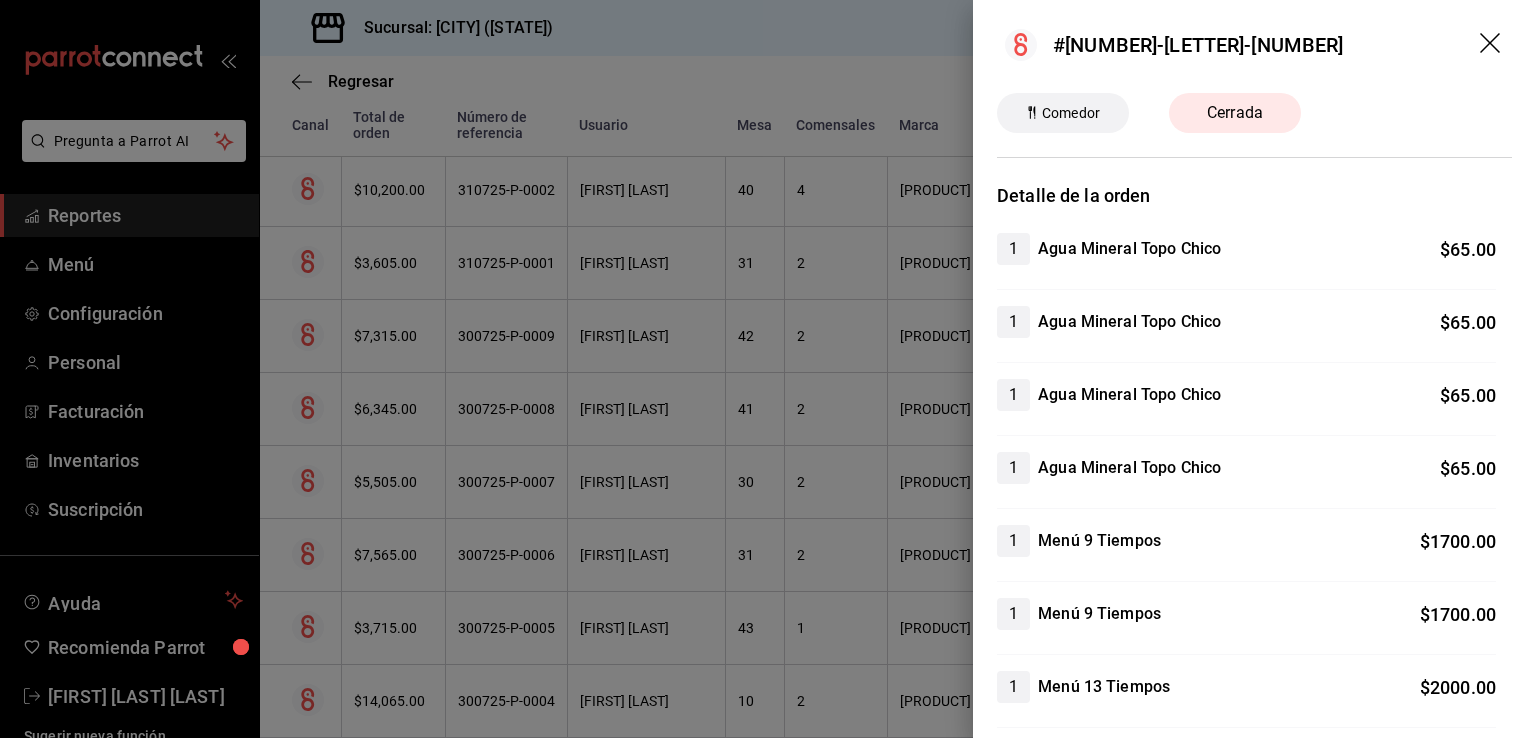 scroll, scrollTop: 0, scrollLeft: 0, axis: both 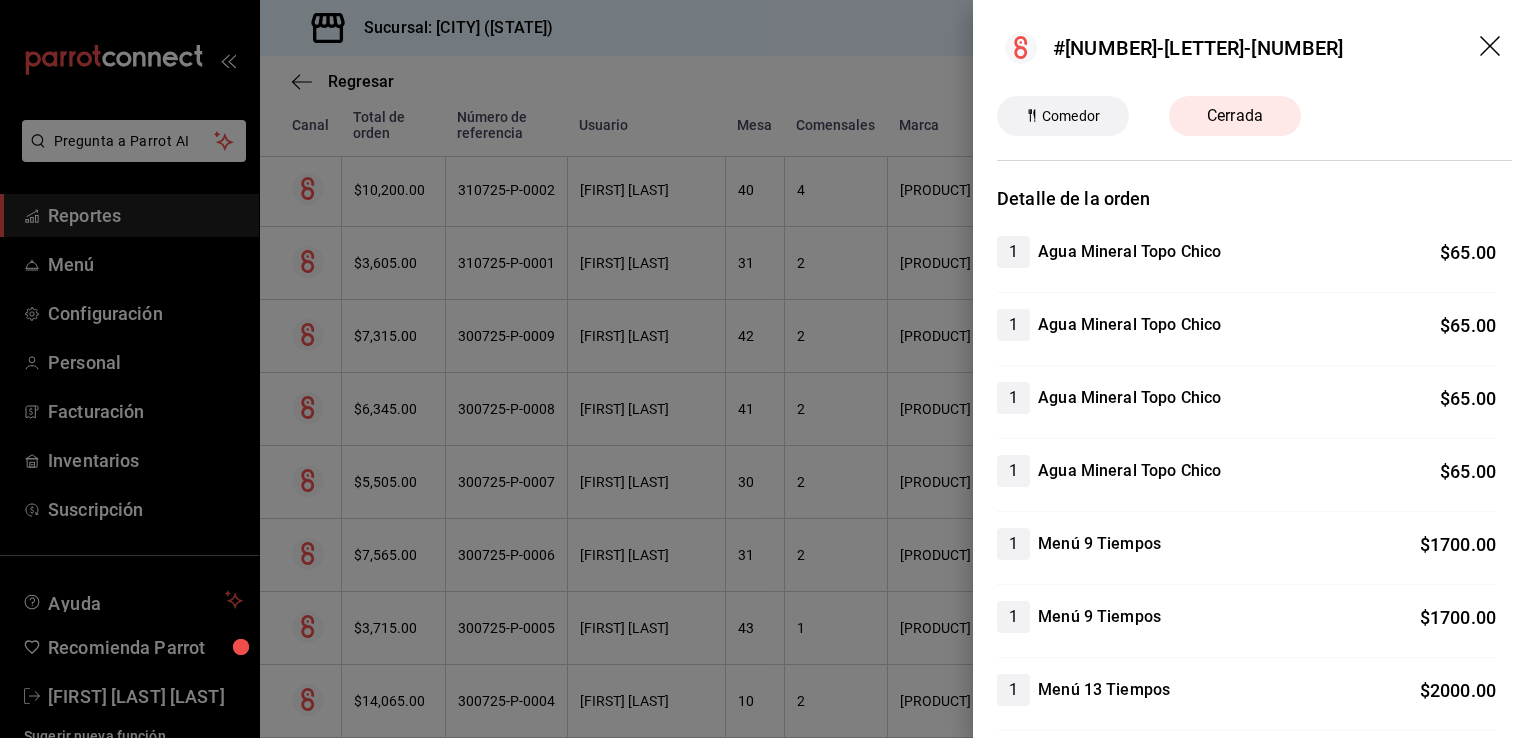 click at bounding box center (768, 369) 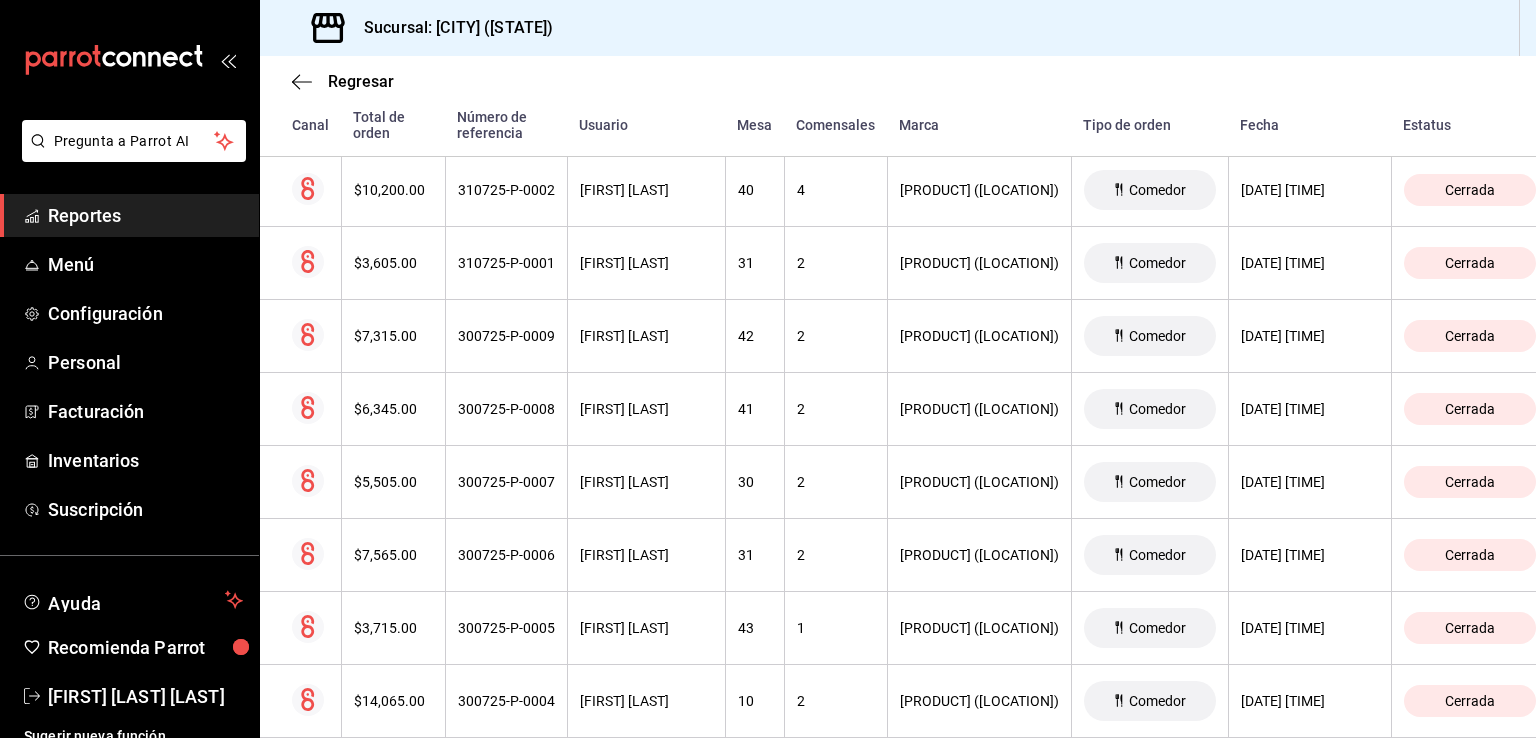 click on "$3,605.00" at bounding box center [393, 263] 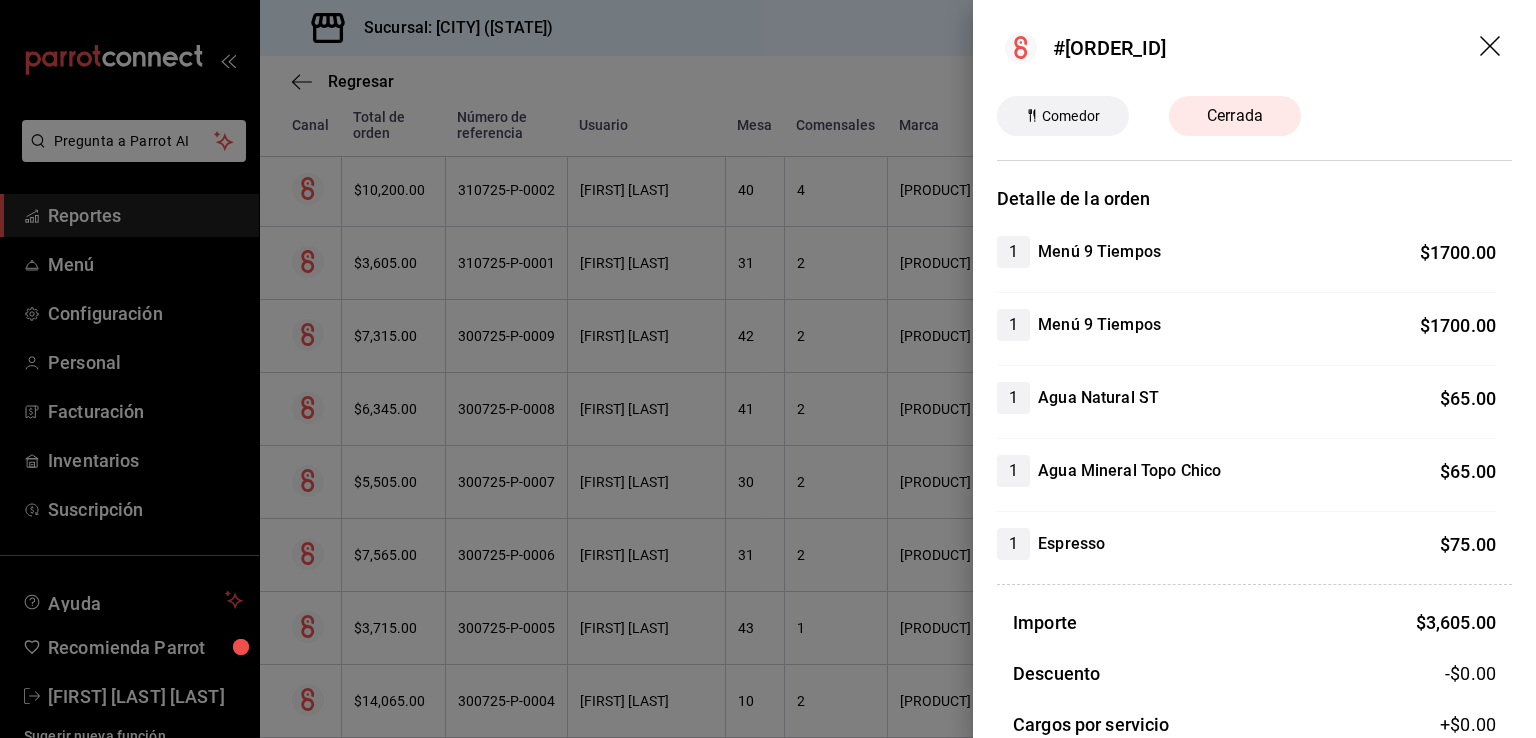 click at bounding box center (768, 369) 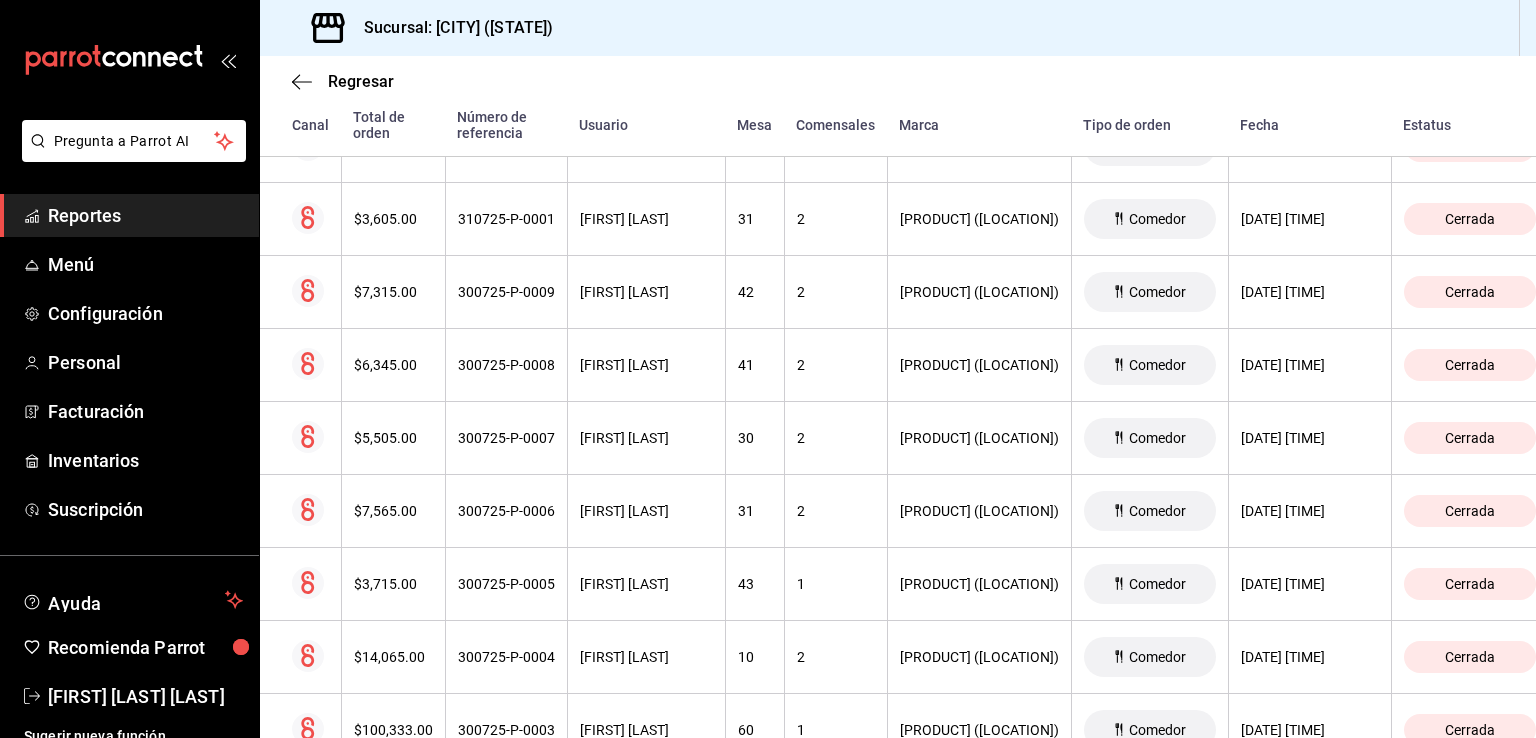 scroll, scrollTop: 3716, scrollLeft: 0, axis: vertical 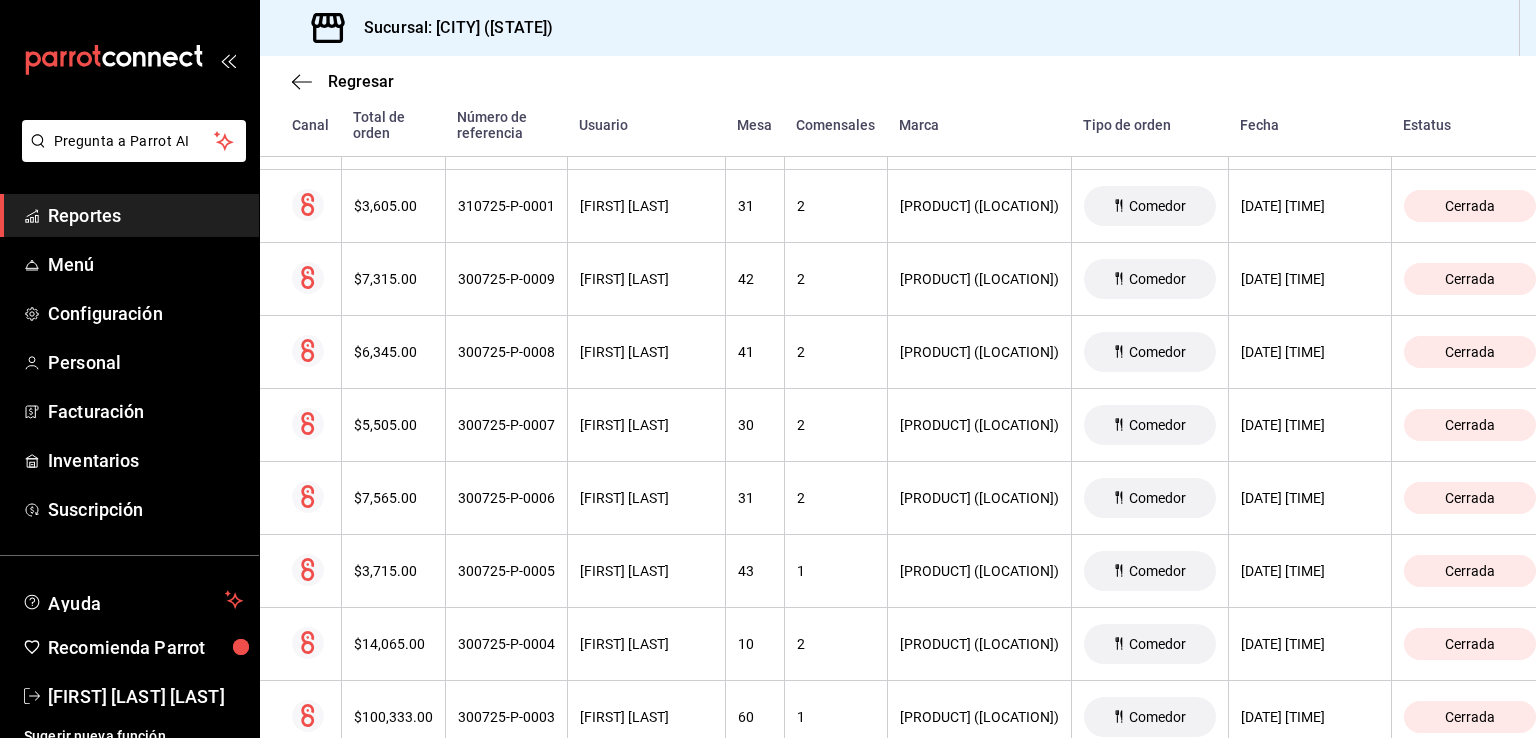 click on "$3,605.00" at bounding box center (393, 206) 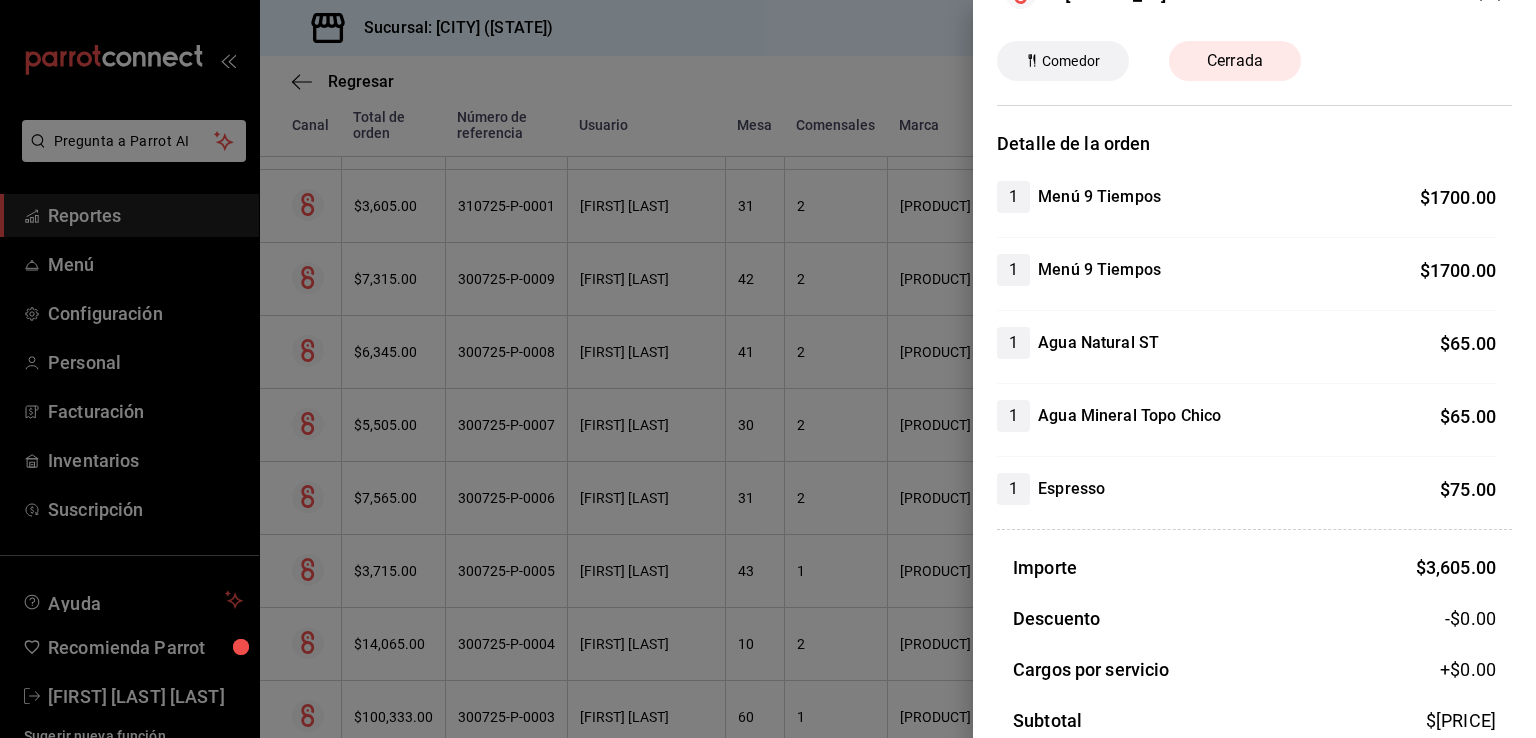 scroll, scrollTop: 74, scrollLeft: 0, axis: vertical 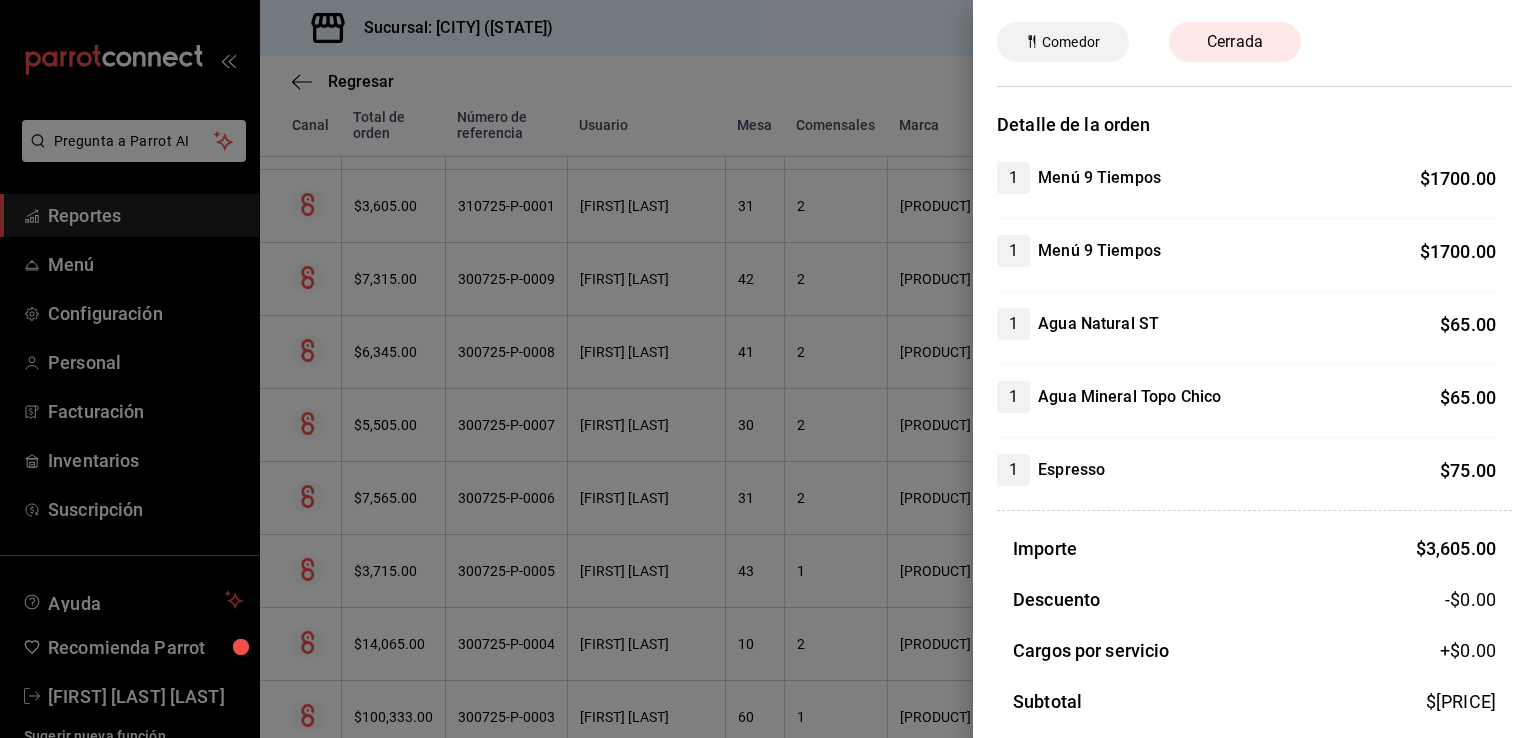 click at bounding box center (768, 369) 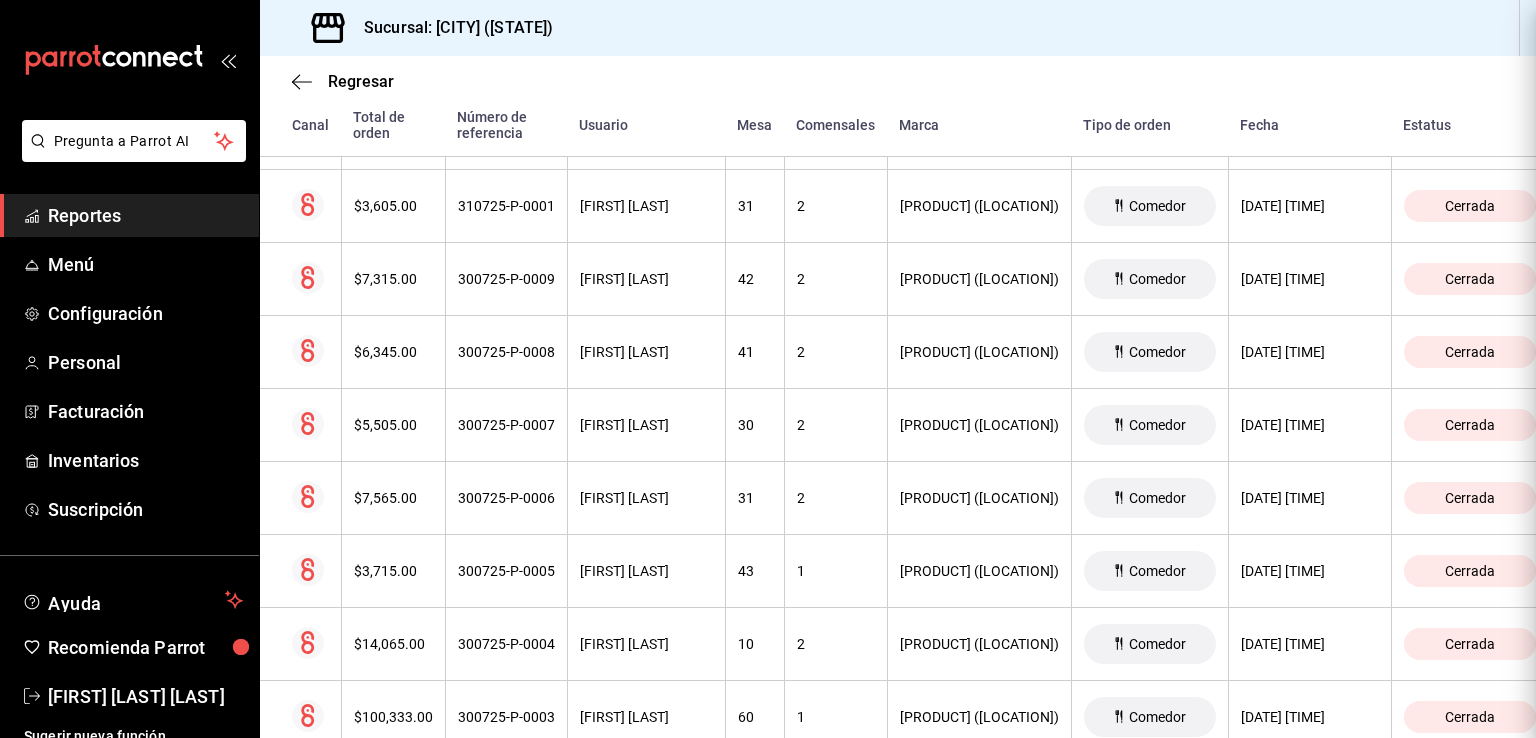scroll, scrollTop: 0, scrollLeft: 0, axis: both 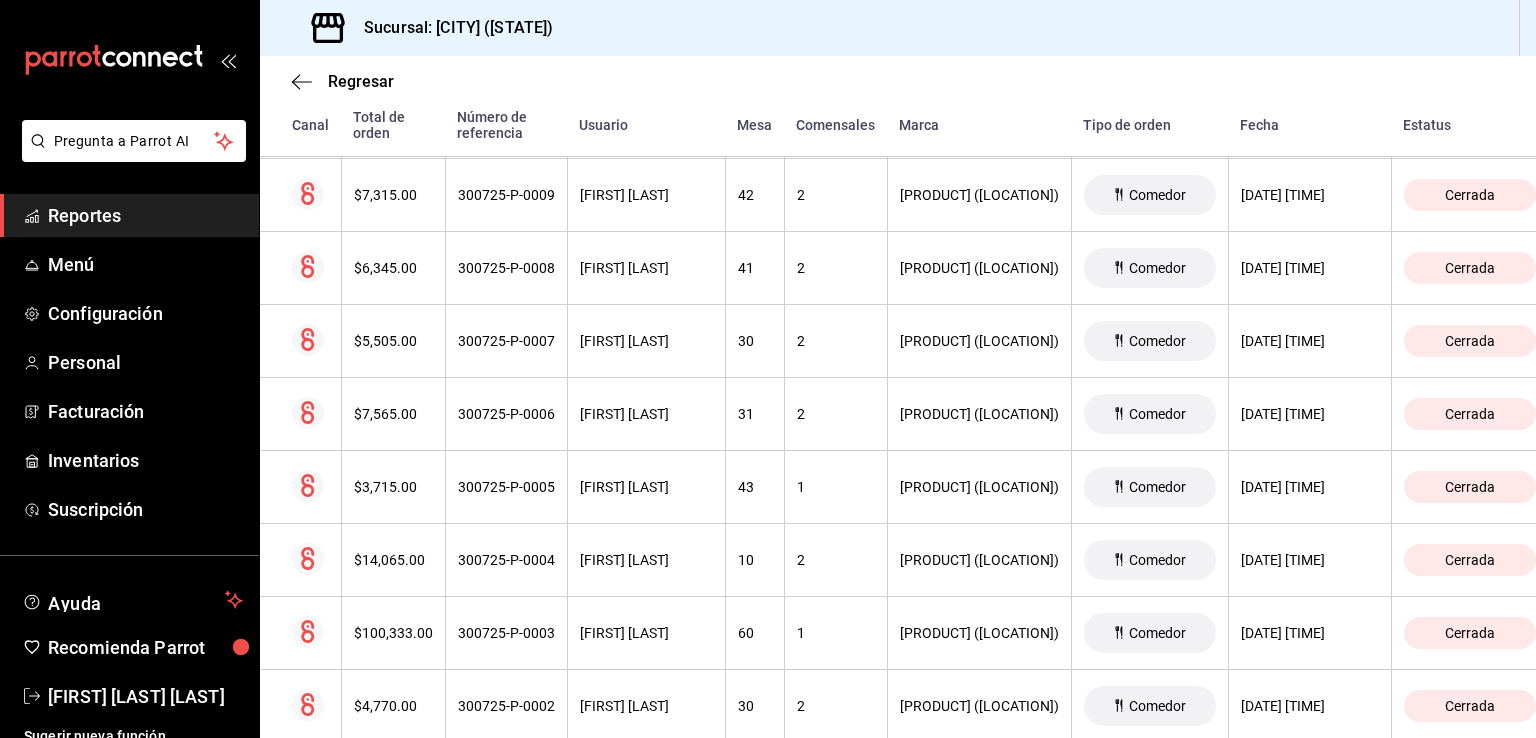 click on "$7,315.00" at bounding box center (393, 195) 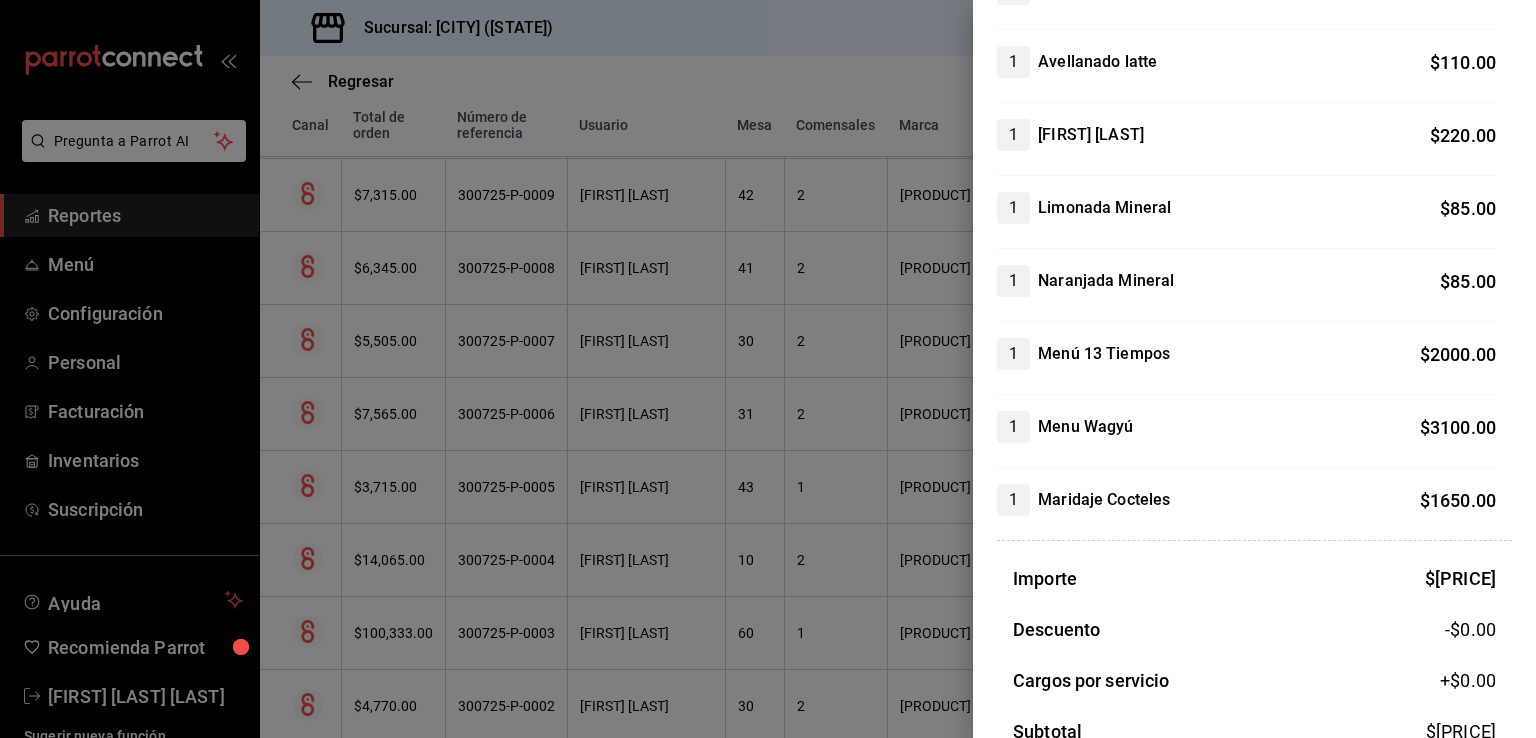 scroll, scrollTop: 267, scrollLeft: 0, axis: vertical 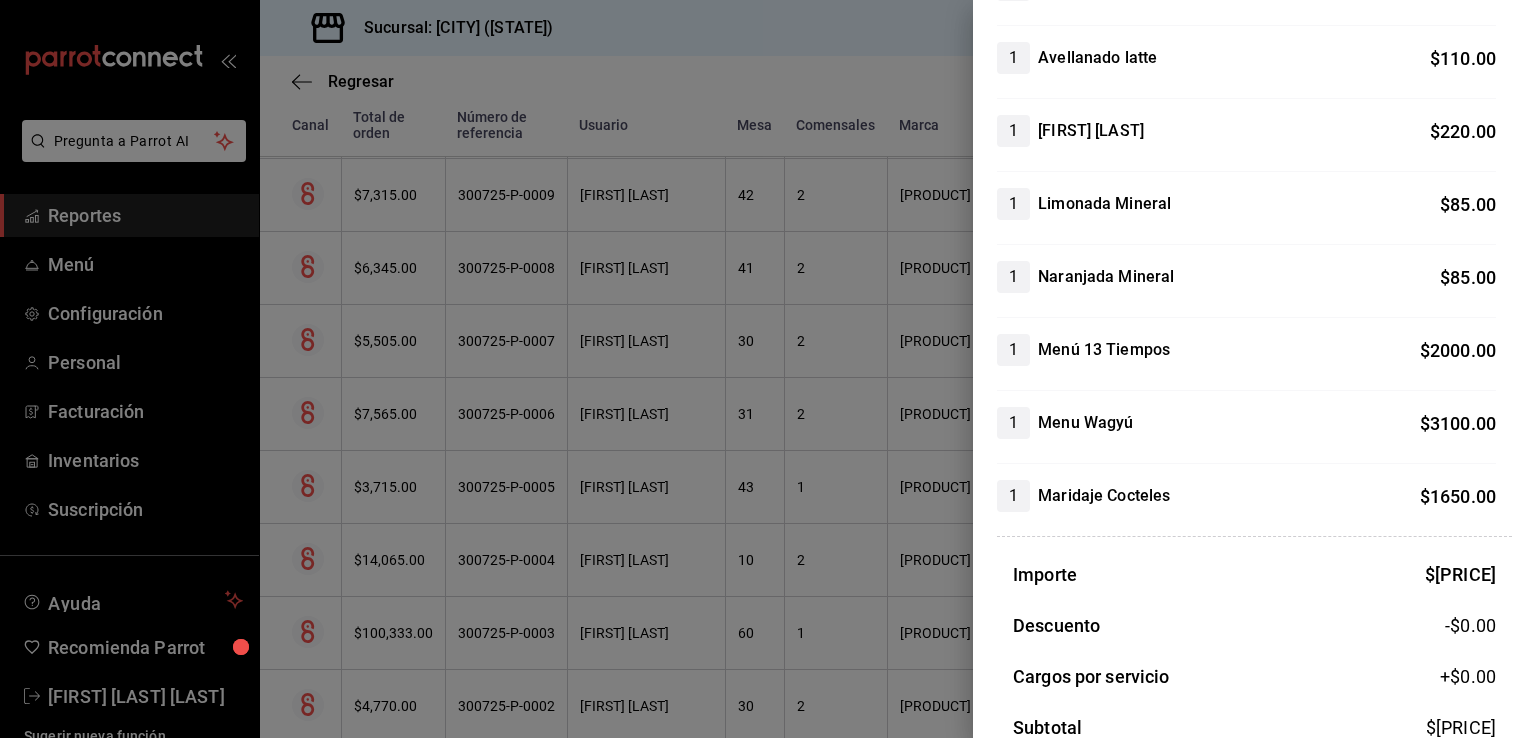 click at bounding box center (768, 369) 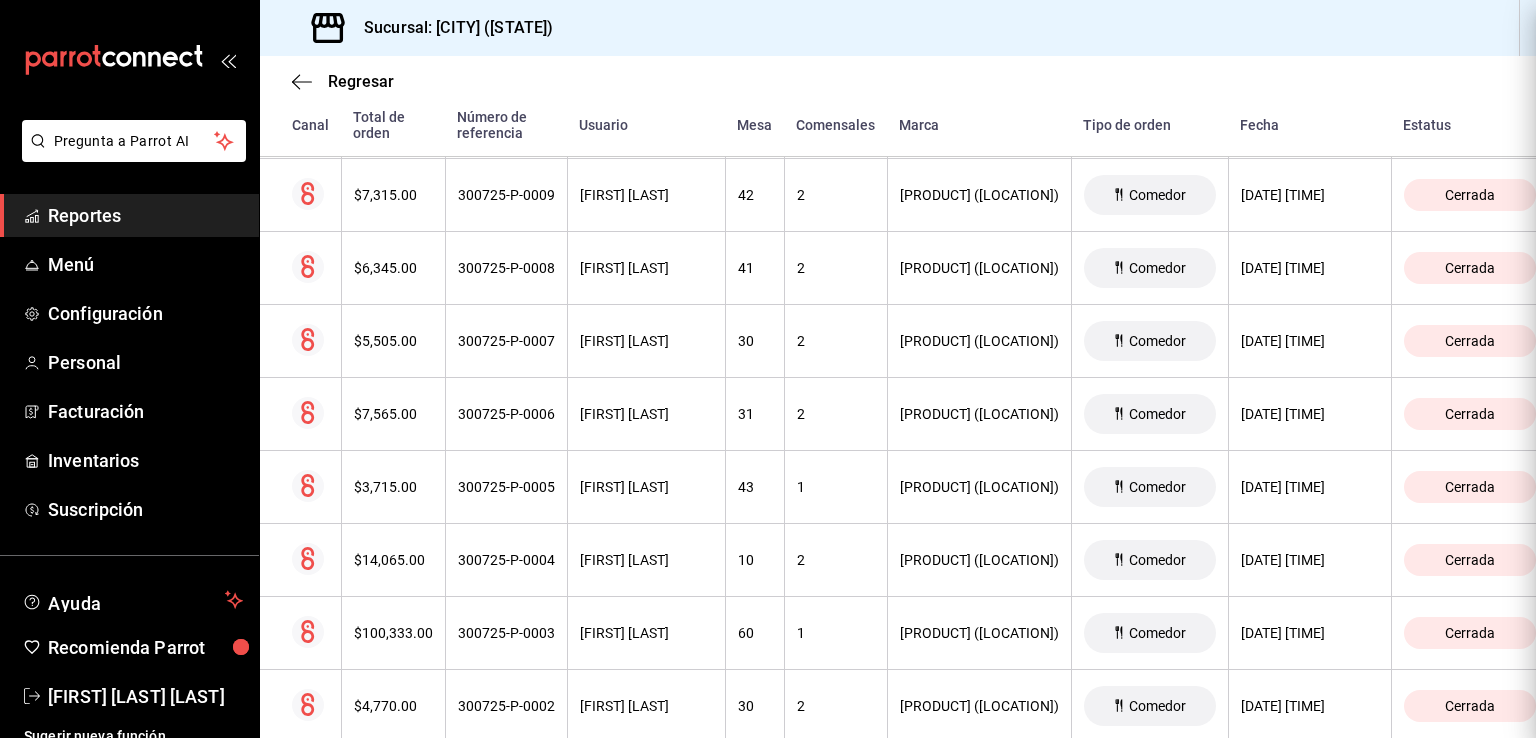 scroll, scrollTop: 0, scrollLeft: 0, axis: both 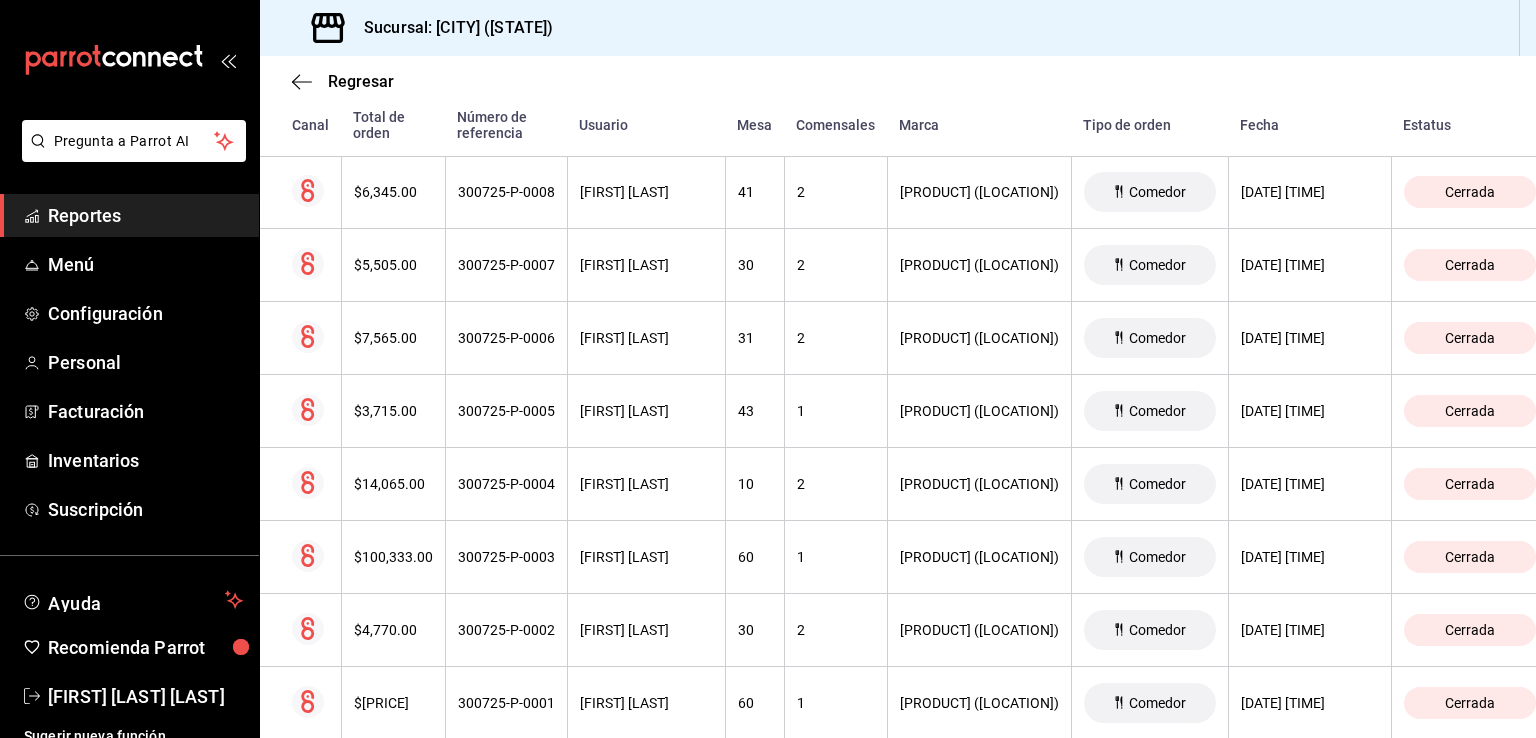 click on "$6,345.00" at bounding box center [393, 192] 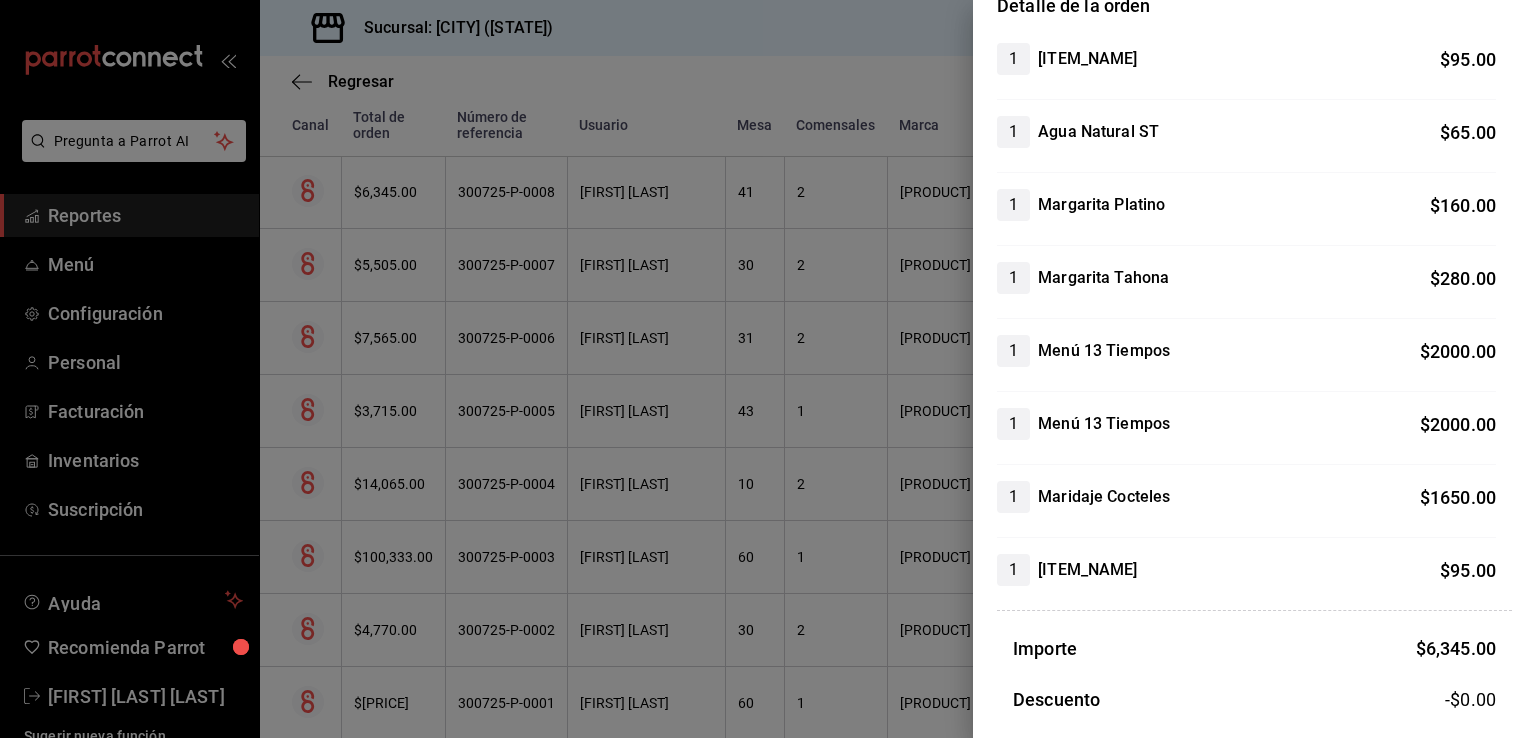 scroll, scrollTop: 192, scrollLeft: 0, axis: vertical 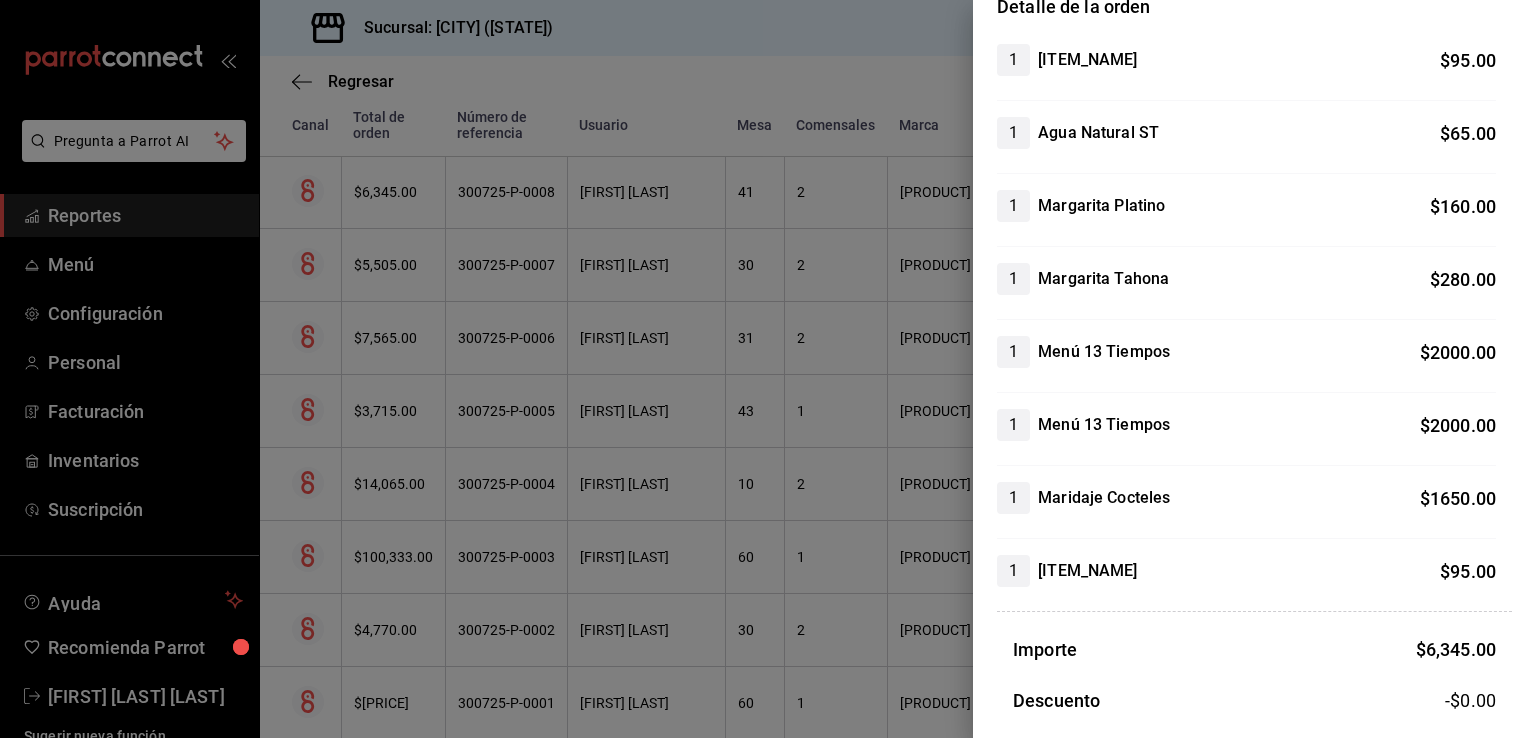 click at bounding box center (768, 369) 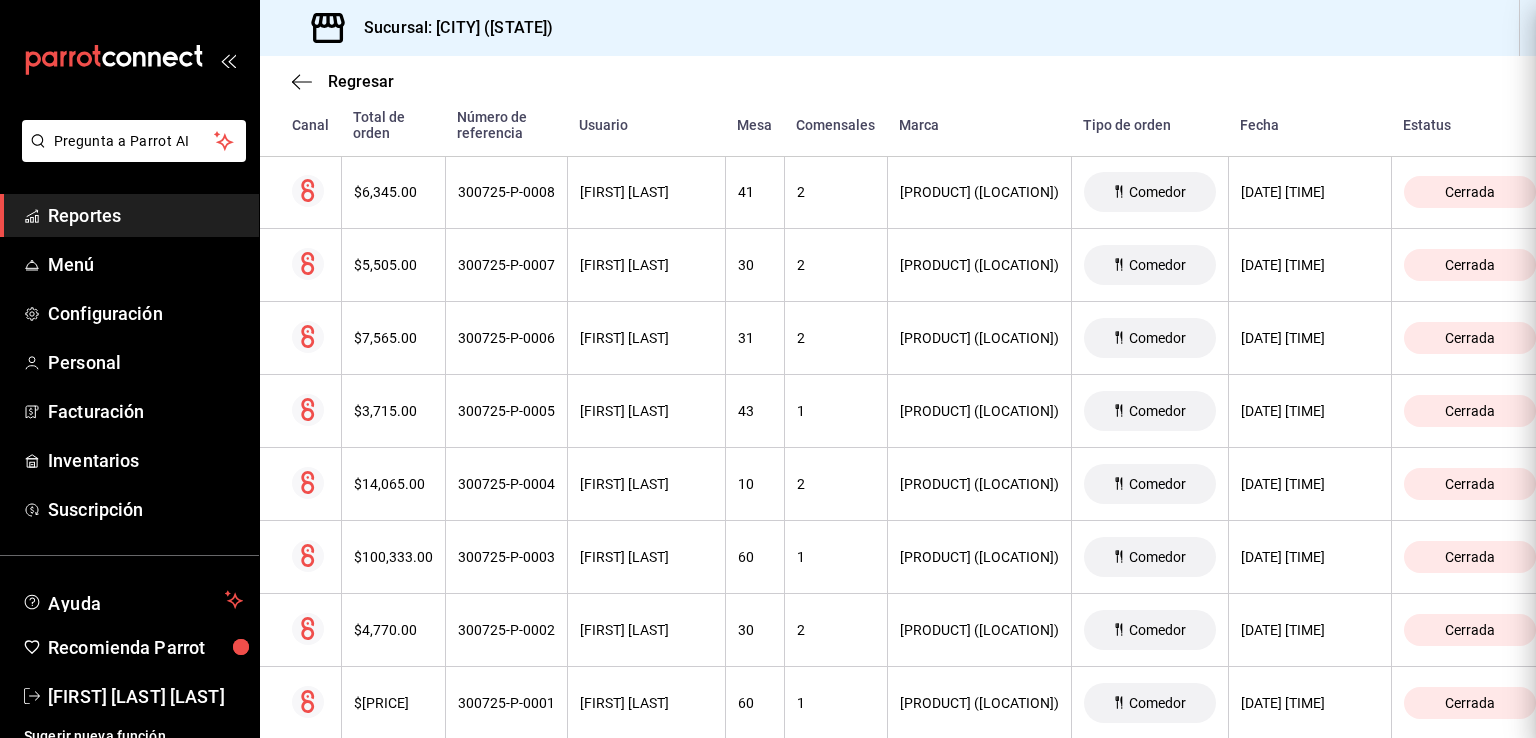 scroll, scrollTop: 0, scrollLeft: 0, axis: both 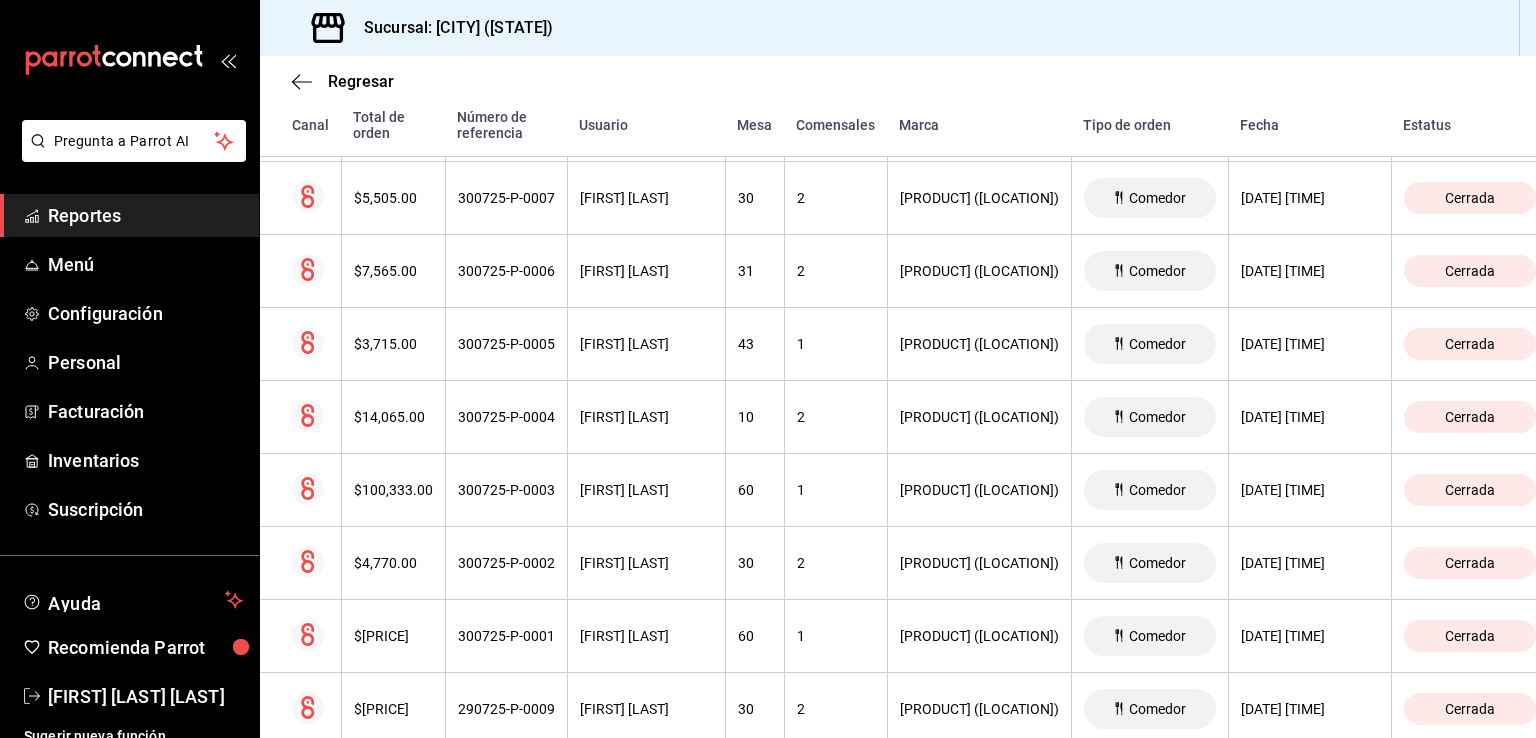click on "$5,505.00" at bounding box center (393, 198) 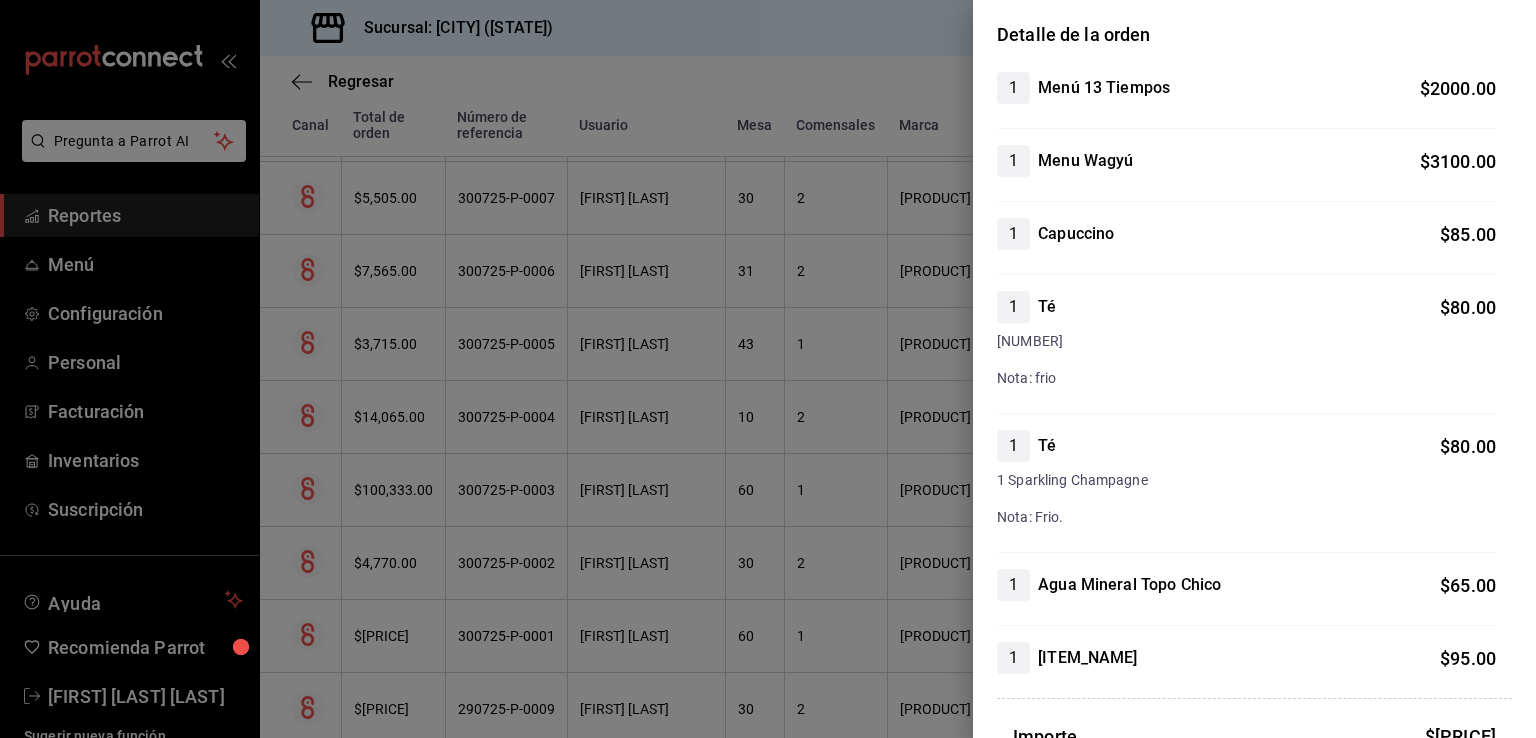 scroll, scrollTop: 166, scrollLeft: 0, axis: vertical 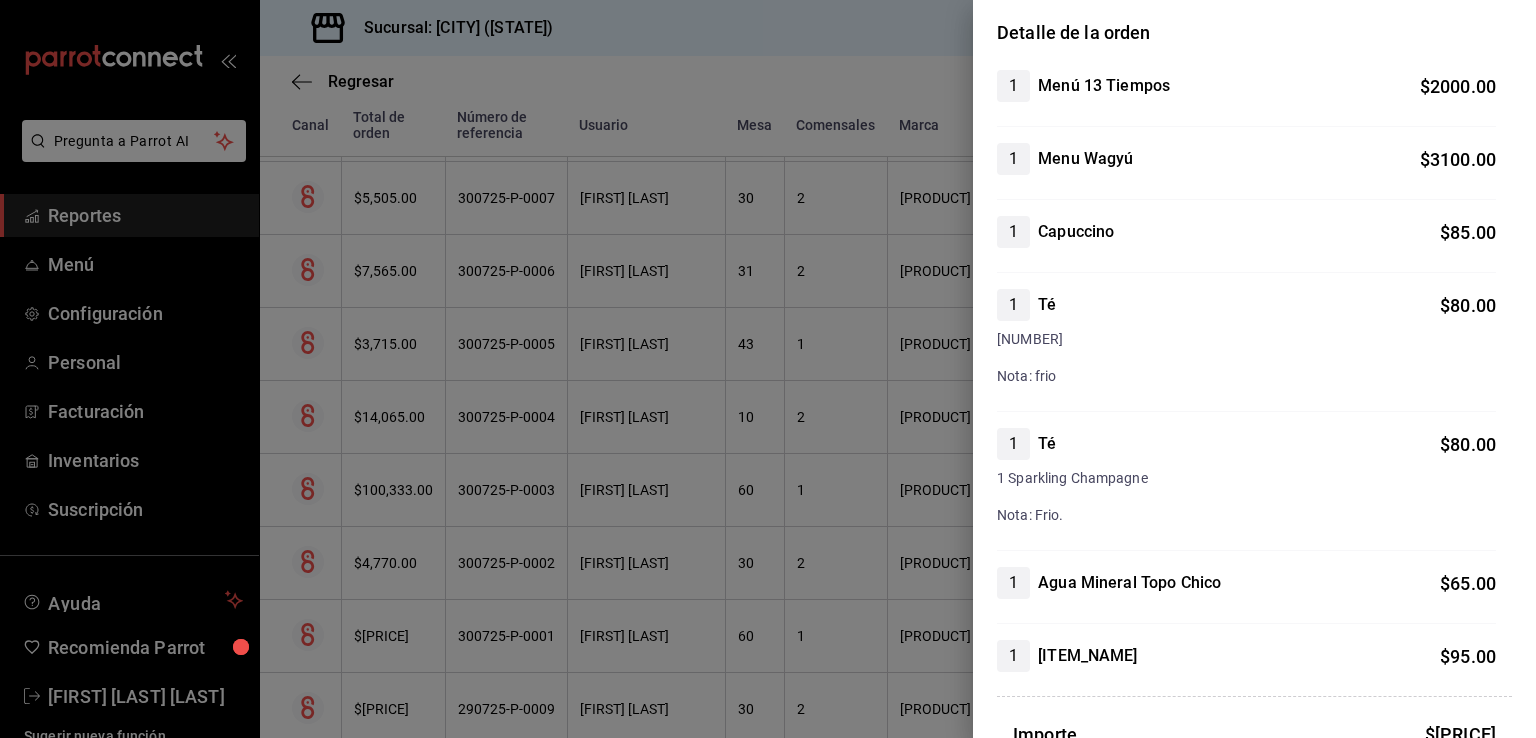 click at bounding box center (768, 369) 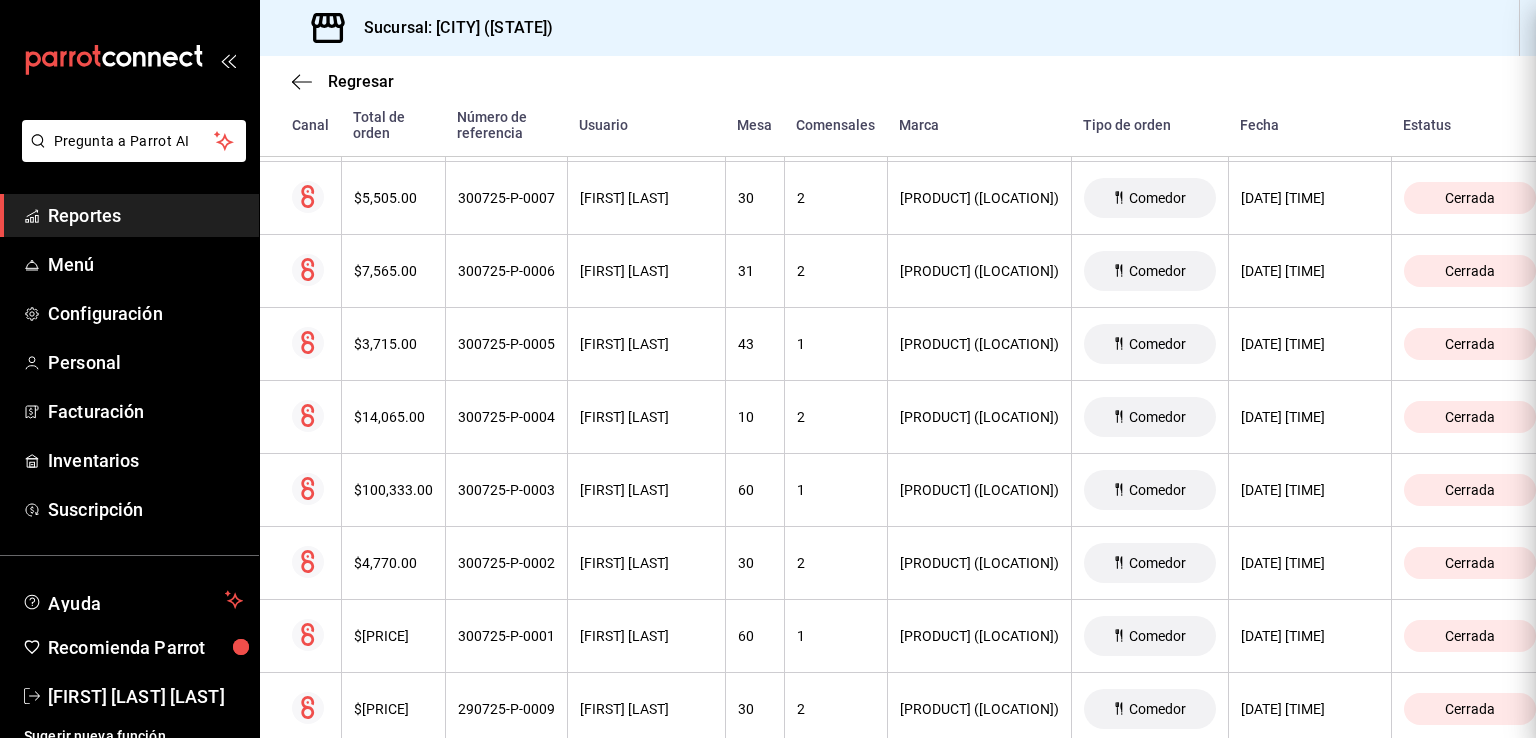 scroll, scrollTop: 0, scrollLeft: 0, axis: both 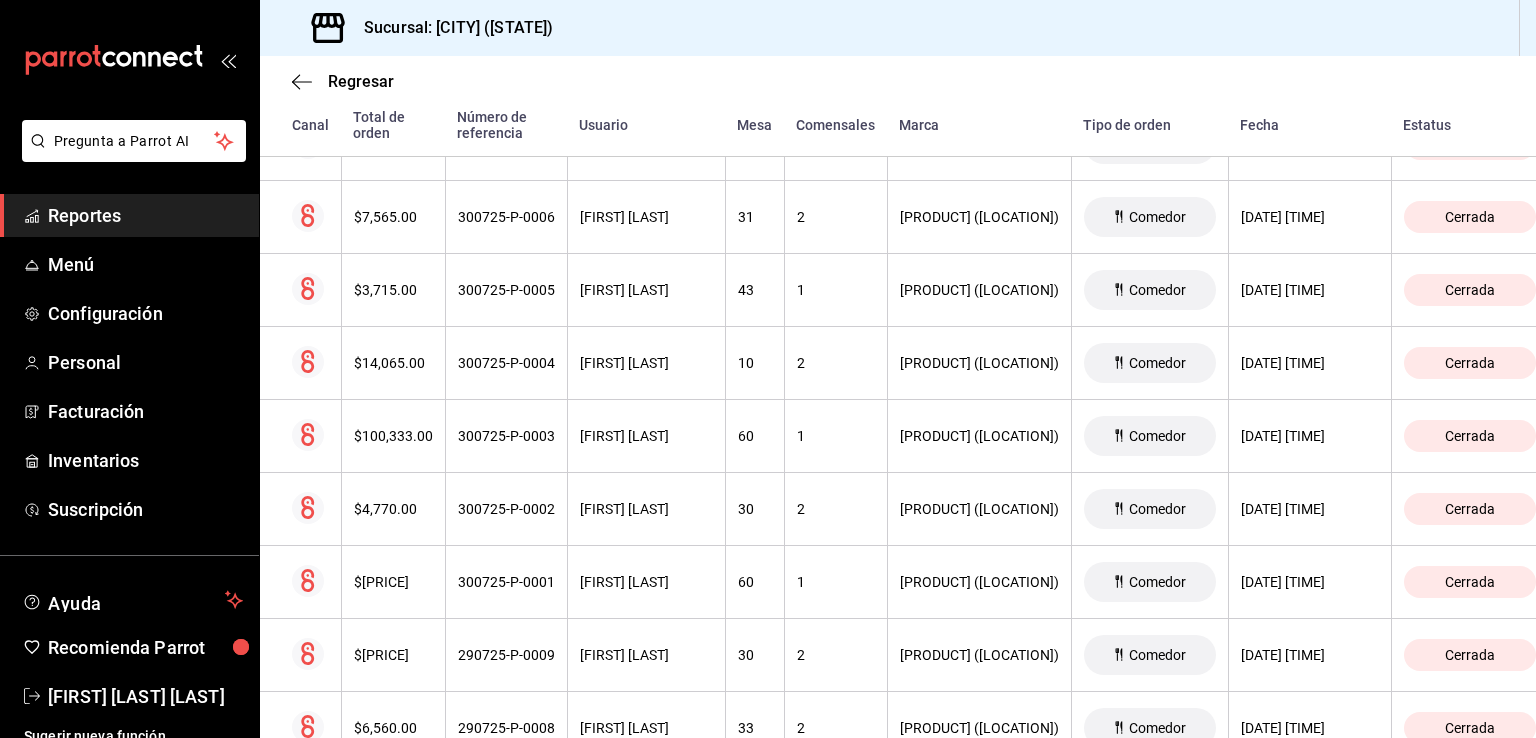 click on "$7,565.00" at bounding box center [393, 217] 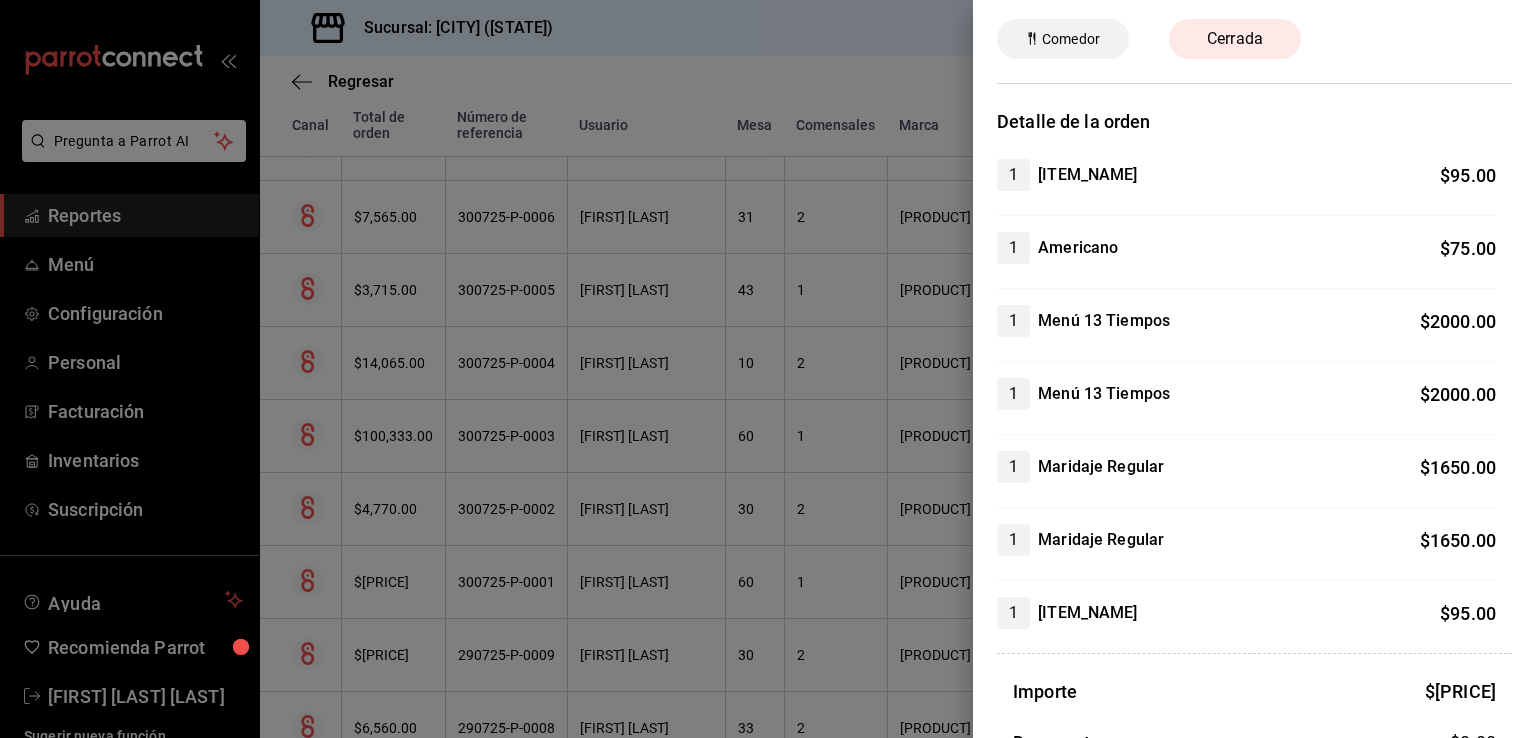 scroll, scrollTop: 25, scrollLeft: 0, axis: vertical 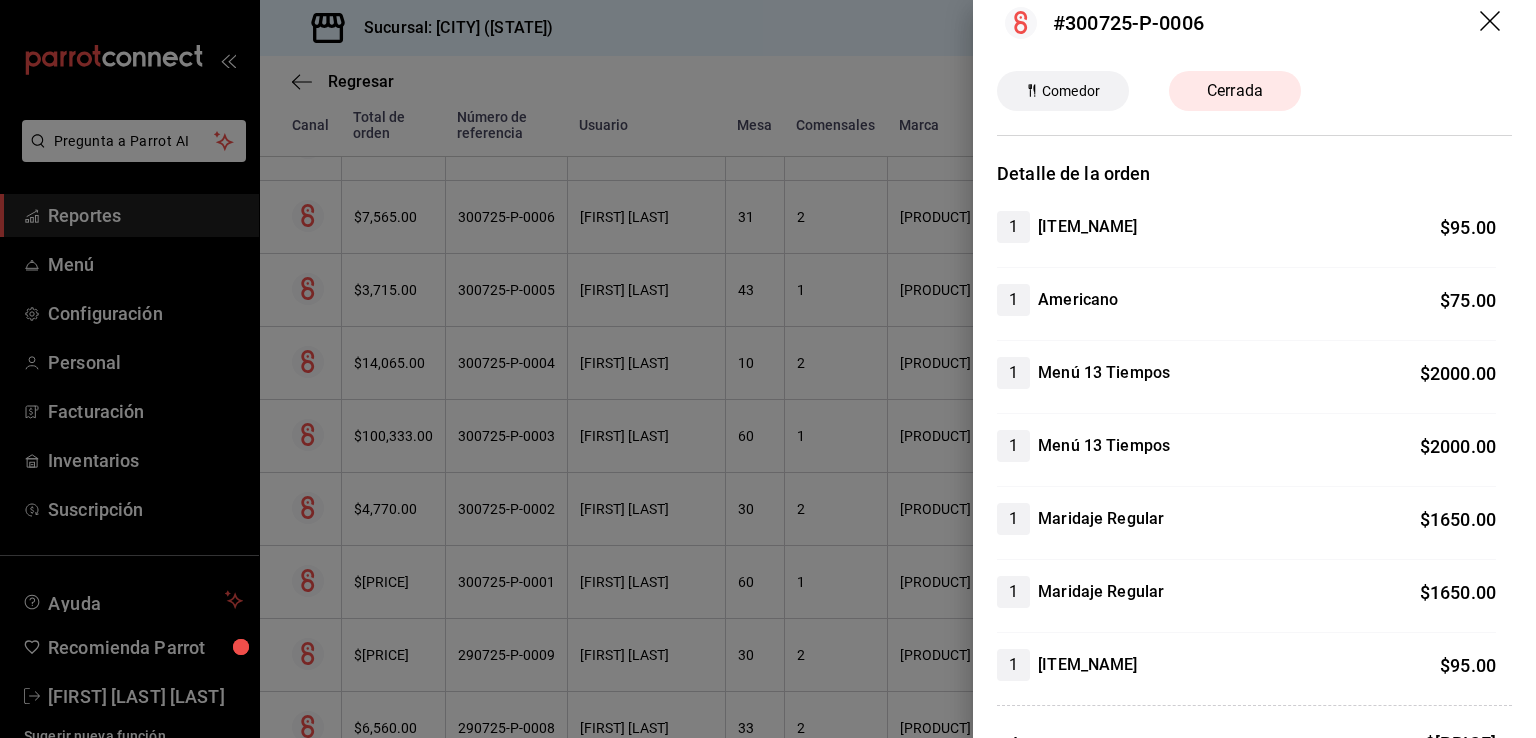 click on "1 [ITEM_NAME] $[PRICE] 1 [ITEM_NAME] $[PRICE] 1 [ITEM_NAME] $[PRICE] 1 [ITEM_NAME] $[PRICE] 1 [ITEM_NAME] $[PRICE] 1 [ITEM_NAME] $[PRICE] 1 [ITEM_NAME] $[PRICE]" at bounding box center (1254, 446) 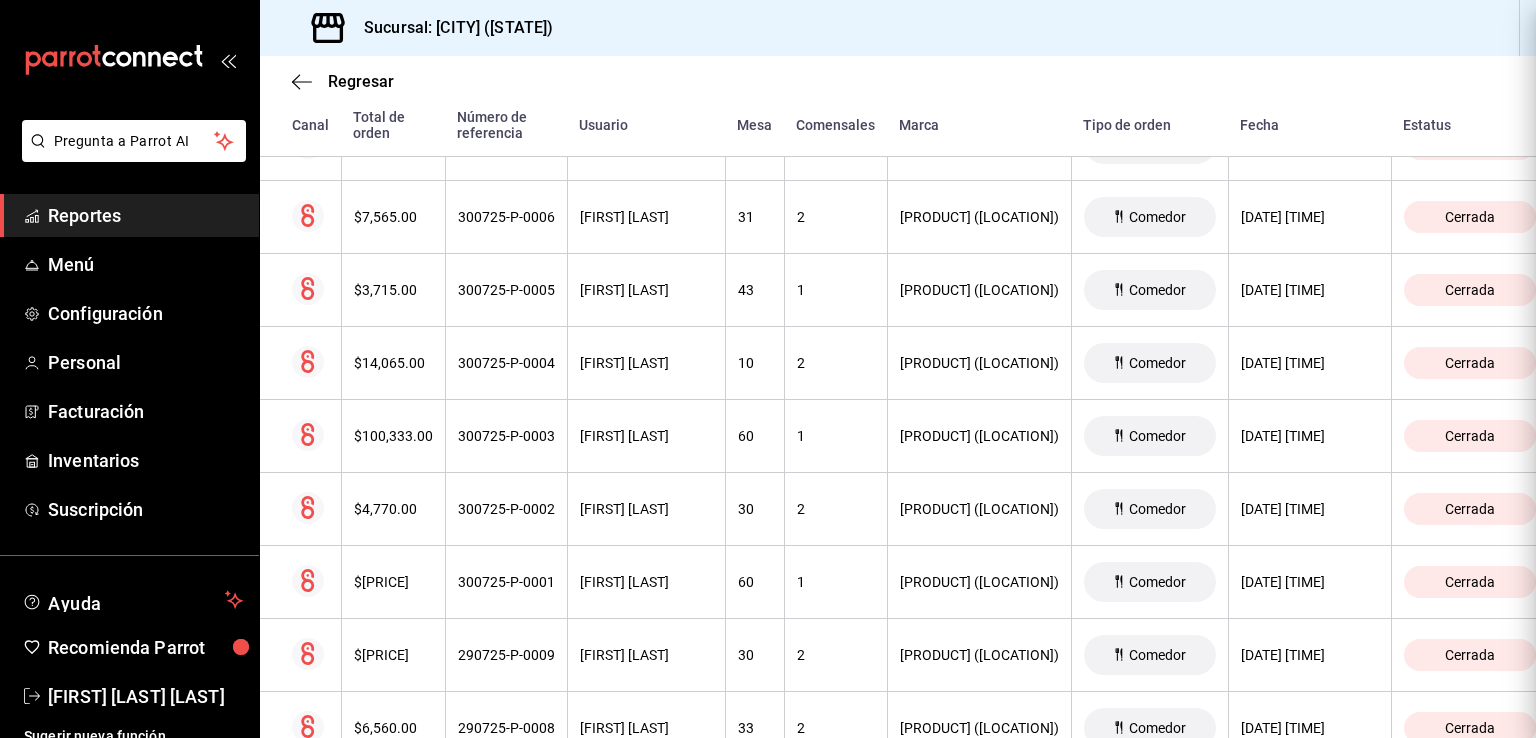 scroll, scrollTop: 0, scrollLeft: 0, axis: both 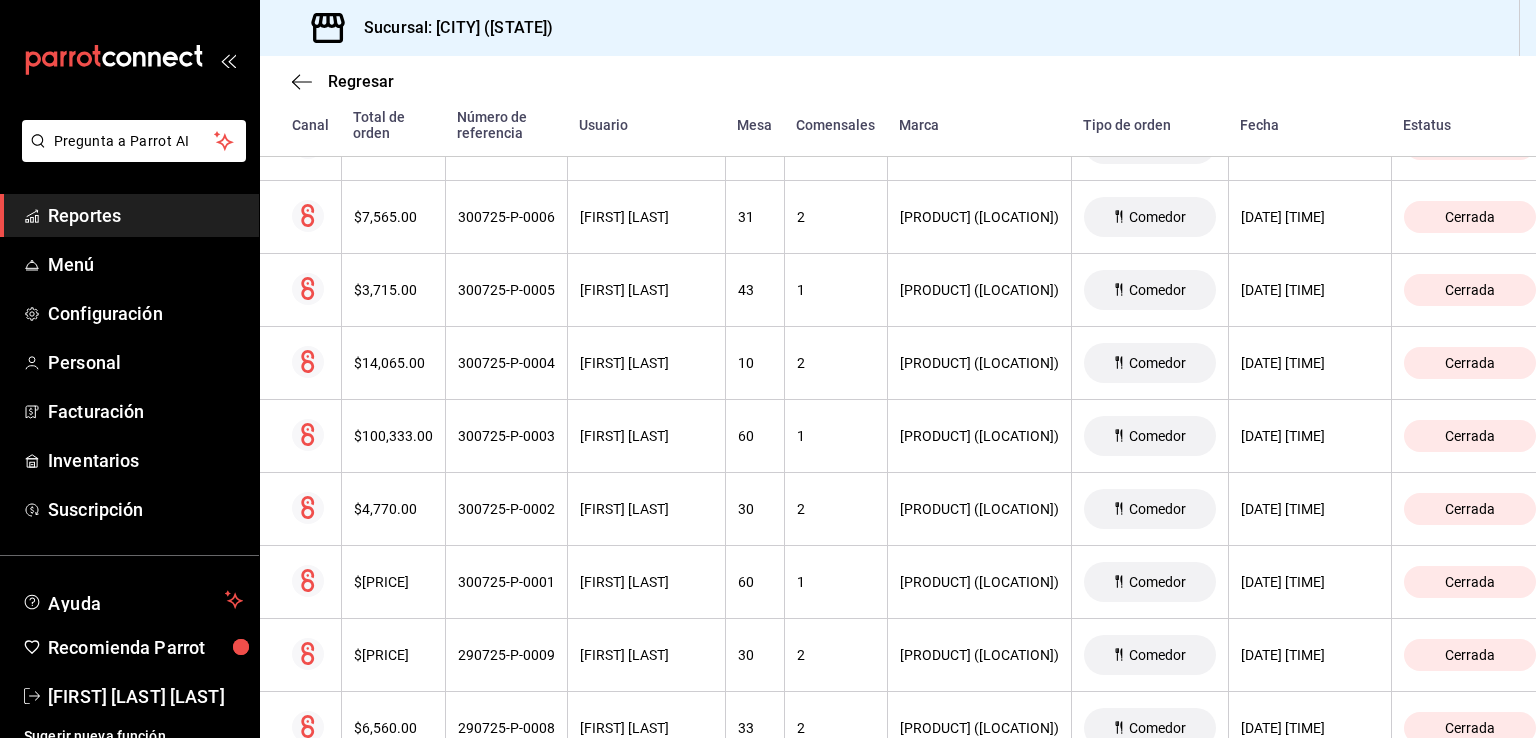 click on "$3,715.00" at bounding box center (393, 290) 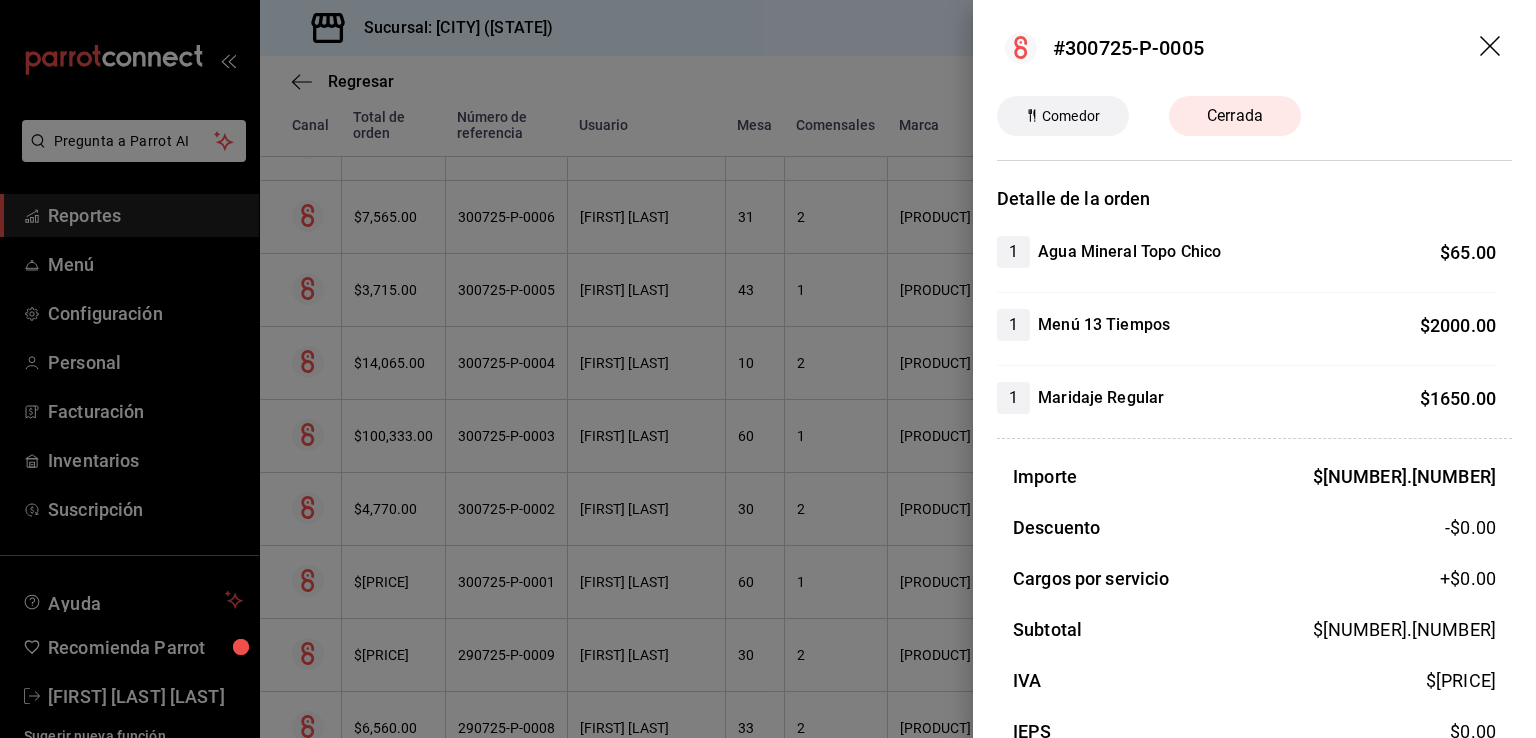 click at bounding box center [768, 369] 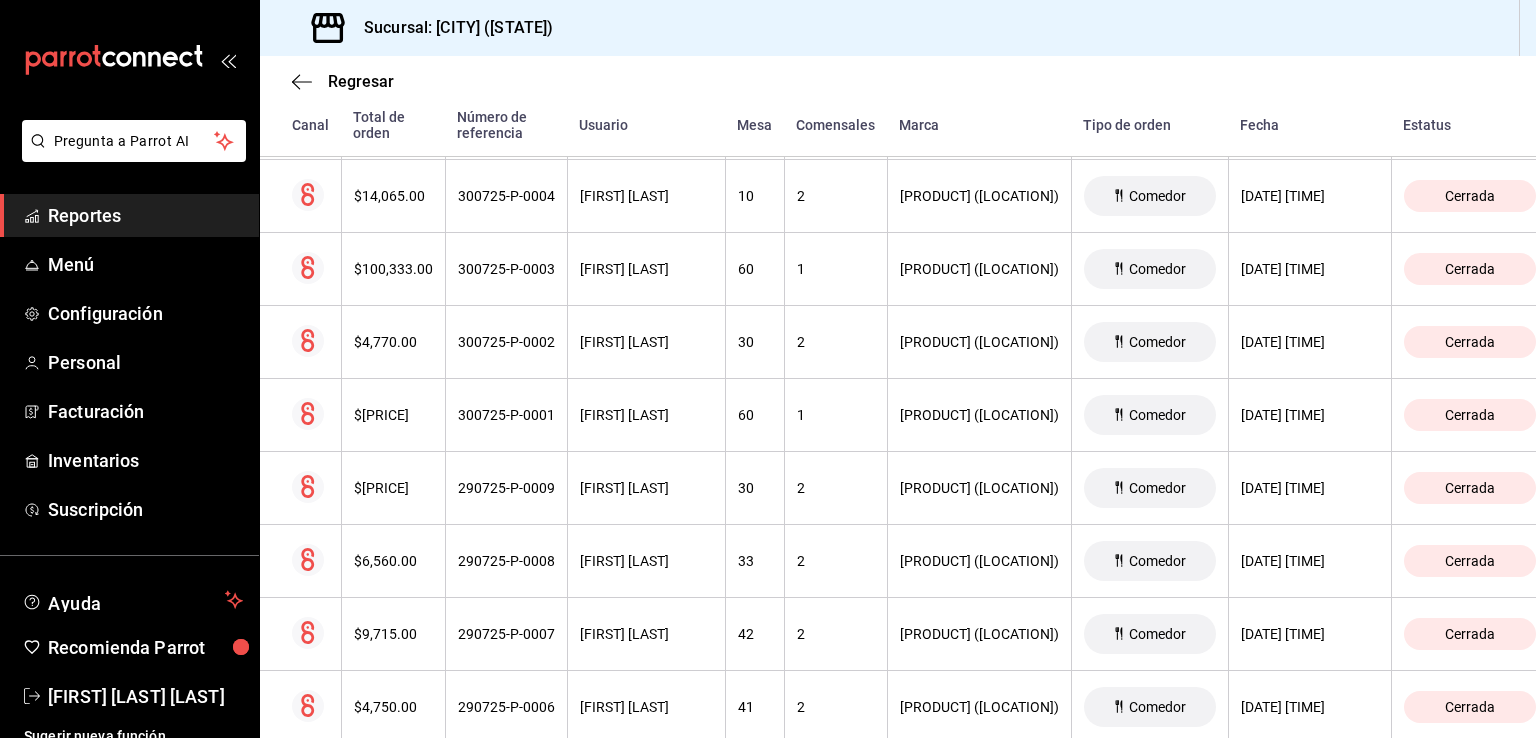 scroll, scrollTop: 4167, scrollLeft: 0, axis: vertical 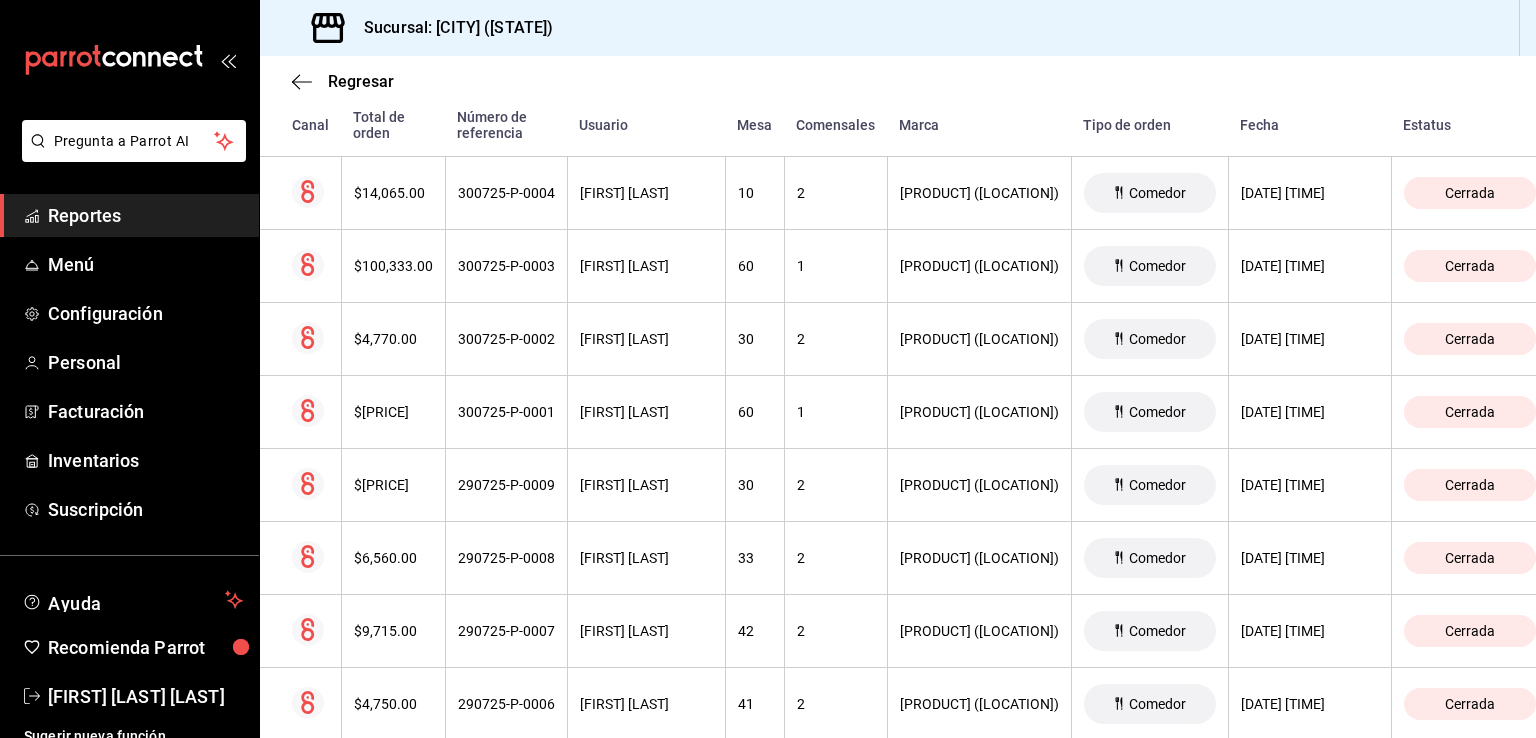 click on "$14,065.00" at bounding box center (393, 193) 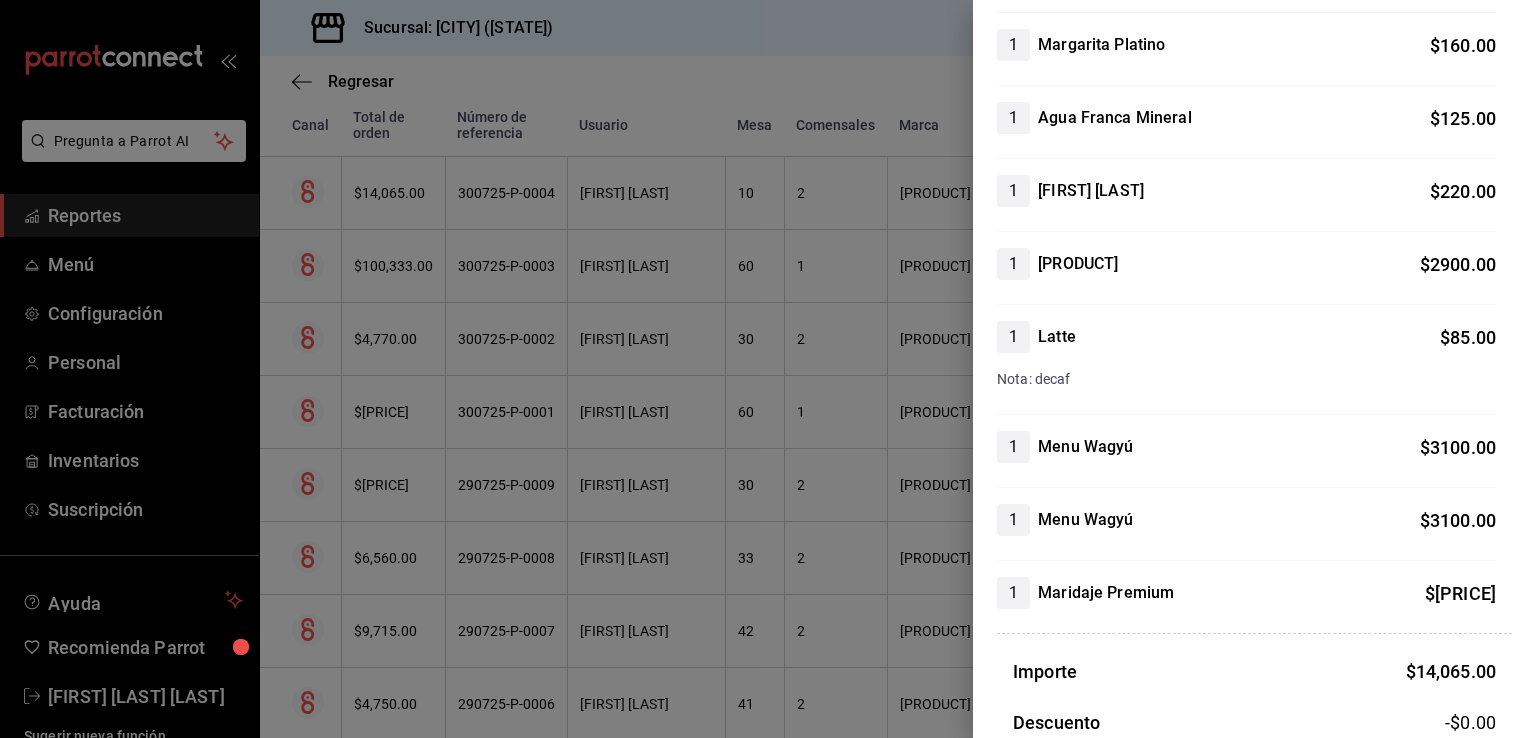 scroll, scrollTop: 420, scrollLeft: 0, axis: vertical 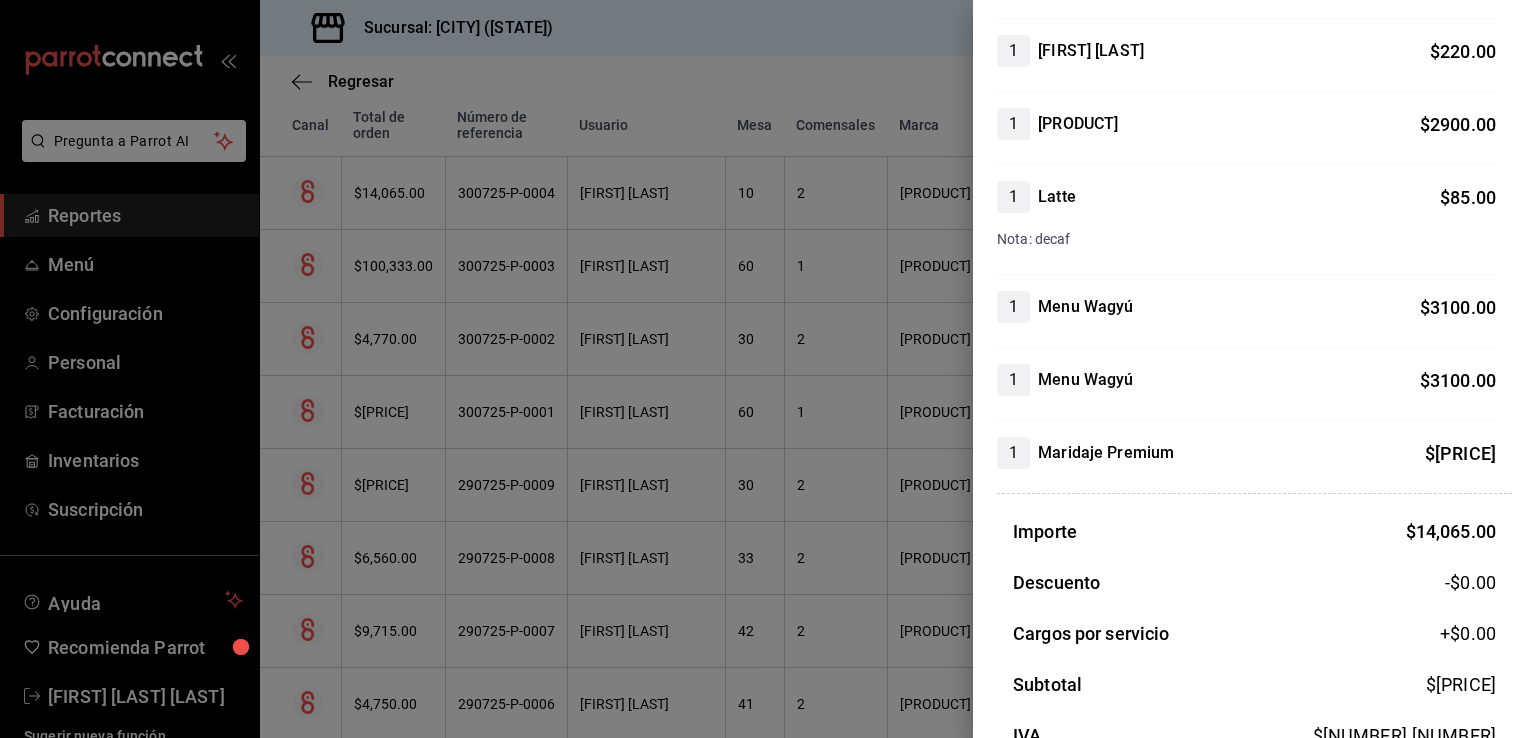 click at bounding box center [768, 369] 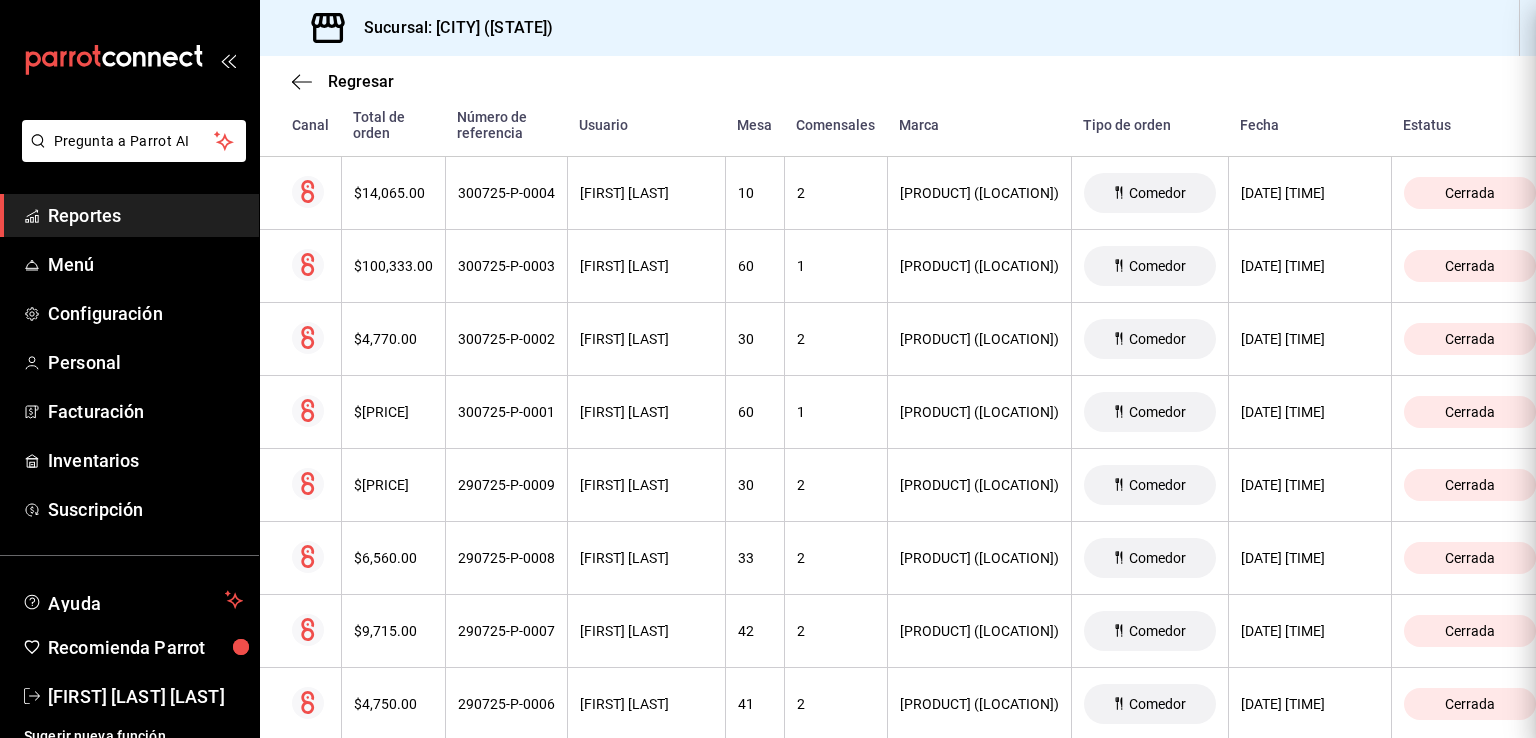 scroll, scrollTop: 0, scrollLeft: 0, axis: both 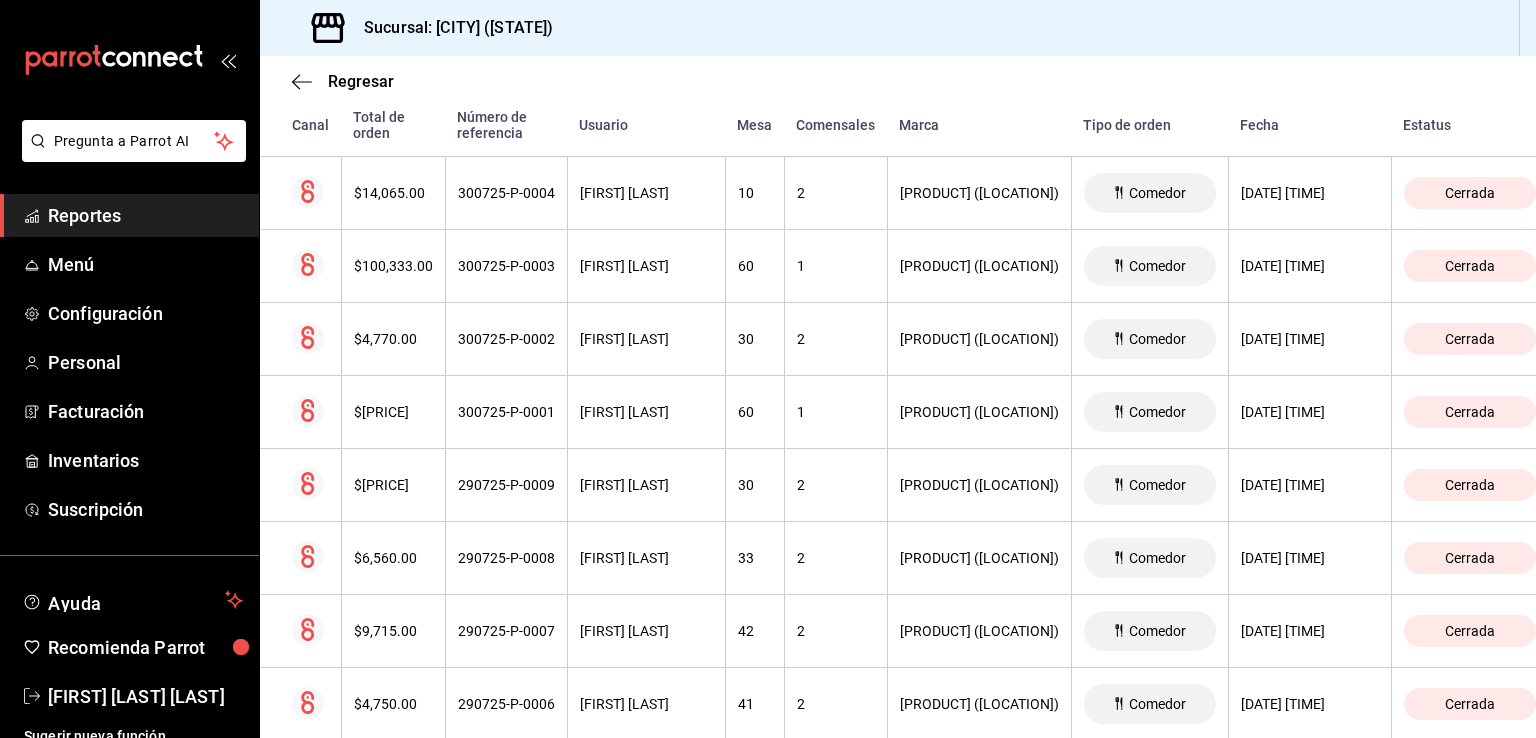 click on "$100,333.00" at bounding box center [393, 266] 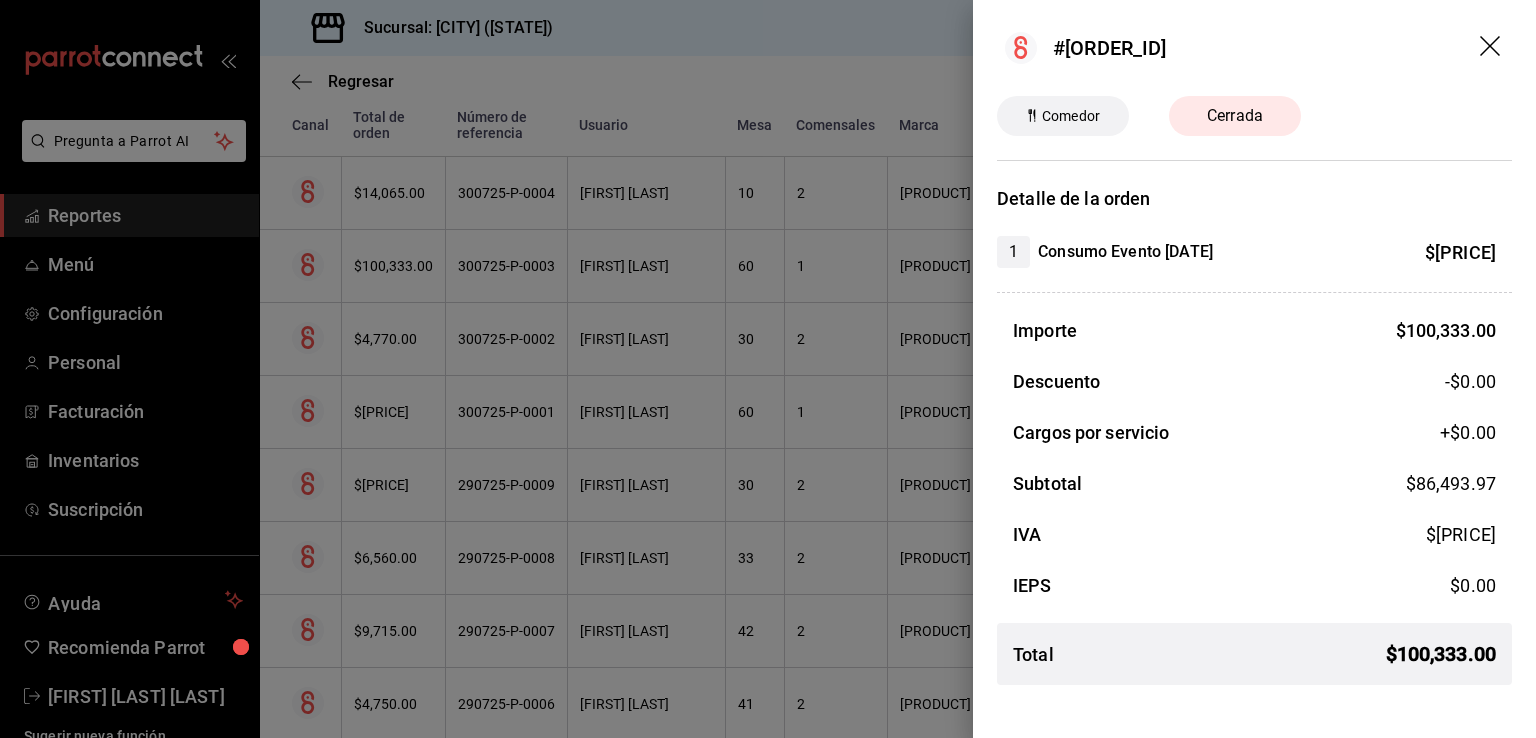drag, startPoint x: 1040, startPoint y: 246, endPoint x: 1234, endPoint y: 260, distance: 194.5045 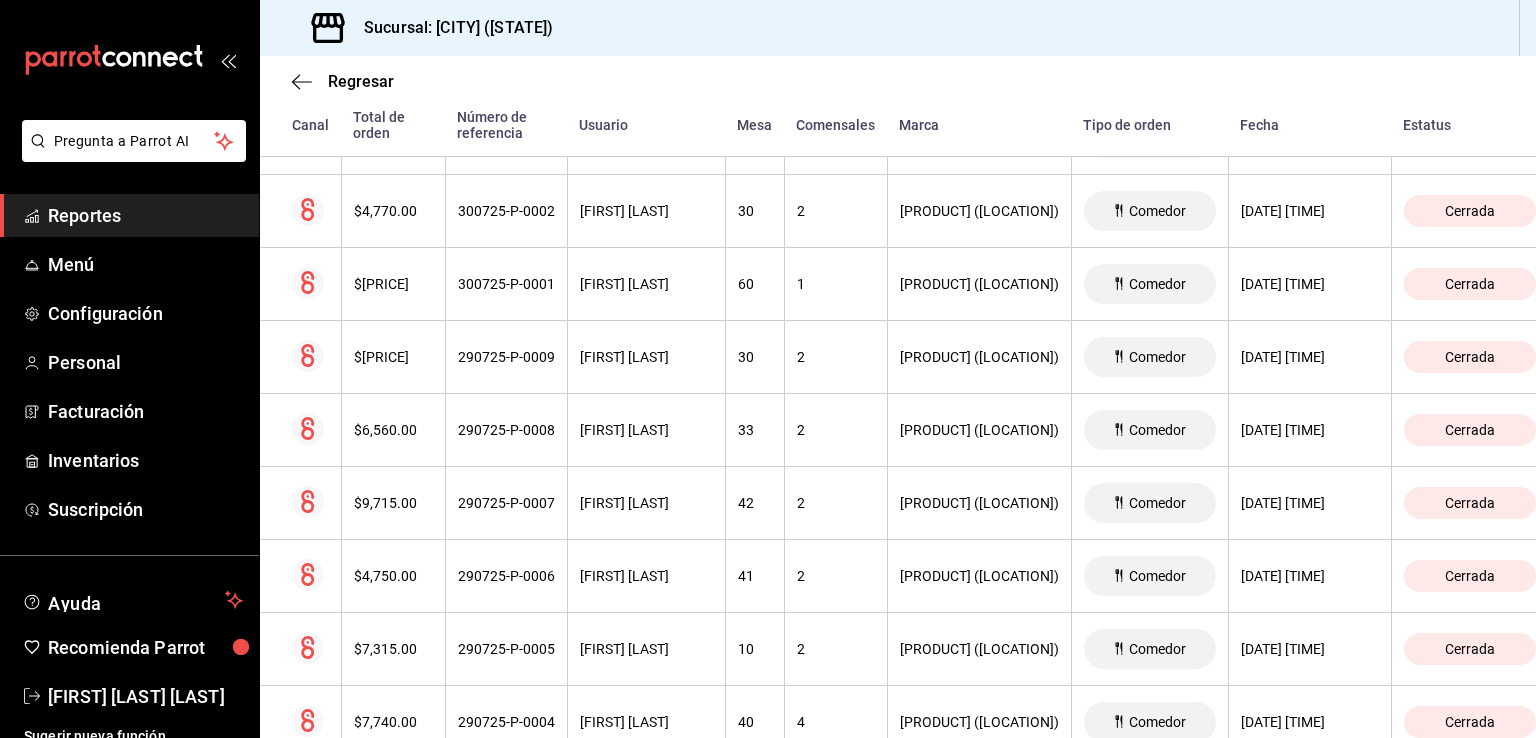 scroll, scrollTop: 4298, scrollLeft: 0, axis: vertical 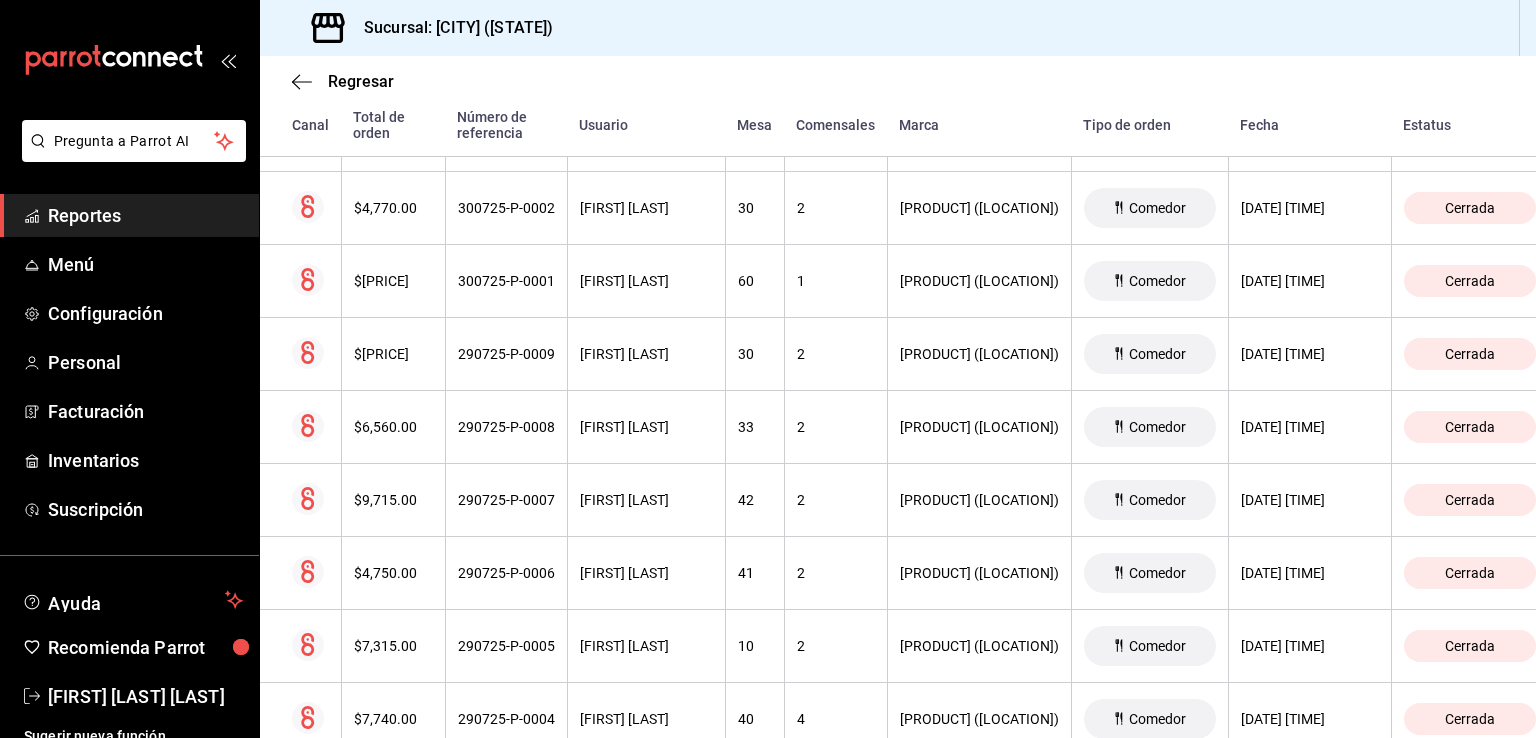 click on "$4,770.00" at bounding box center [393, 208] 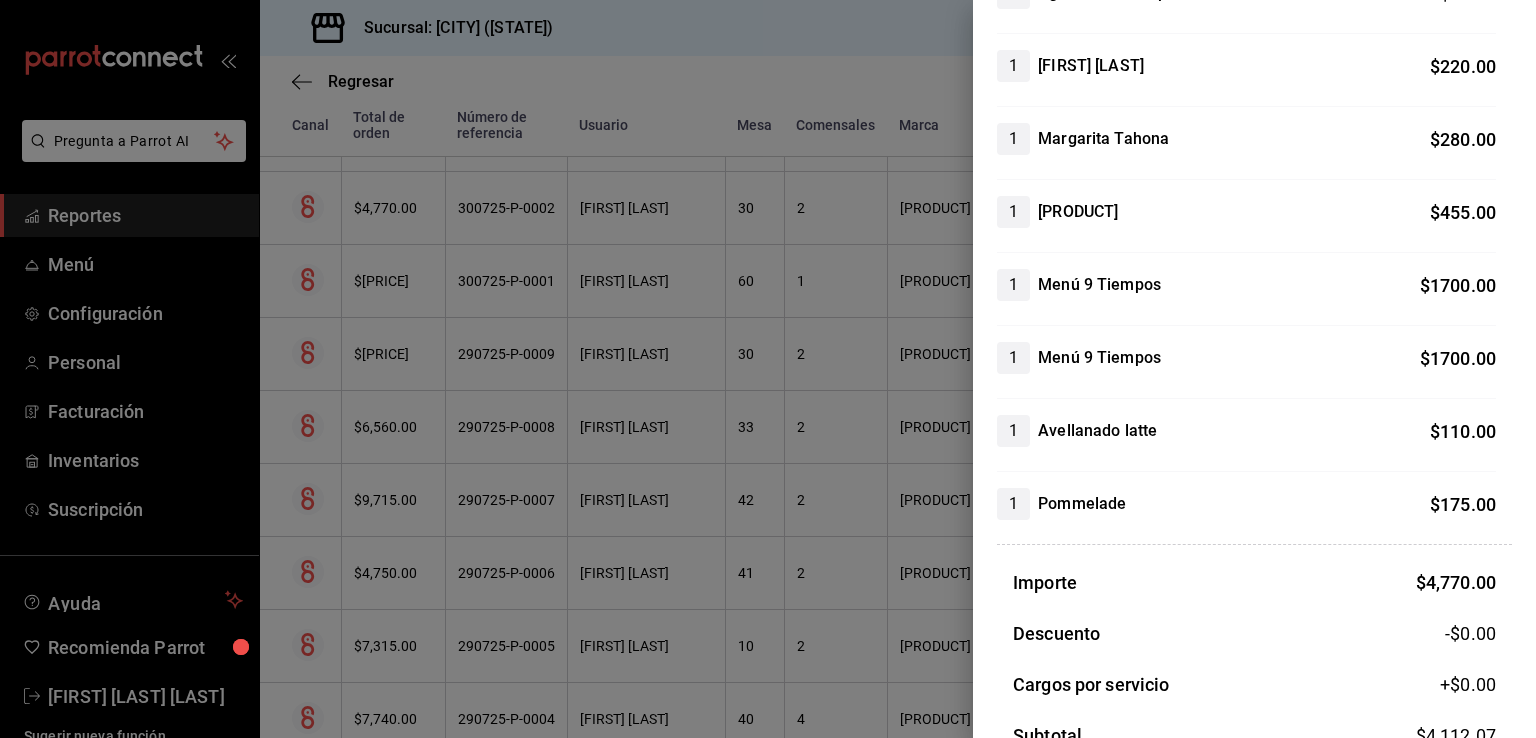 scroll, scrollTop: 349, scrollLeft: 0, axis: vertical 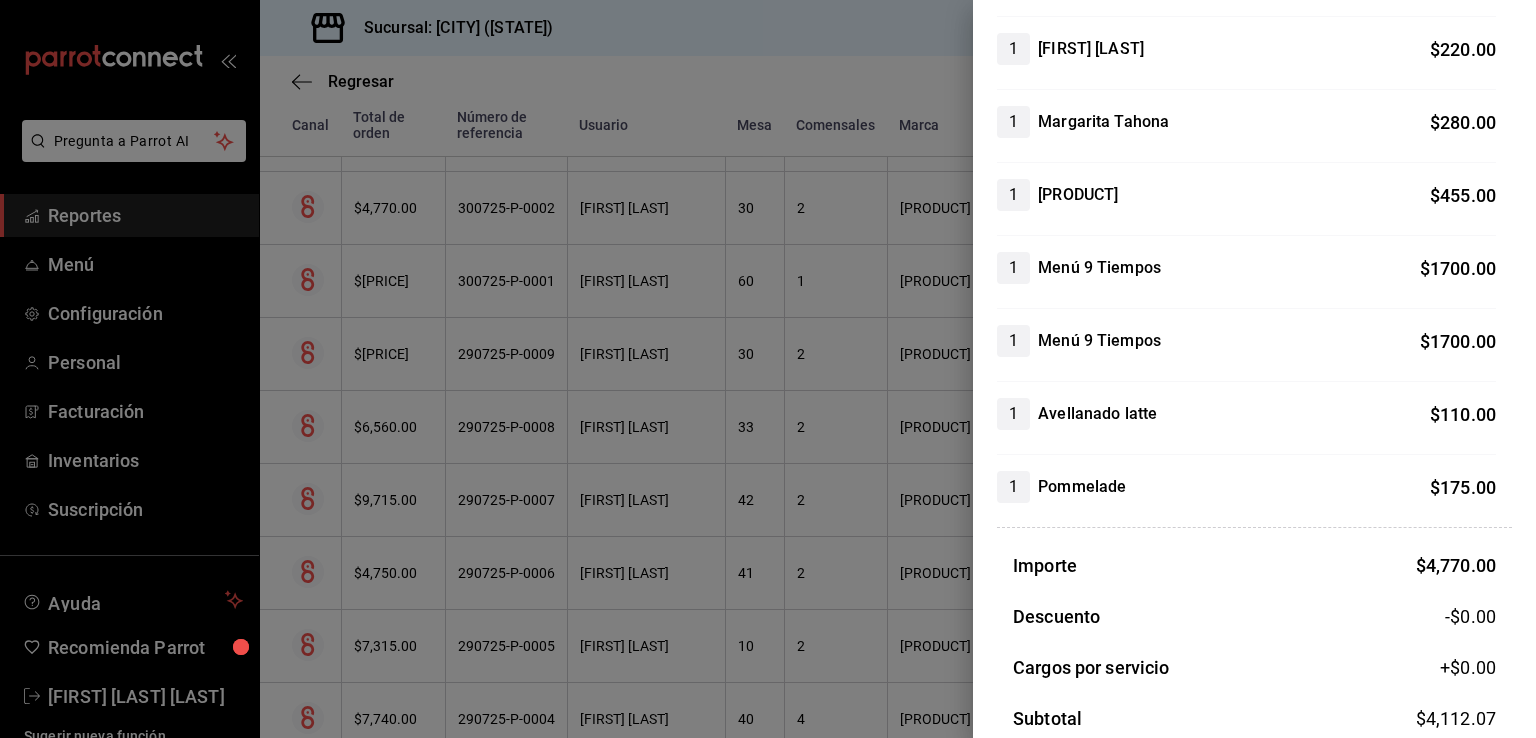 click at bounding box center [768, 369] 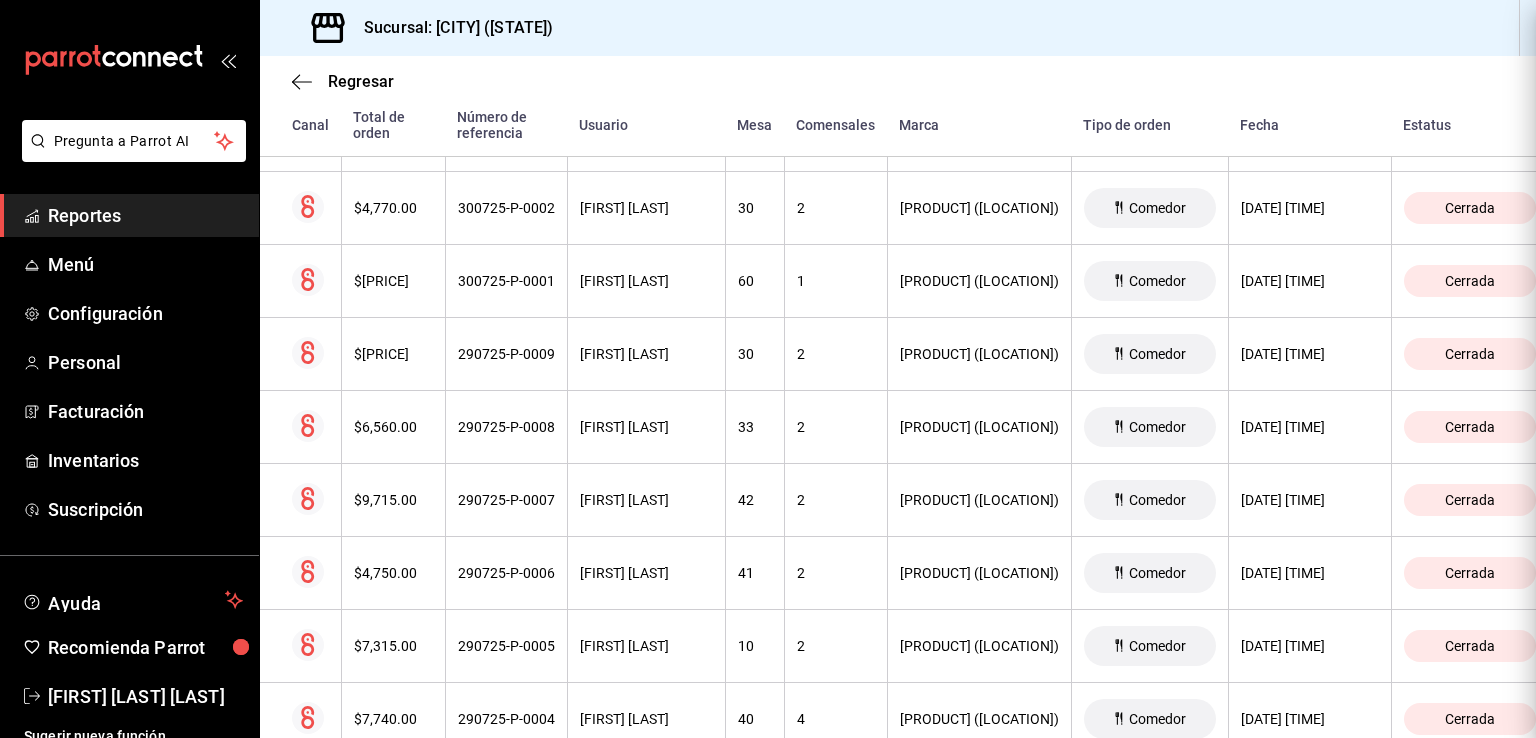 scroll, scrollTop: 0, scrollLeft: 0, axis: both 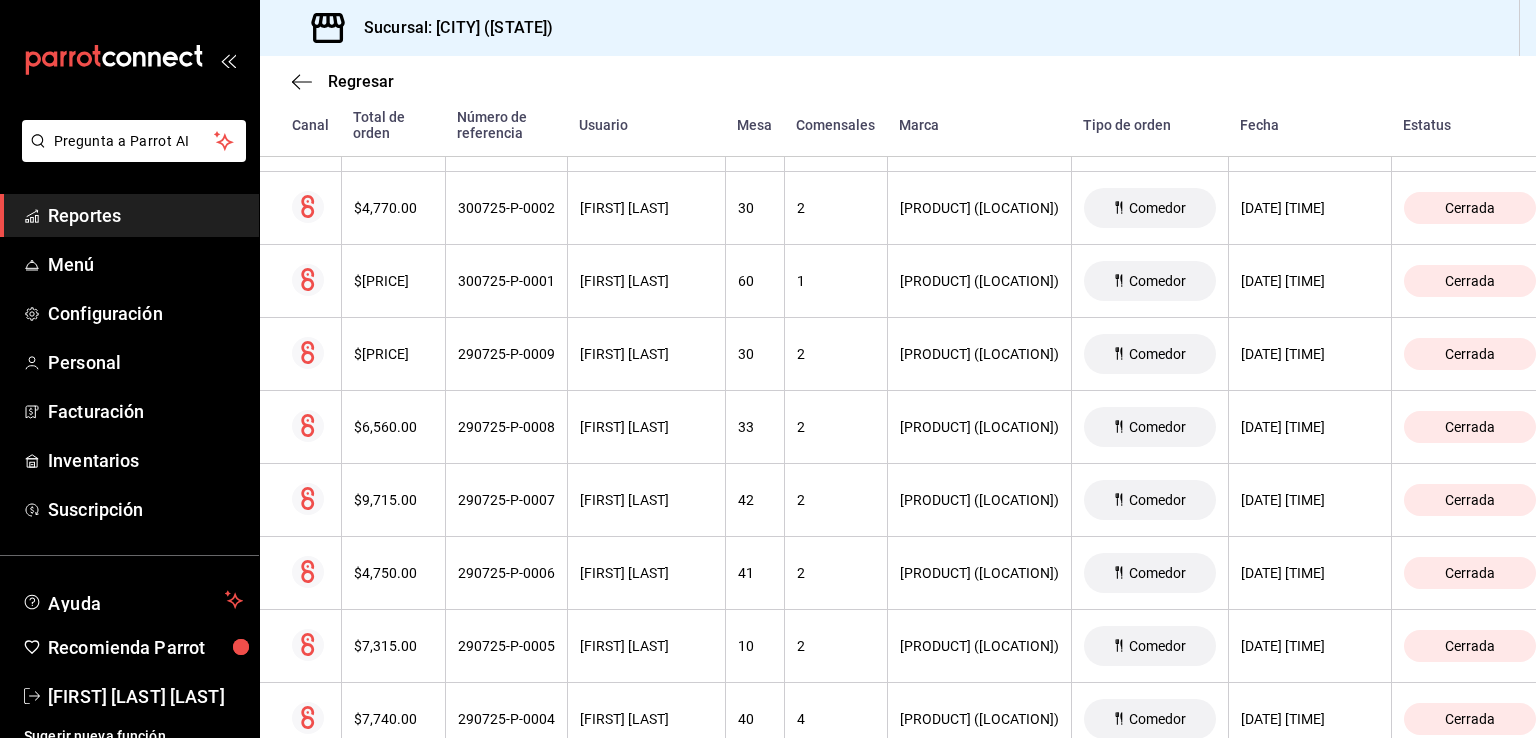 click on "$[PRICE]" at bounding box center [393, 281] 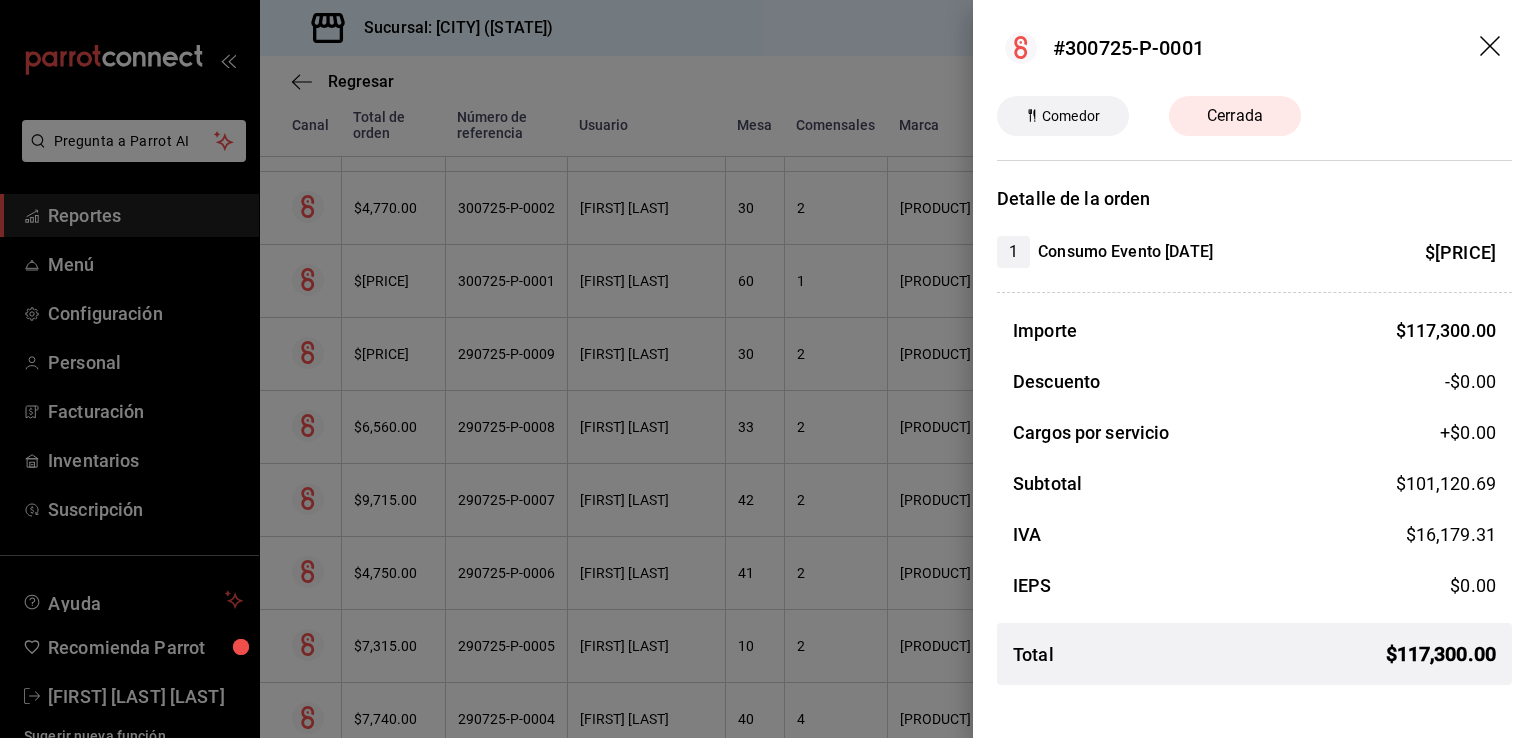 drag, startPoint x: 1042, startPoint y: 251, endPoint x: 1261, endPoint y: 254, distance: 219.02055 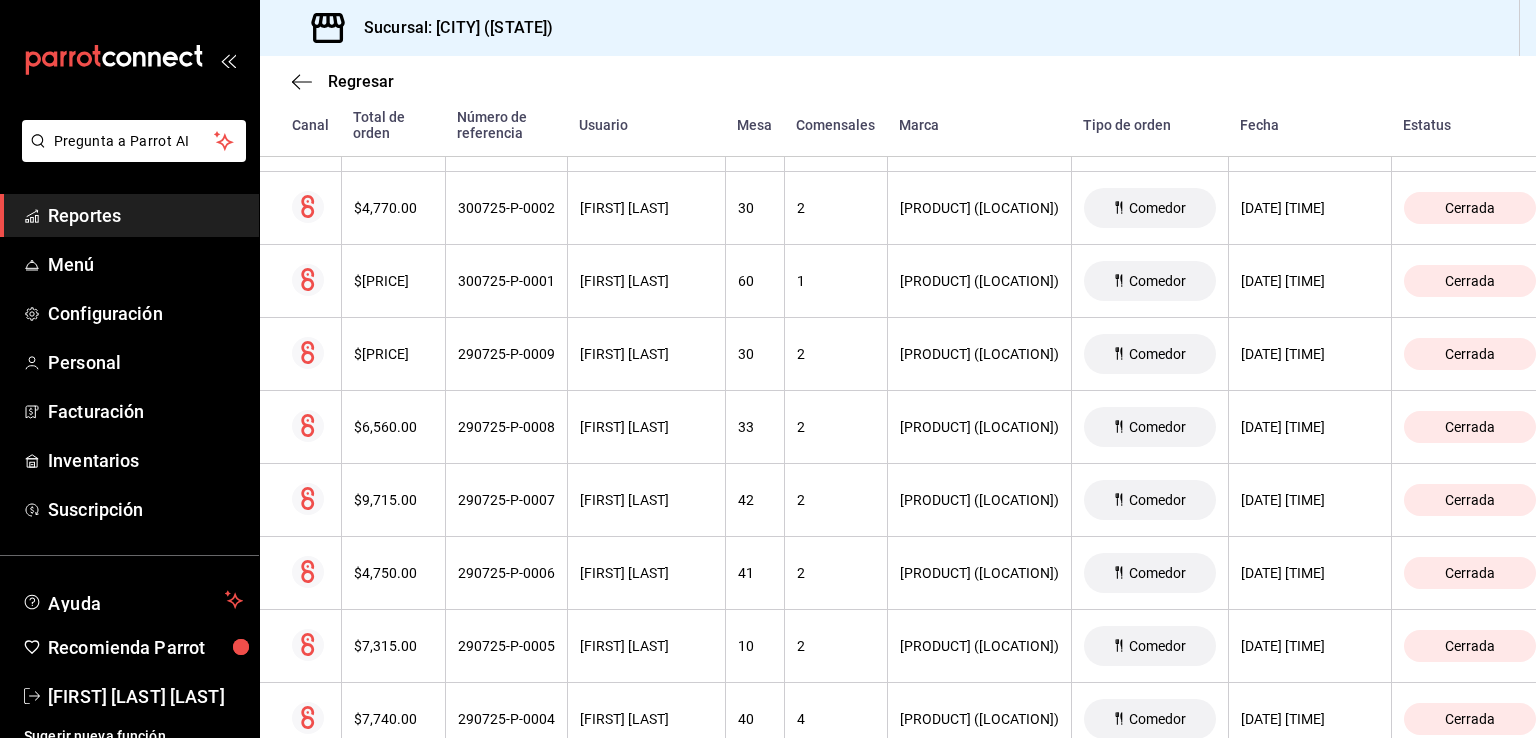 click on "$[PRICE]" at bounding box center [393, 354] 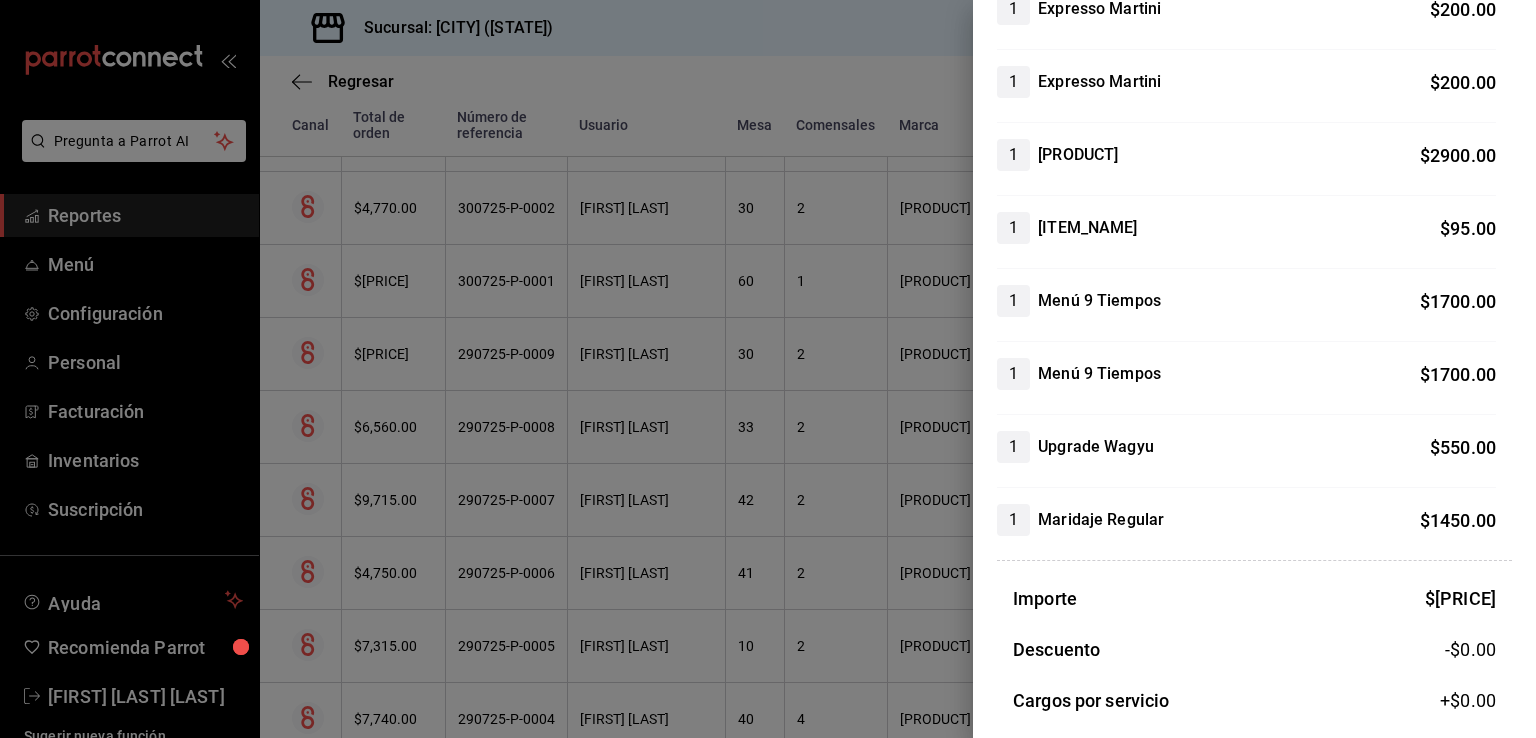 scroll, scrollTop: 317, scrollLeft: 0, axis: vertical 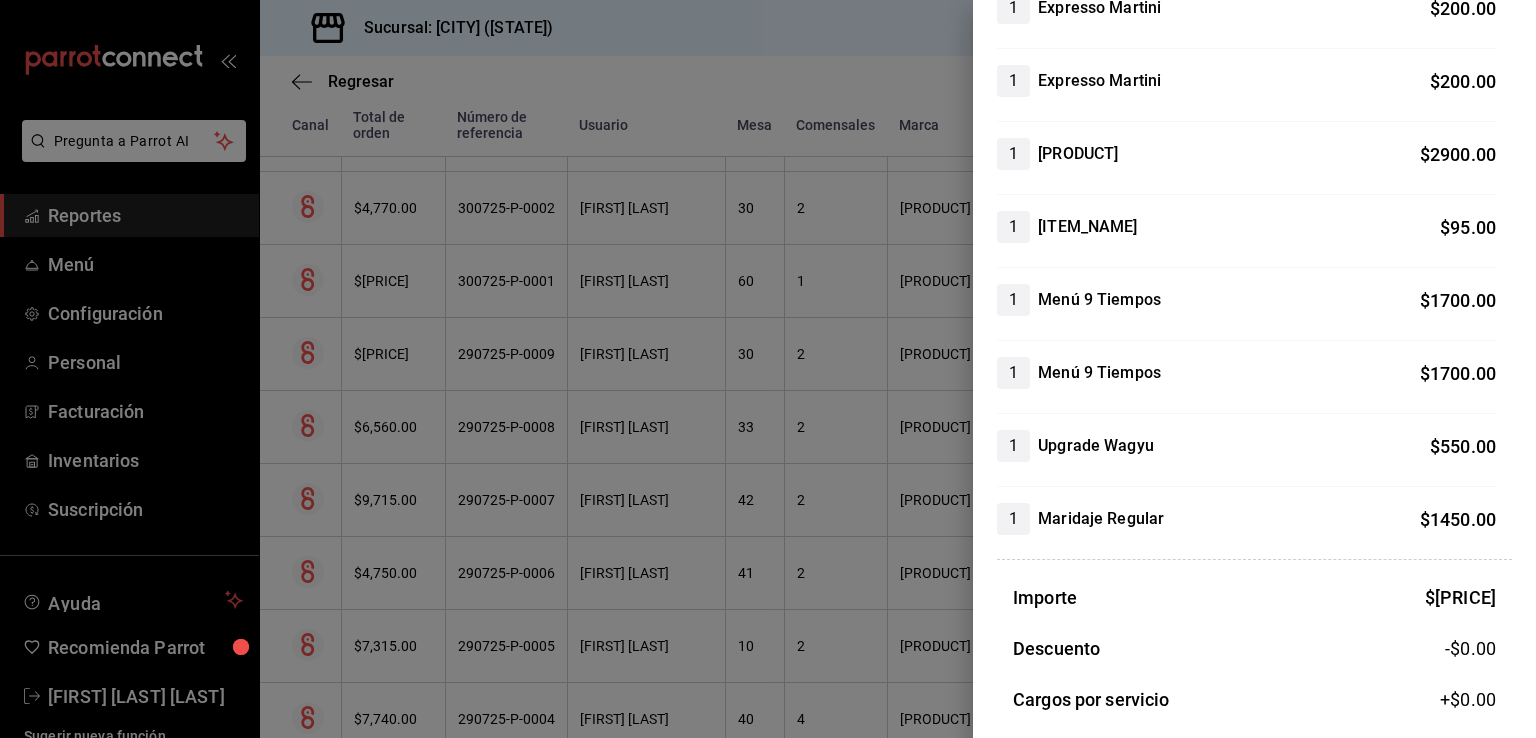 click at bounding box center (768, 369) 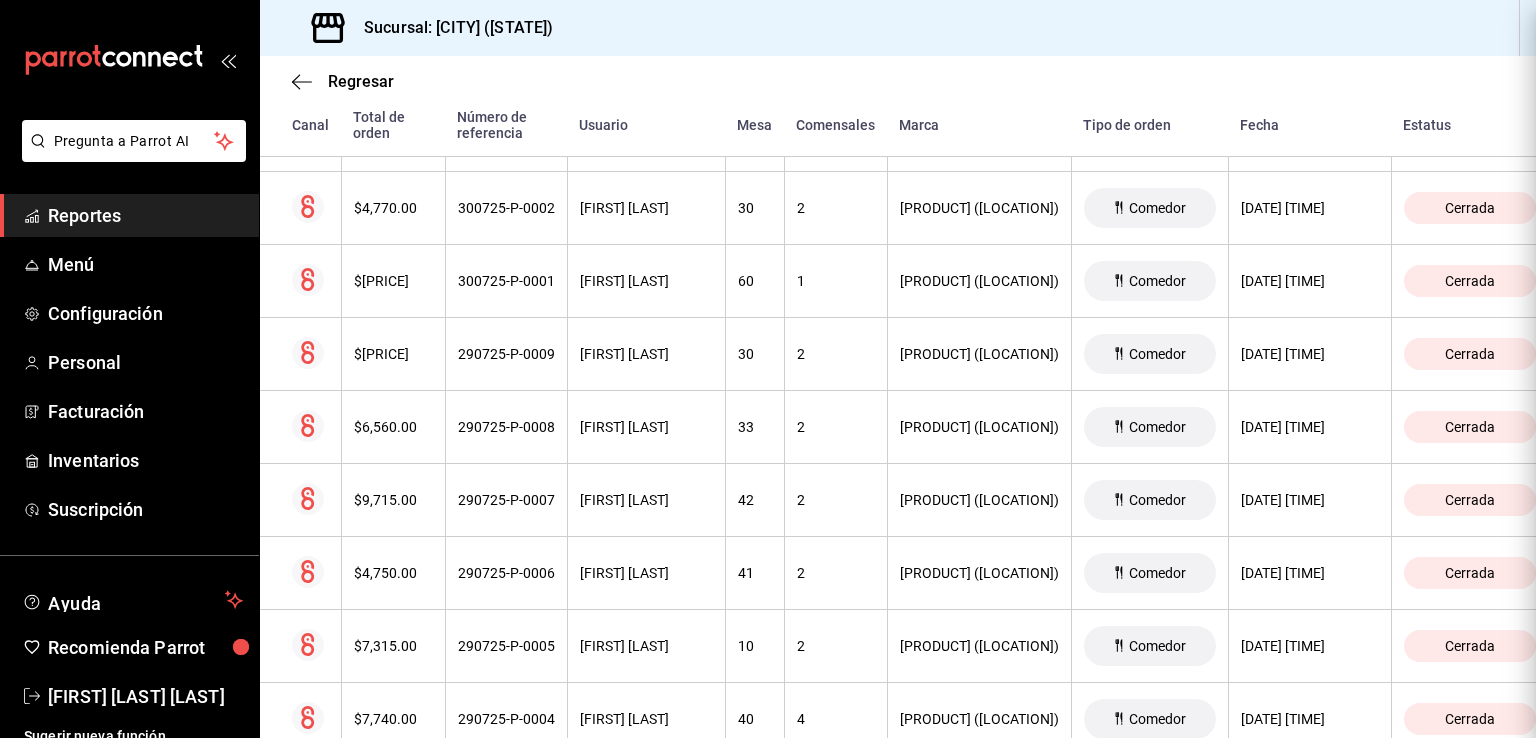 scroll, scrollTop: 0, scrollLeft: 0, axis: both 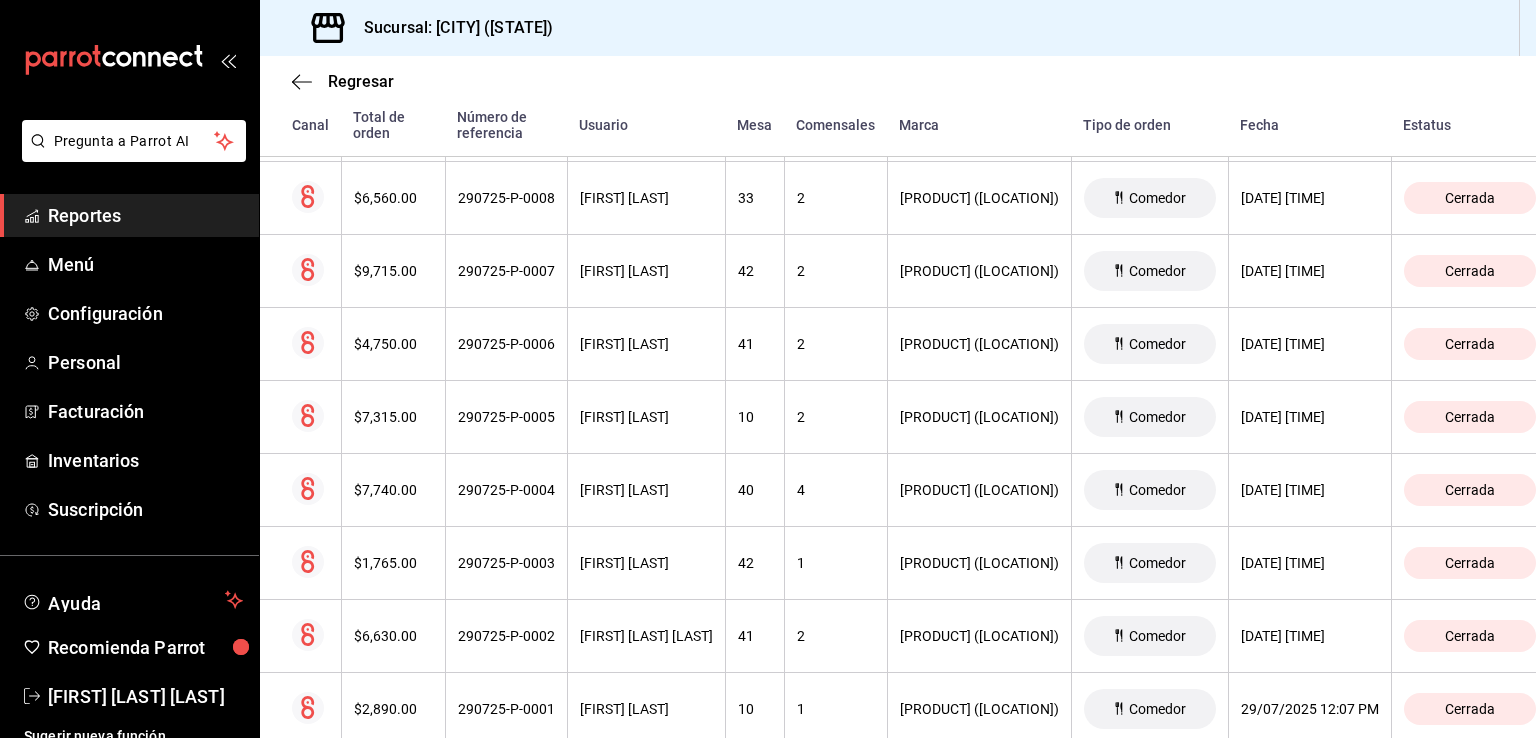click on "$6,560.00" at bounding box center [393, 198] 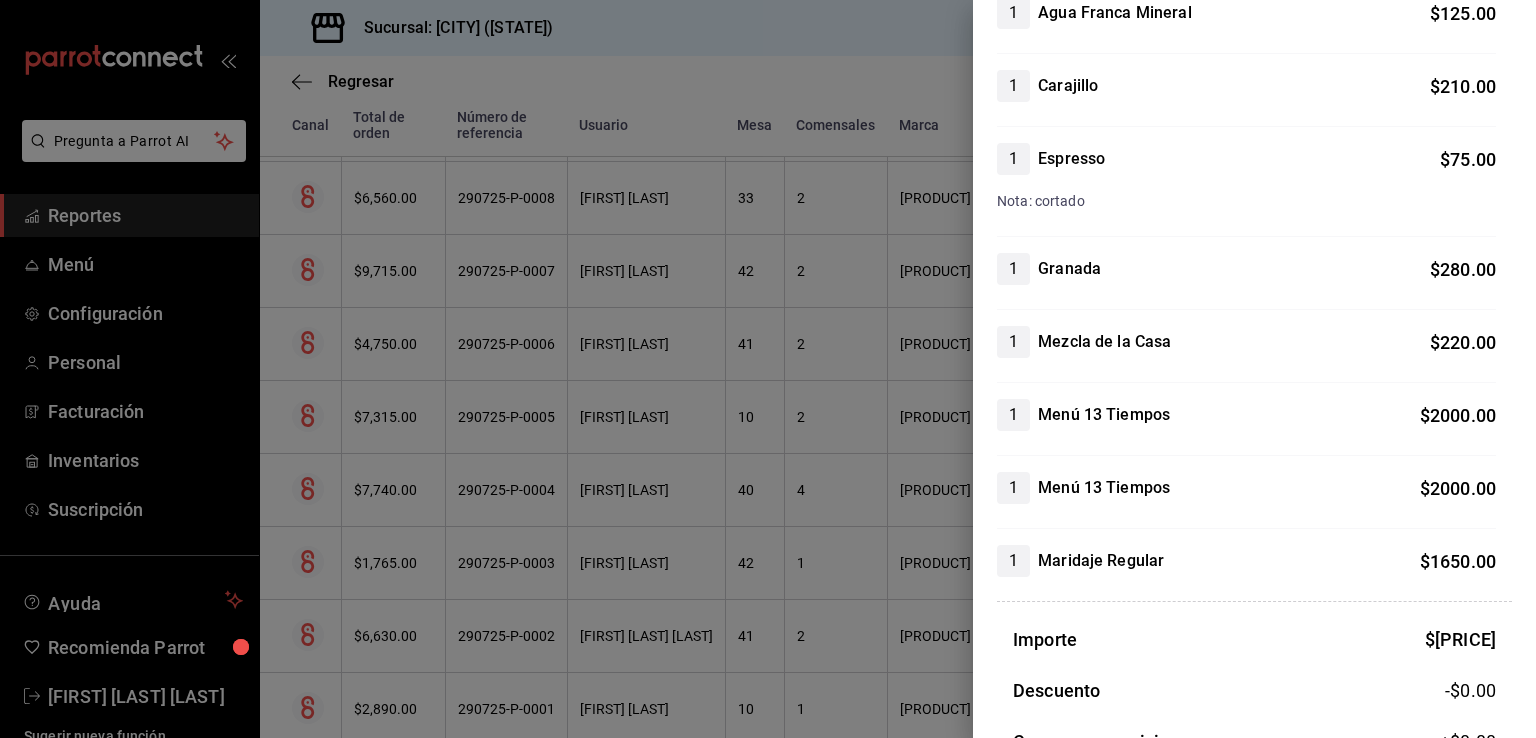 scroll, scrollTop: 257, scrollLeft: 0, axis: vertical 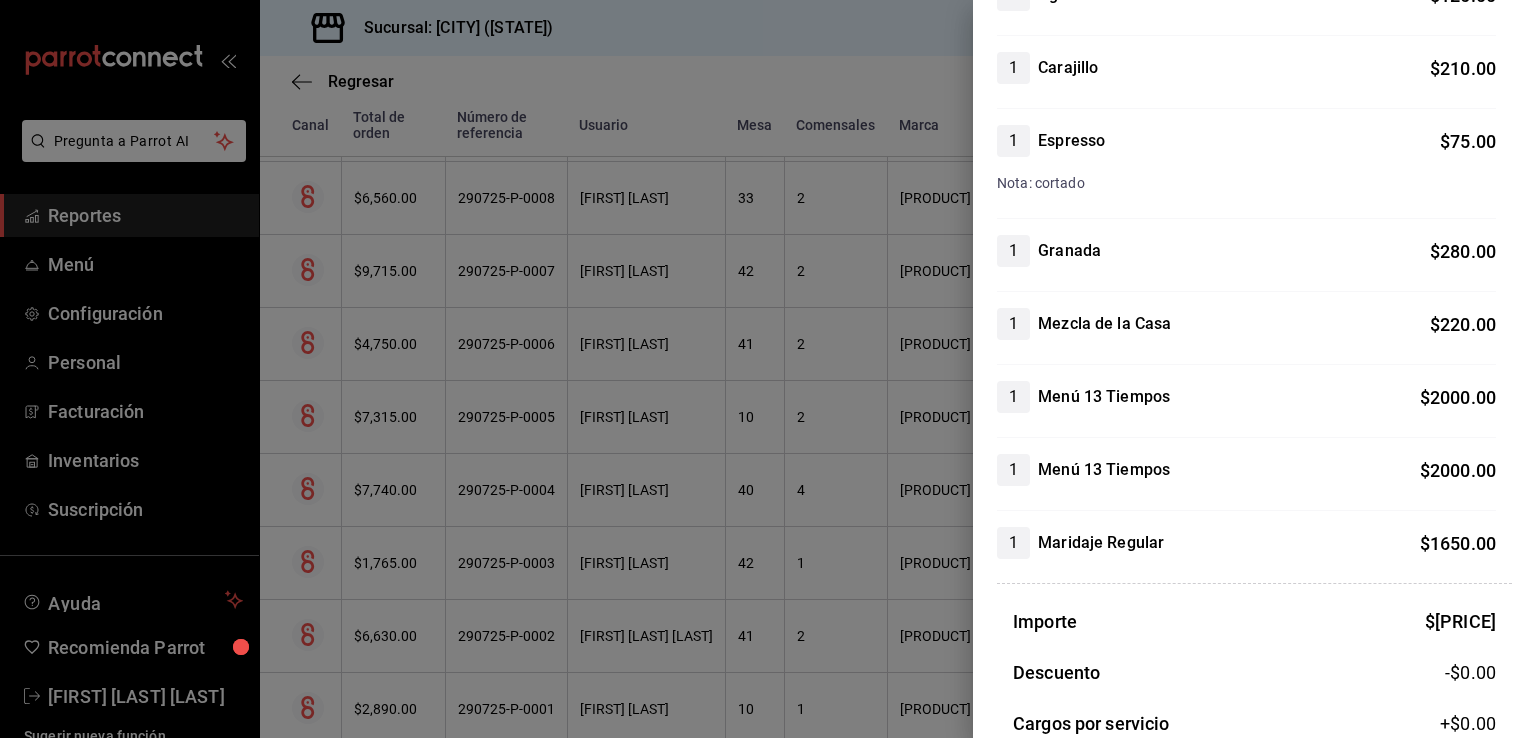 click at bounding box center [768, 369] 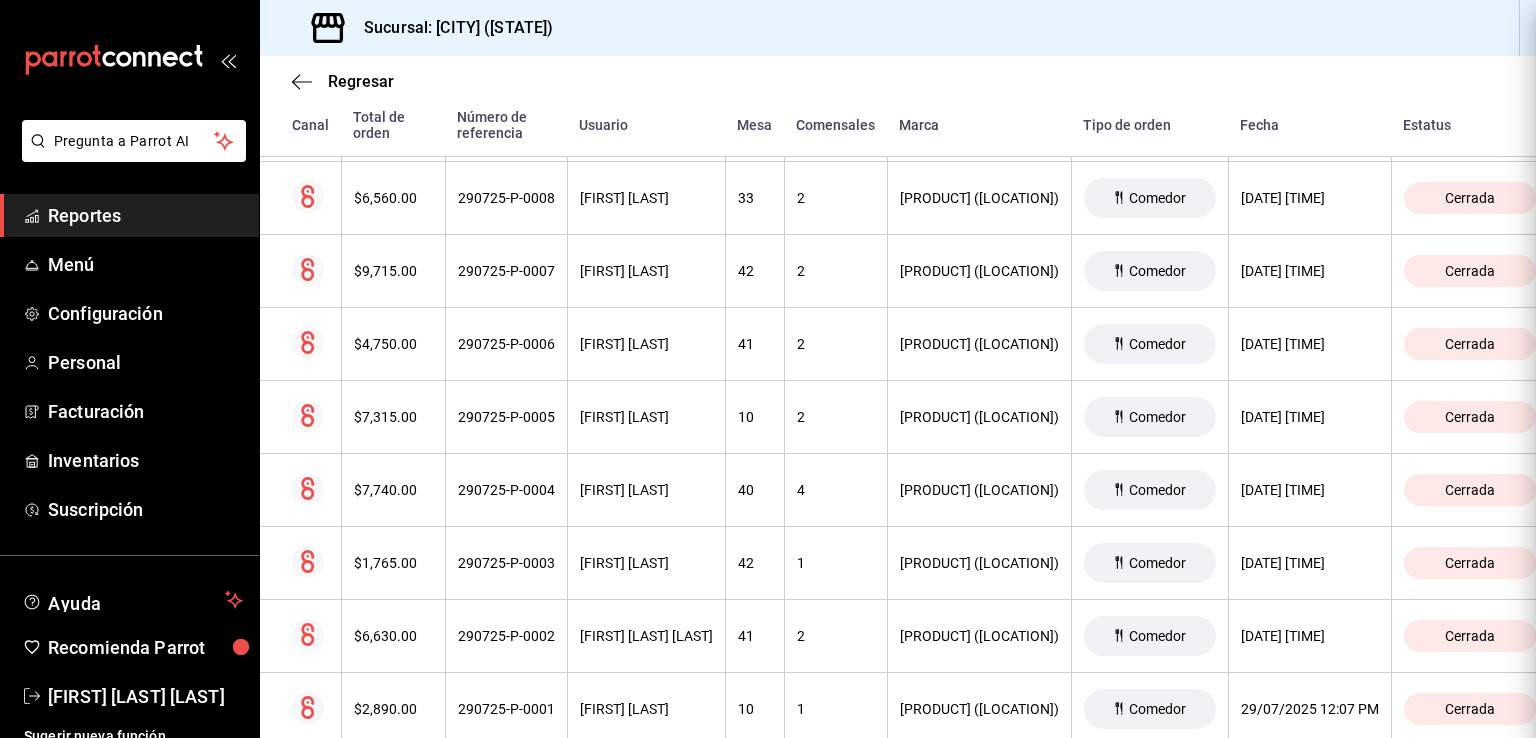 scroll, scrollTop: 0, scrollLeft: 0, axis: both 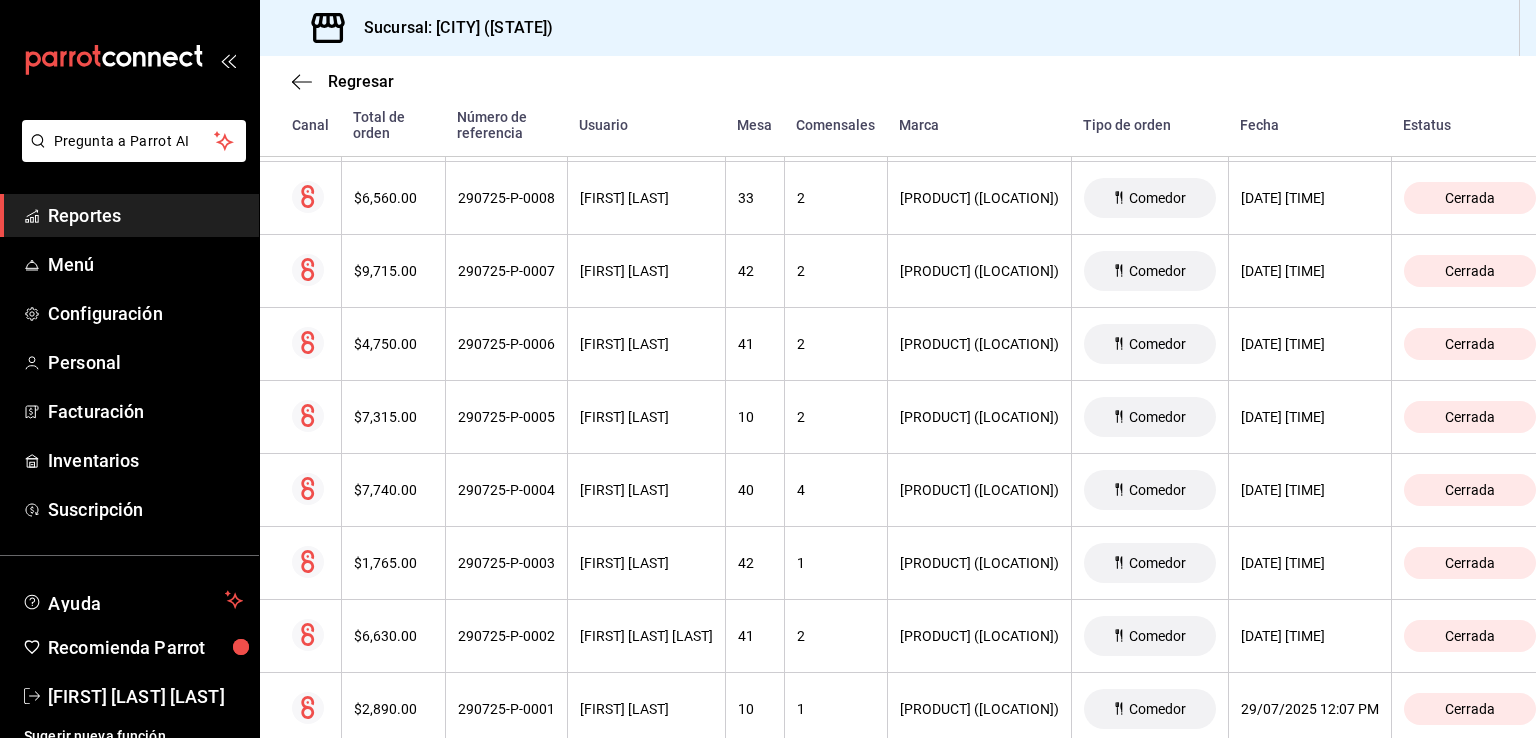 click on "$9,715.00" at bounding box center (393, 271) 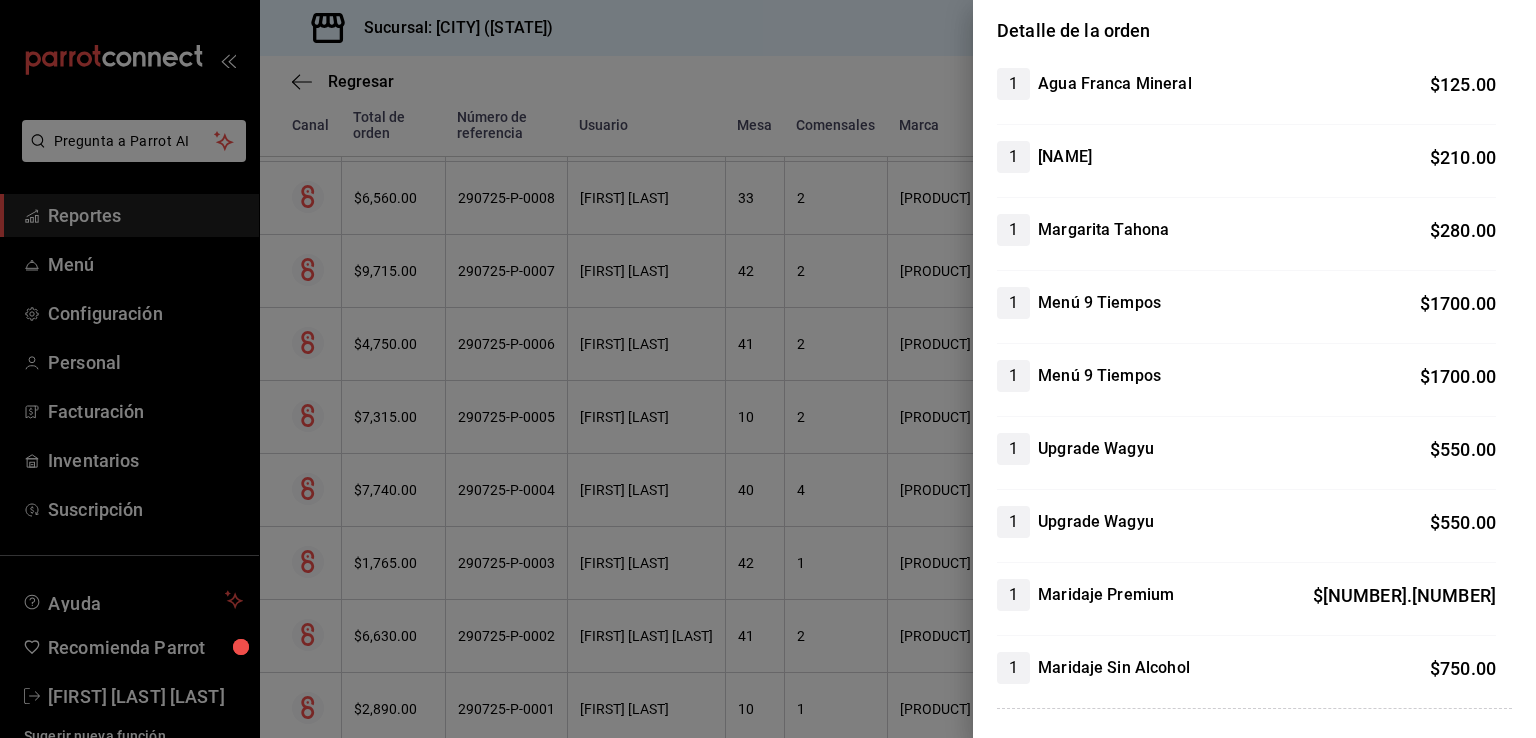 scroll, scrollTop: 168, scrollLeft: 0, axis: vertical 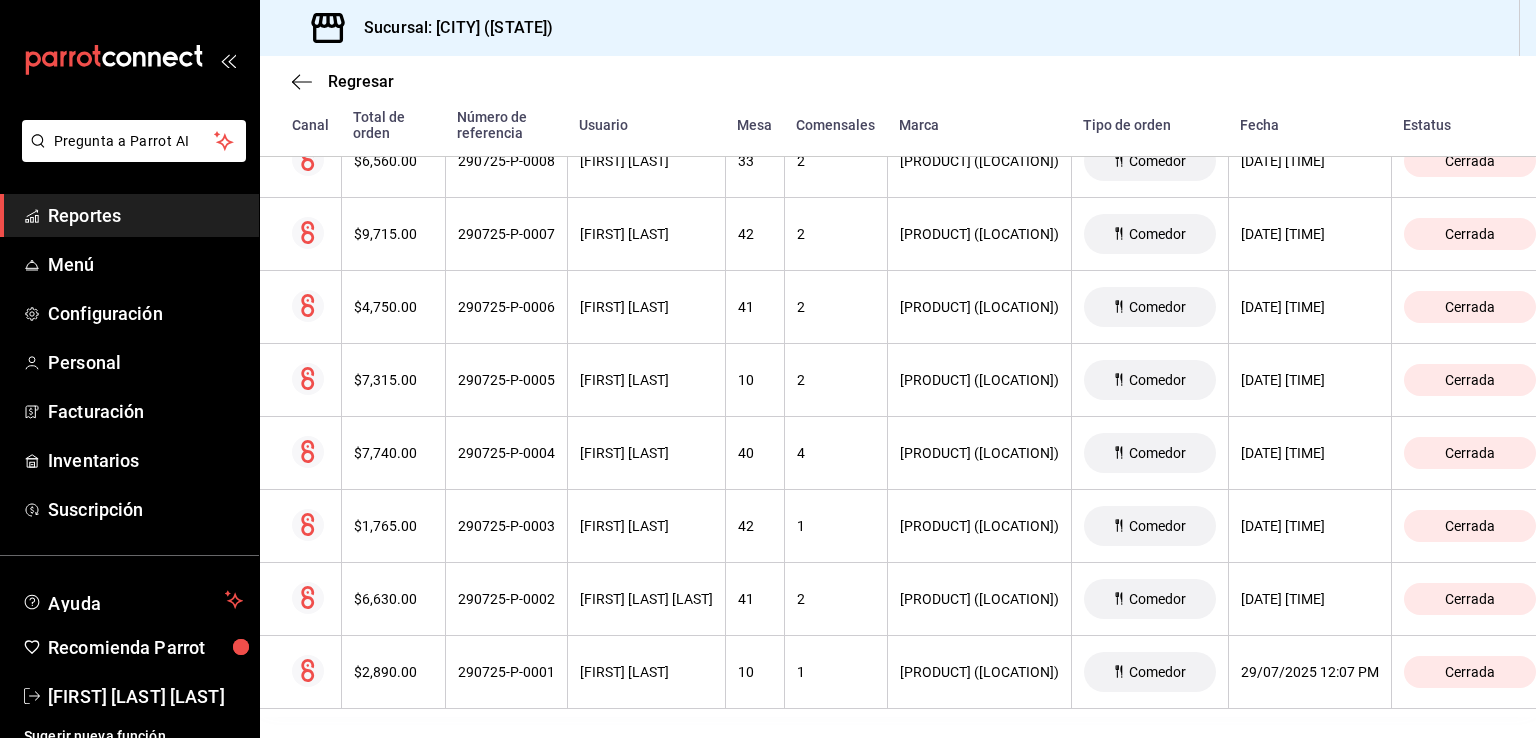 click on "$4,750.00" at bounding box center (393, 307) 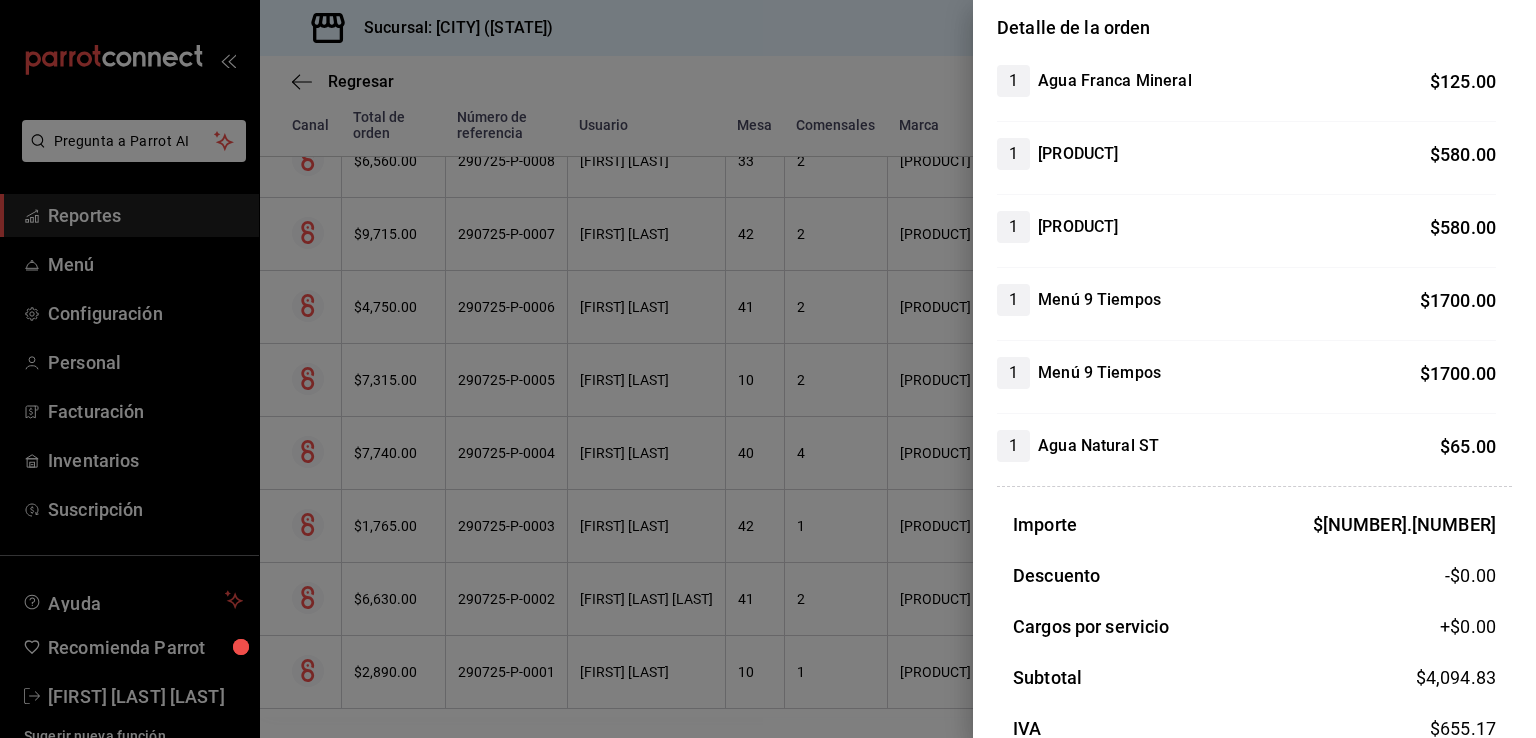 scroll, scrollTop: 182, scrollLeft: 0, axis: vertical 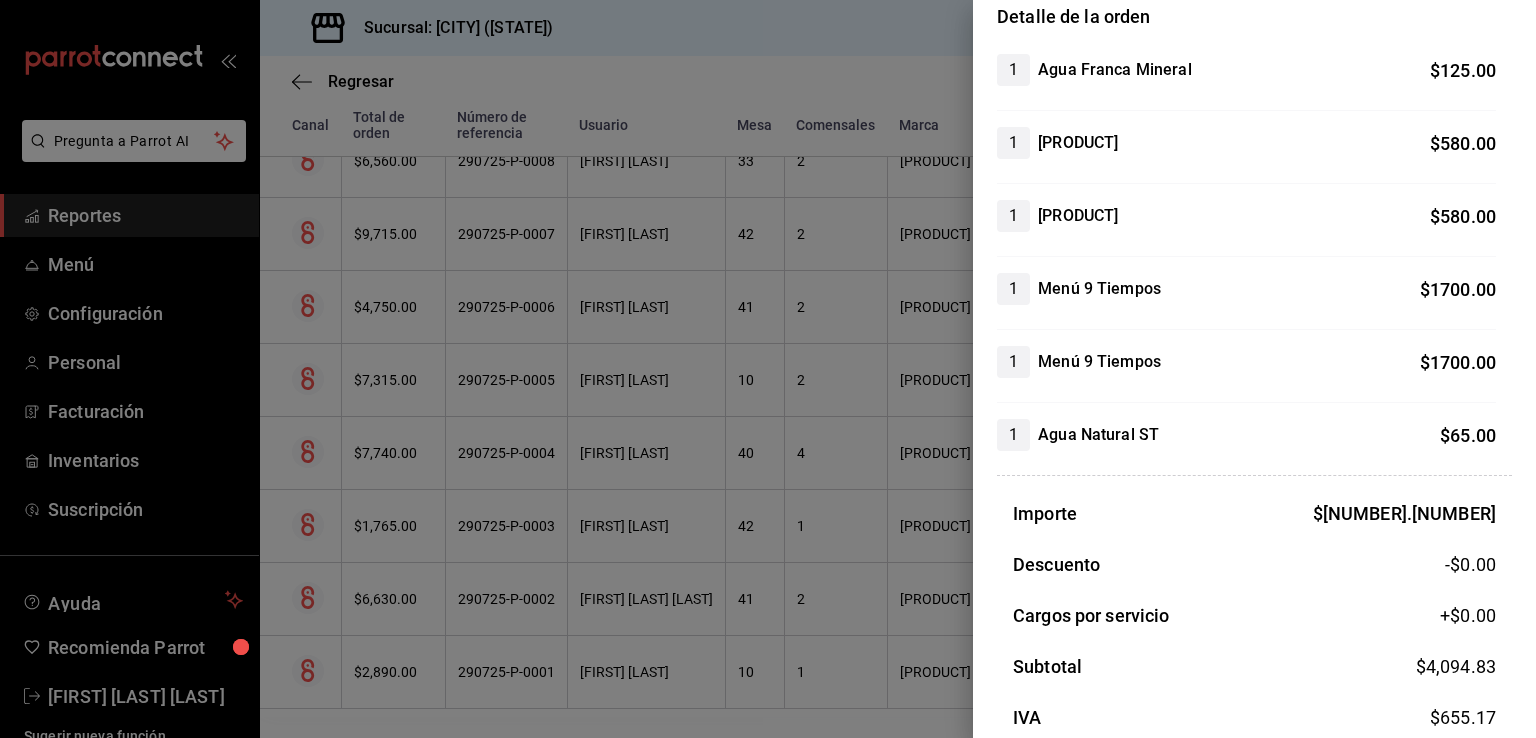 click at bounding box center (768, 369) 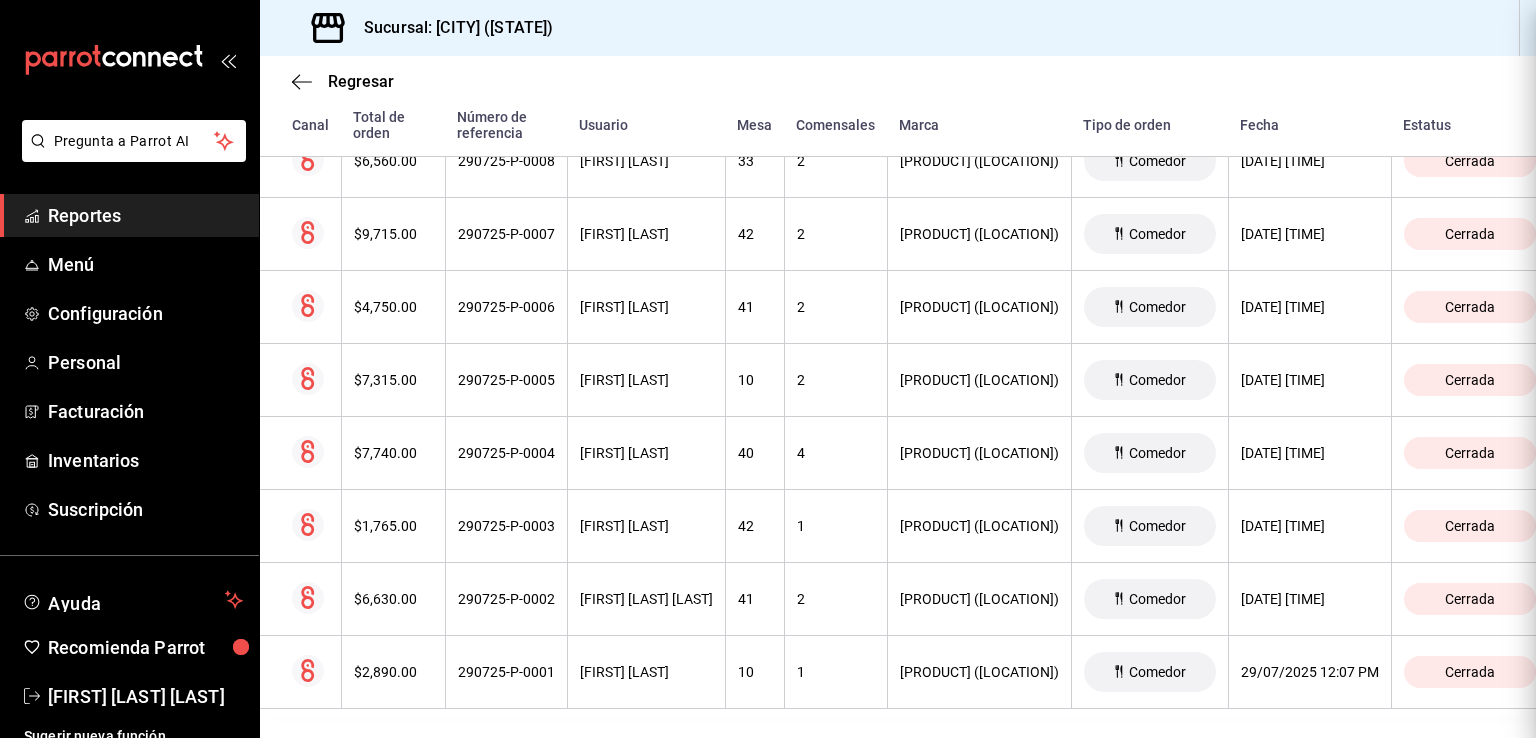 scroll, scrollTop: 0, scrollLeft: 0, axis: both 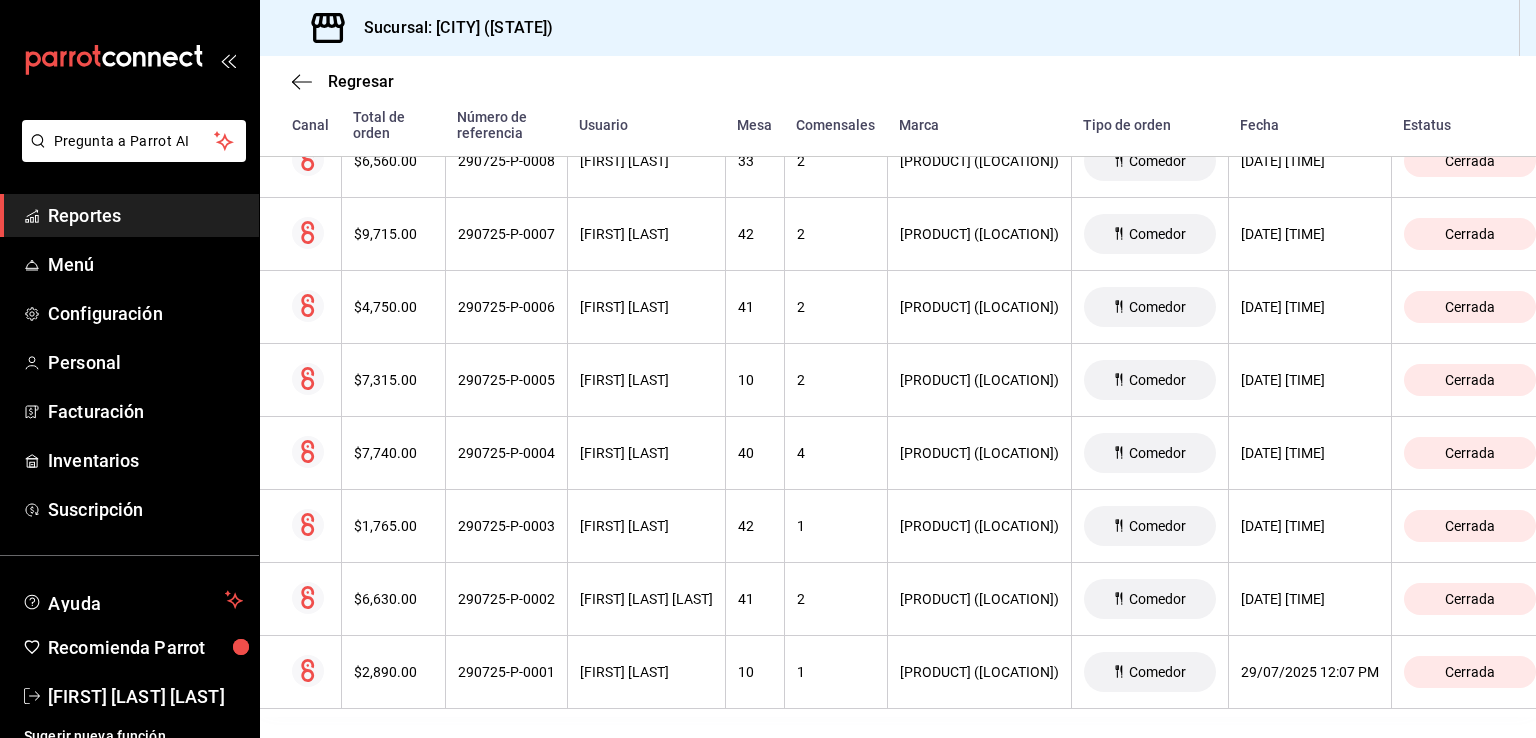 click on "$7,315.00" at bounding box center (393, 380) 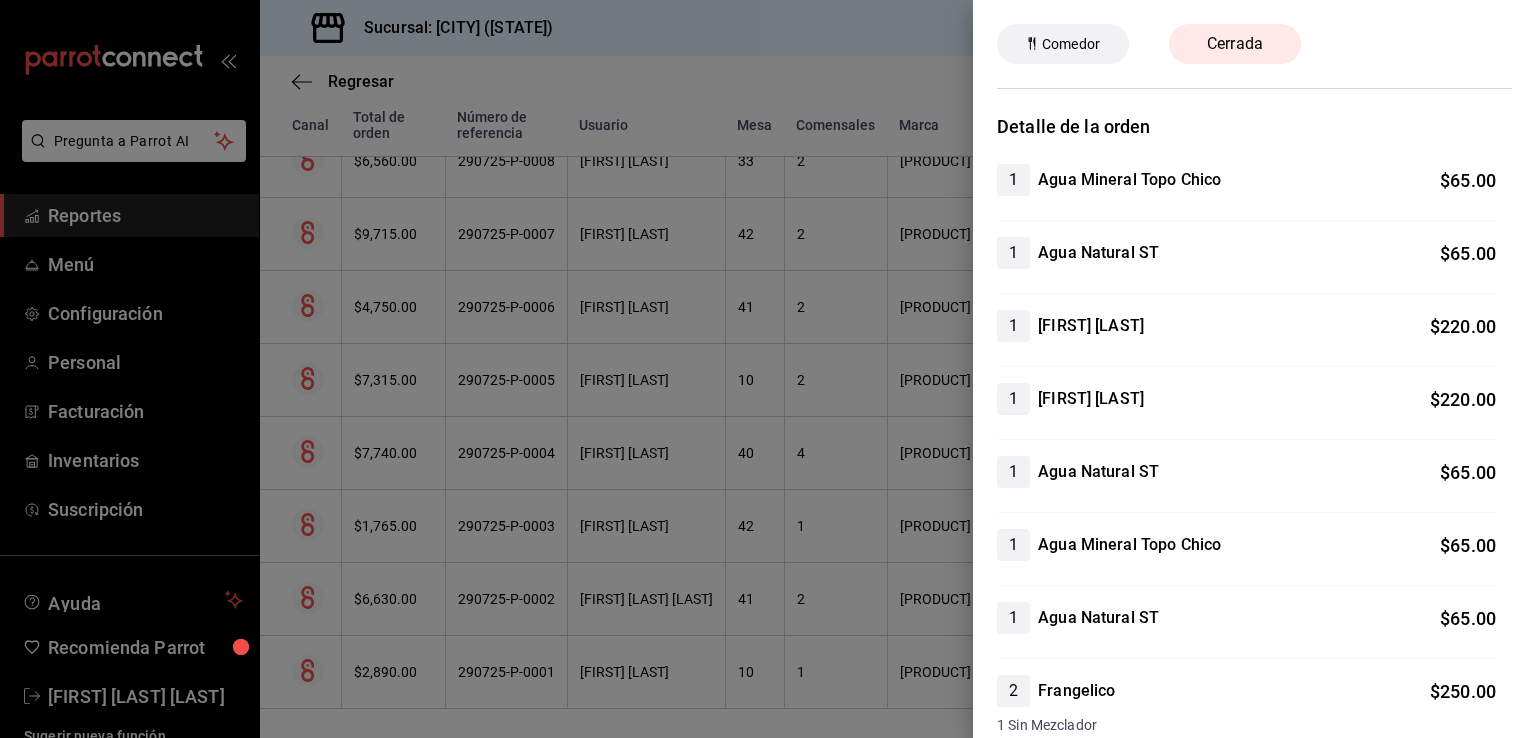 scroll, scrollTop: 53, scrollLeft: 0, axis: vertical 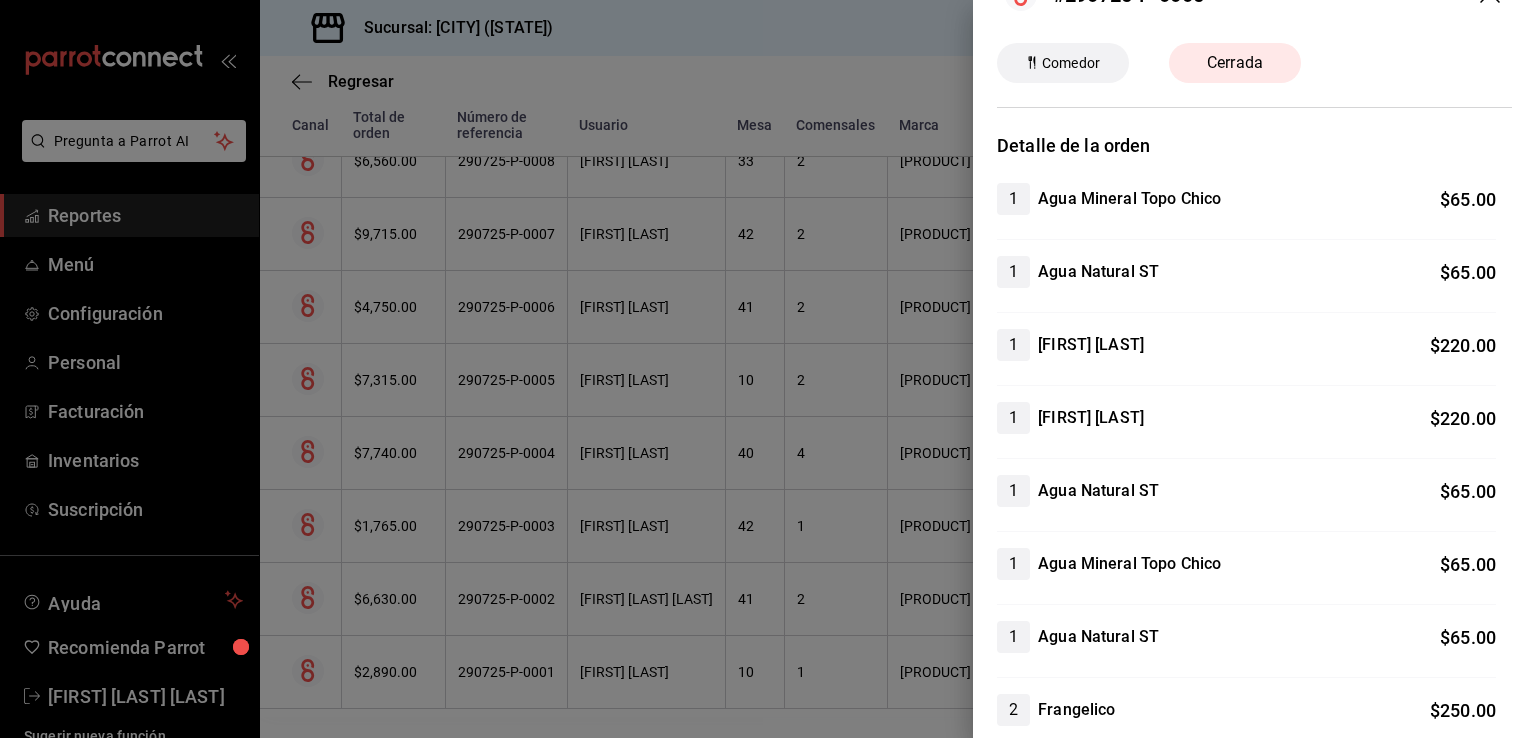 click at bounding box center [768, 369] 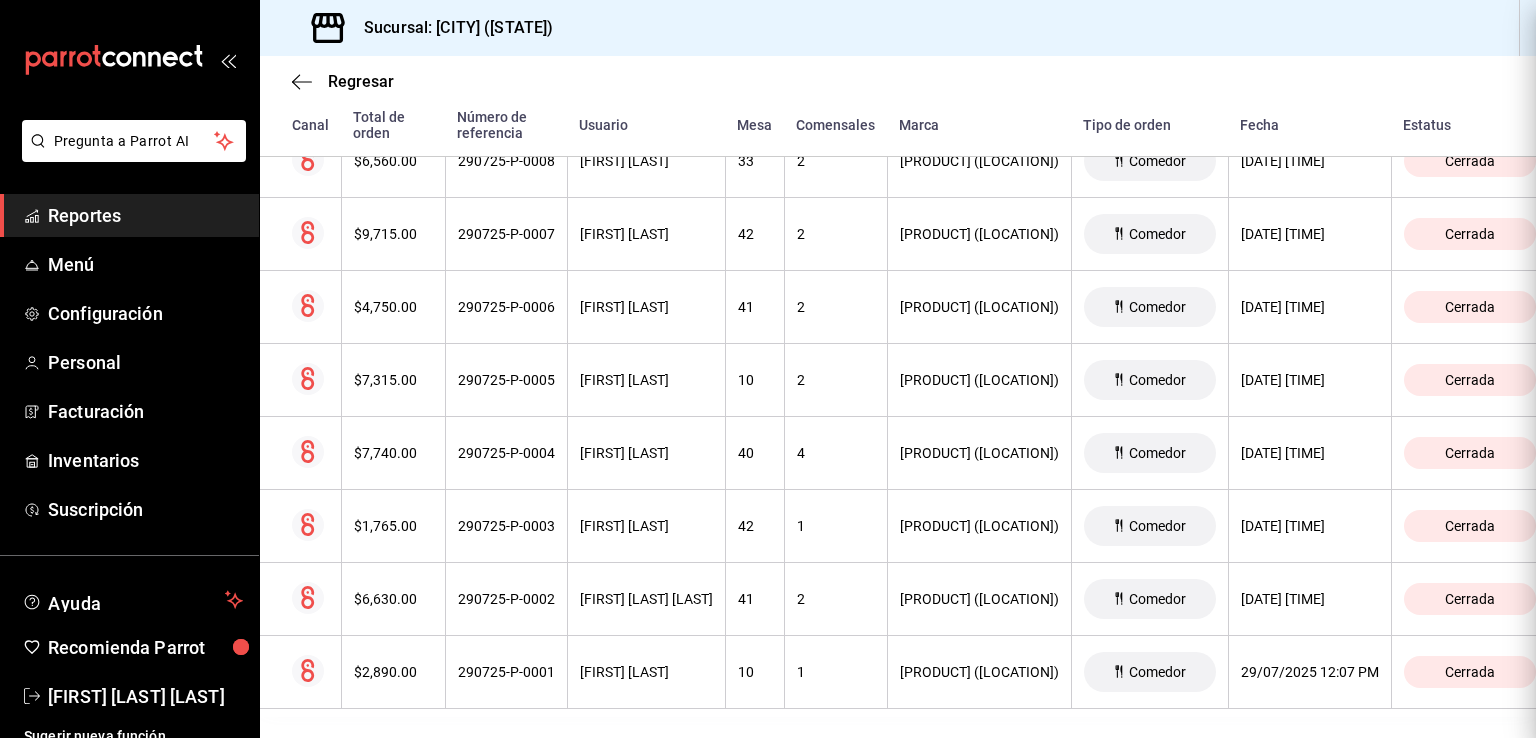 scroll, scrollTop: 0, scrollLeft: 0, axis: both 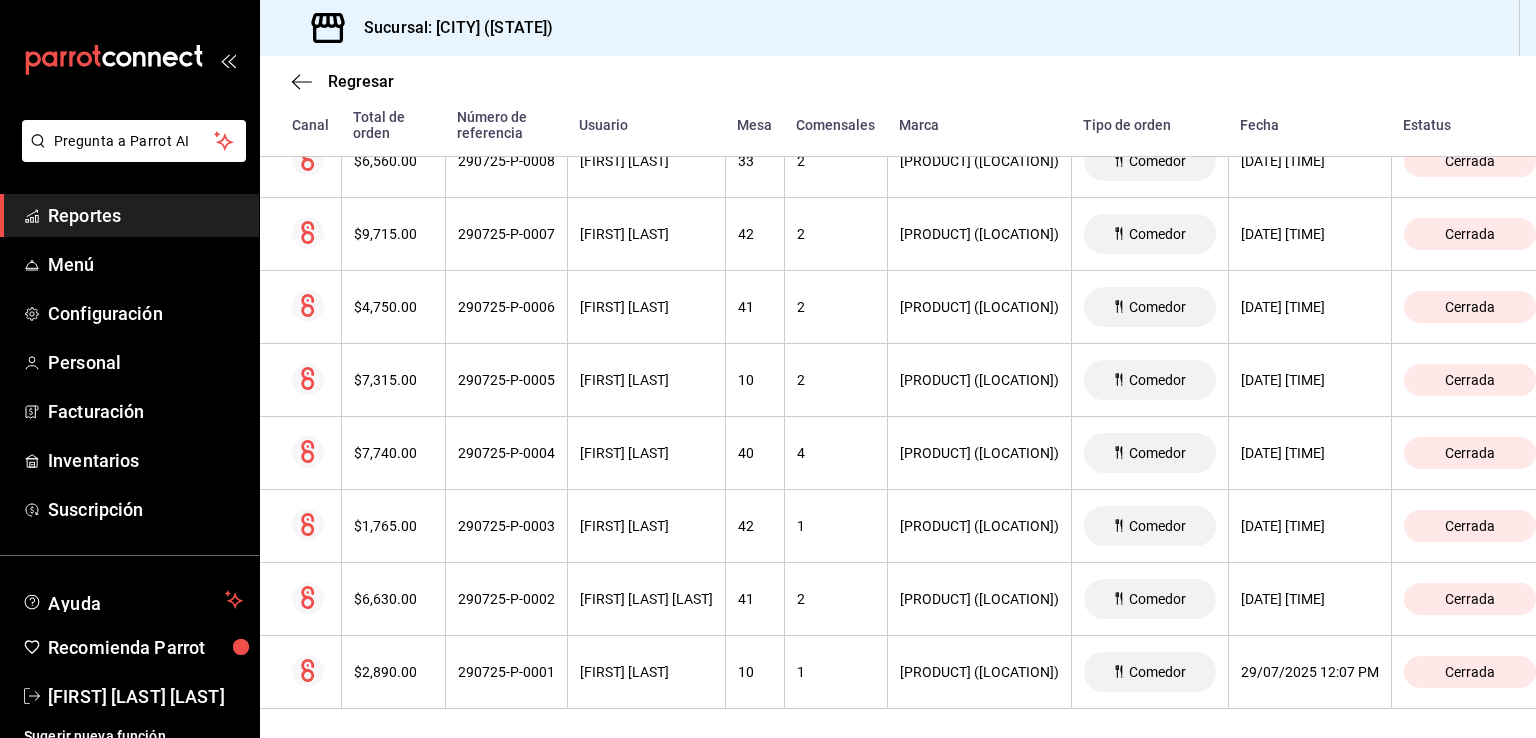 click on "$7,740.00" at bounding box center (393, 453) 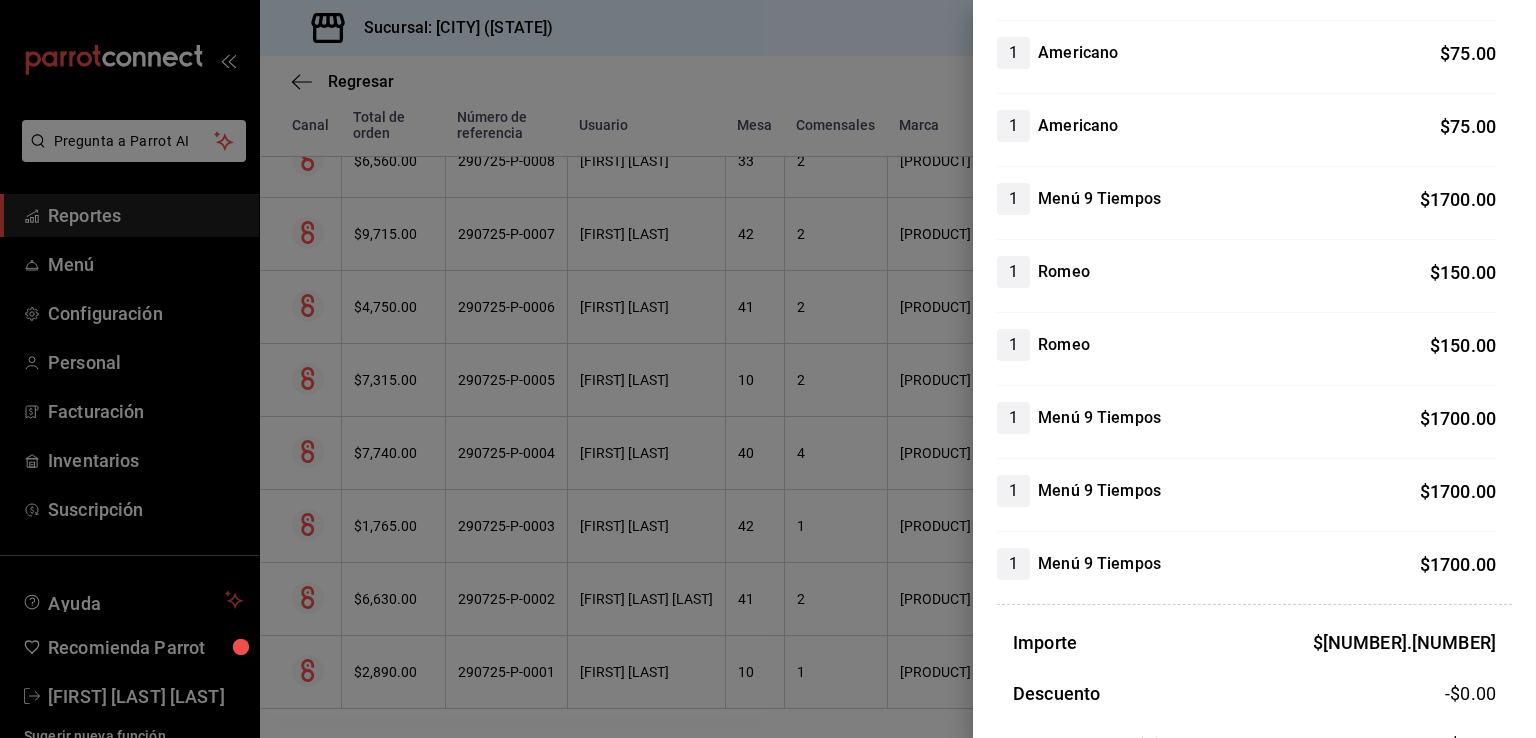 scroll, scrollTop: 638, scrollLeft: 0, axis: vertical 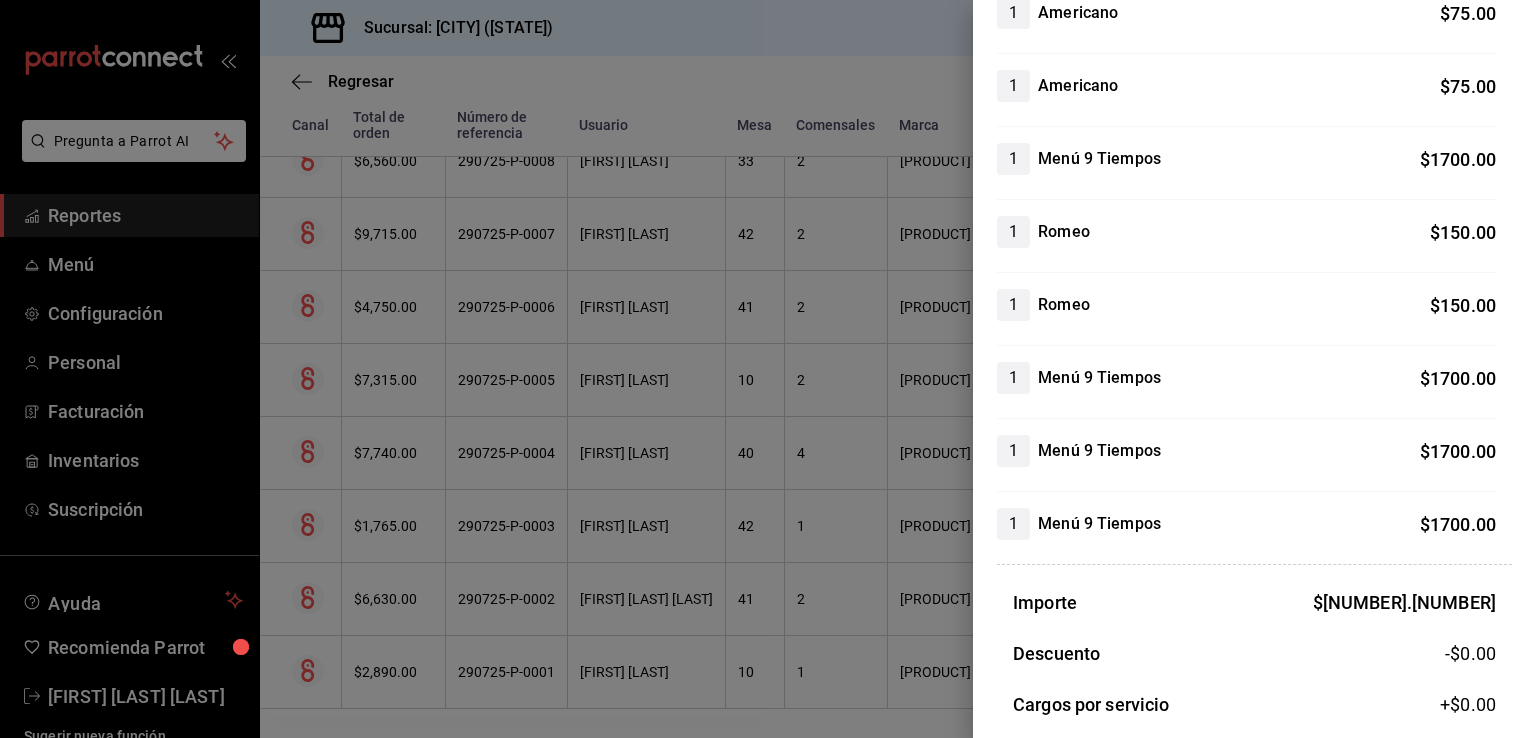 click at bounding box center [768, 369] 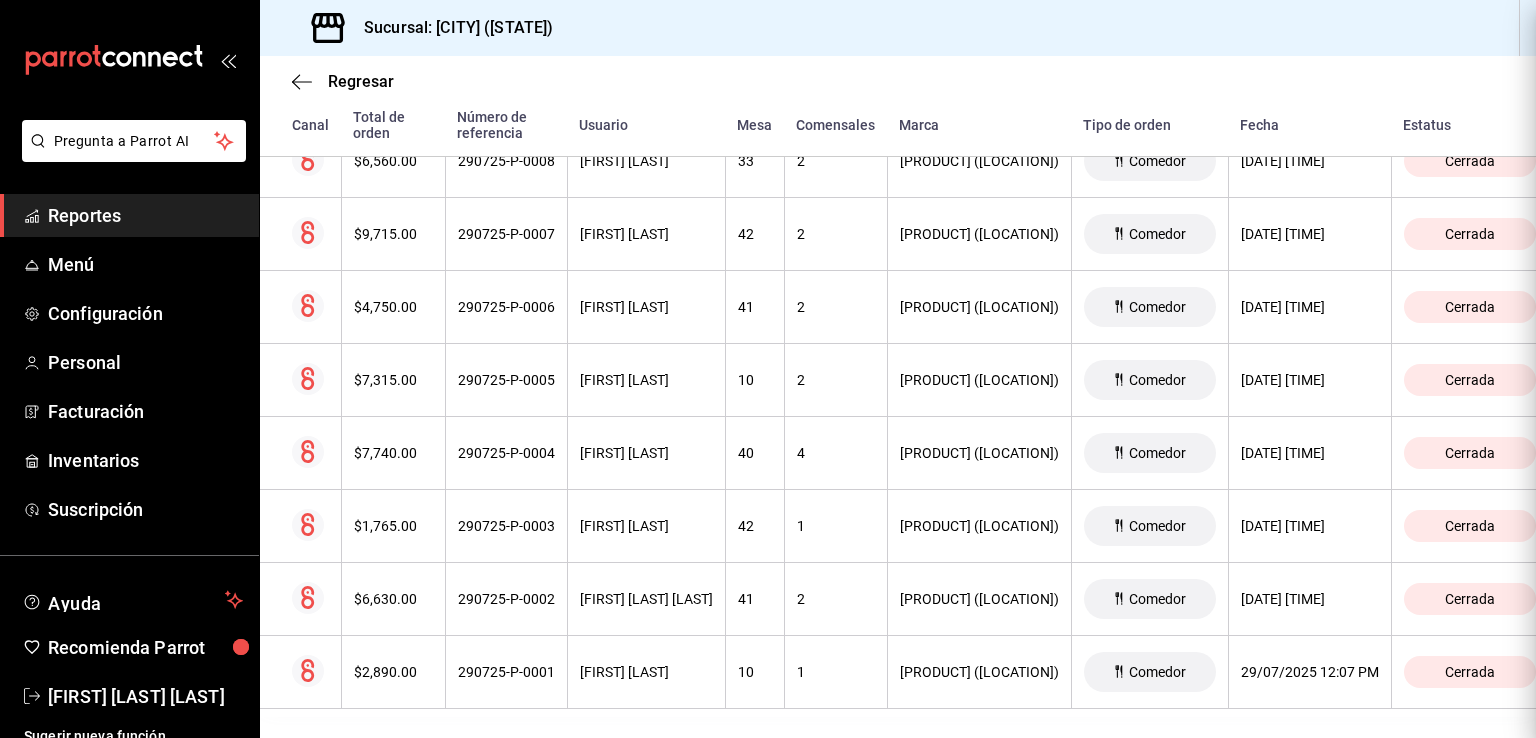 scroll, scrollTop: 0, scrollLeft: 0, axis: both 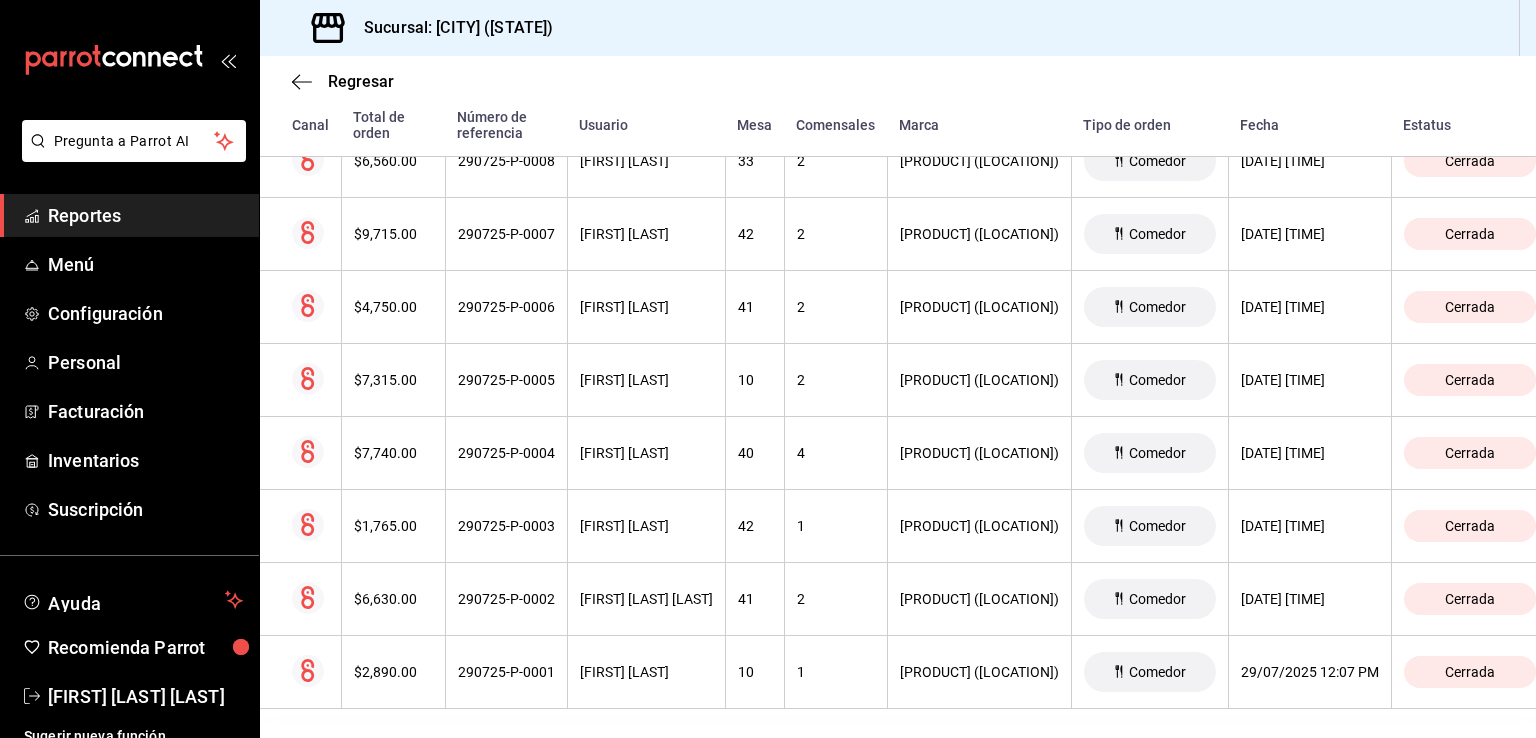 click on "$1,765.00" at bounding box center (393, 526) 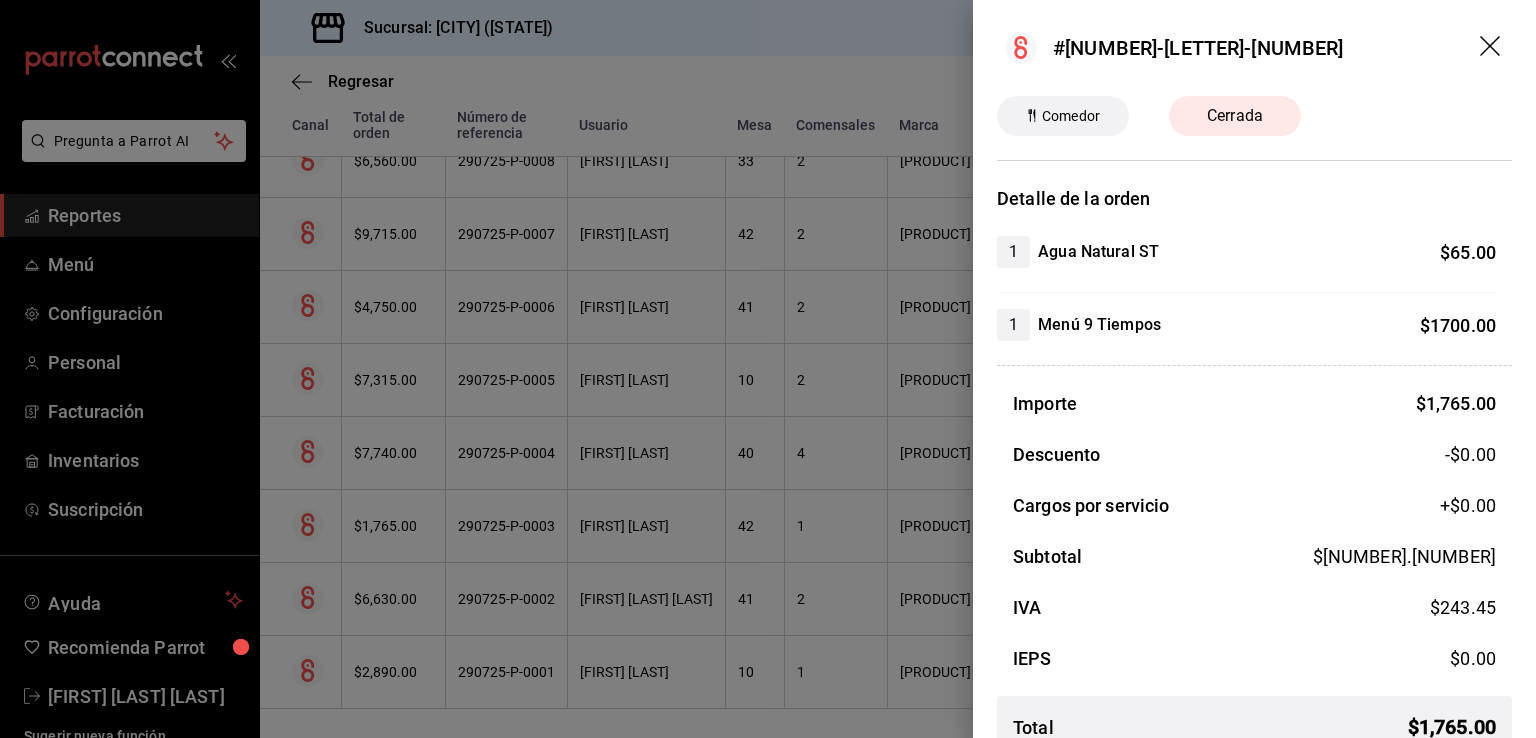 click at bounding box center [768, 369] 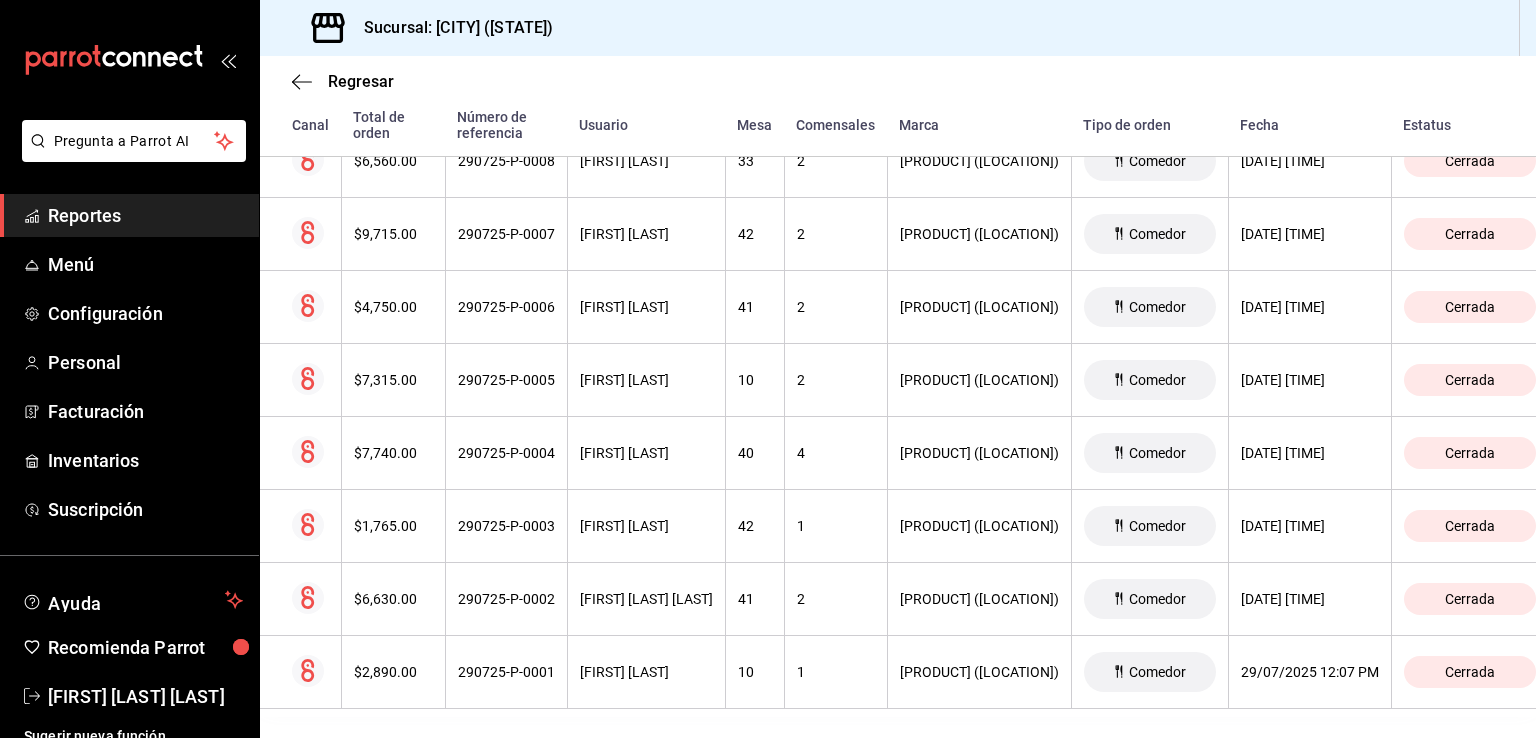click on "$6,630.00" at bounding box center (393, 599) 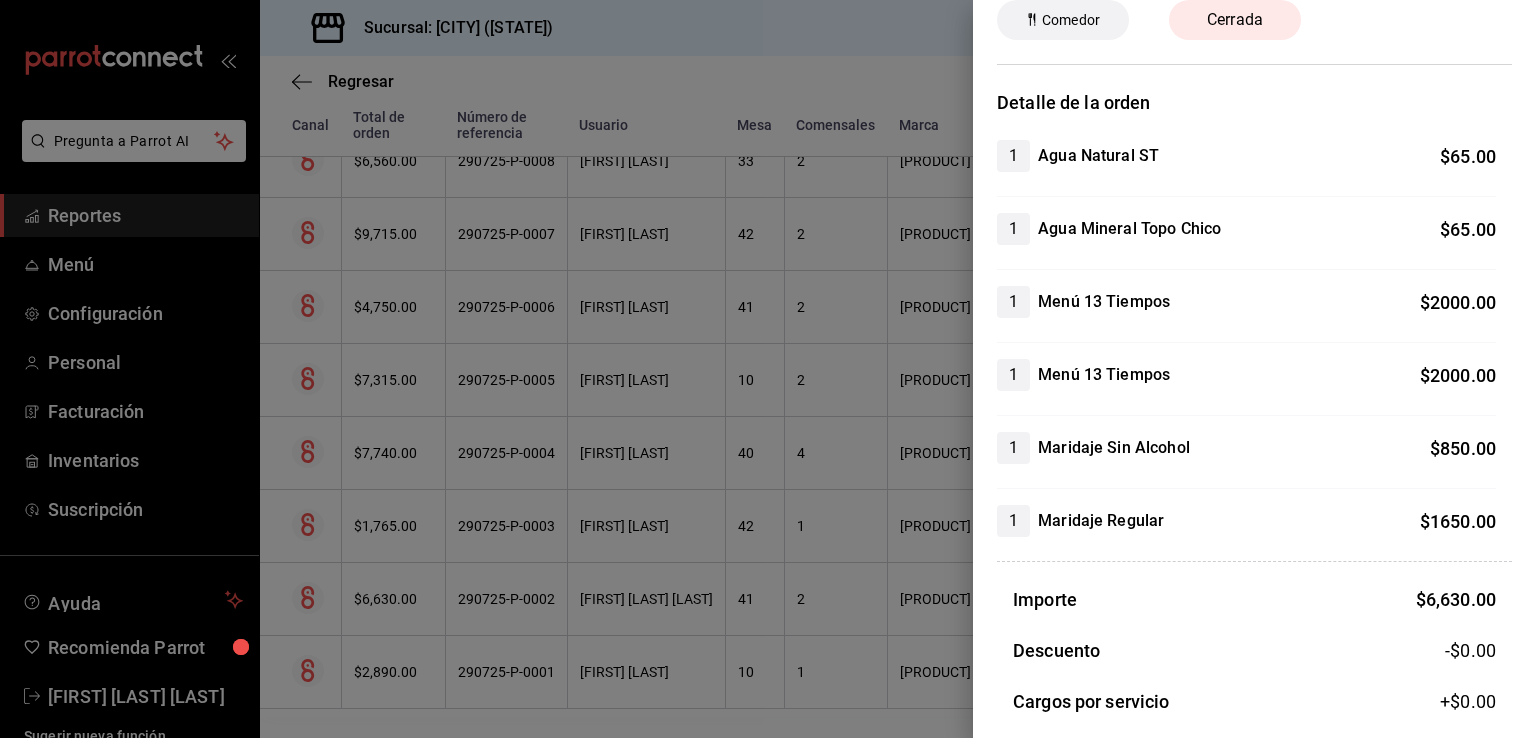 scroll, scrollTop: 96, scrollLeft: 0, axis: vertical 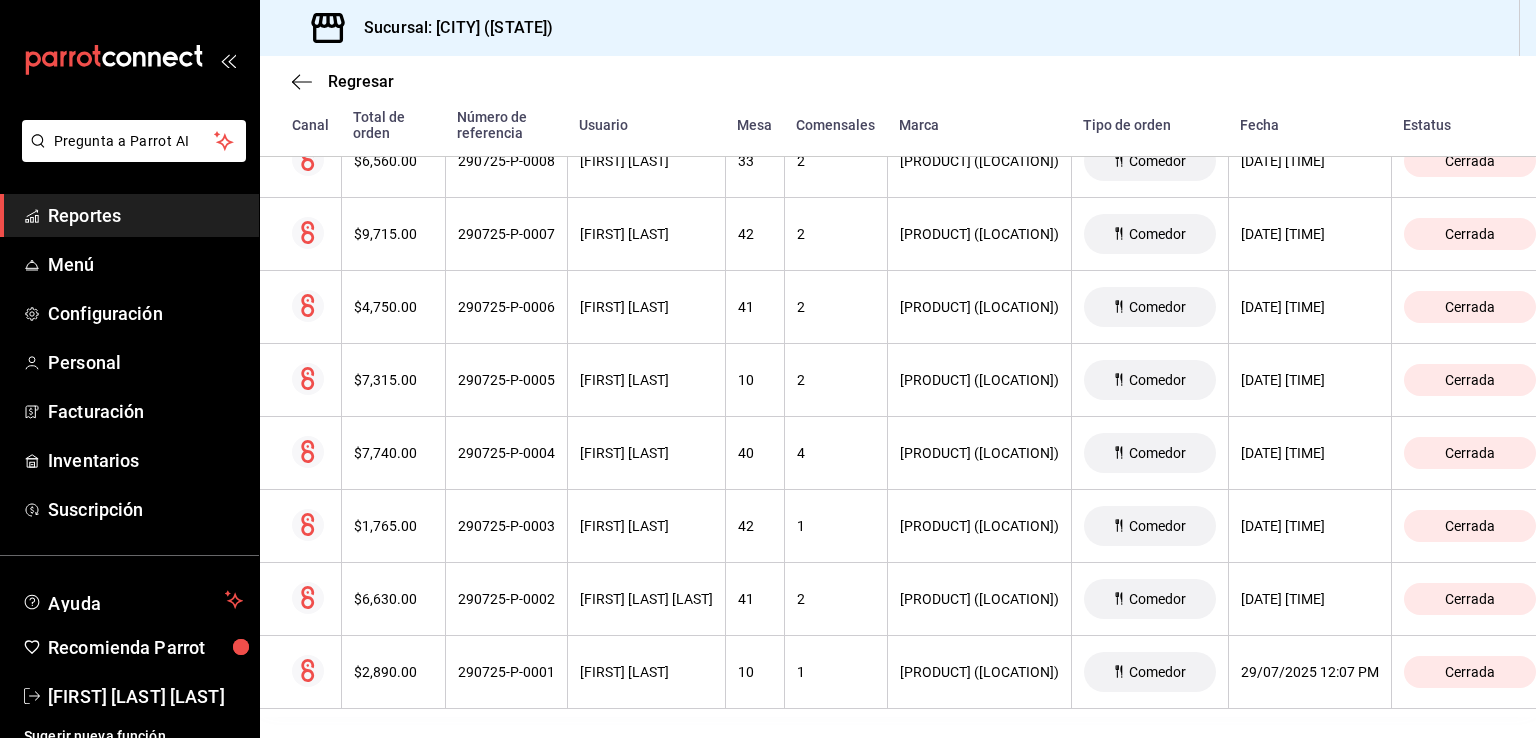 click on "$2,890.00" at bounding box center (393, 672) 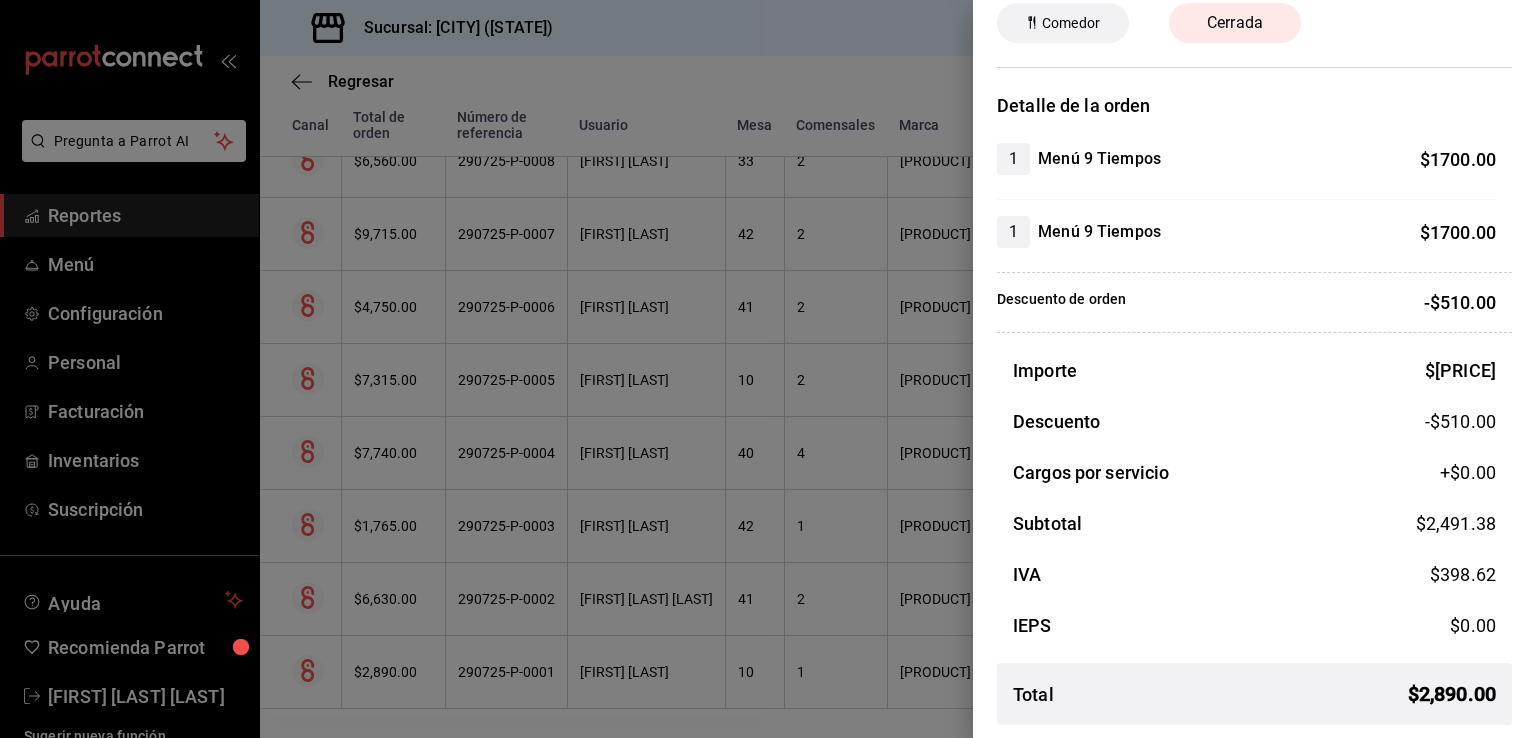 scroll, scrollTop: 96, scrollLeft: 0, axis: vertical 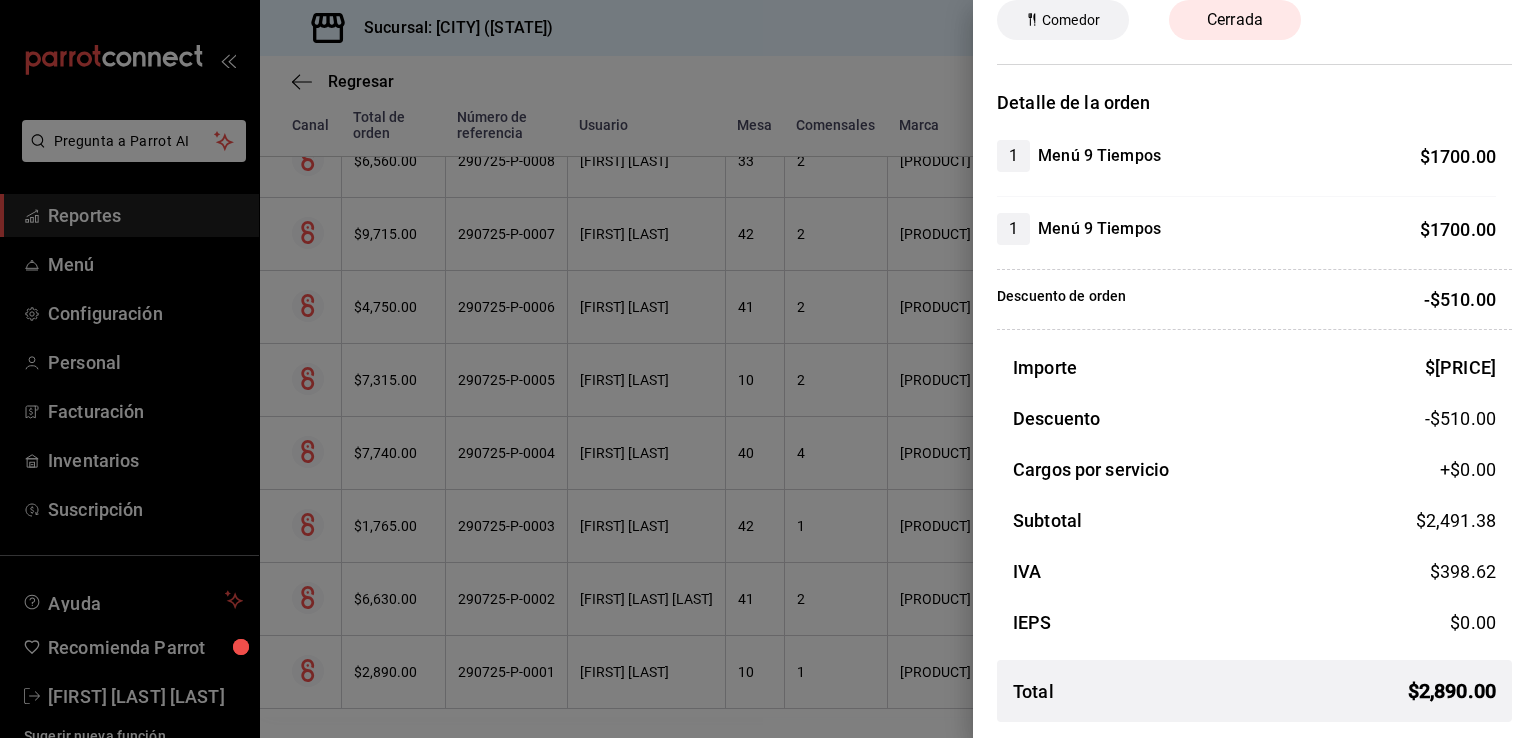 click at bounding box center (768, 369) 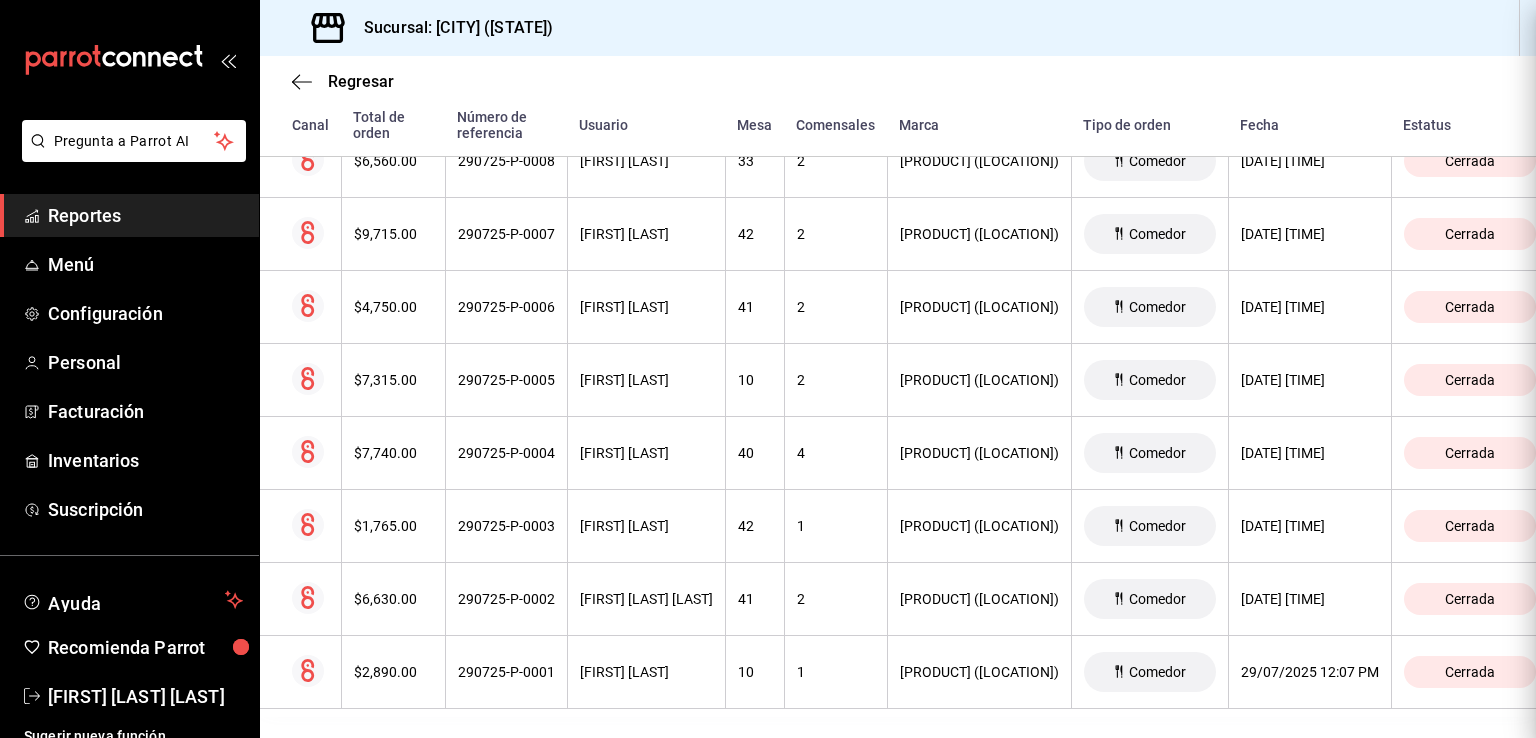 scroll, scrollTop: 0, scrollLeft: 0, axis: both 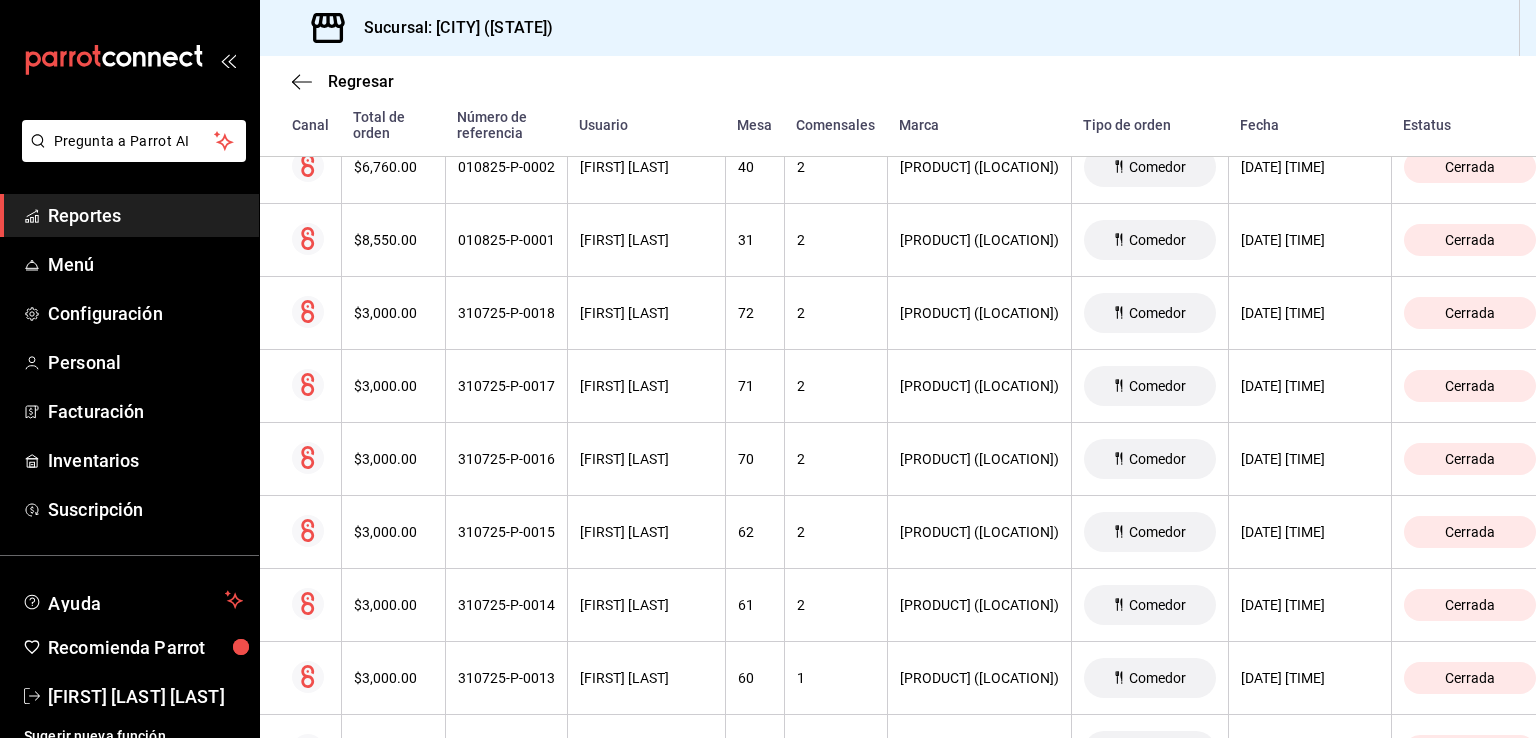 click on "$3,000.00" at bounding box center (393, 386) 